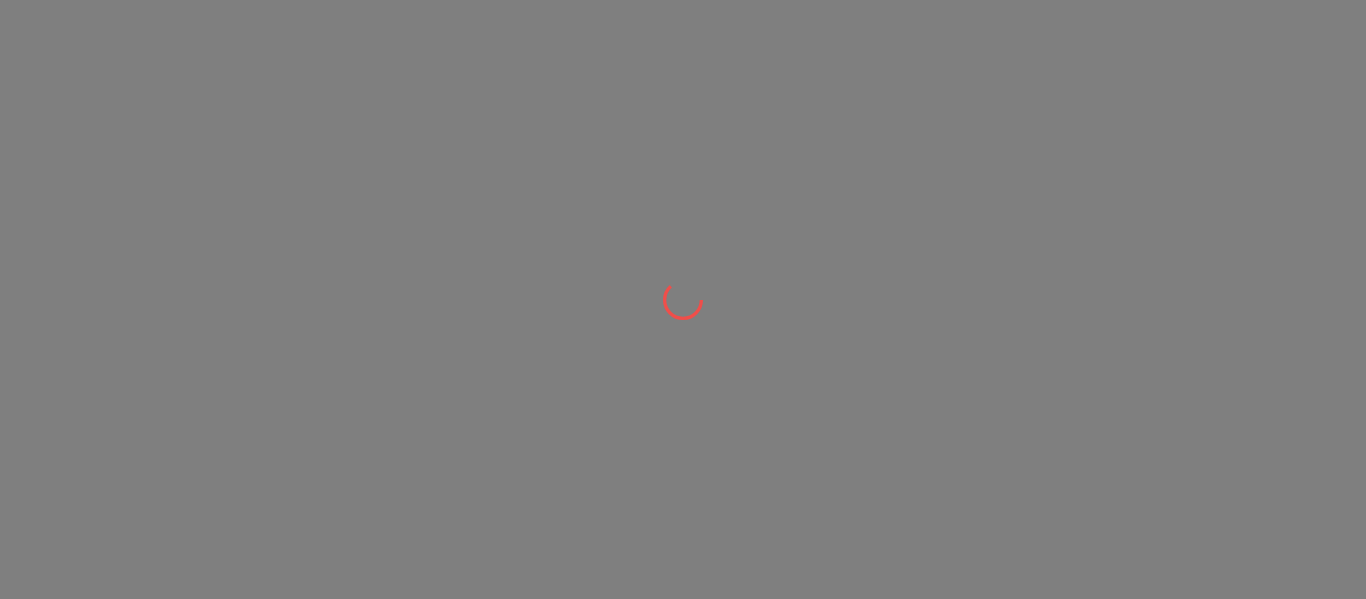 scroll, scrollTop: 0, scrollLeft: 0, axis: both 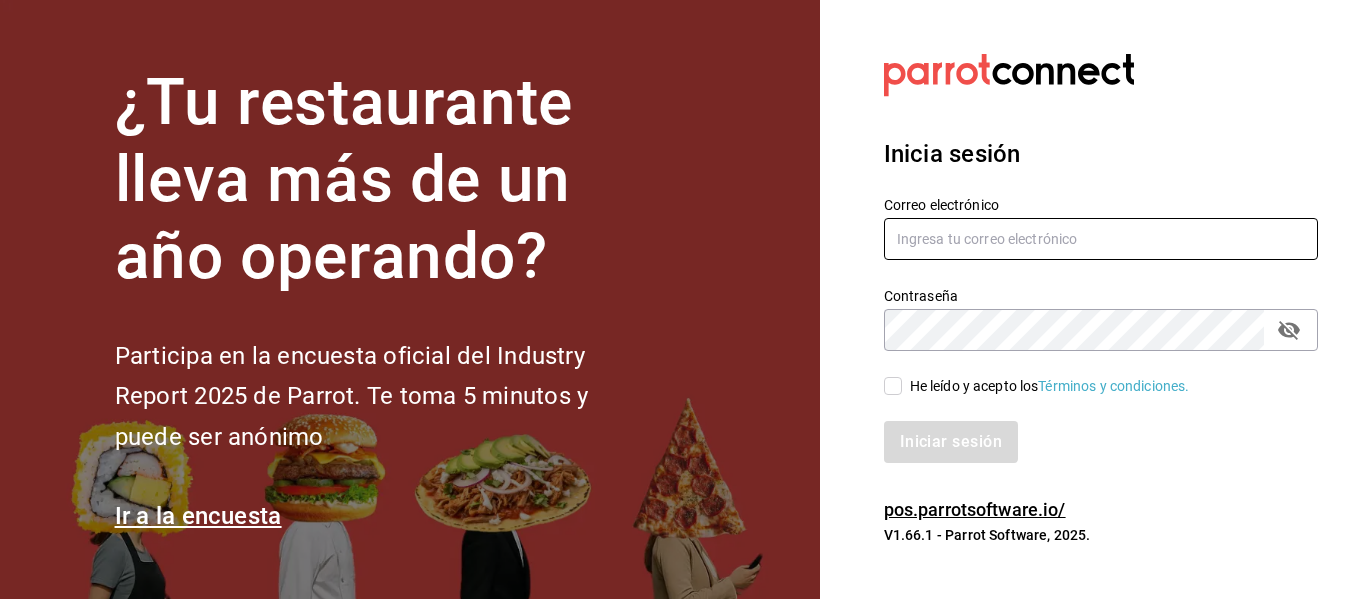 type on "[USERNAME]@[DOMAIN].com" 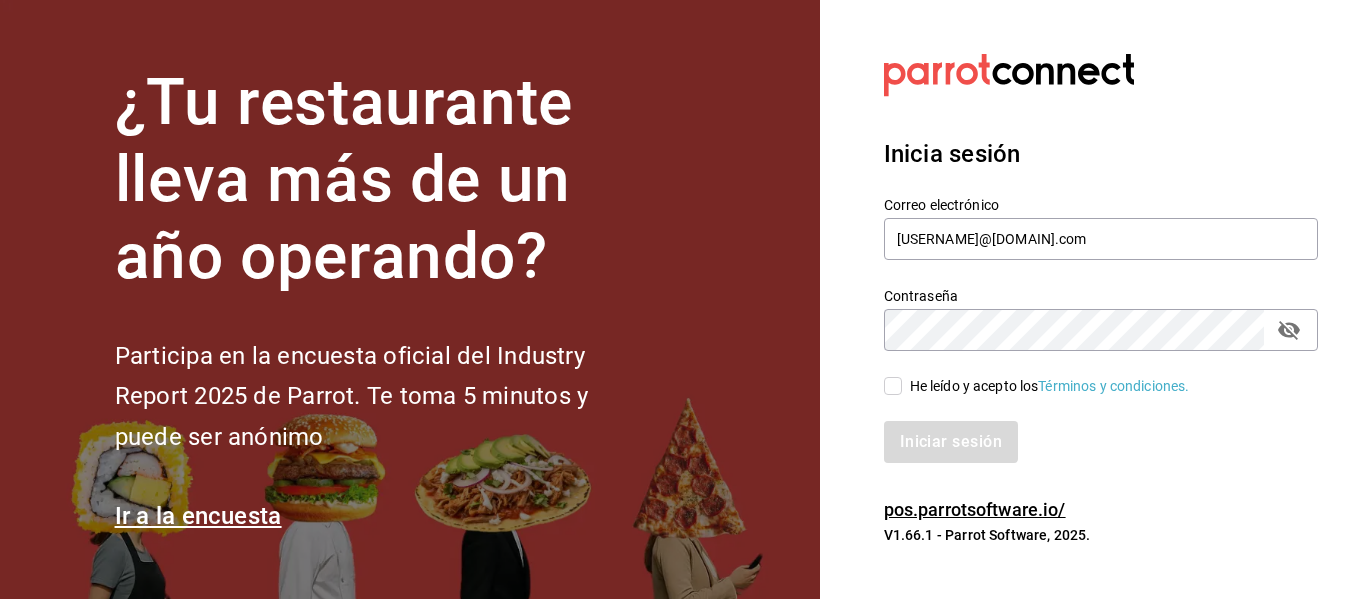 click on "He leído y acepto los  Términos y condiciones." at bounding box center [893, 386] 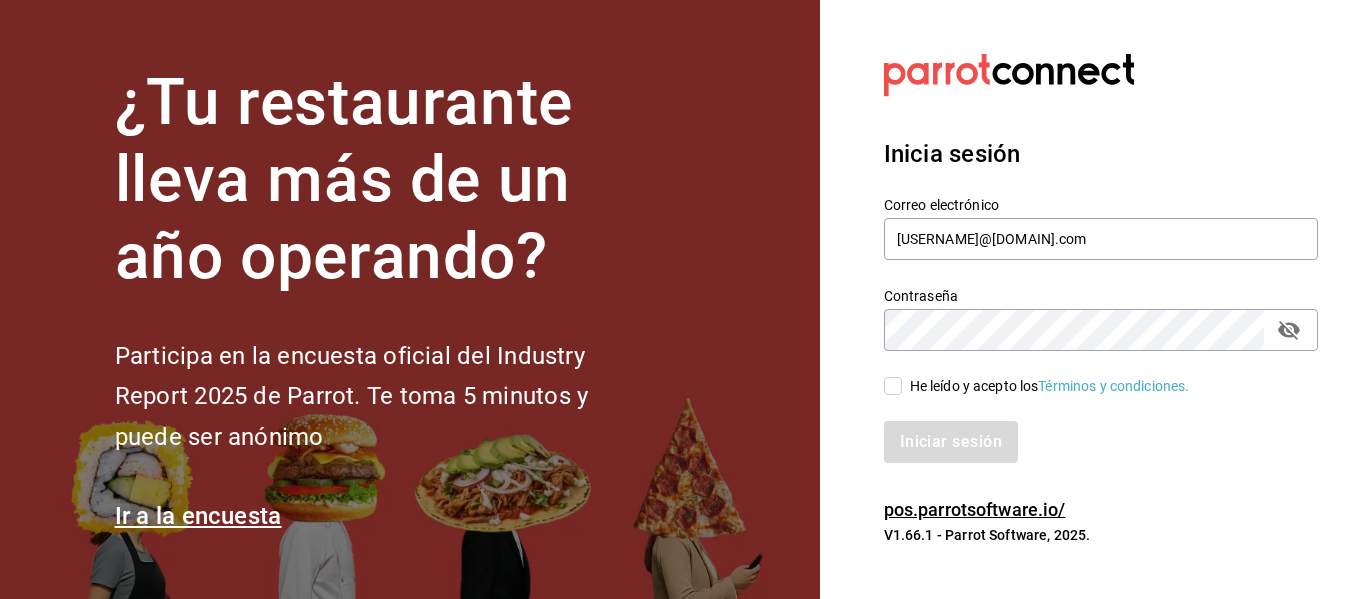 checkbox on "true" 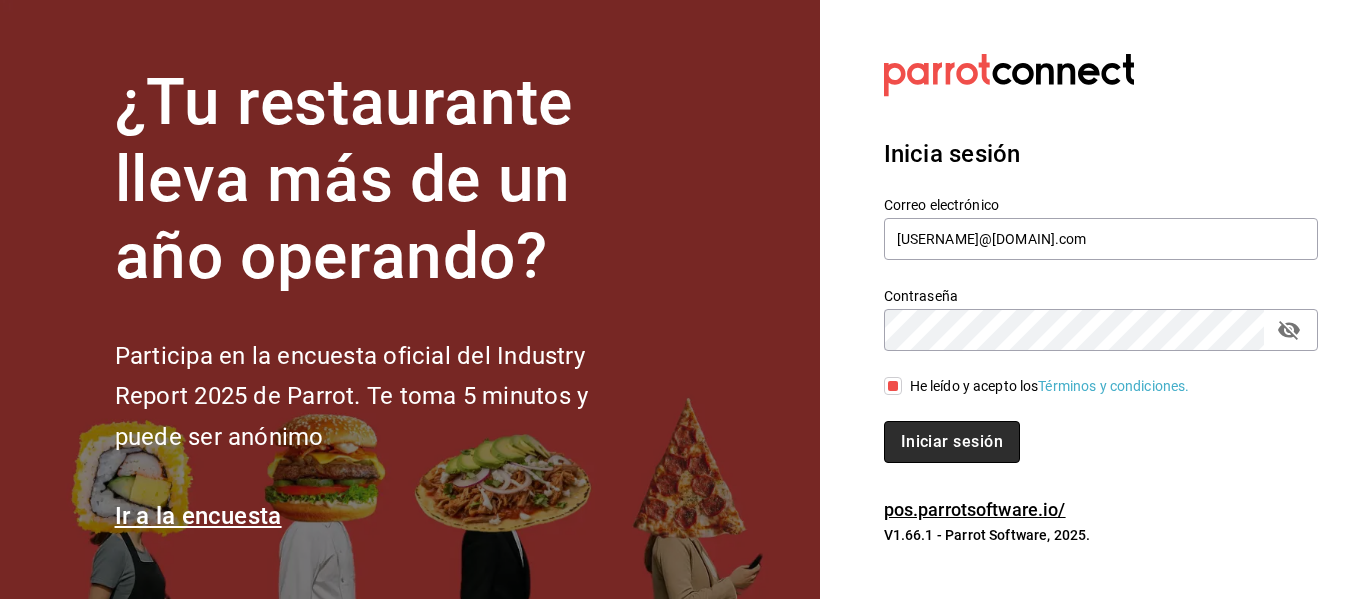 click on "Iniciar sesión" at bounding box center (952, 442) 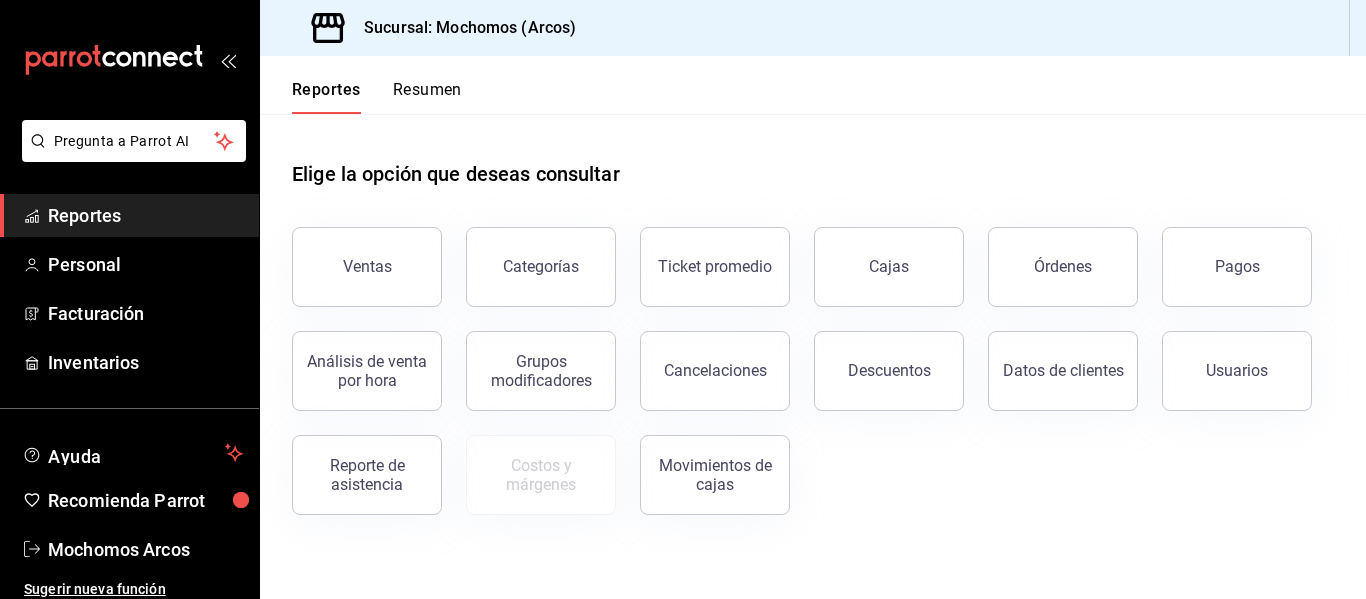 scroll, scrollTop: 0, scrollLeft: 0, axis: both 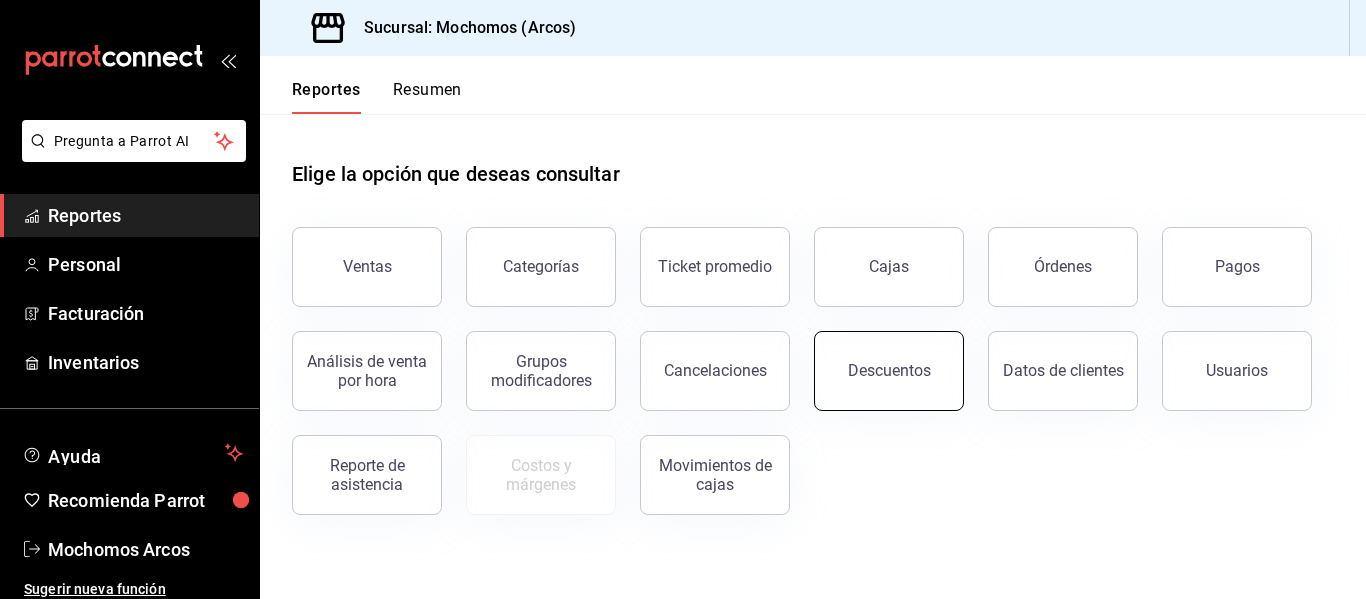 click on "Descuentos" at bounding box center (889, 370) 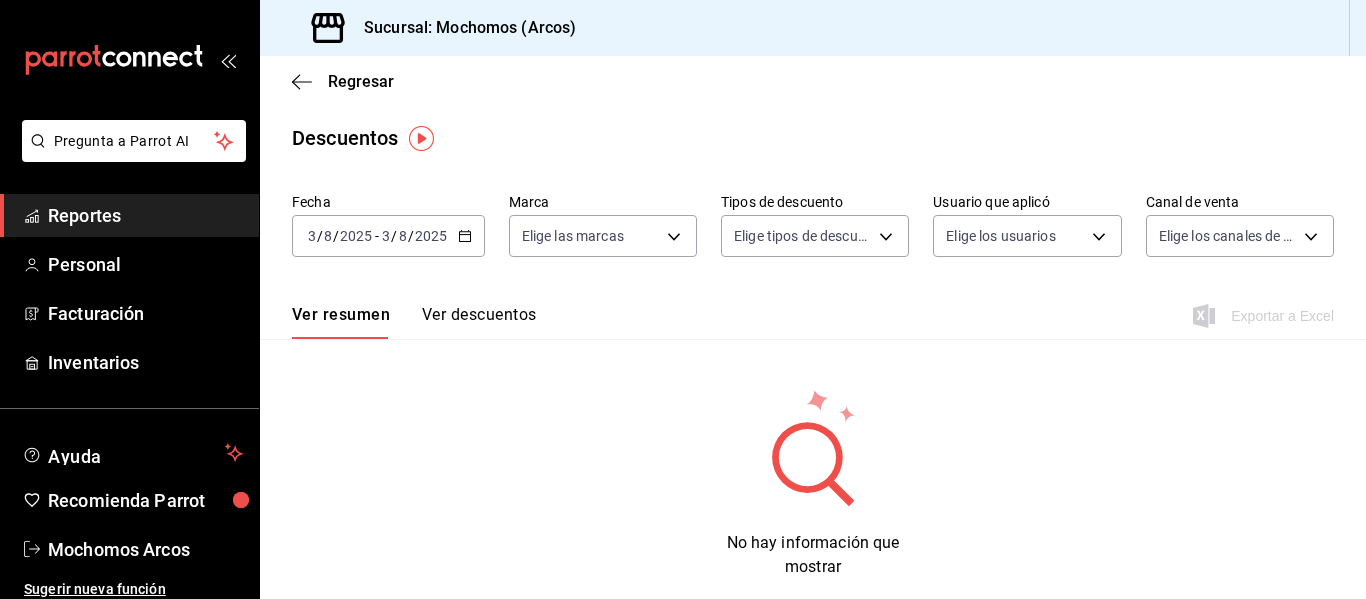 click 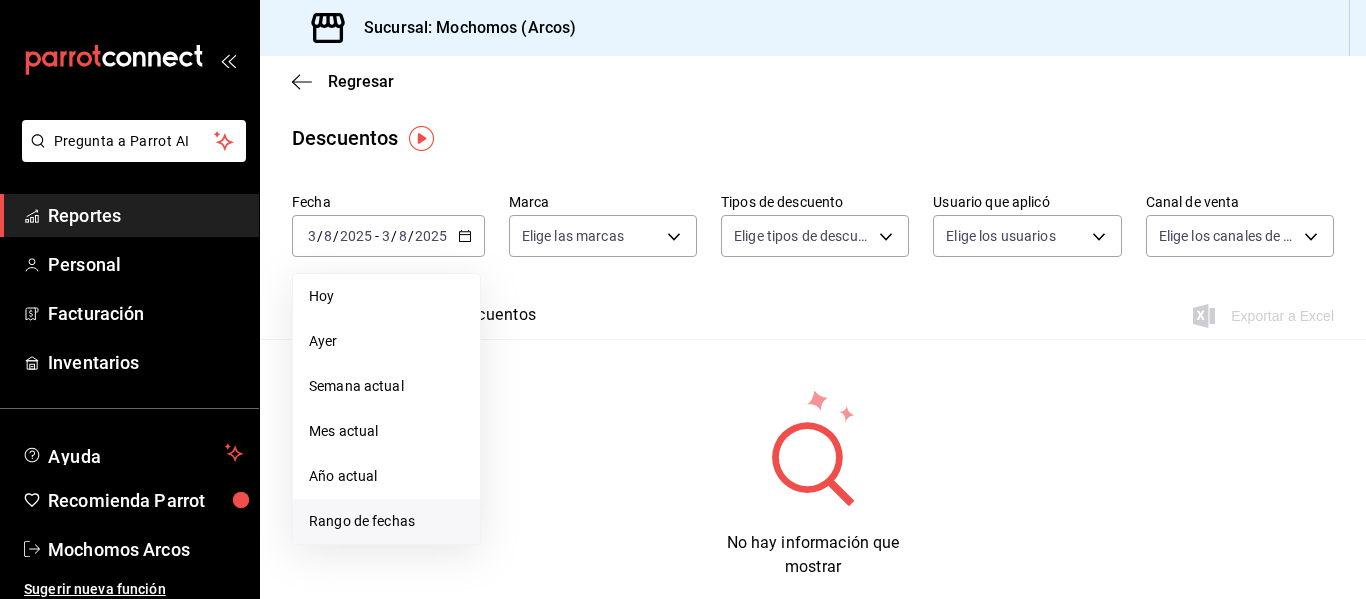 click on "Rango de fechas" at bounding box center [386, 521] 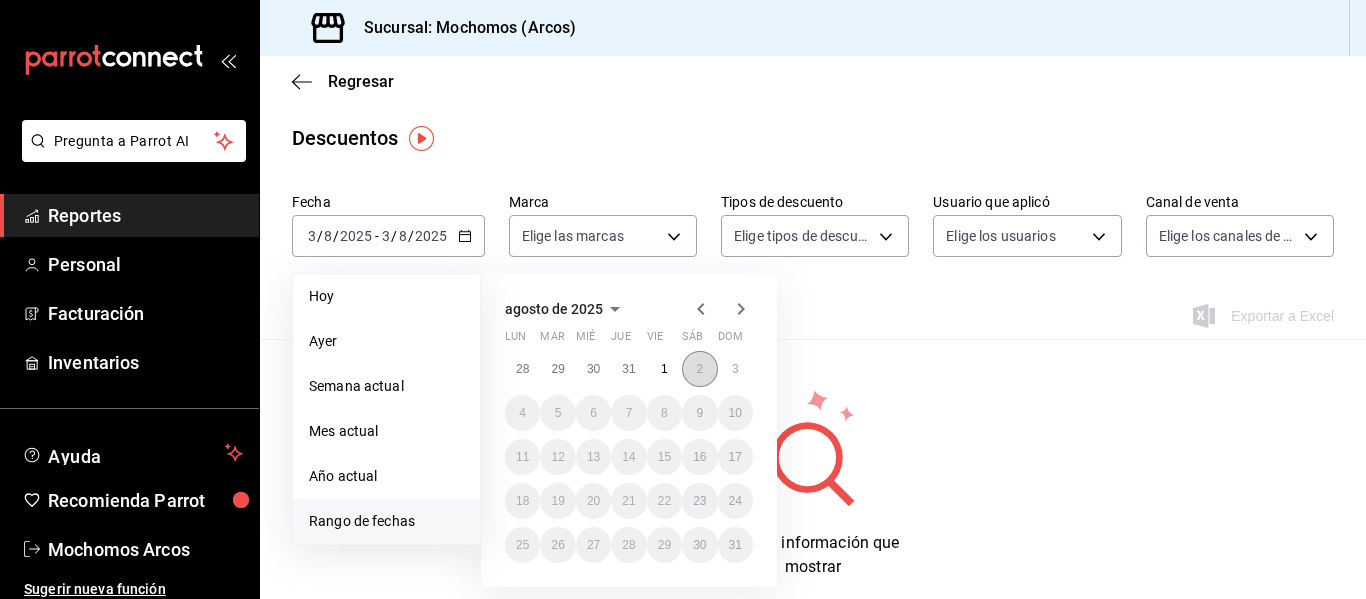 click on "2" at bounding box center (699, 369) 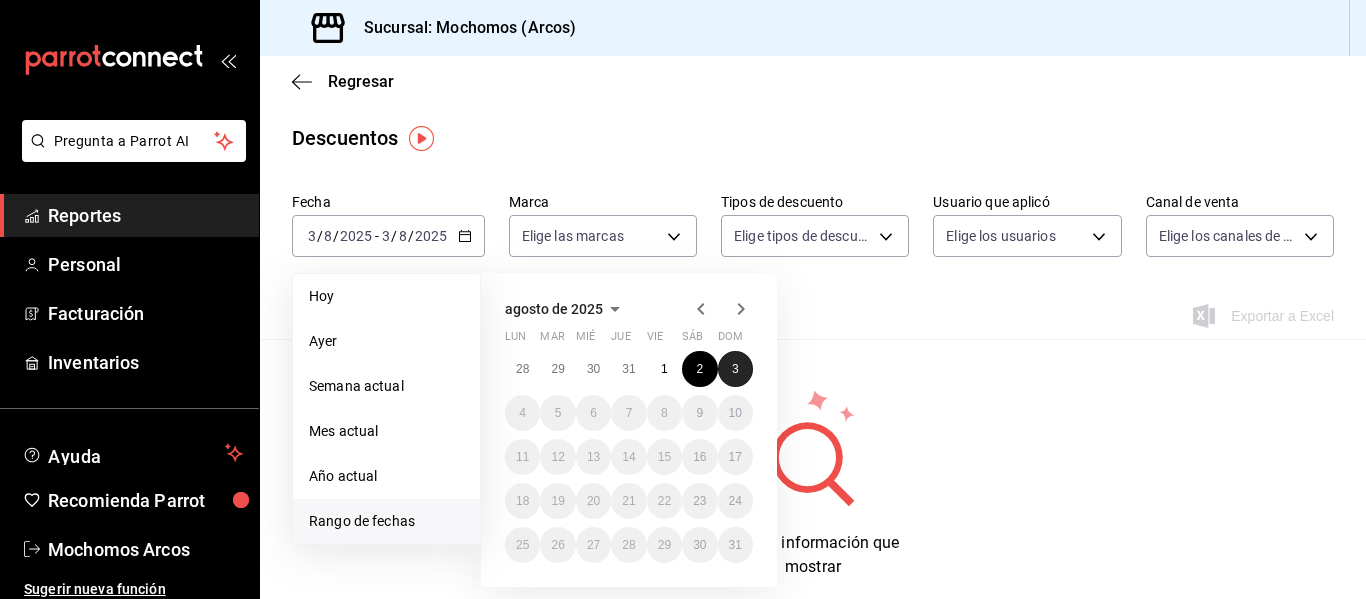 click on "3" at bounding box center (735, 369) 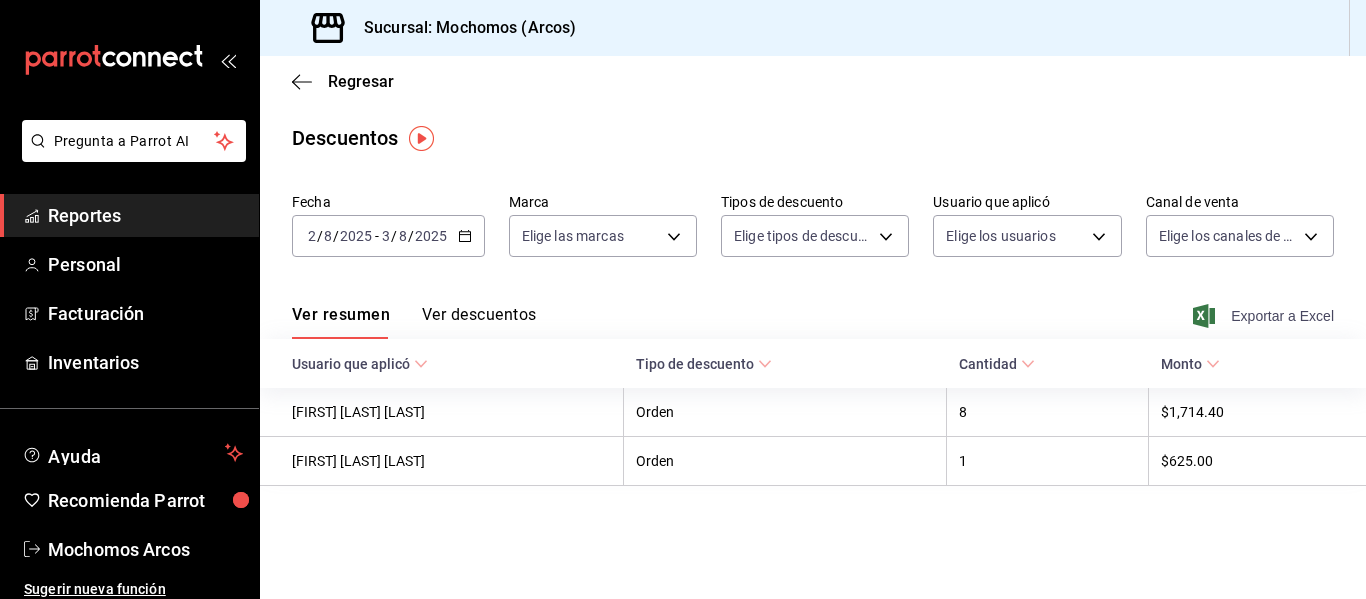 click on "Exportar a Excel" at bounding box center [1265, 316] 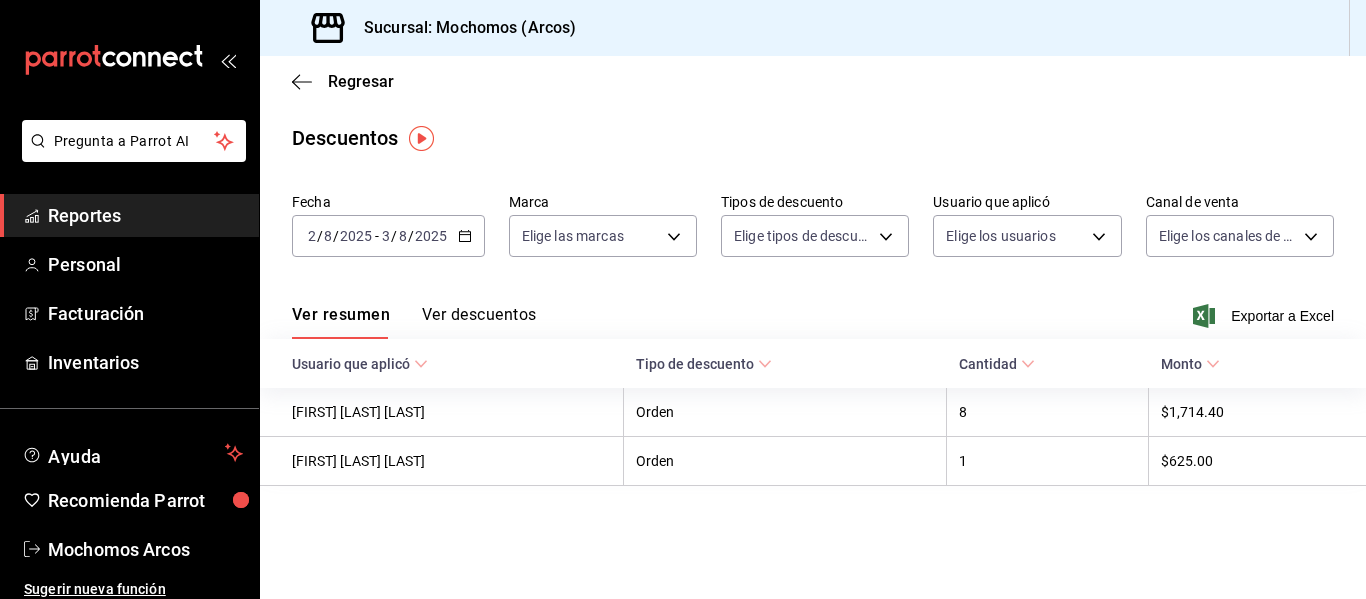 click on "Regresar" at bounding box center [813, 81] 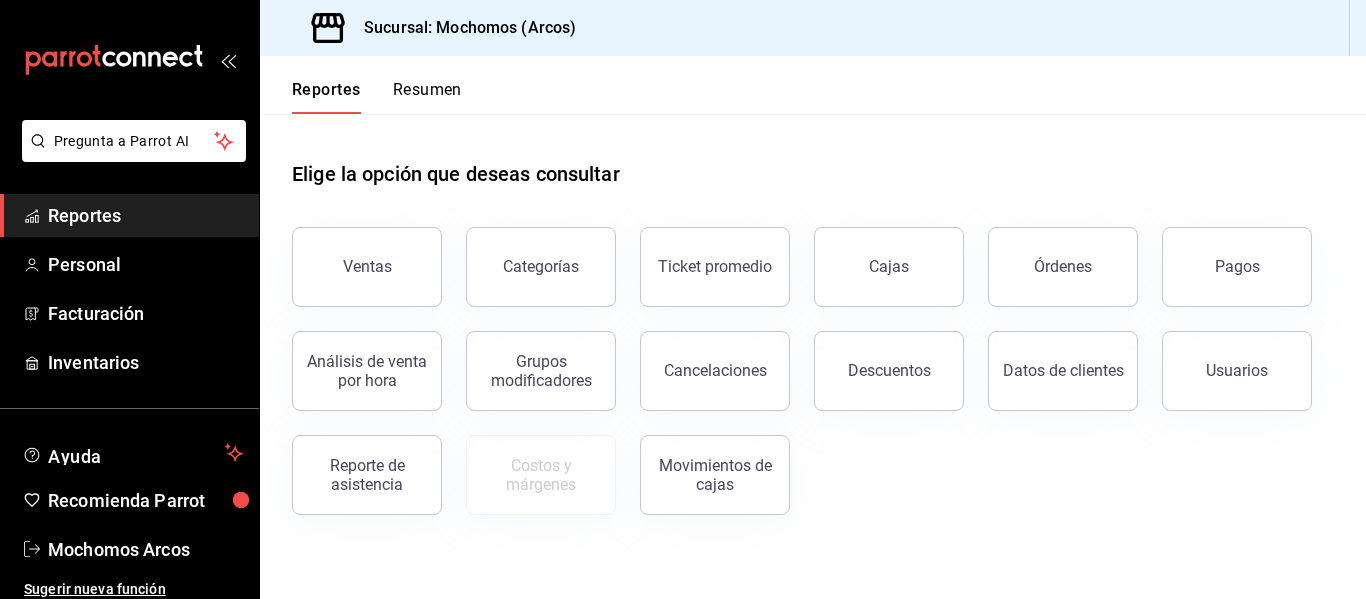 click on "Elige la opción que deseas consultar" at bounding box center (813, 158) 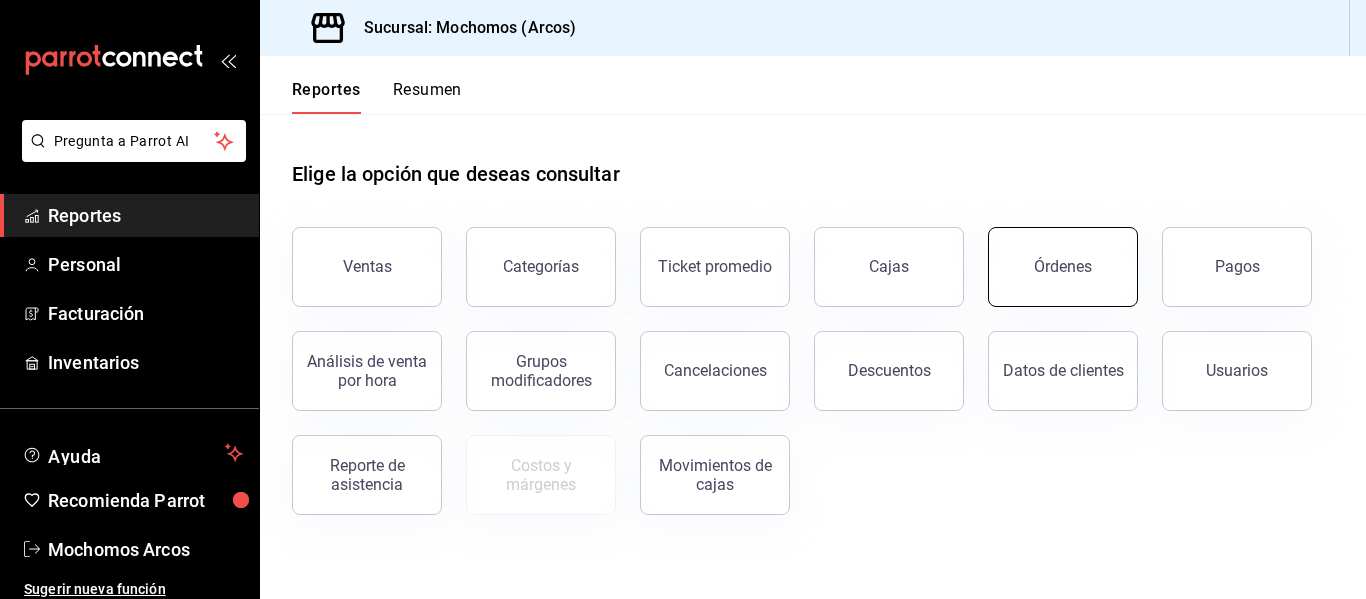 click on "Órdenes" at bounding box center [1063, 267] 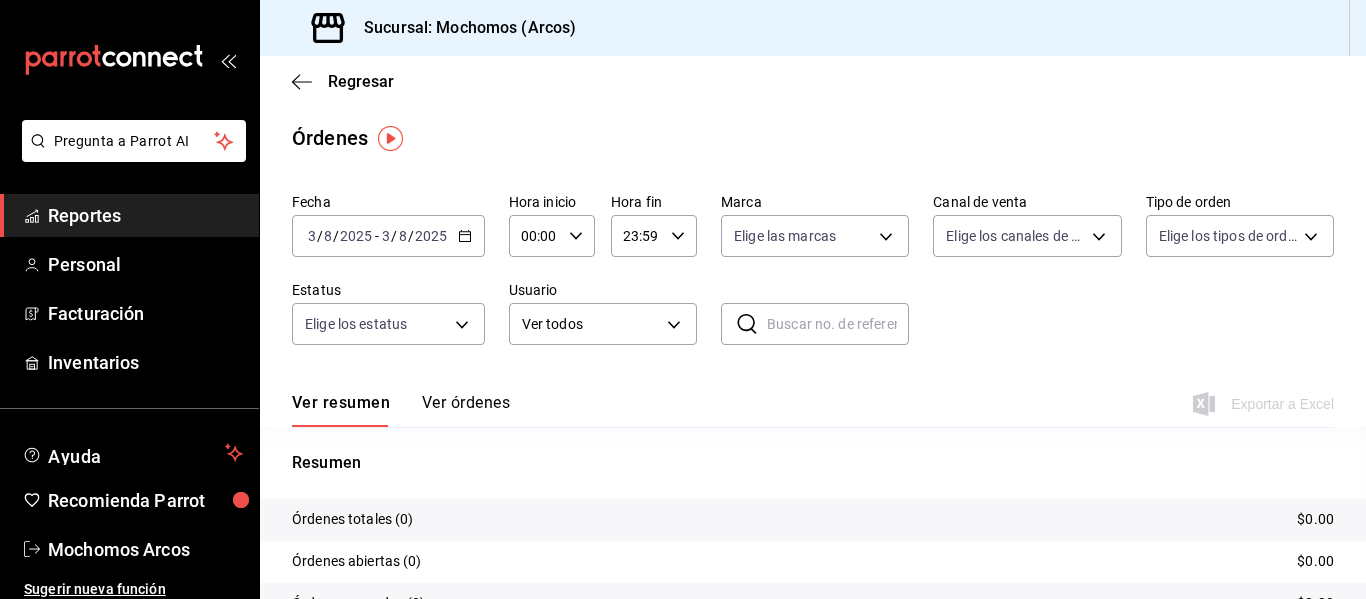click on "Órdenes" at bounding box center (813, 138) 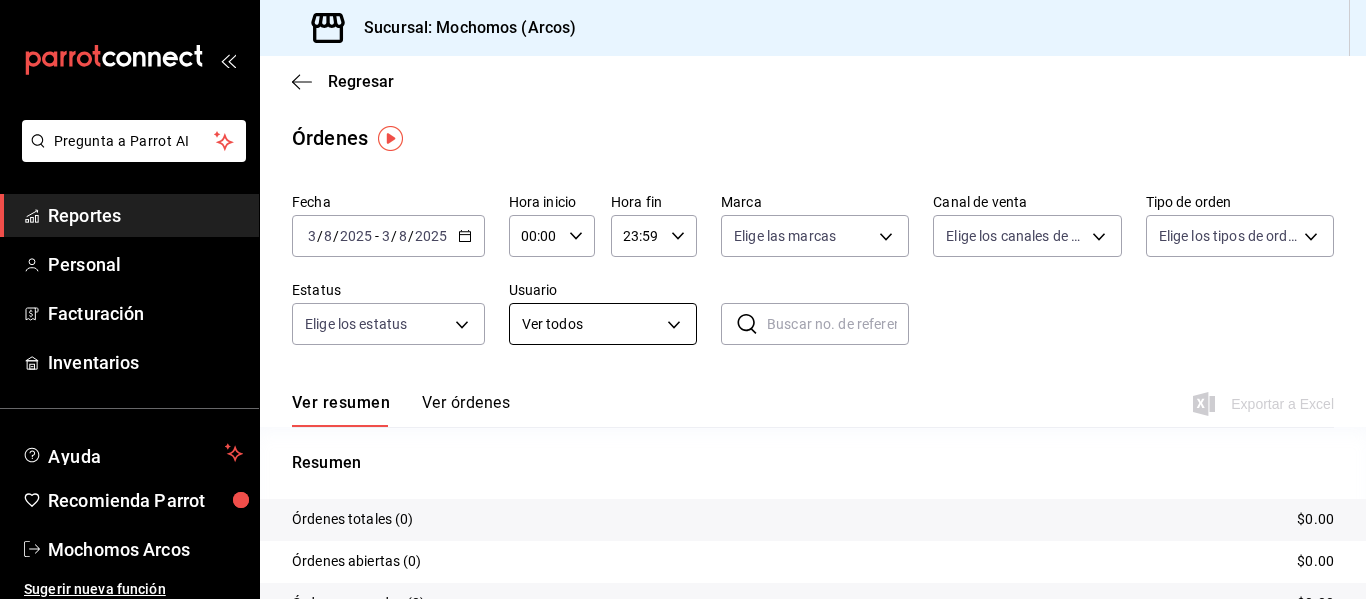 click on "Pregunta a Parrot AI Reportes   Personal   Facturación   Inventarios   Ayuda Recomienda Parrot   Mochomos Arcos   Sugerir nueva función   Sucursal: Mochomos (Arcos) Regresar Órdenes Fecha 2025-08-03 3 / 8 / 2025 - 2025-08-03 3 / 8 / 2025 Hora inicio 00:00 Hora inicio Hora fin 23:59 Hora fin Marca Elige las marcas Canal de venta Elige los canales de venta Tipo de orden Elige los tipos de orden Estatus Elige los estatus Usuario Ver todos ALL ​ ​ Ver resumen Ver órdenes Exportar a Excel Resumen Órdenes totales (0) $0.00 Órdenes abiertas (0) $0.00 Órdenes cerradas (0) $0.00 Órdenes canceladas (0) $0.00 Órdenes negadas (0) $0.00 ¿Quieres ver el consumo promedio por orden y comensal? Ve al reporte de Ticket promedio Pregunta a Parrot AI Reportes   Personal   Facturación   Inventarios   Ayuda Recomienda Parrot   Mochomos Arcos   Sugerir nueva función   GANA 1 MES GRATIS EN TU SUSCRIPCIÓN AQUÍ Ver video tutorial Ir a video Visitar centro de ayuda (81) [PHONE] [EMAIL]" at bounding box center (683, 299) 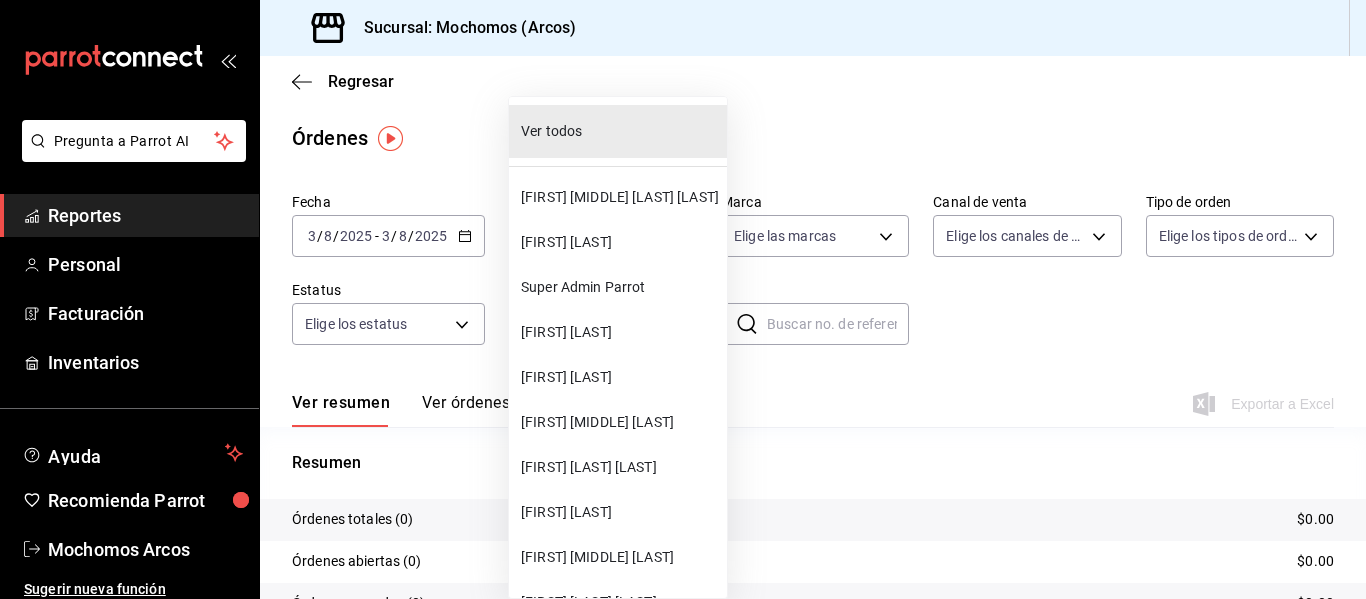 click at bounding box center (683, 299) 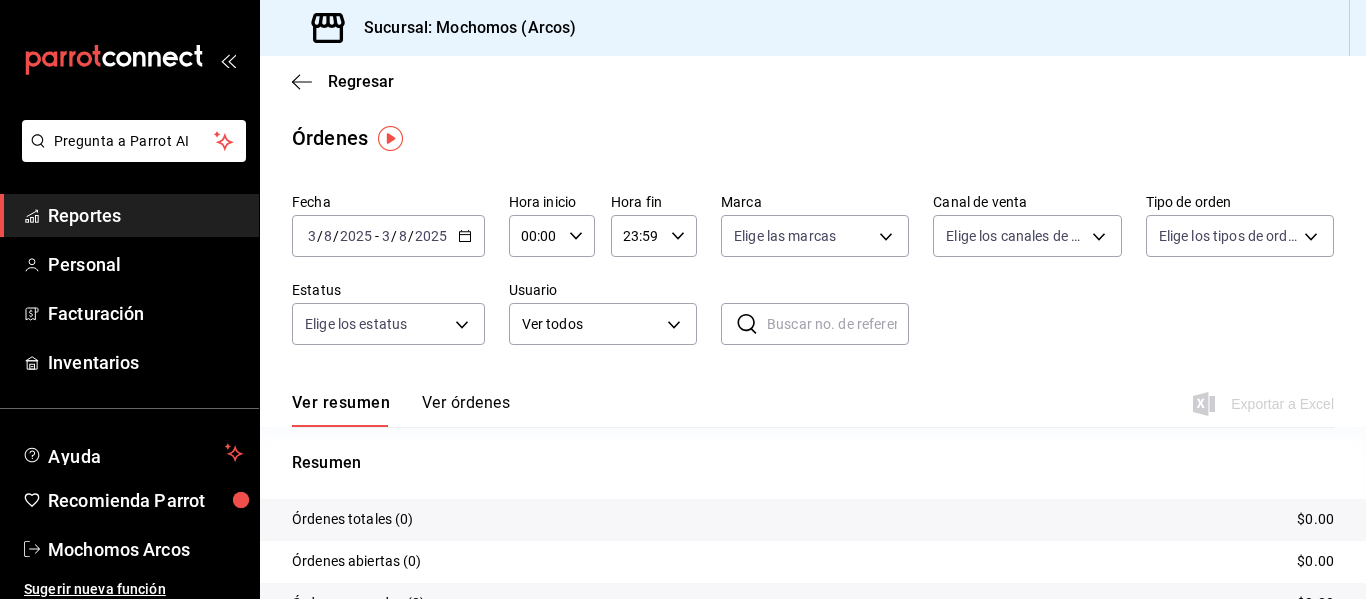 click at bounding box center [683, 299] 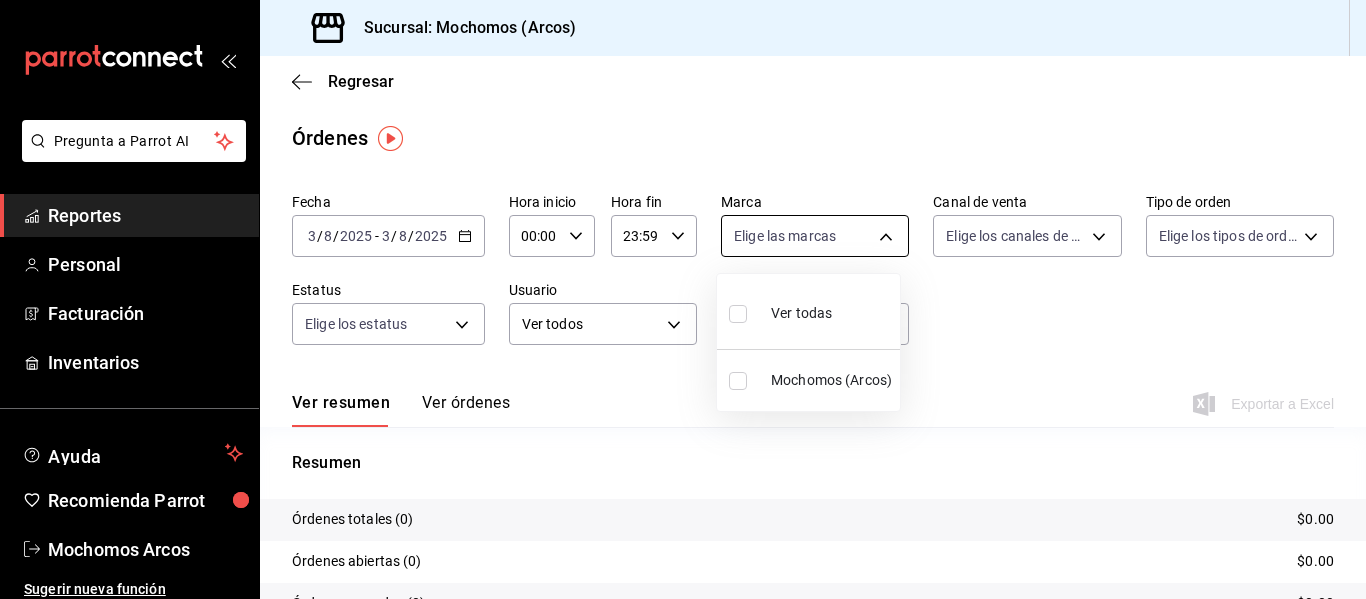 click on "Pregunta a Parrot AI Reportes   Personal   Facturación   Inventarios   Ayuda Recomienda Parrot   Mochomos Arcos   Sugerir nueva función   Sucursal: Mochomos (Arcos) Regresar Órdenes Fecha 2025-08-03 3 / 8 / 2025 - 2025-08-03 3 / 8 / 2025 Hora inicio 00:00 Hora inicio Hora fin 23:59 Hora fin Marca Elige las marcas Canal de venta Elige los canales de venta Tipo de orden Elige los tipos de orden Estatus Elige los estatus Usuario Ver todos ALL ​ ​ Ver resumen Ver órdenes Exportar a Excel Resumen Órdenes totales (0) $0.00 Órdenes abiertas (0) $0.00 Órdenes cerradas (0) $0.00 Órdenes canceladas (0) $0.00 Órdenes negadas (0) $0.00 ¿Quieres ver el consumo promedio por orden y comensal? Ve al reporte de Ticket promedio Pregunta a Parrot AI Reportes   Personal   Facturación   Inventarios   Ayuda Recomienda Parrot   Mochomos Arcos   Sugerir nueva función   GANA 1 MES GRATIS EN TU SUSCRIPCIÓN AQUÍ Ver video tutorial Ir a video Visitar centro de ayuda ([PHONE]) [EMAIL]" at bounding box center [683, 299] 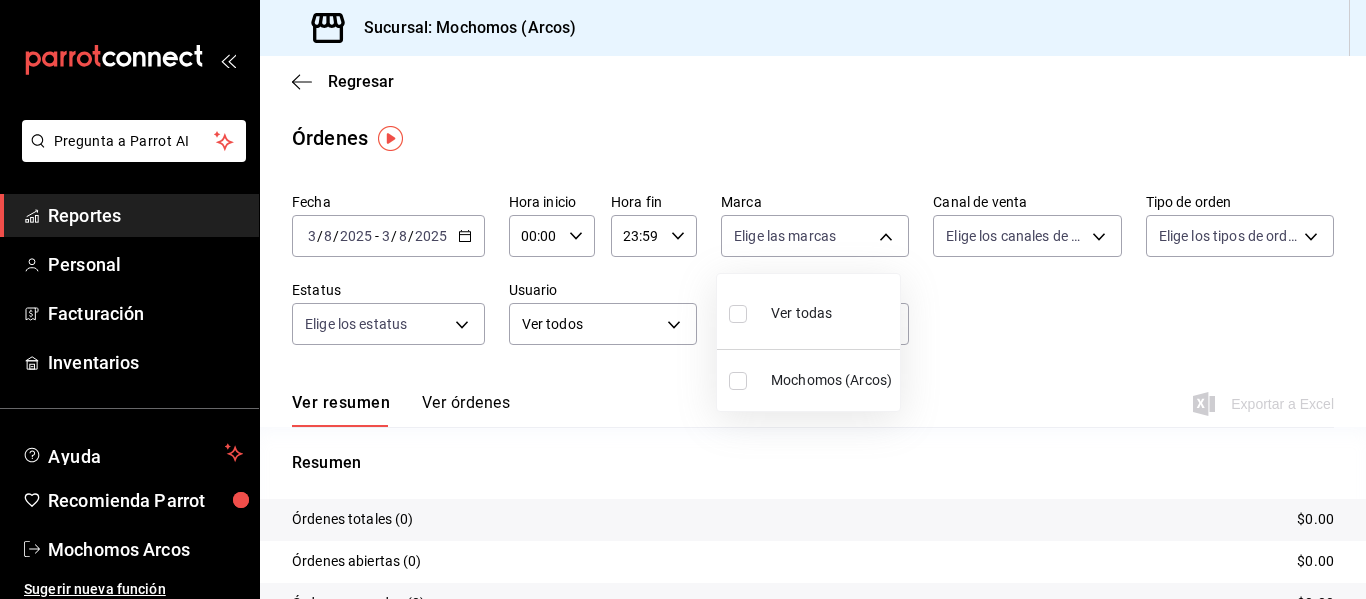 click on "Mochomos (Arcos)" at bounding box center [831, 380] 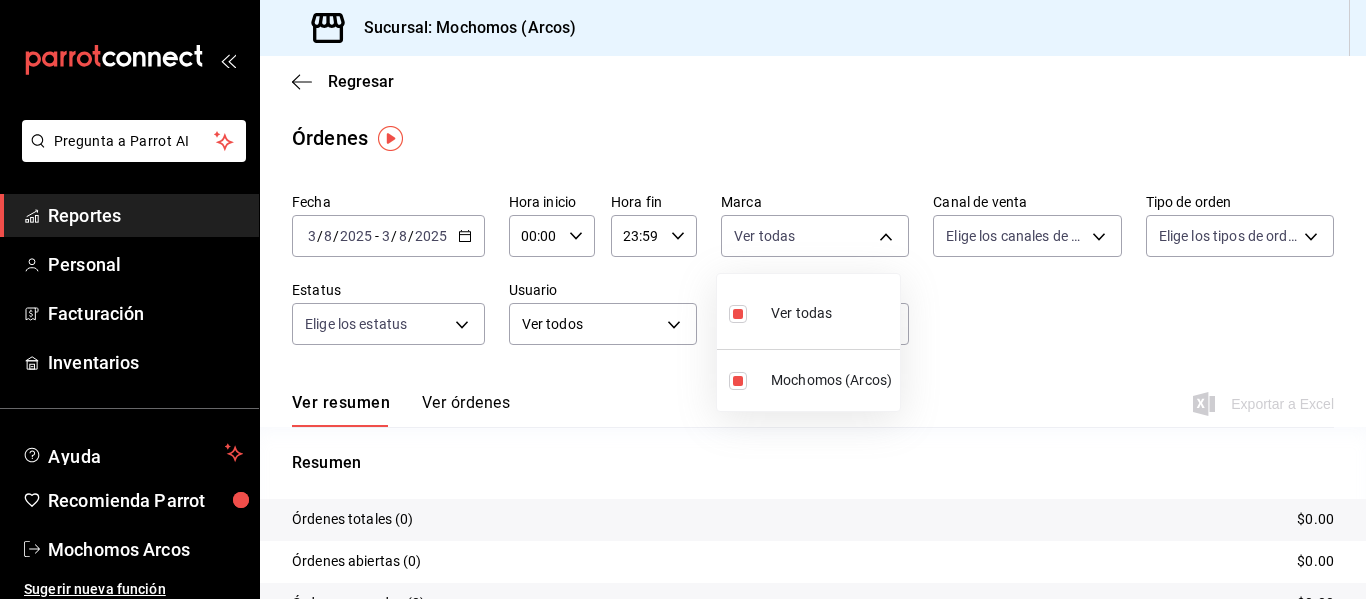 click at bounding box center [683, 299] 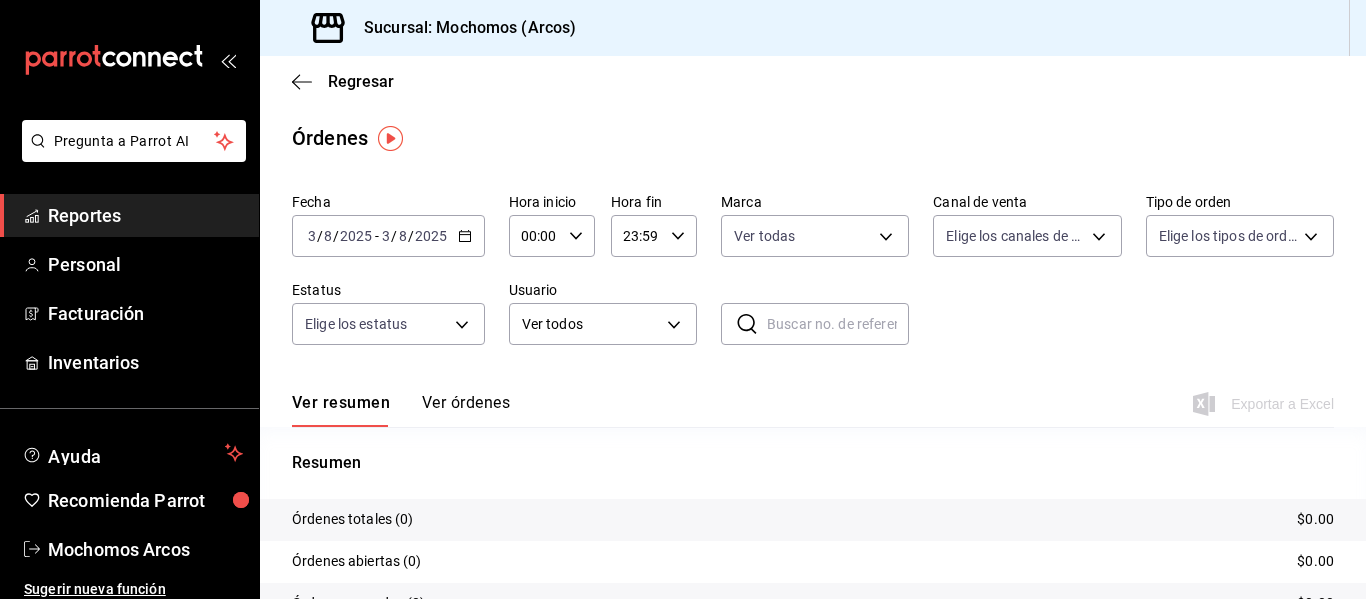 click 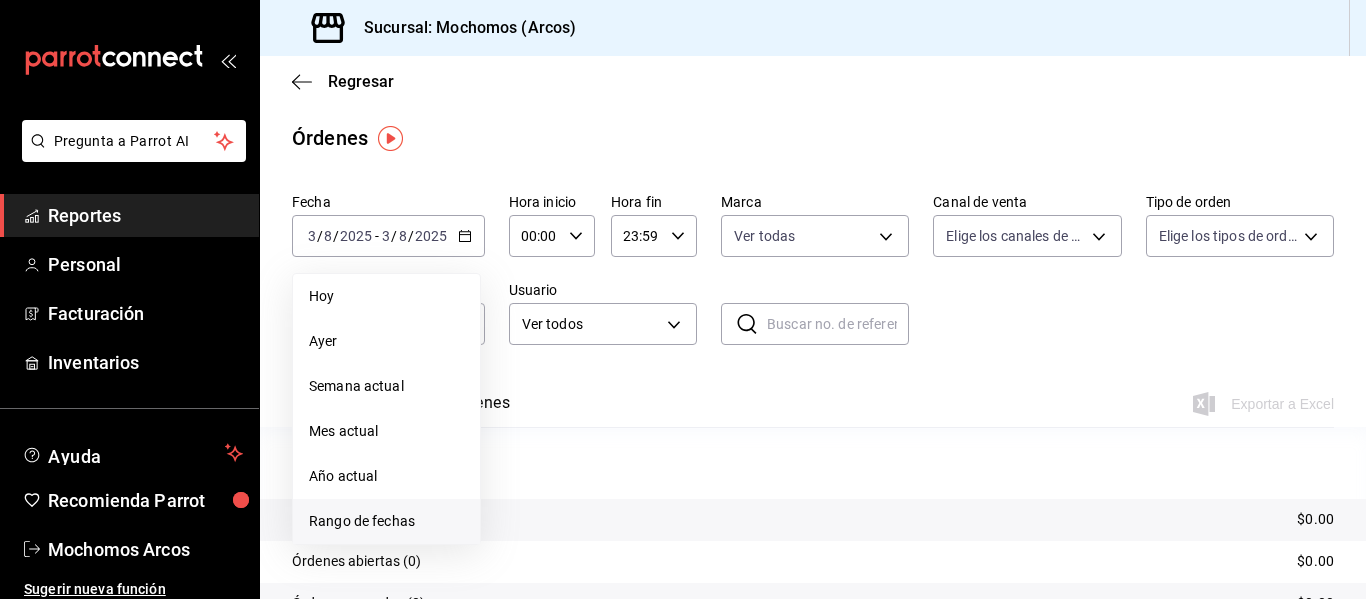 click on "Rango de fechas" at bounding box center (386, 521) 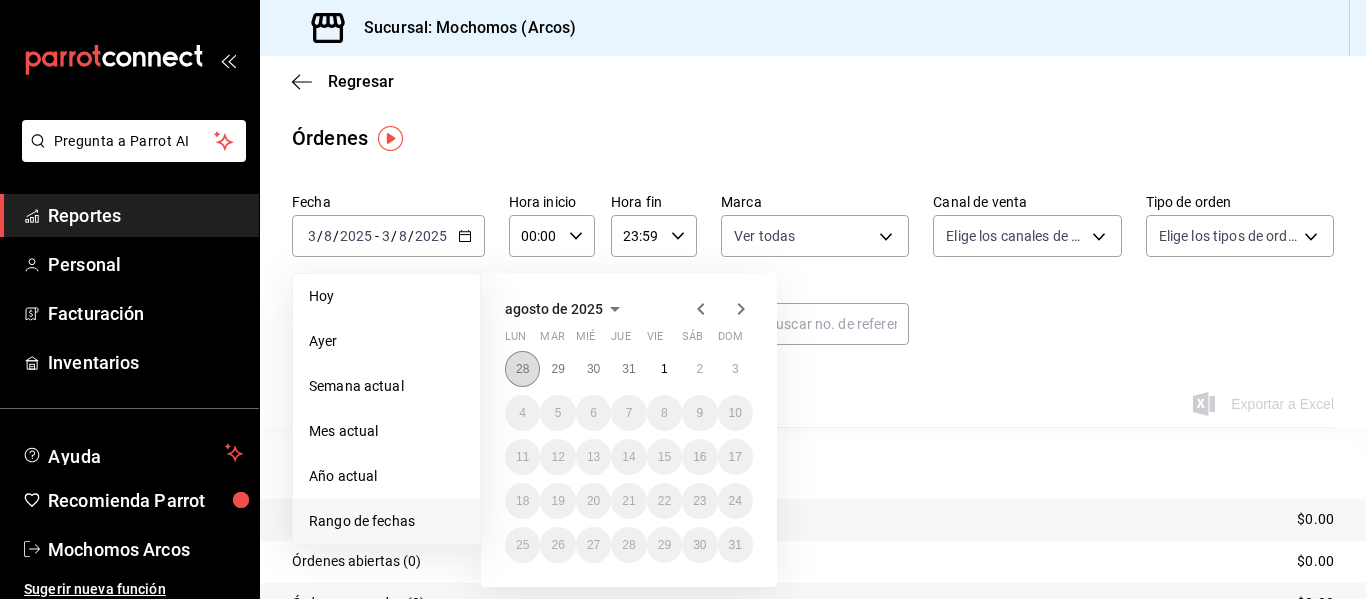 click on "28" at bounding box center [522, 369] 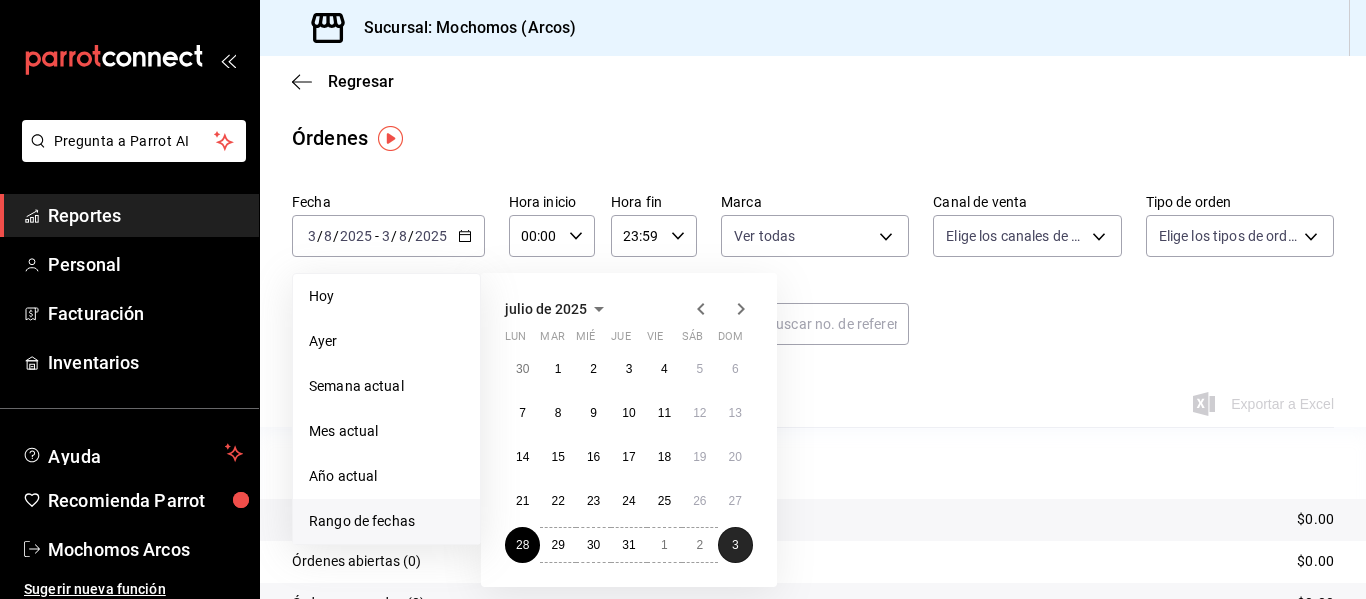click on "3" at bounding box center [735, 545] 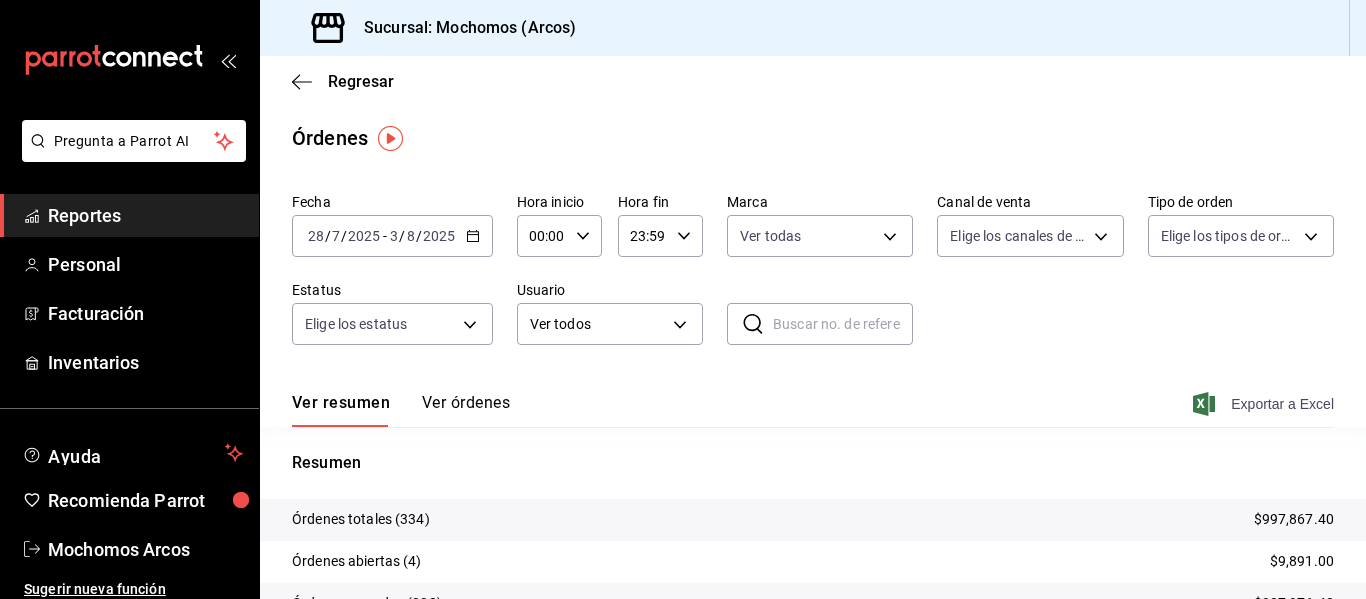 click on "Exportar a Excel" at bounding box center (1265, 404) 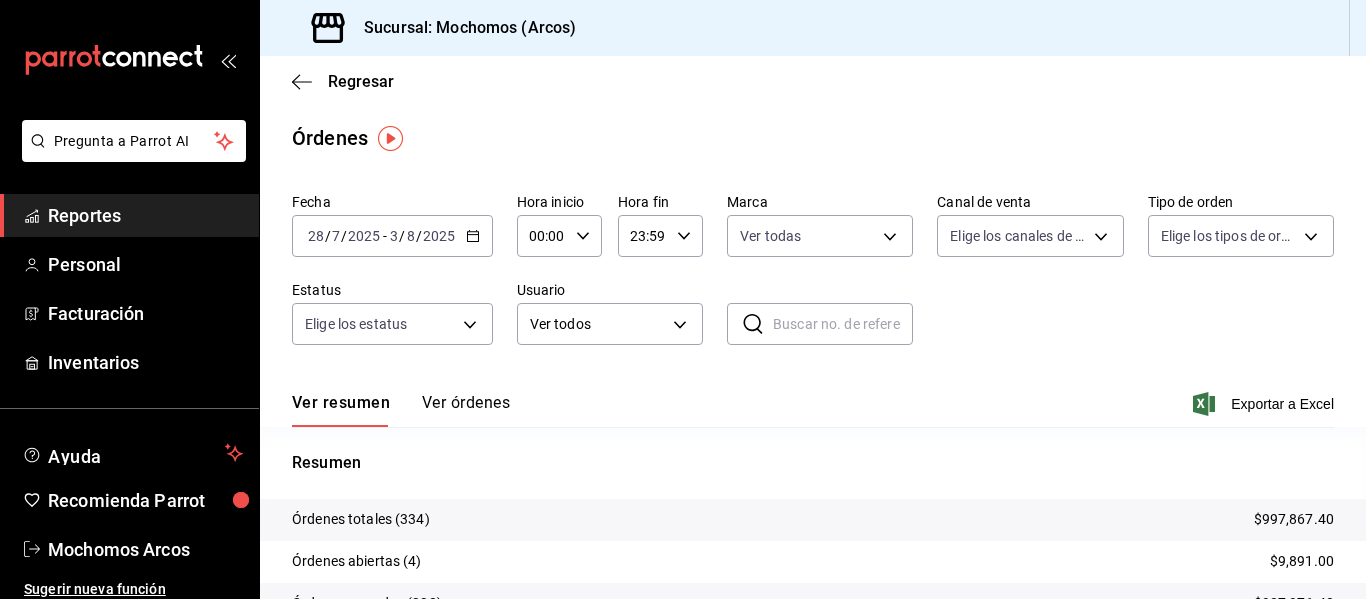 click on "Reportes" at bounding box center [145, 215] 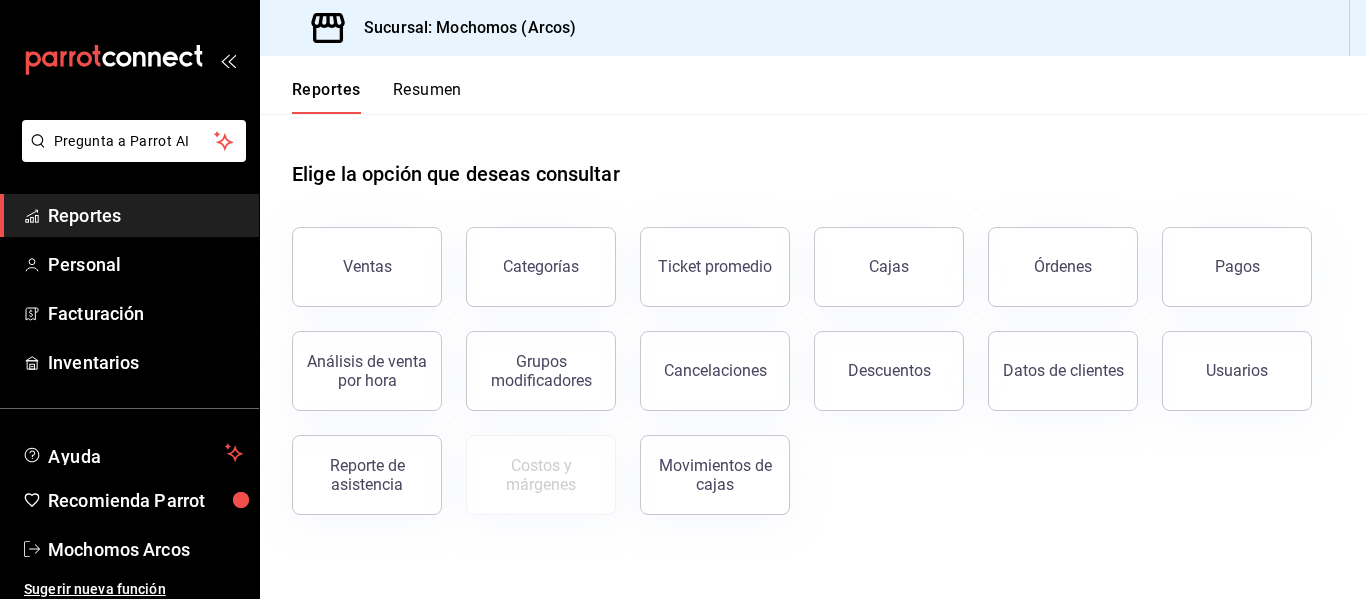 click on "Elige la opción que deseas consultar" at bounding box center (813, 158) 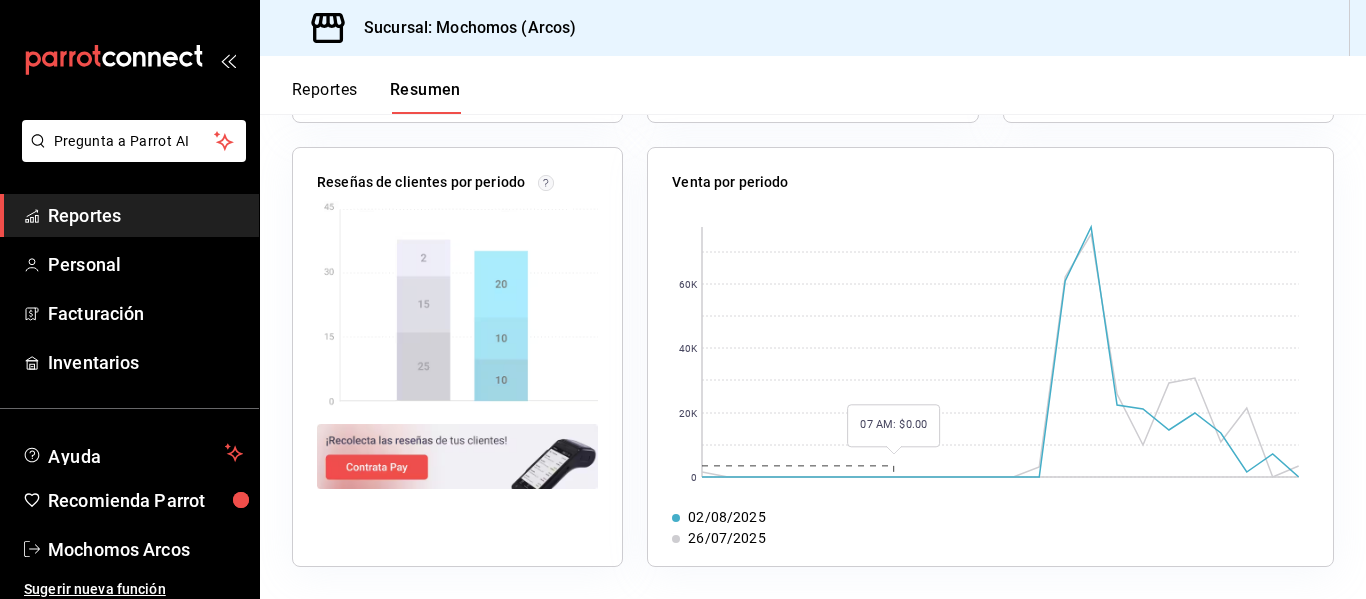 scroll, scrollTop: 0, scrollLeft: 0, axis: both 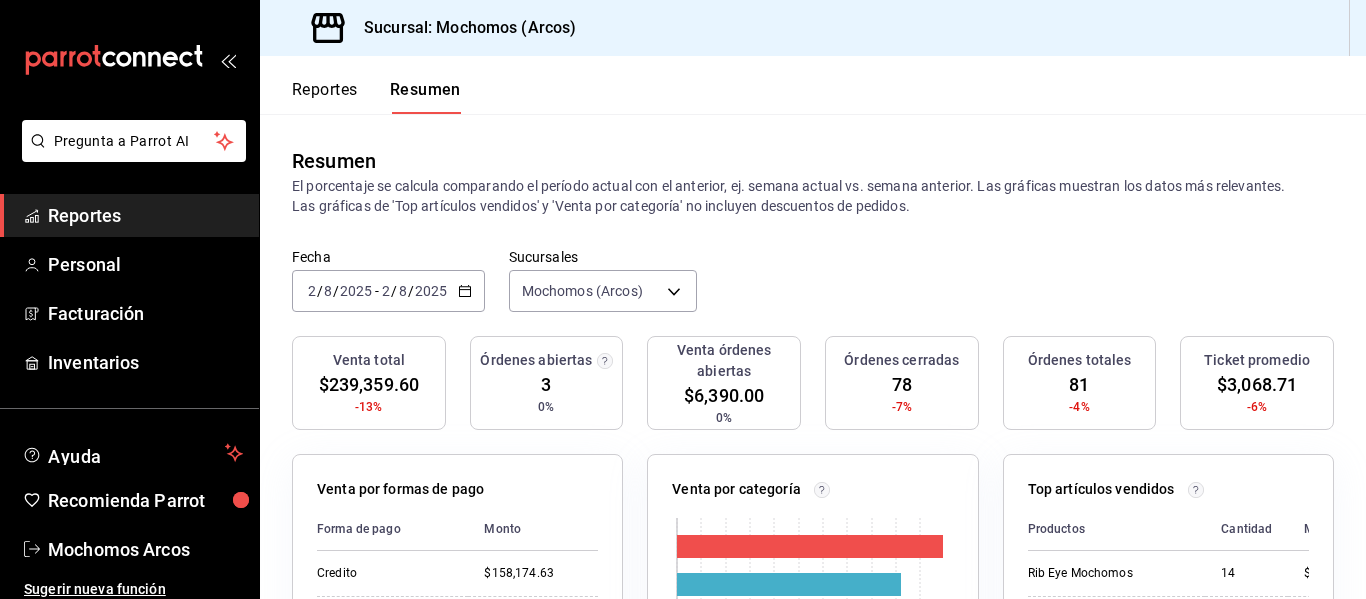 click on "Reportes" at bounding box center (325, 97) 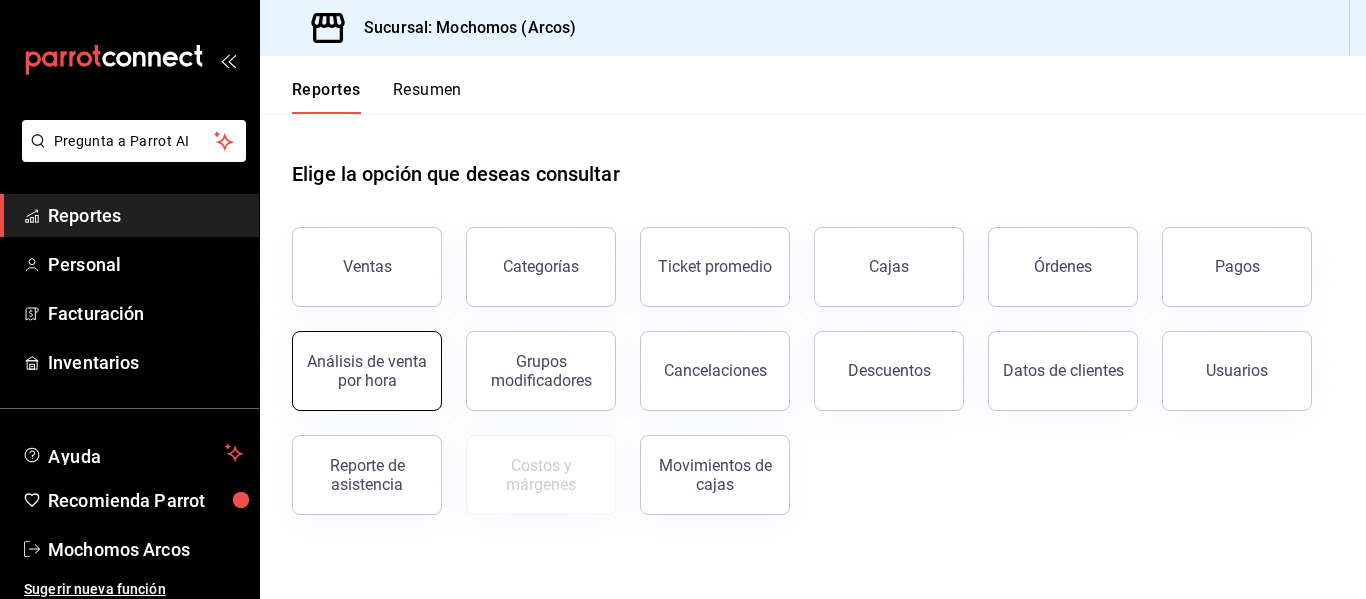 click on "Análisis de venta por hora" at bounding box center [367, 371] 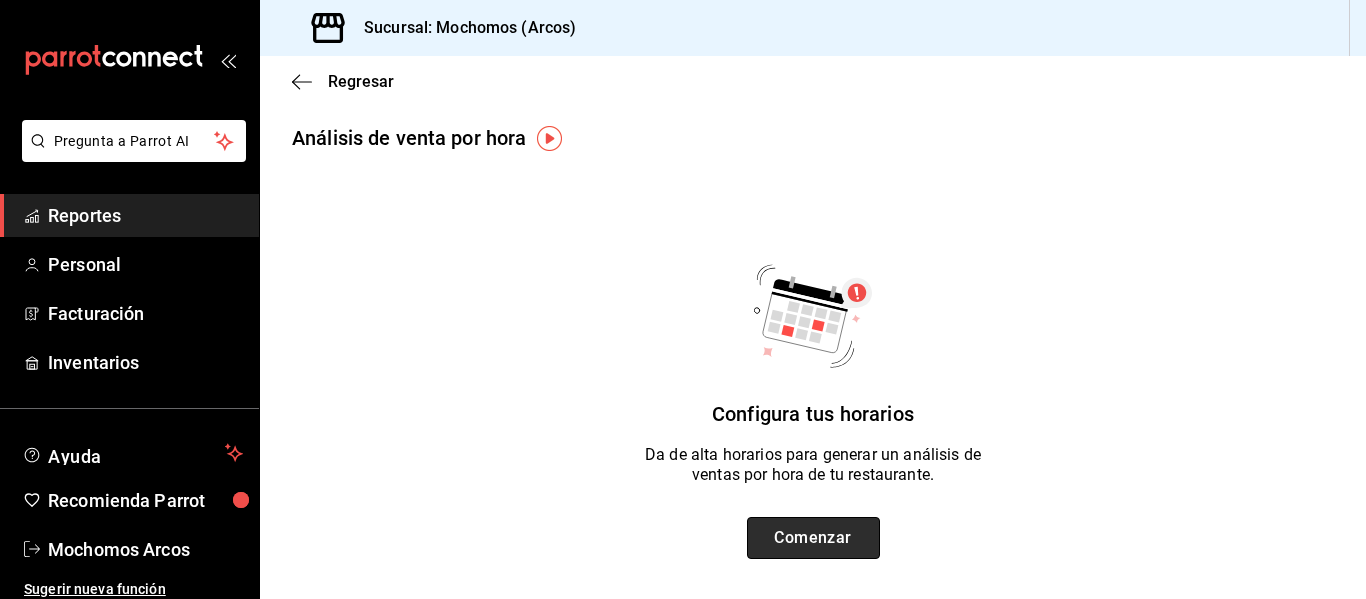 click on "Comenzar" at bounding box center [813, 538] 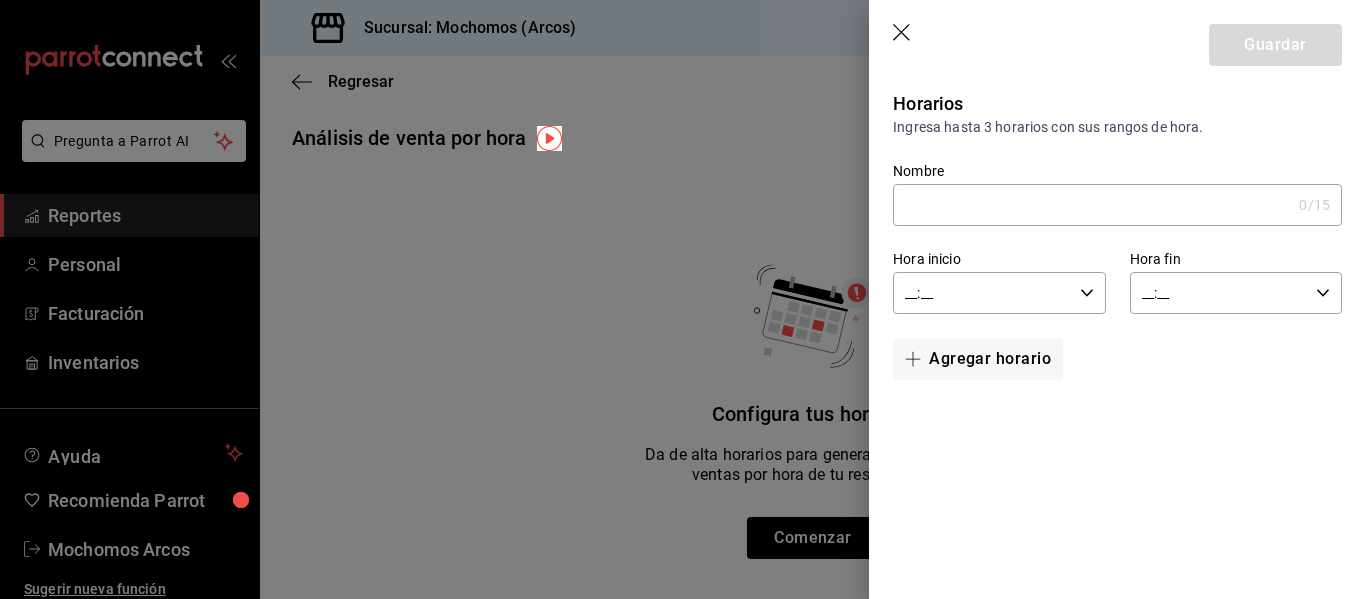 click 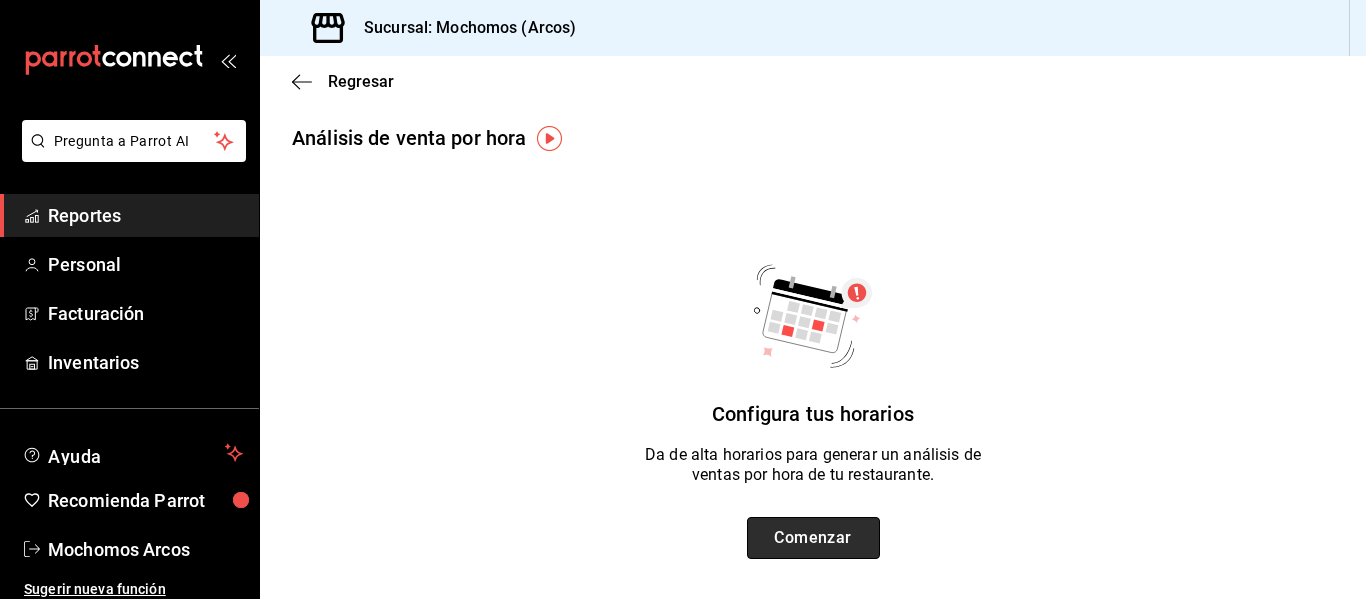 click on "Comenzar" at bounding box center [813, 538] 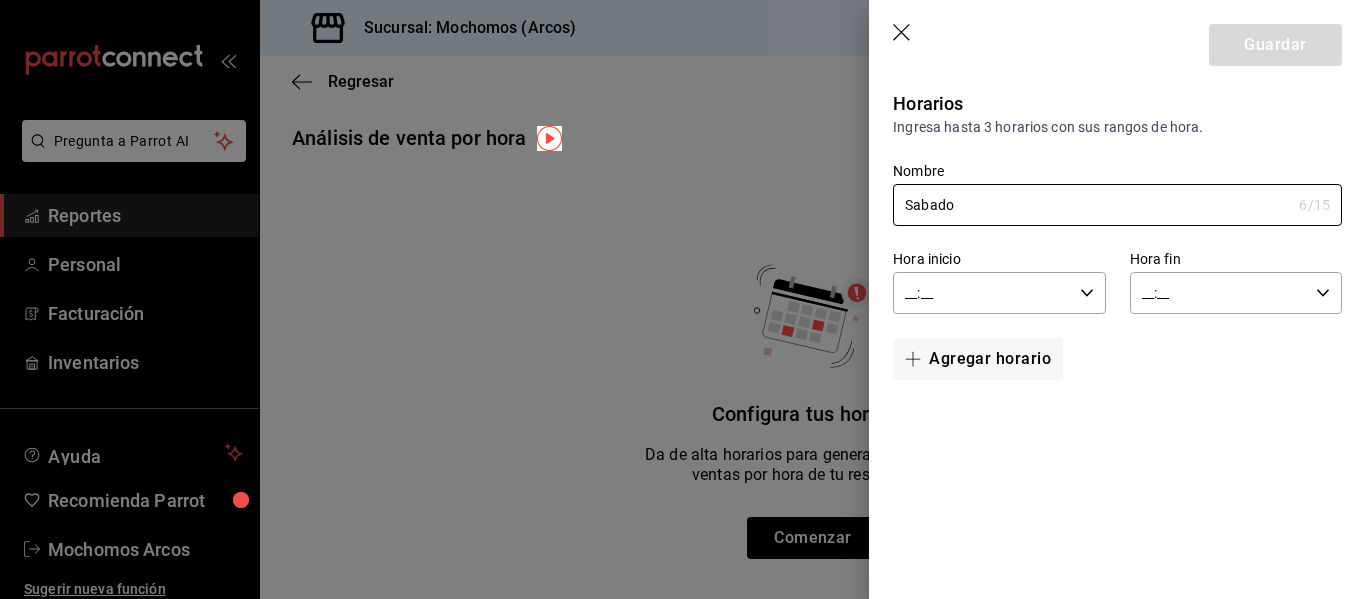 type on "Sabado" 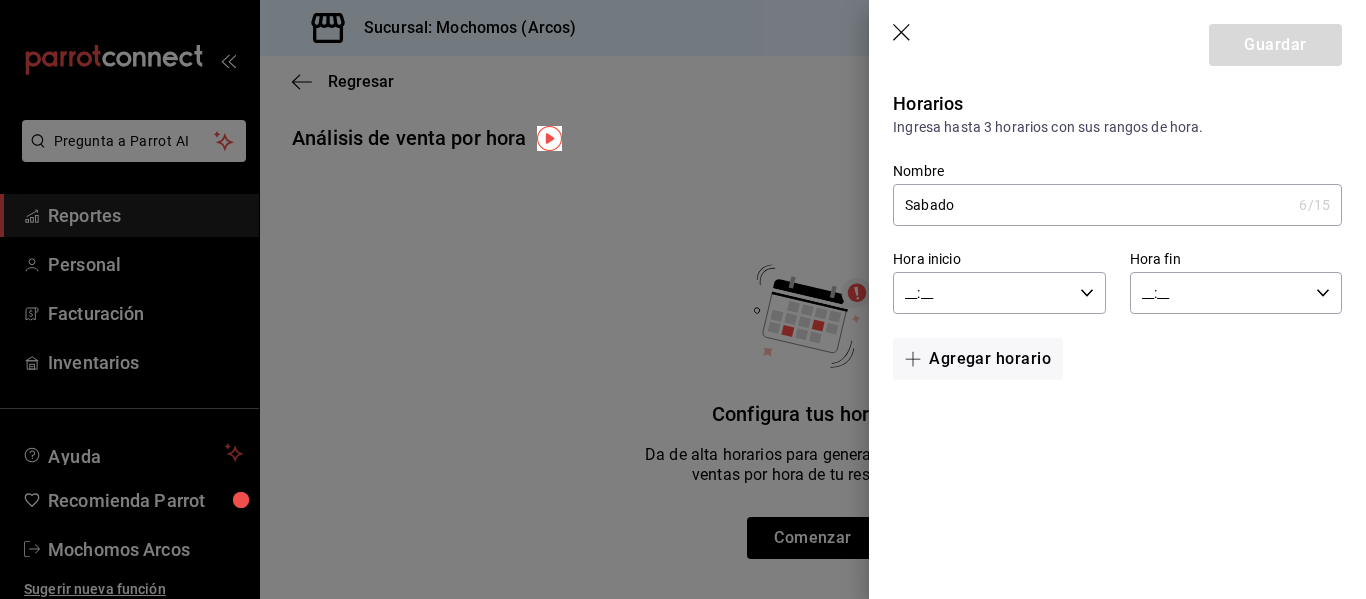 click on "__:__ Hora inicio" at bounding box center [999, 293] 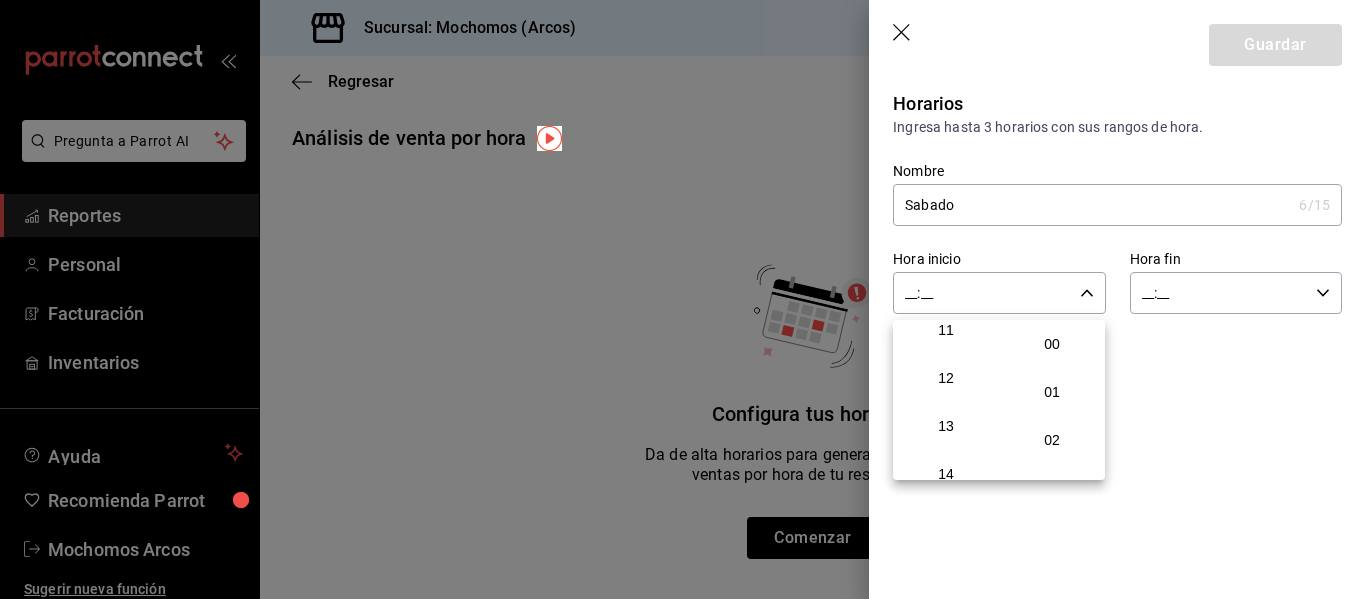 scroll, scrollTop: 543, scrollLeft: 0, axis: vertical 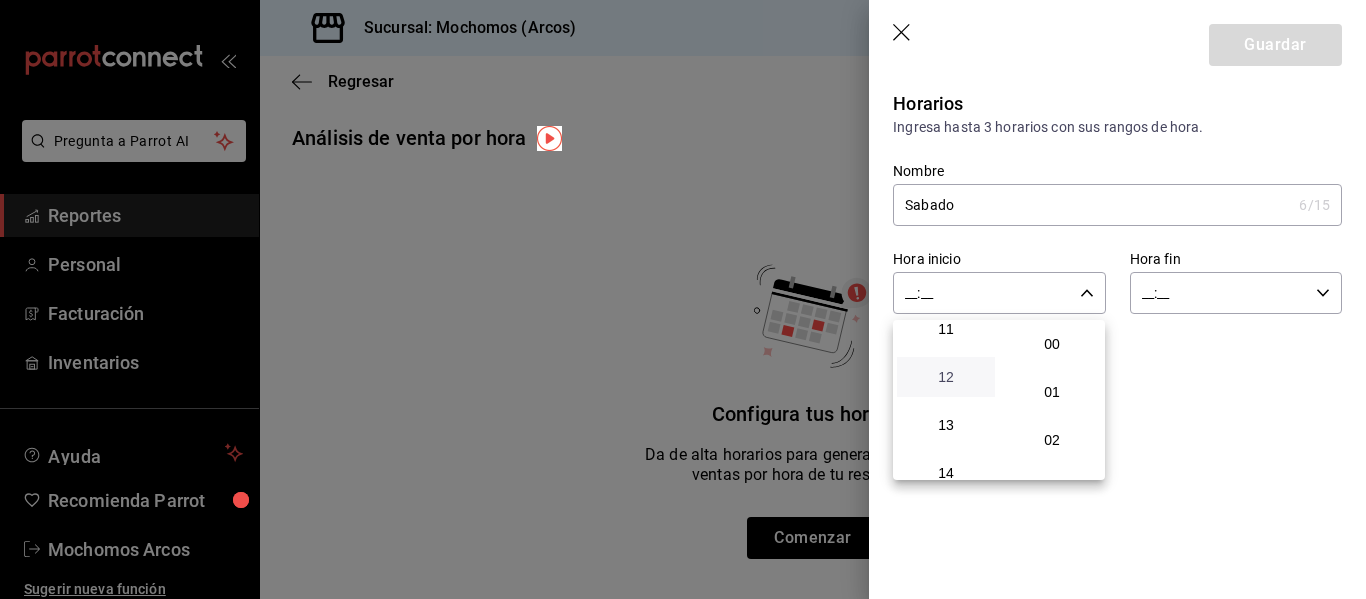 click on "12" at bounding box center [946, 377] 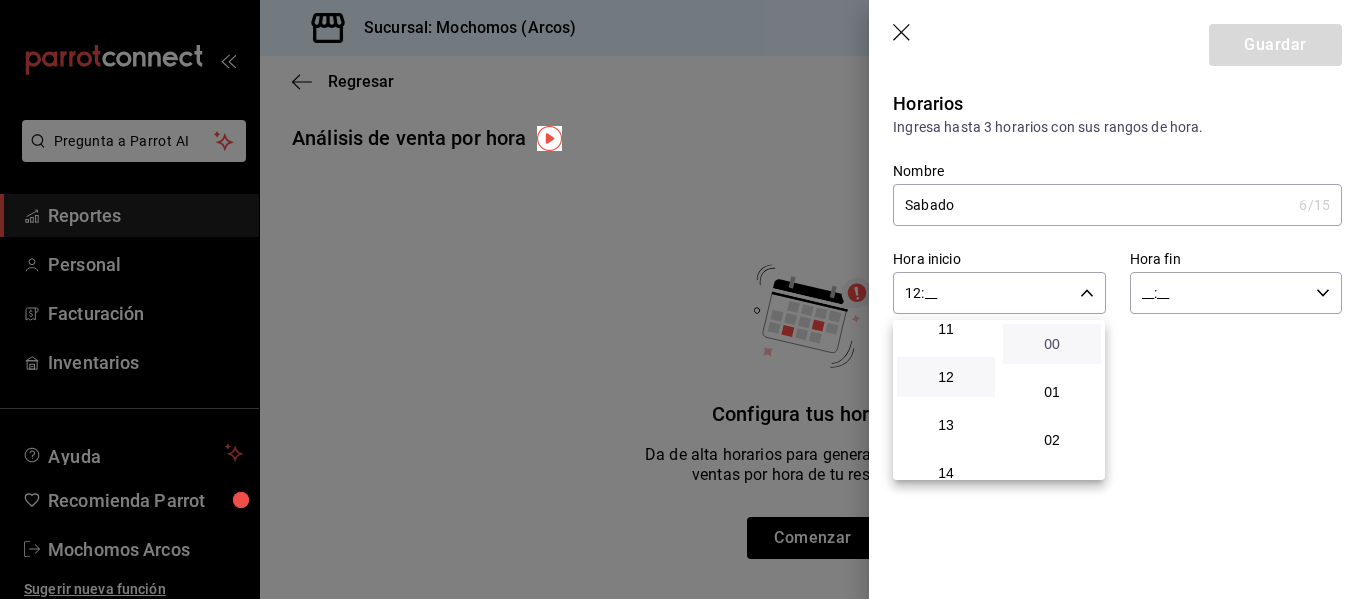 click on "00" at bounding box center [1052, 344] 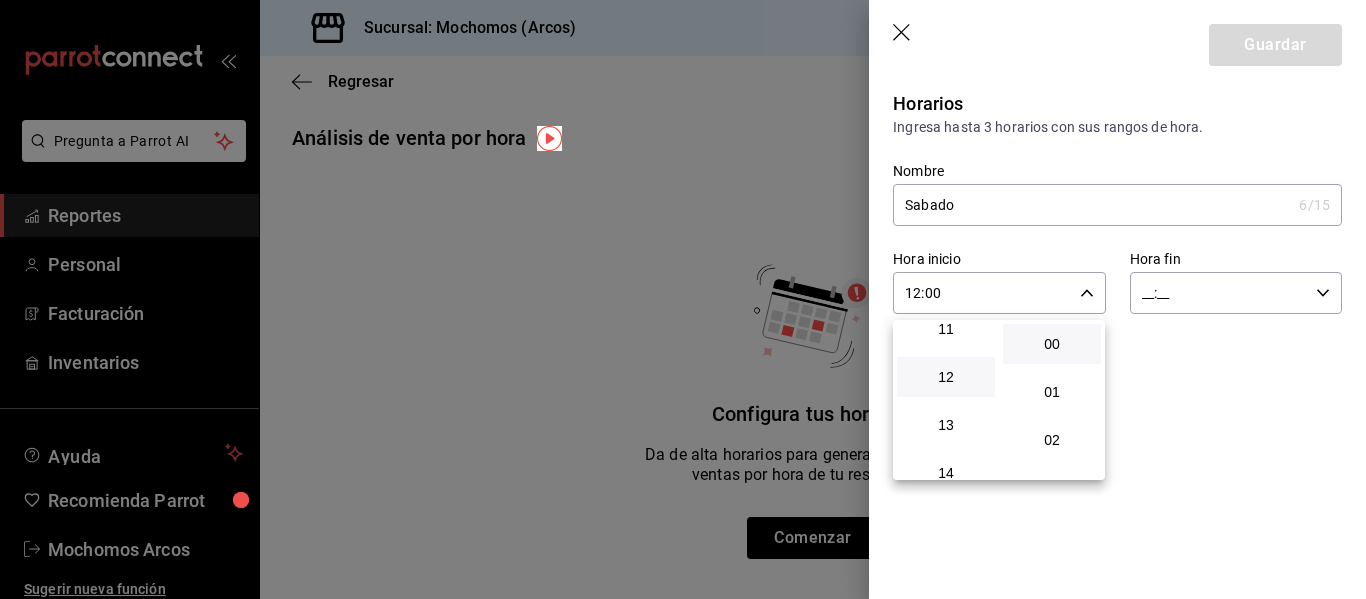 click at bounding box center [683, 299] 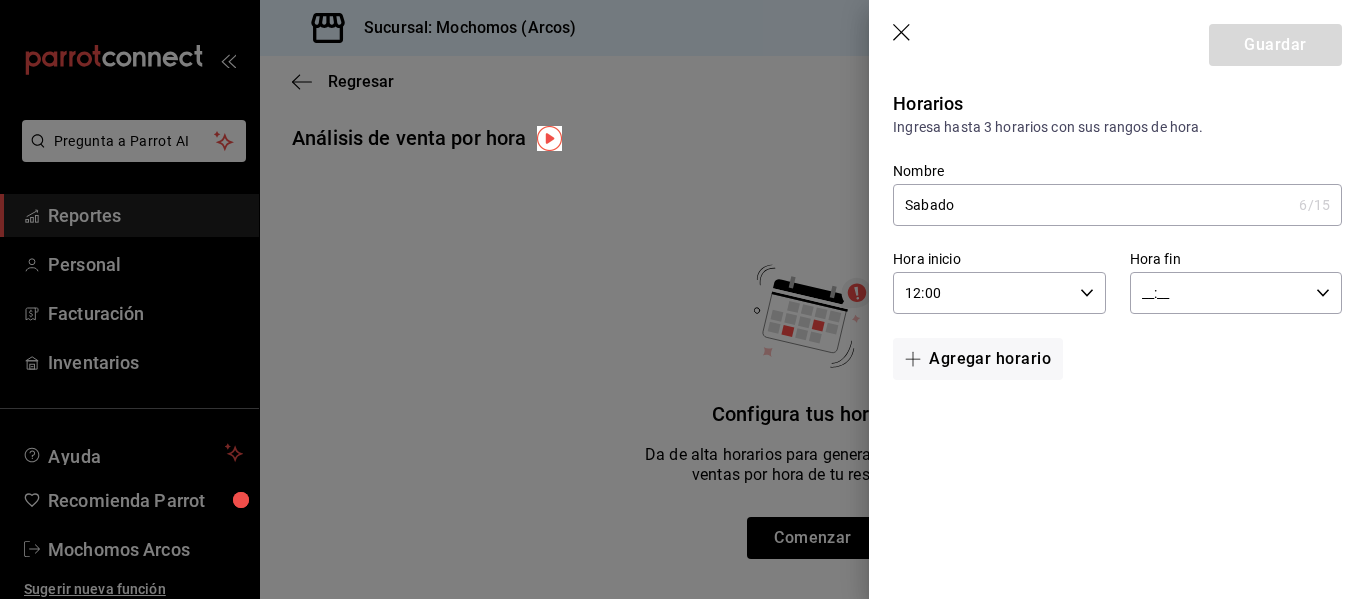 click 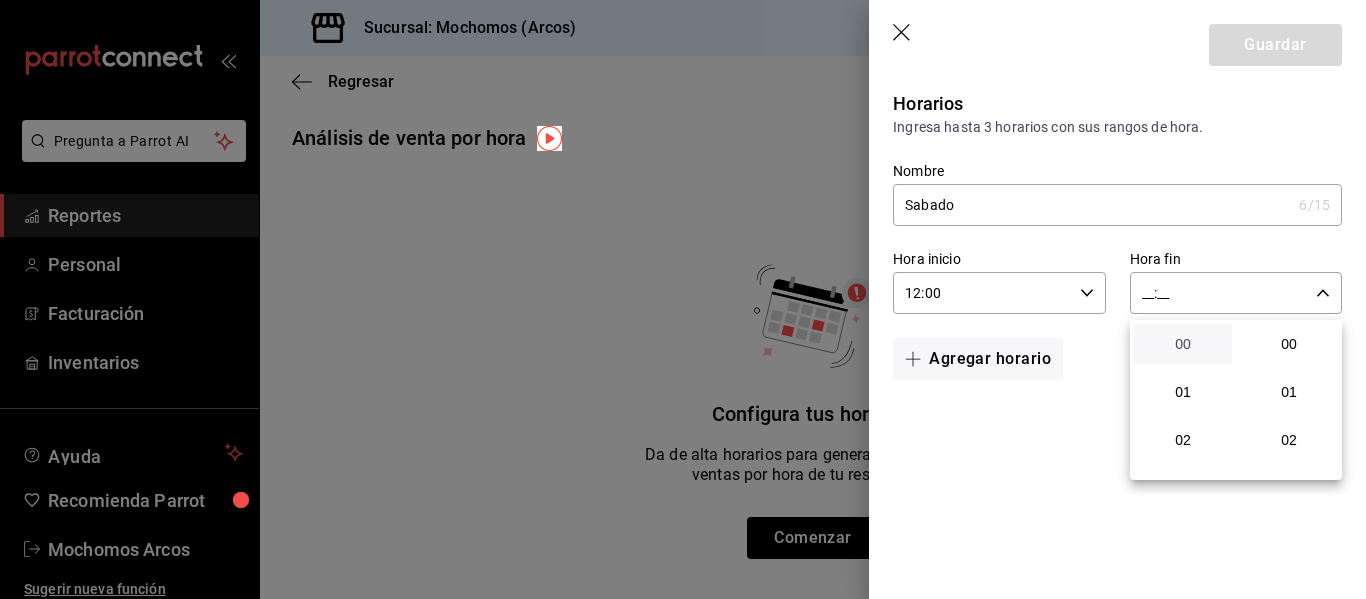 click on "00" at bounding box center (1183, 344) 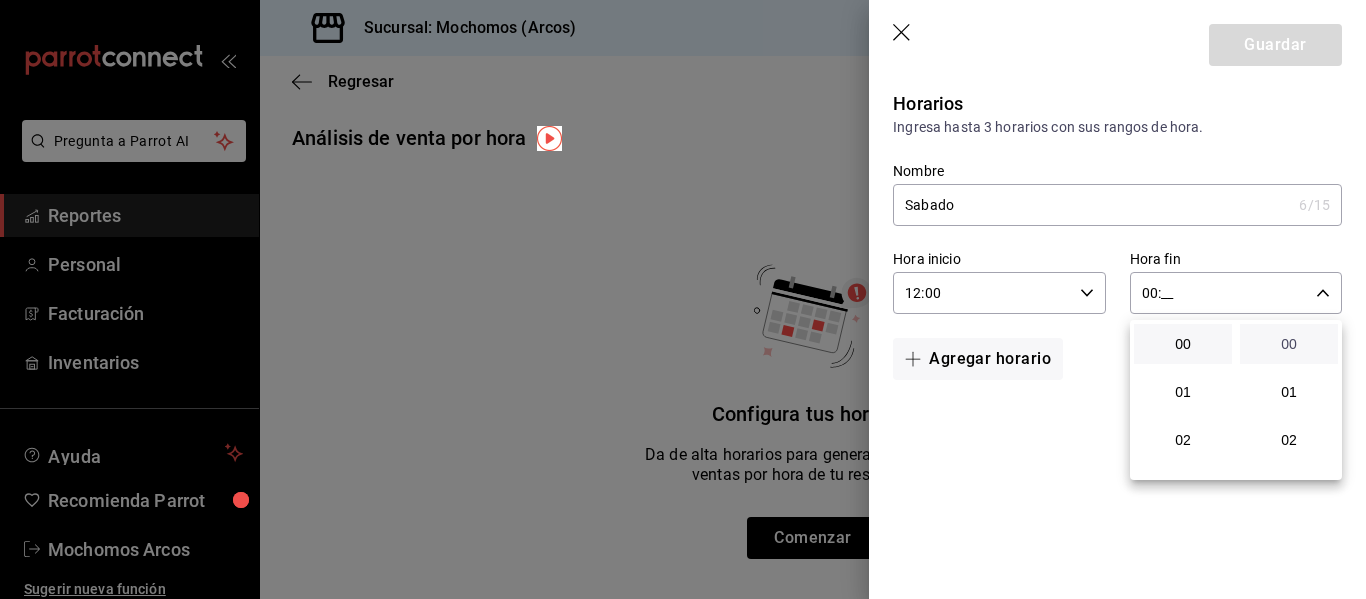 click on "00" at bounding box center (1289, 344) 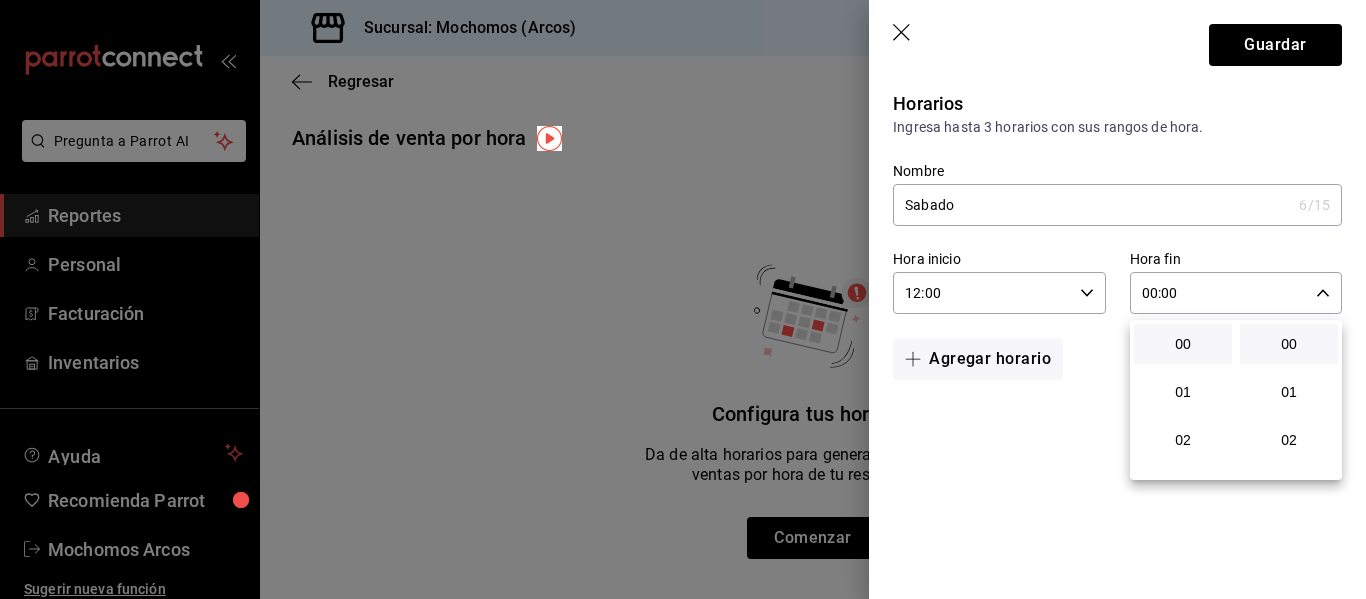 click at bounding box center [683, 299] 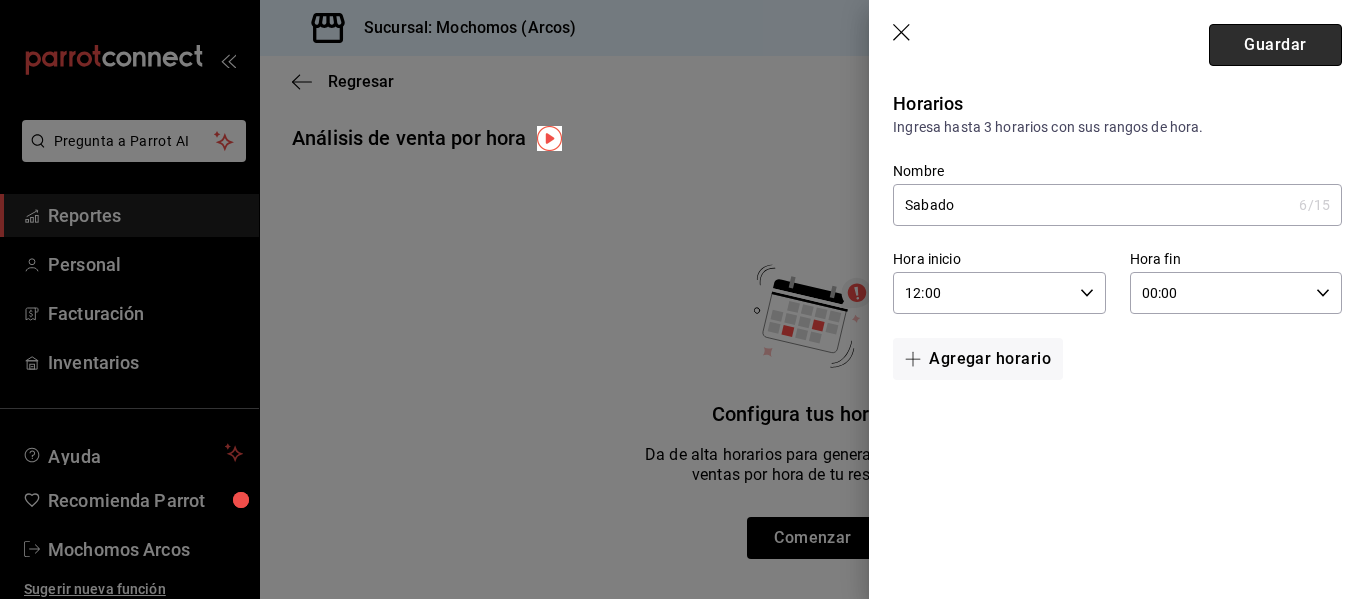 click on "Guardar" at bounding box center (1275, 45) 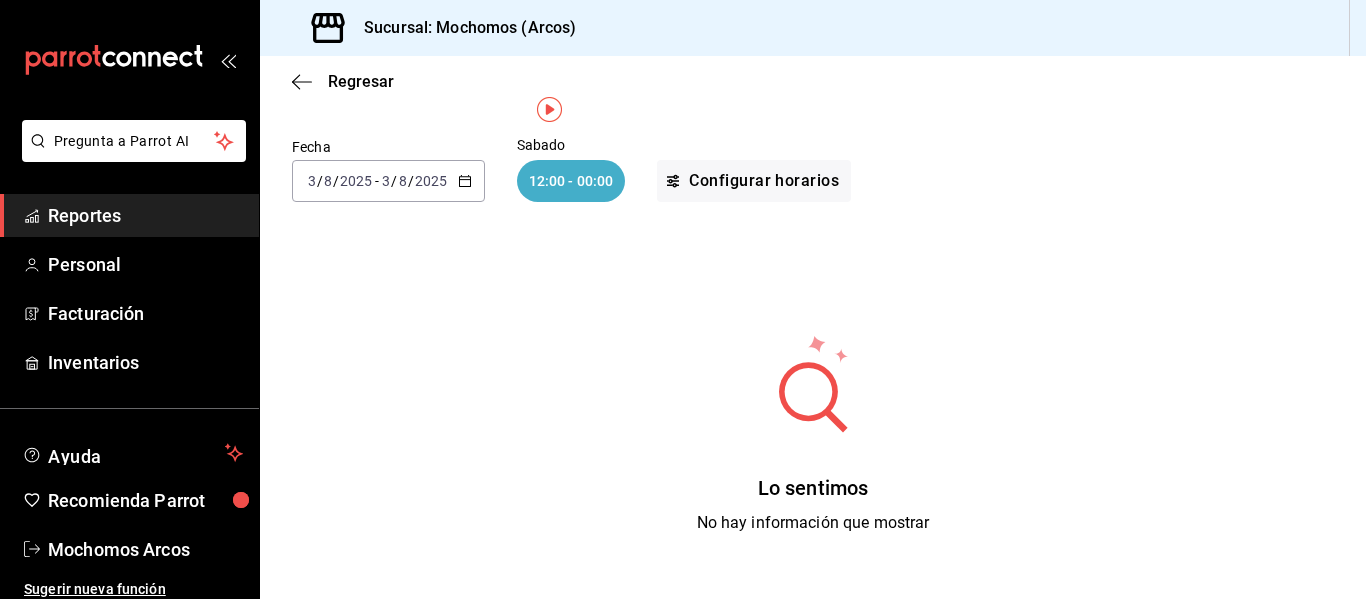 scroll, scrollTop: 0, scrollLeft: 0, axis: both 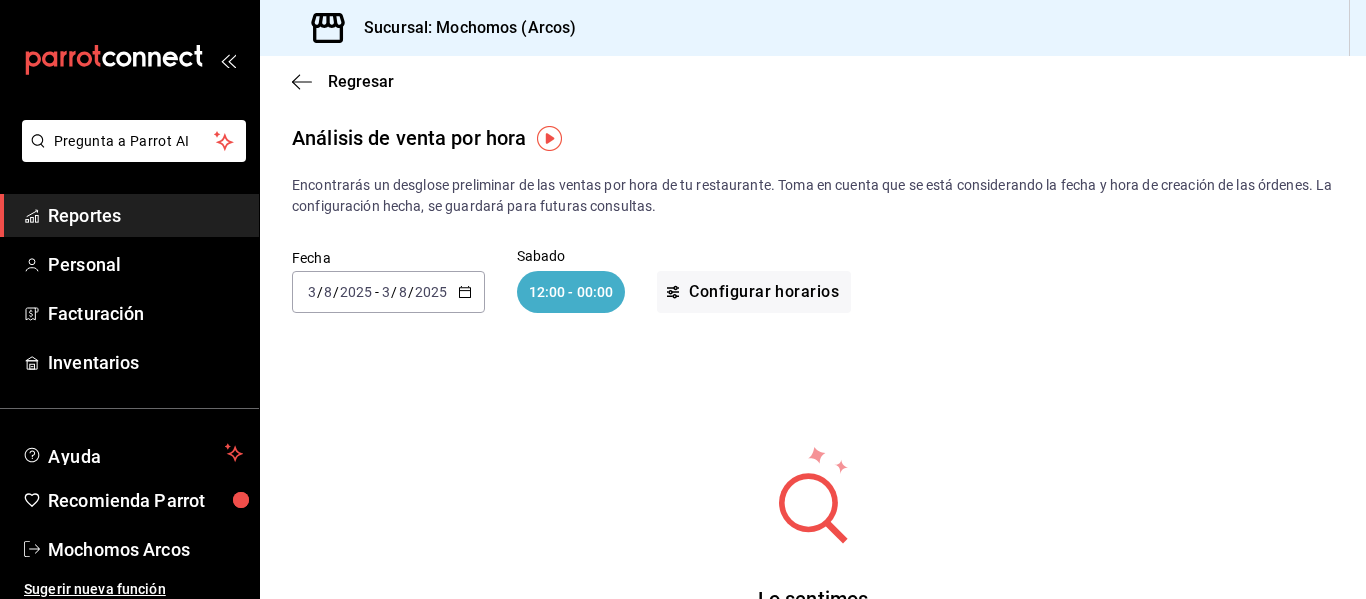 click 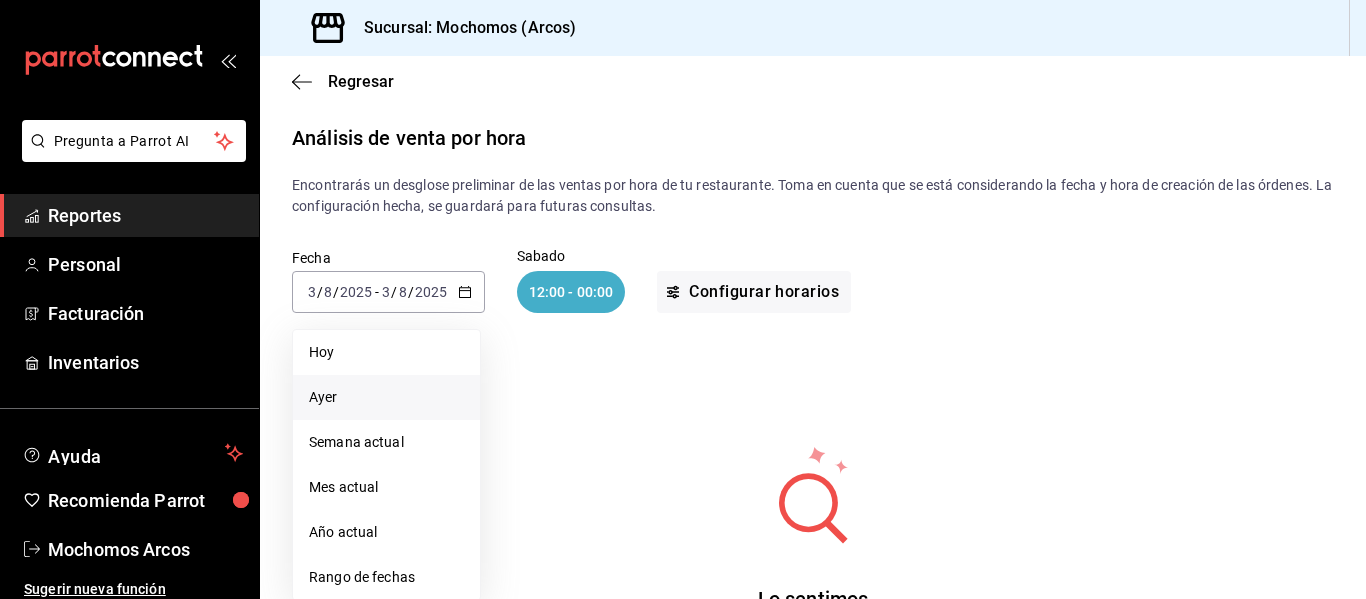 scroll, scrollTop: 210, scrollLeft: 0, axis: vertical 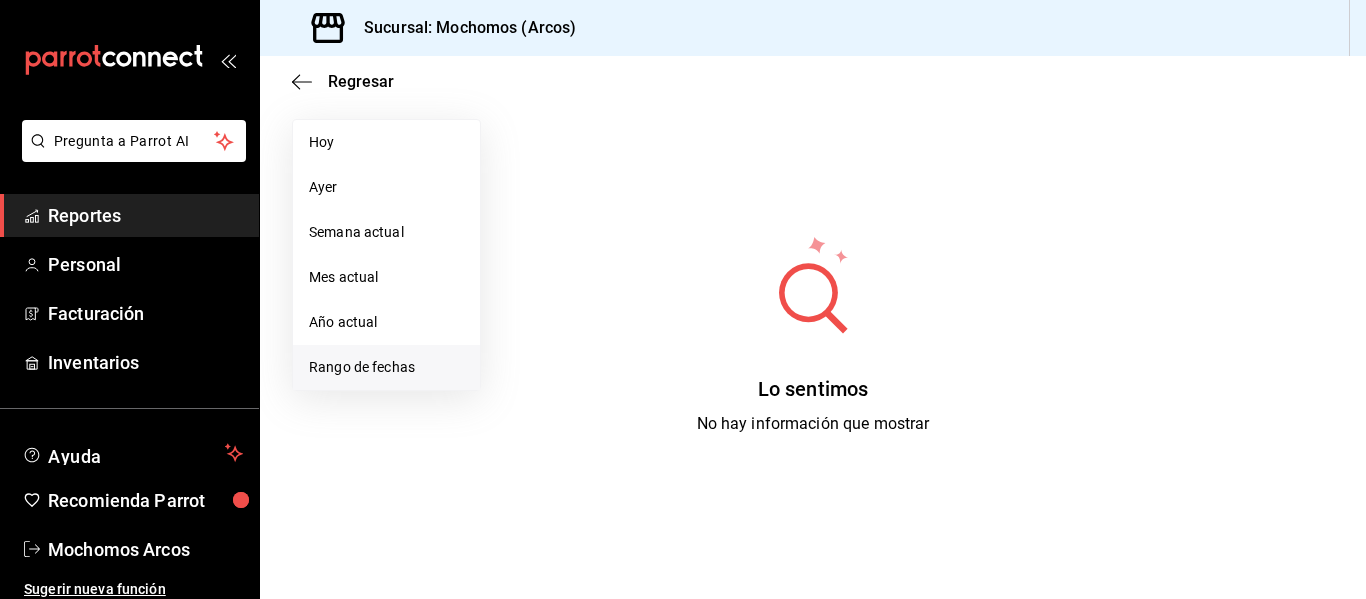 click on "Rango de fechas" at bounding box center [386, 367] 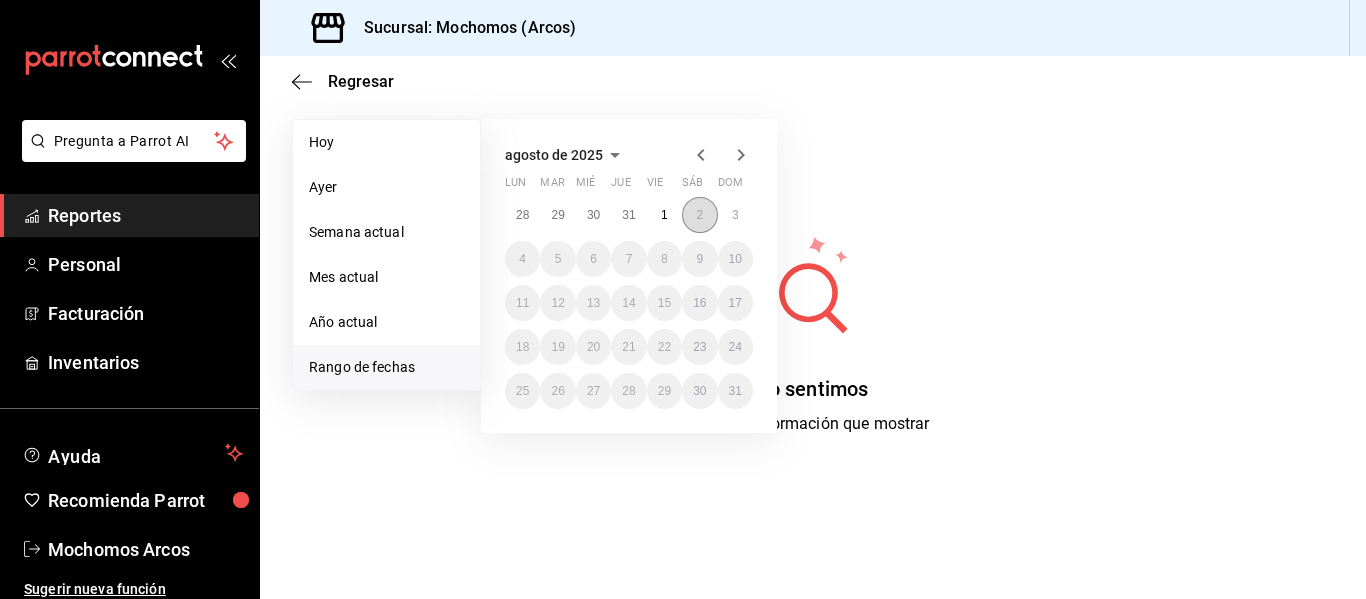 click on "2" at bounding box center [699, 215] 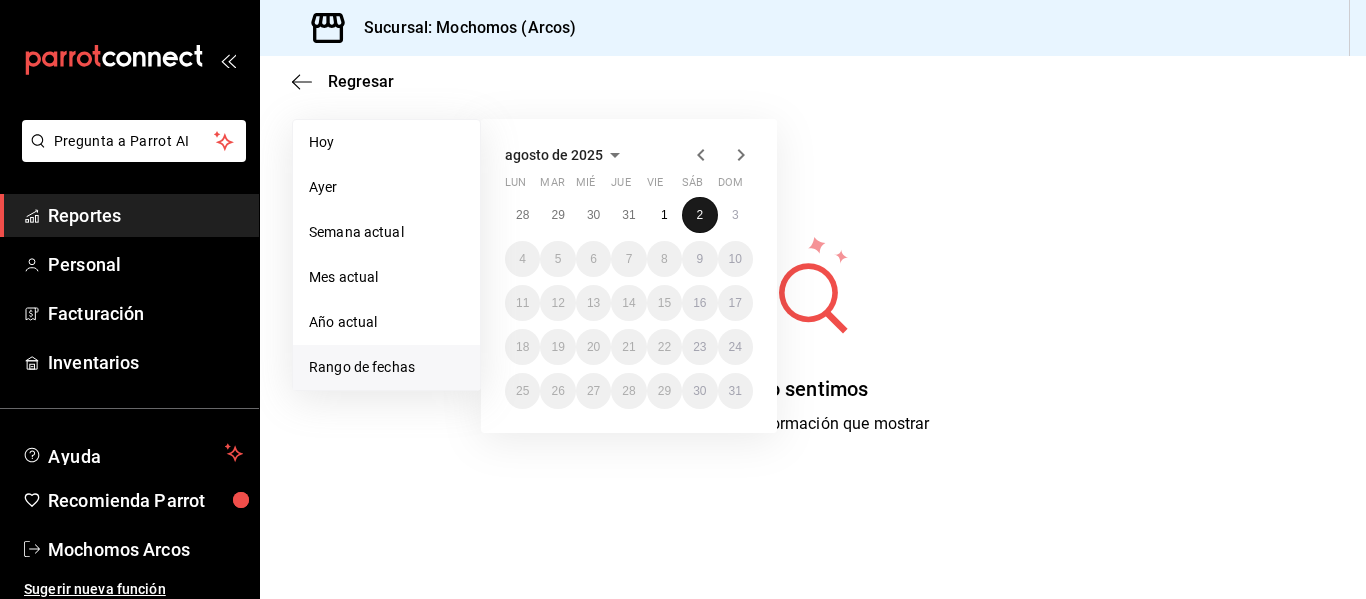 click on "2" at bounding box center [699, 215] 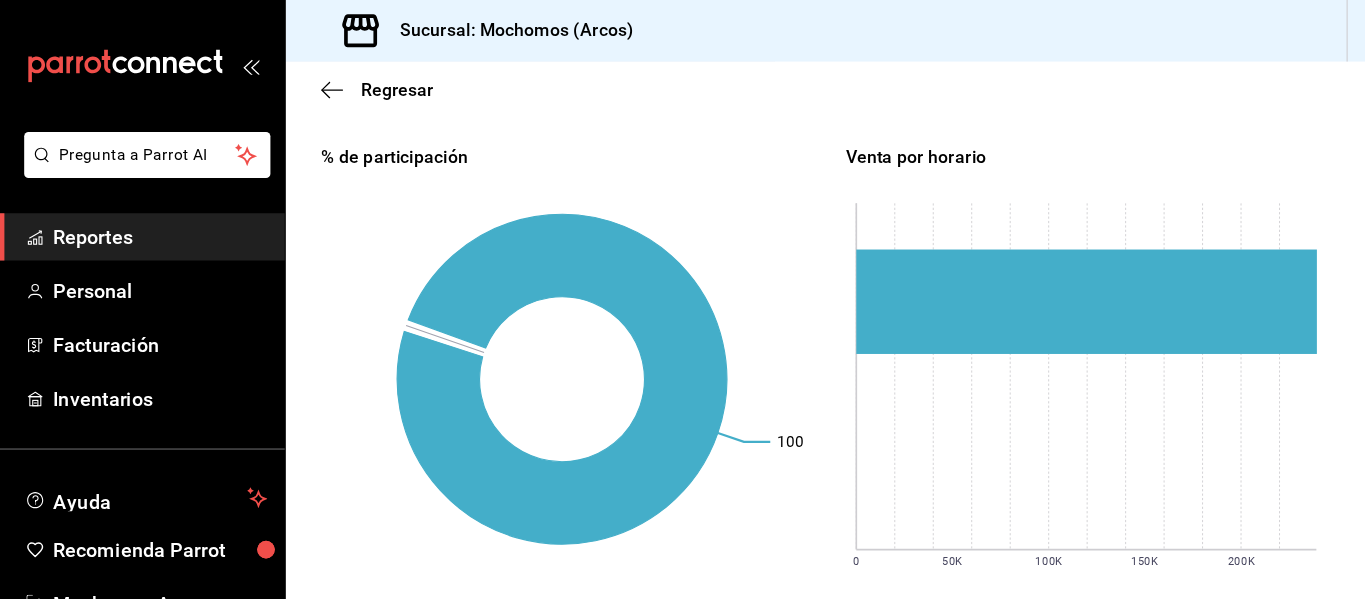scroll, scrollTop: 0, scrollLeft: 0, axis: both 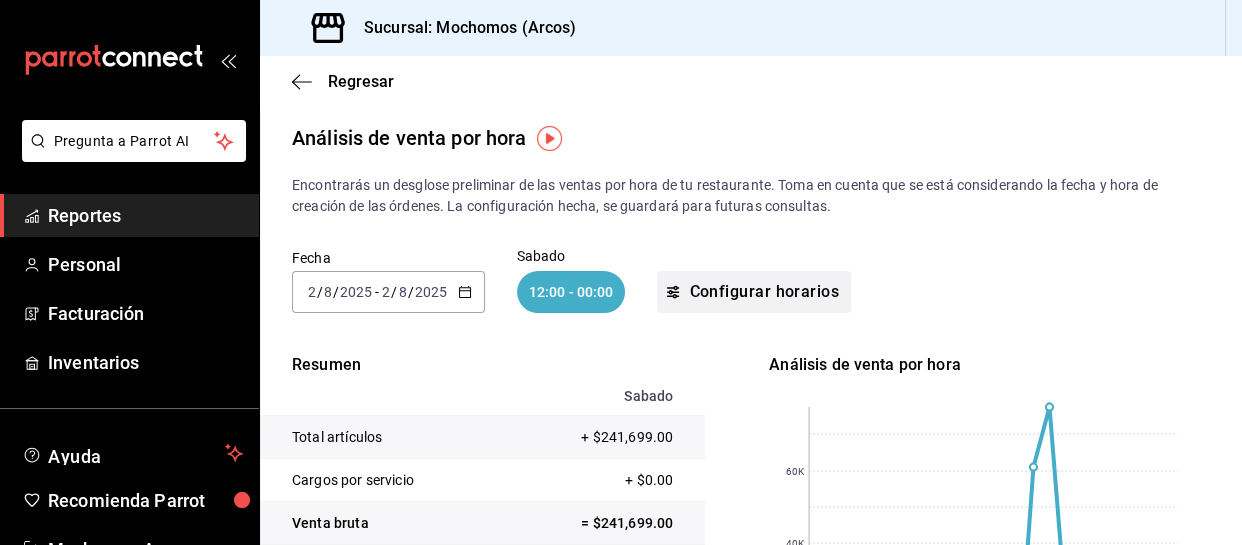 click on "Configurar horarios" at bounding box center (754, 292) 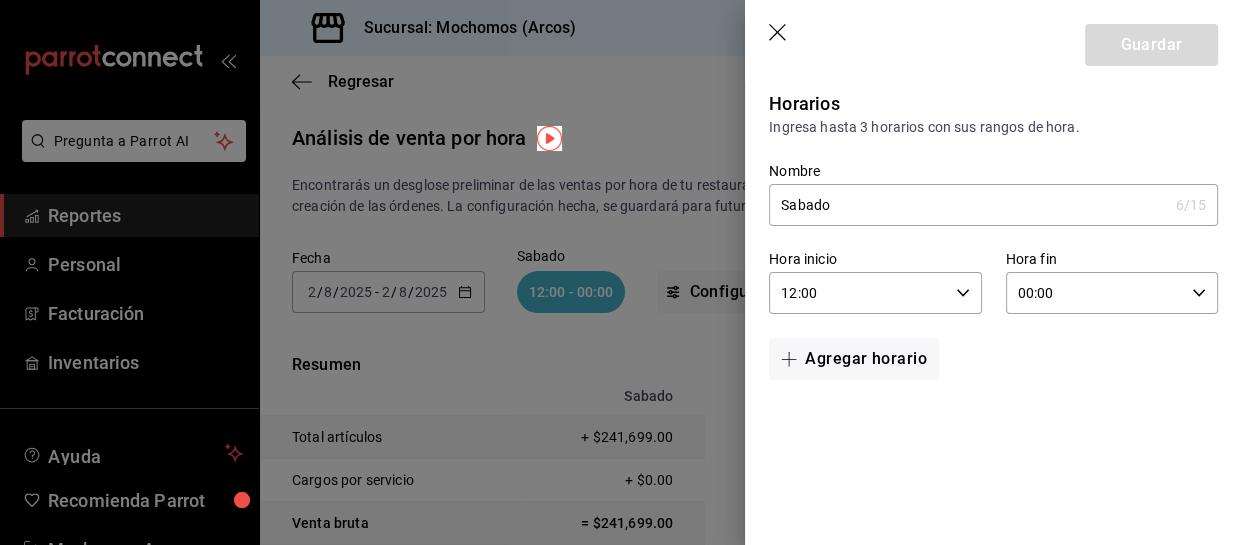 click at bounding box center (621, 272) 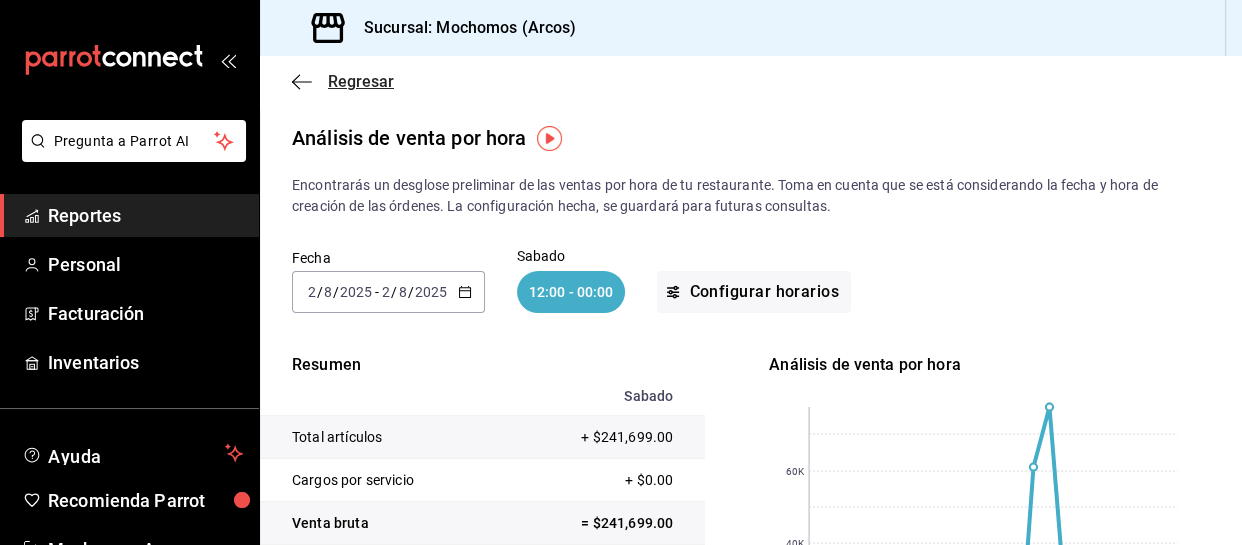 click 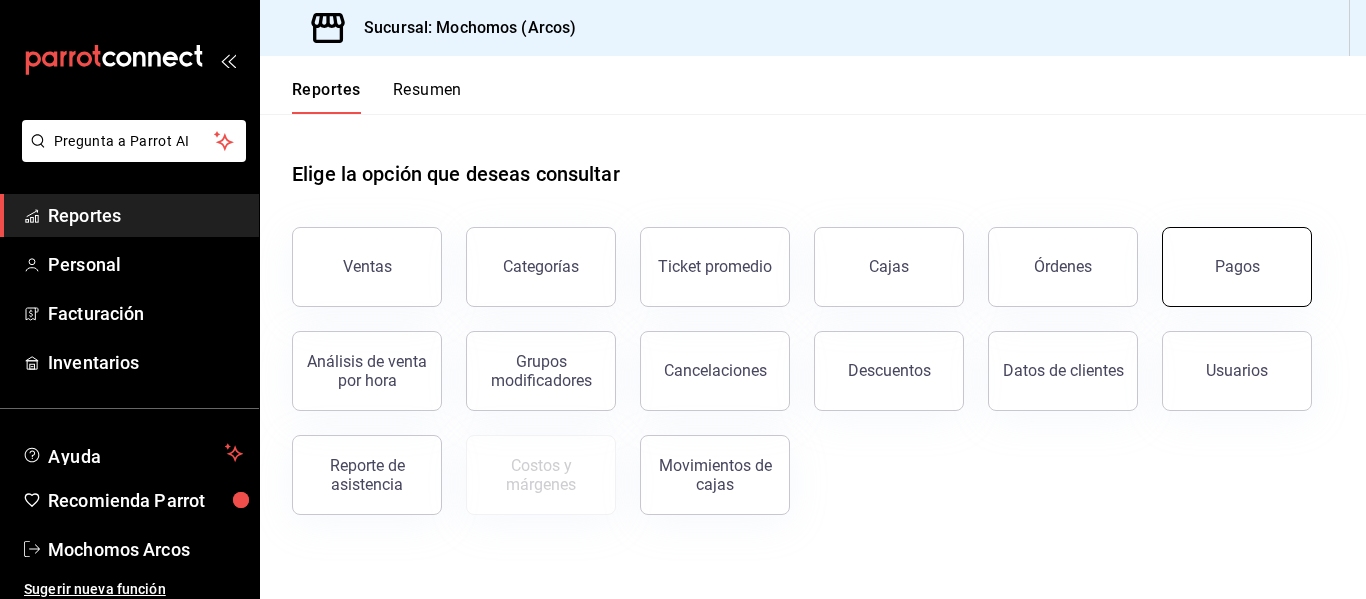 click on "Pagos" at bounding box center (1237, 267) 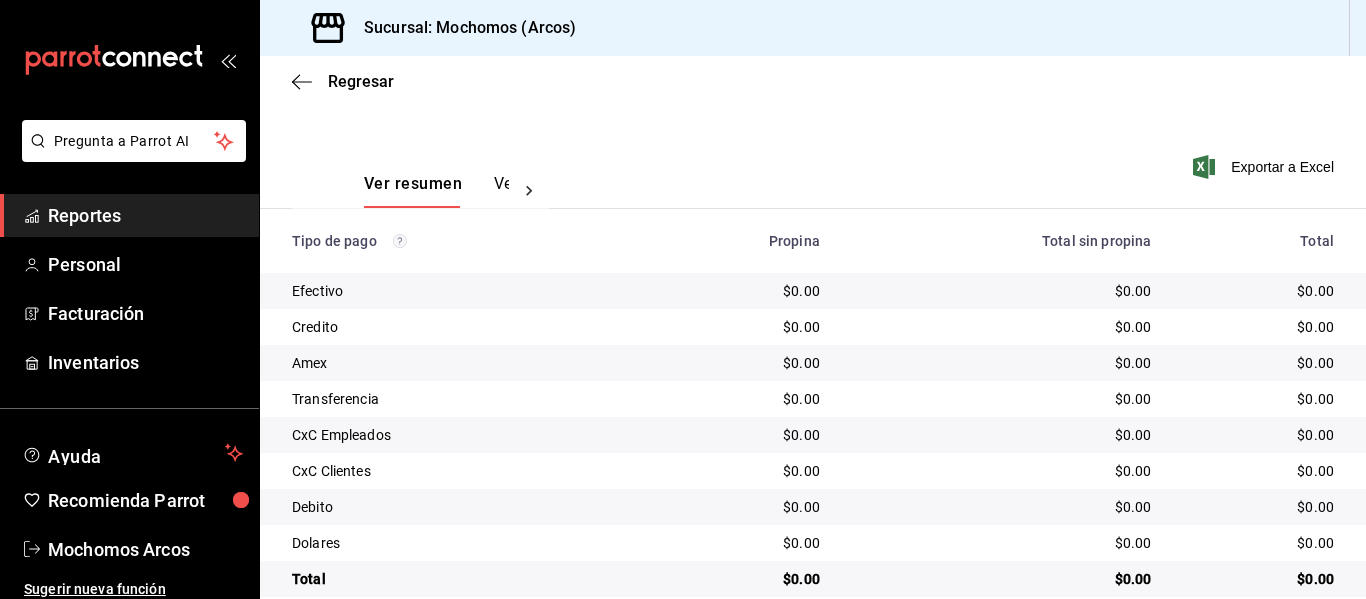 scroll, scrollTop: 284, scrollLeft: 0, axis: vertical 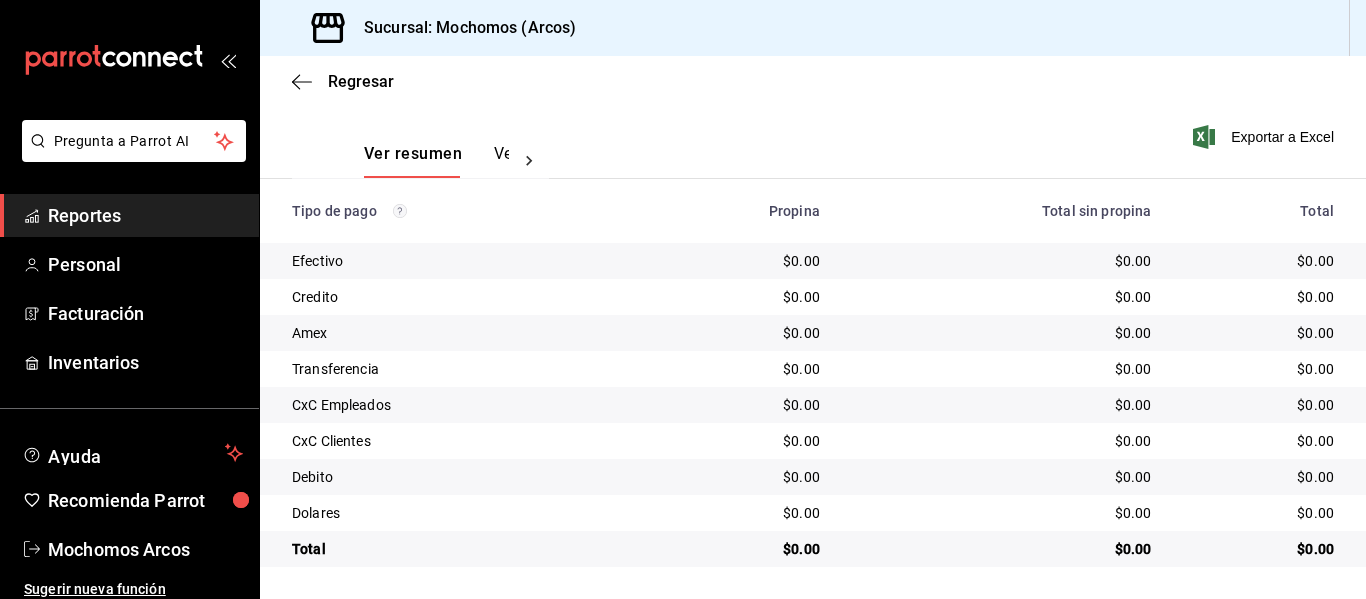 click 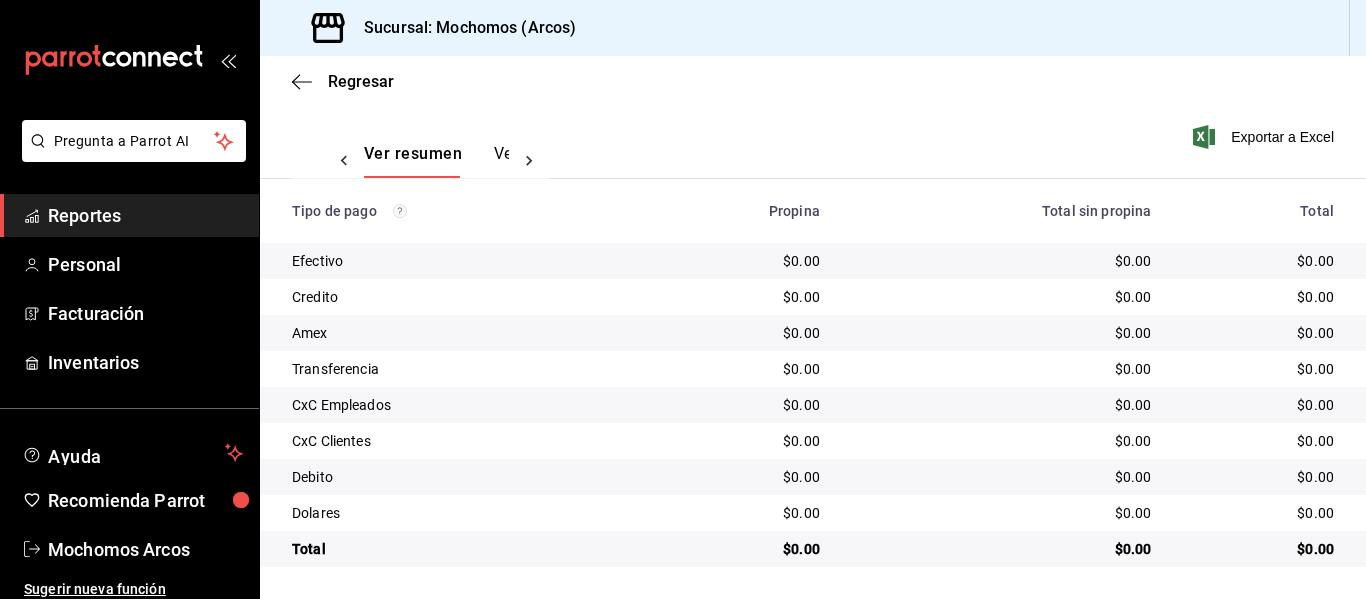 scroll, scrollTop: 0, scrollLeft: 60, axis: horizontal 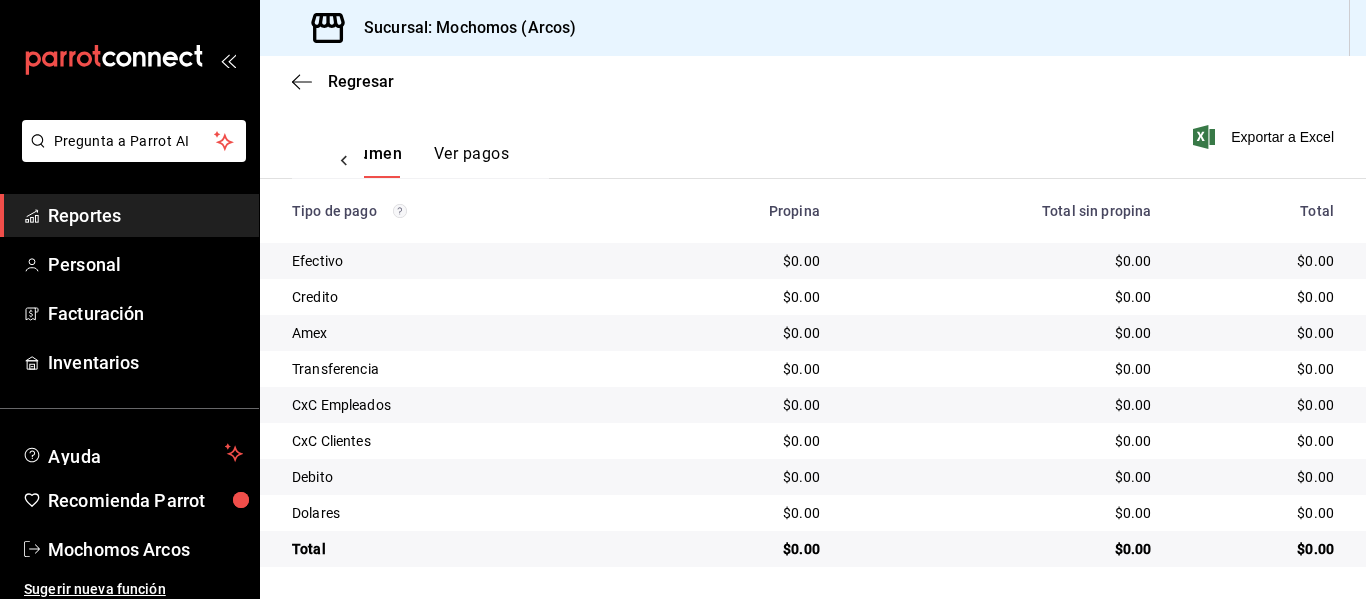 click 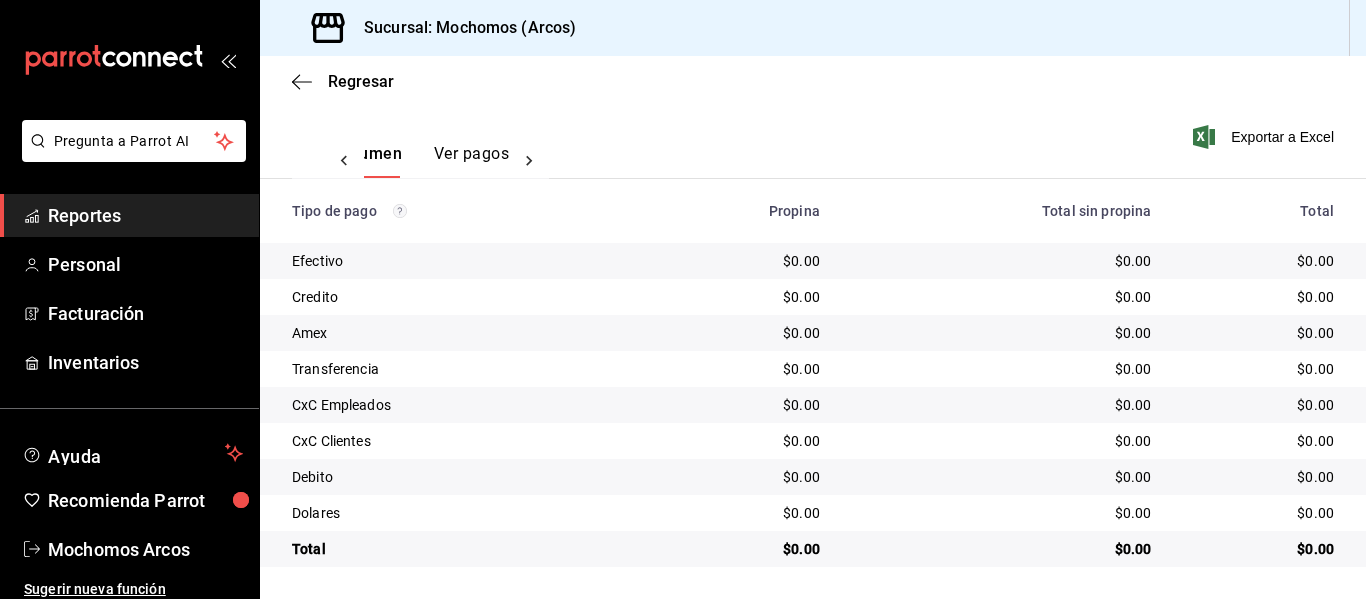 scroll, scrollTop: 0, scrollLeft: 0, axis: both 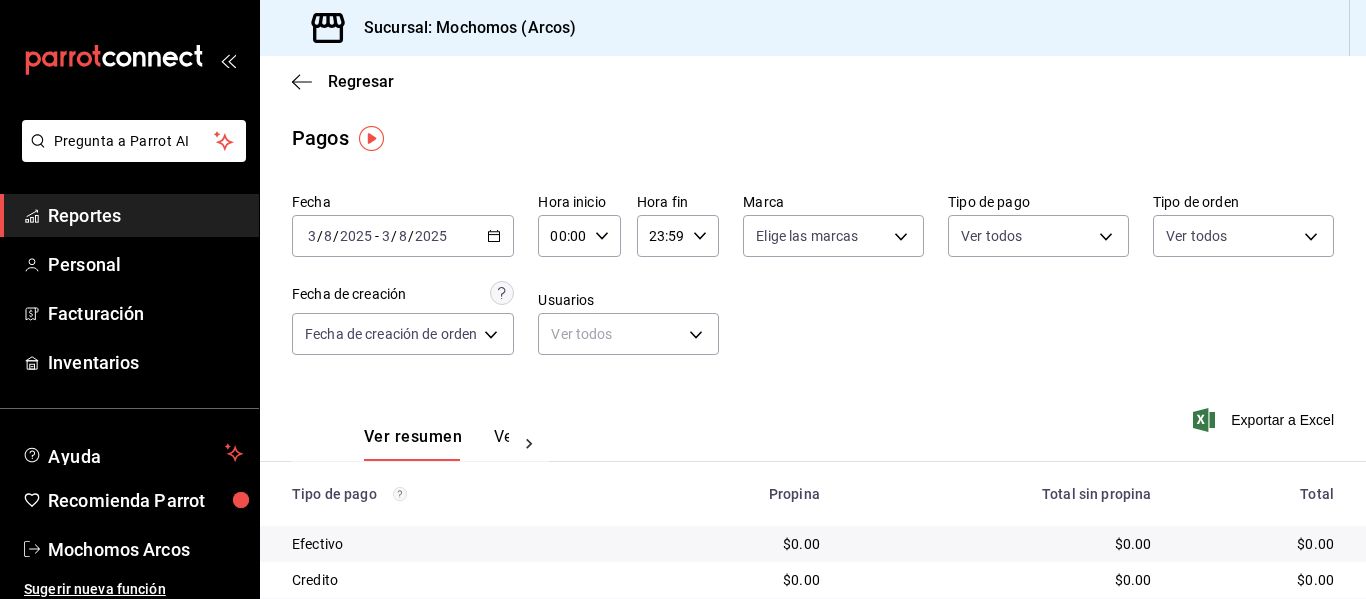 click 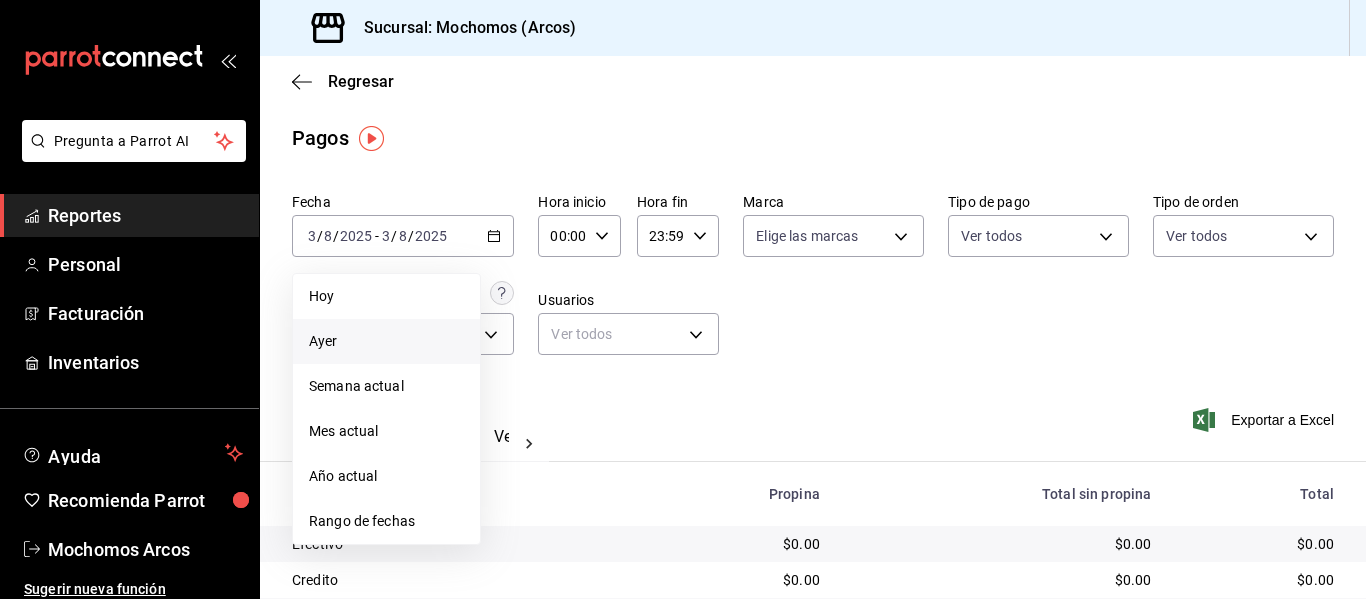 click on "Ayer" at bounding box center [386, 341] 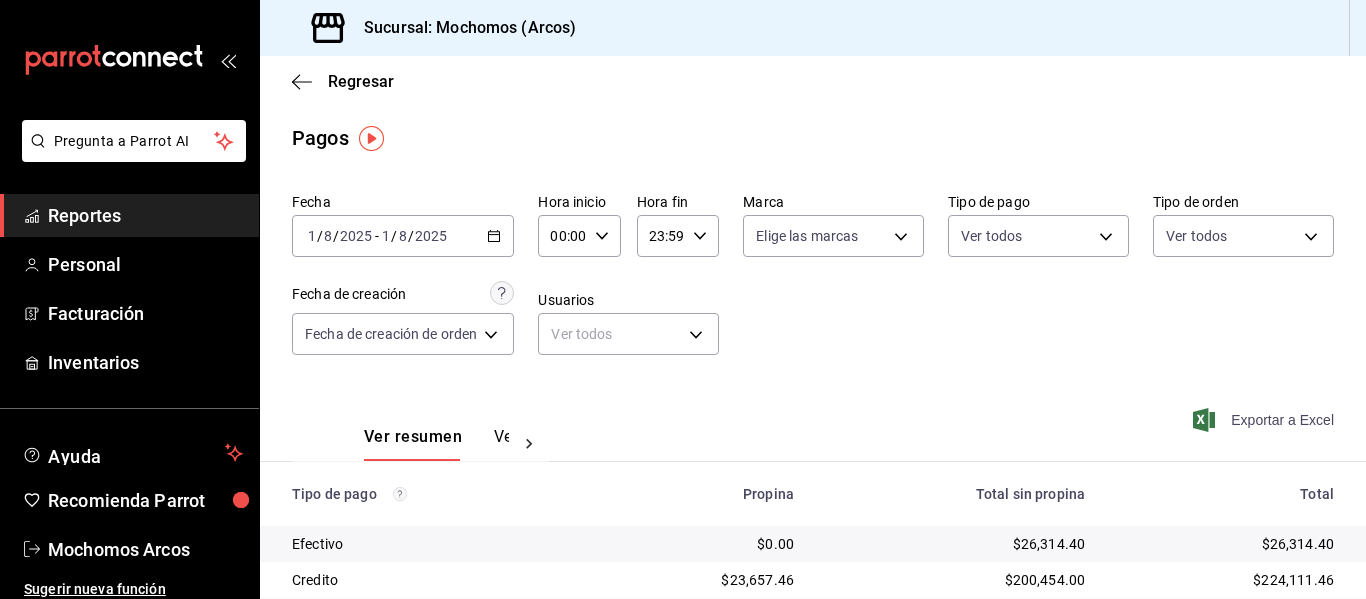 click on "Exportar a Excel" at bounding box center (1265, 420) 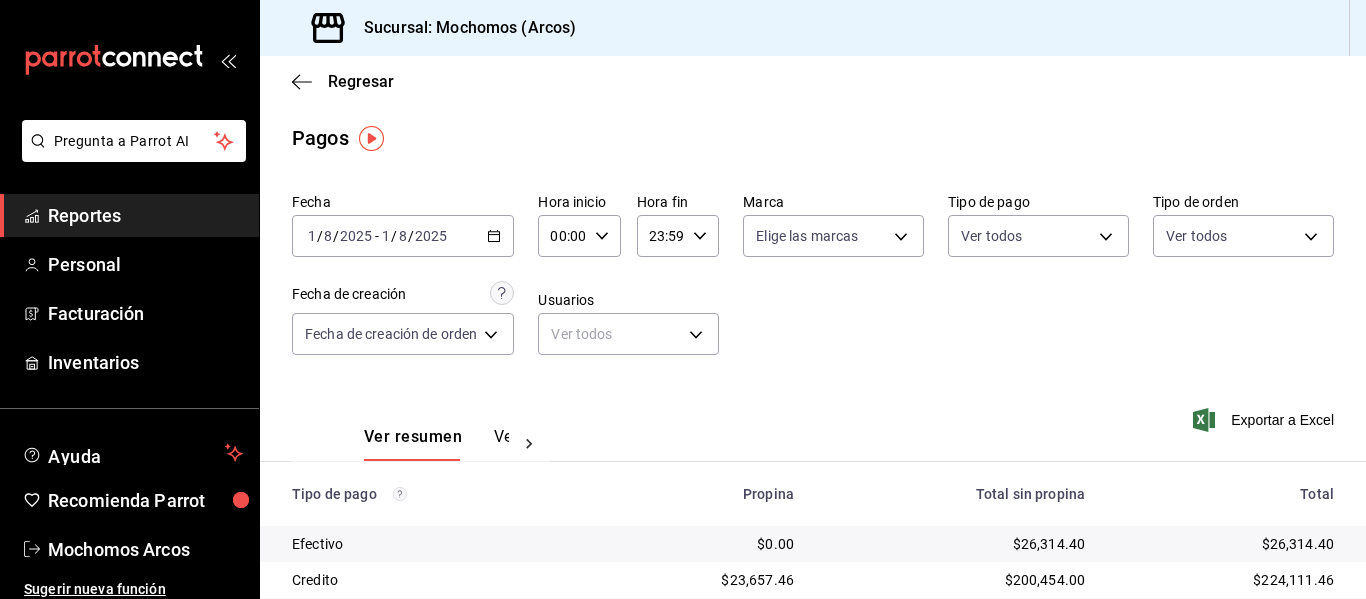 click on "Pagos" at bounding box center [813, 138] 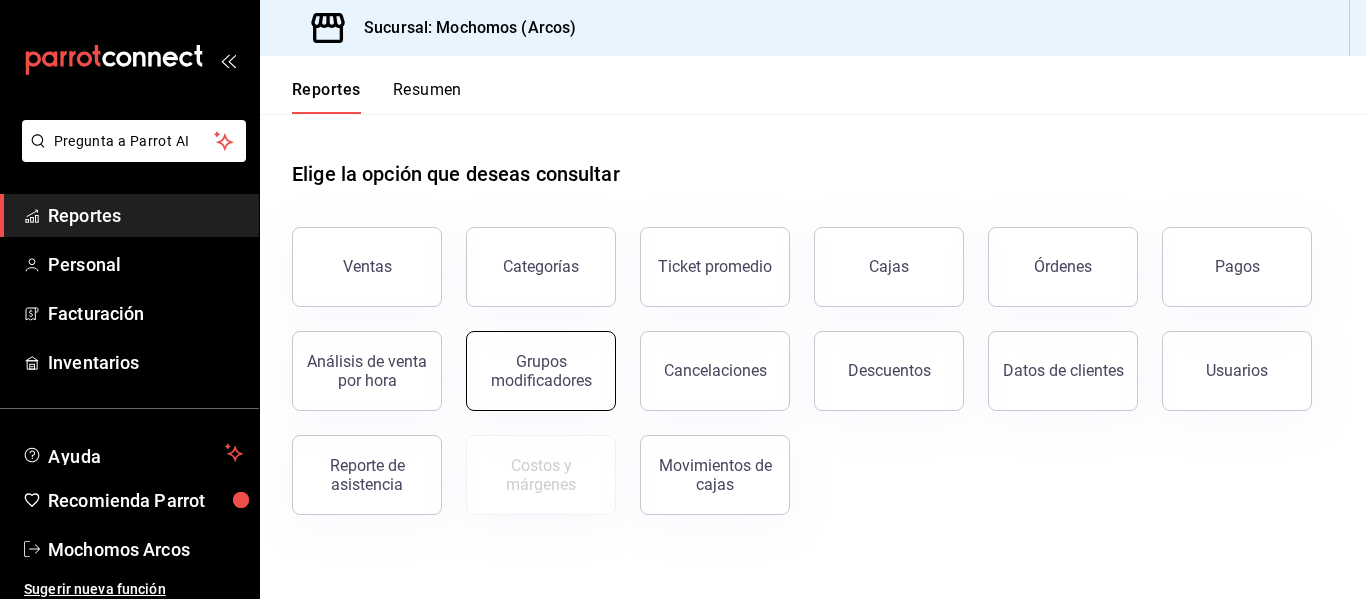 click on "Grupos modificadores" at bounding box center (541, 371) 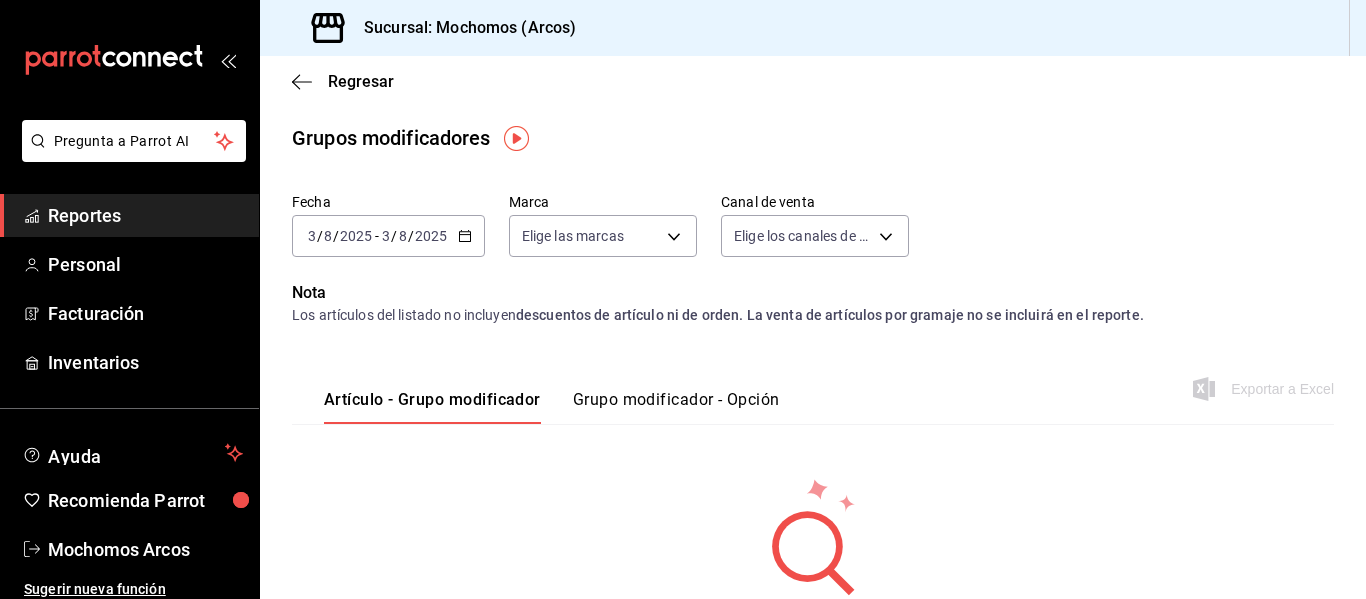 click 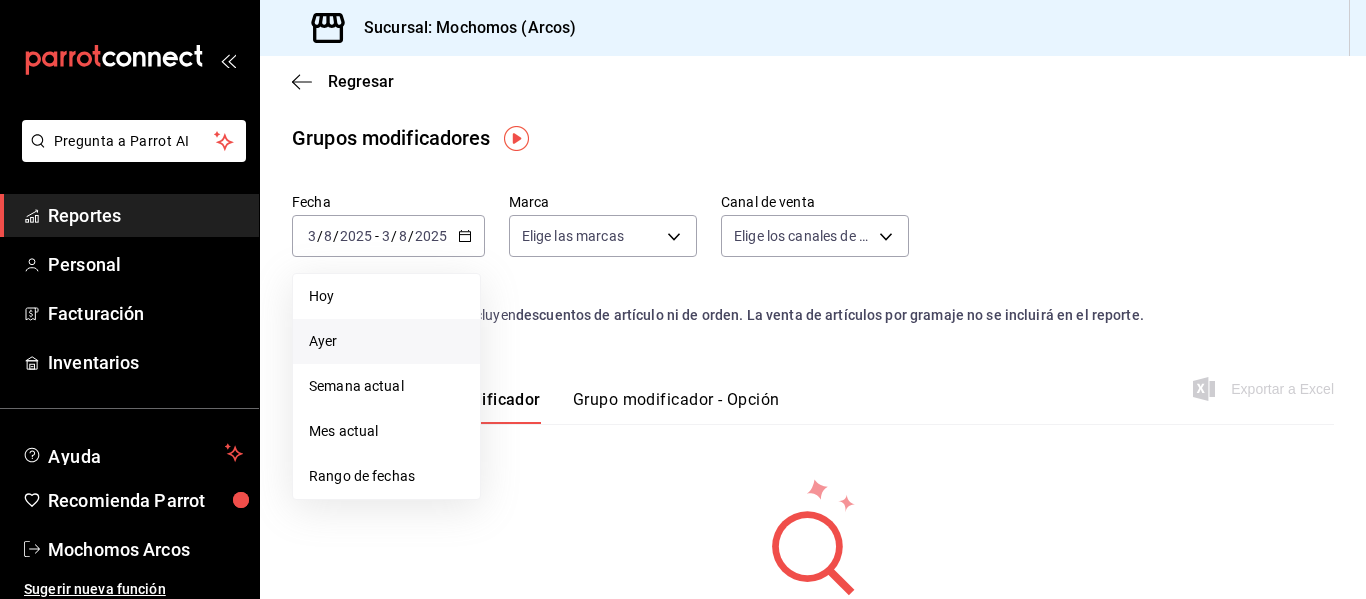 click on "Ayer" at bounding box center [386, 341] 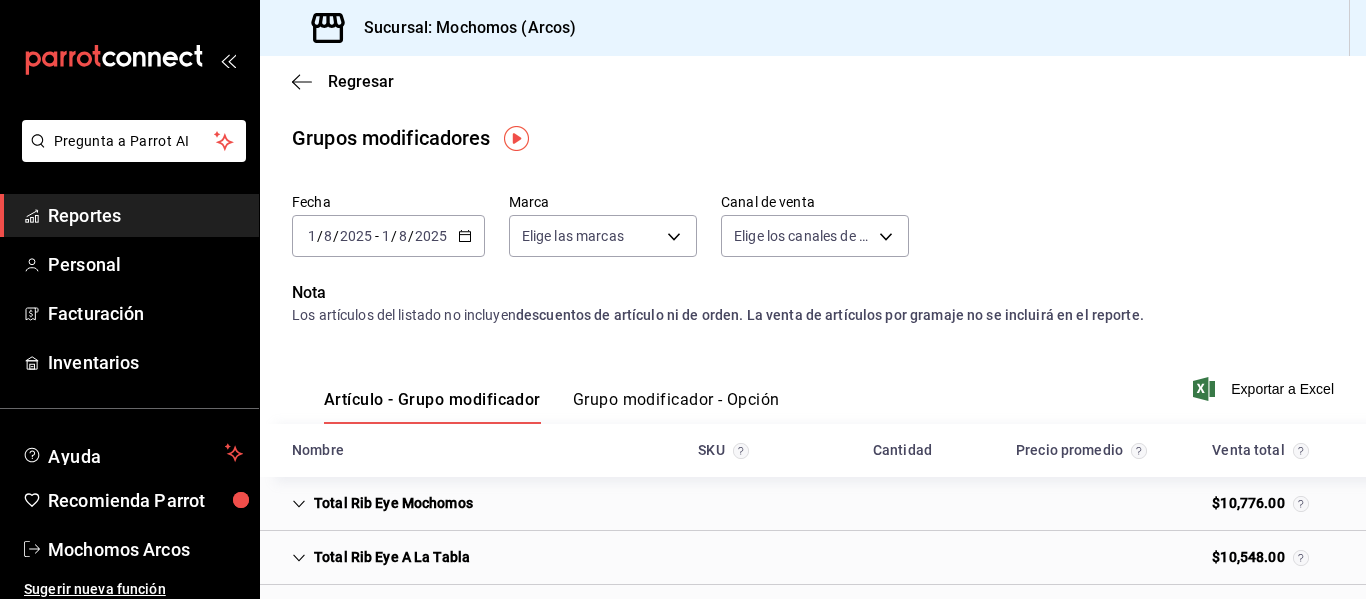 click on "Fecha 2025-08-01 1 / 8 / 2025 - 2025-08-01 1 / 8 / 2025 Marca Elige las marcas Canal de venta Elige los canales de venta" at bounding box center (813, 233) 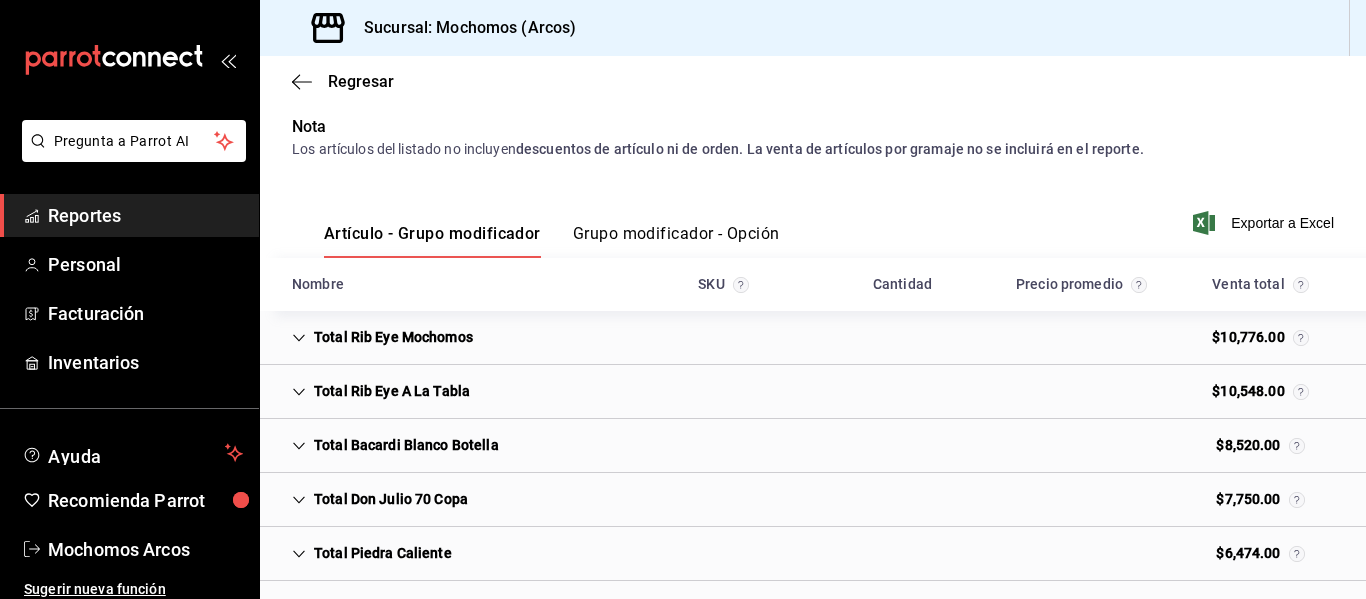 scroll, scrollTop: 183, scrollLeft: 0, axis: vertical 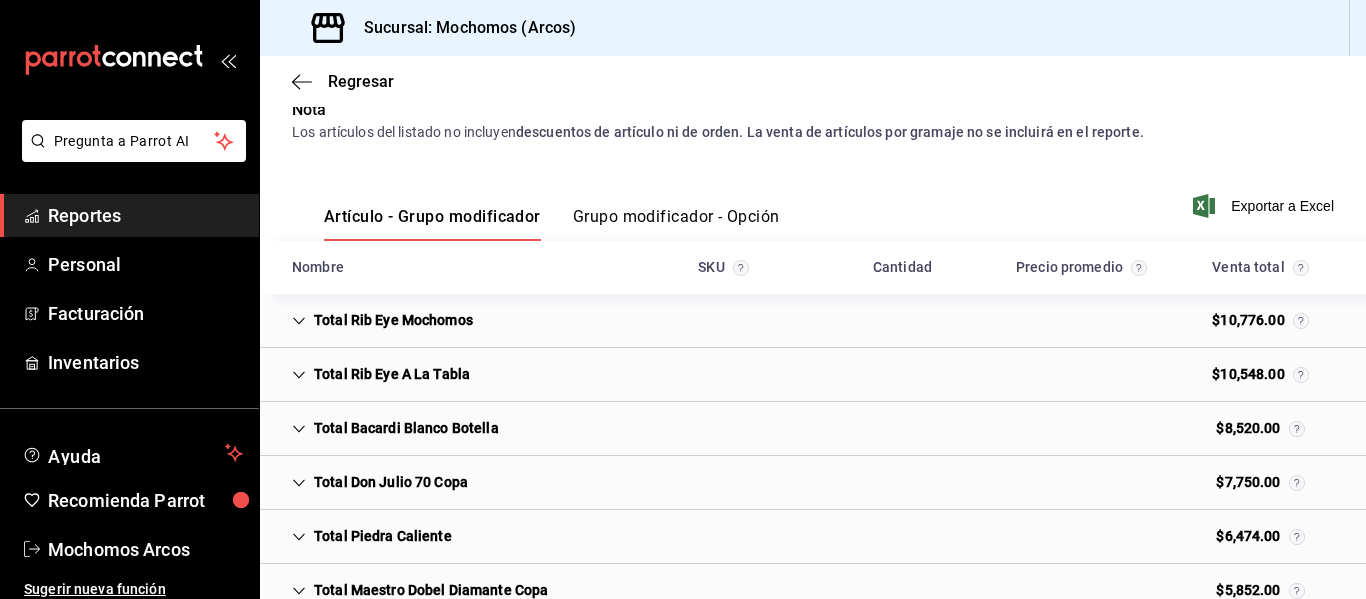 click on "Grupo modificador - Opción" at bounding box center [676, 224] 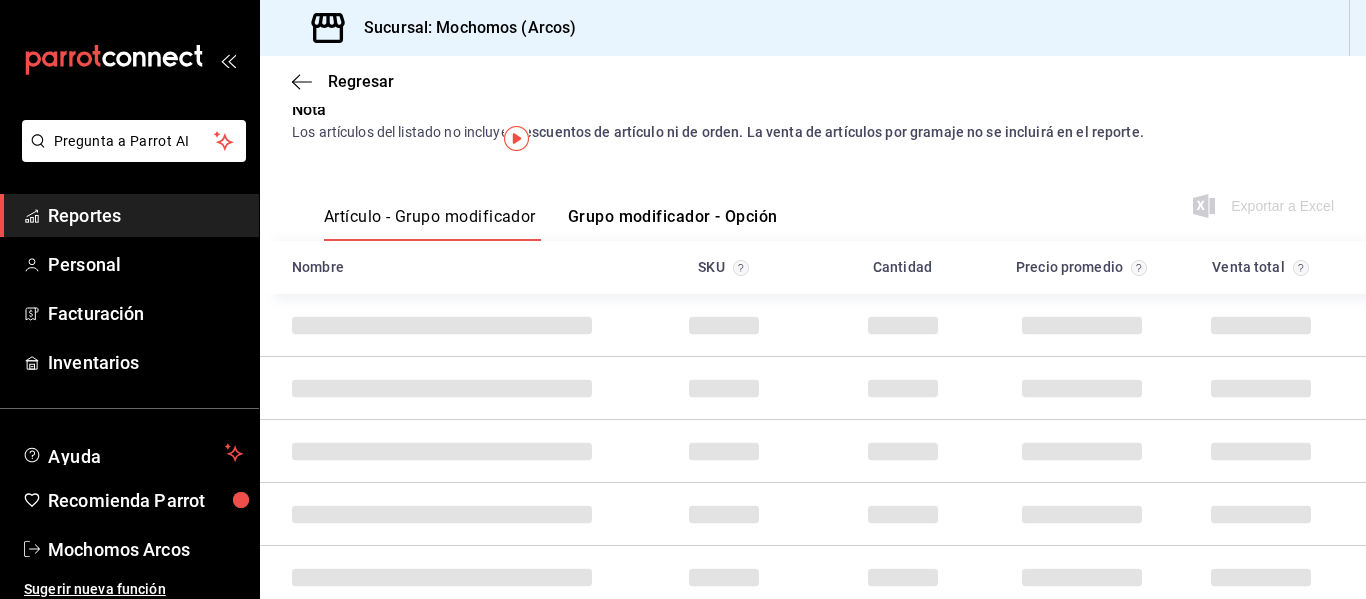 scroll, scrollTop: 0, scrollLeft: 0, axis: both 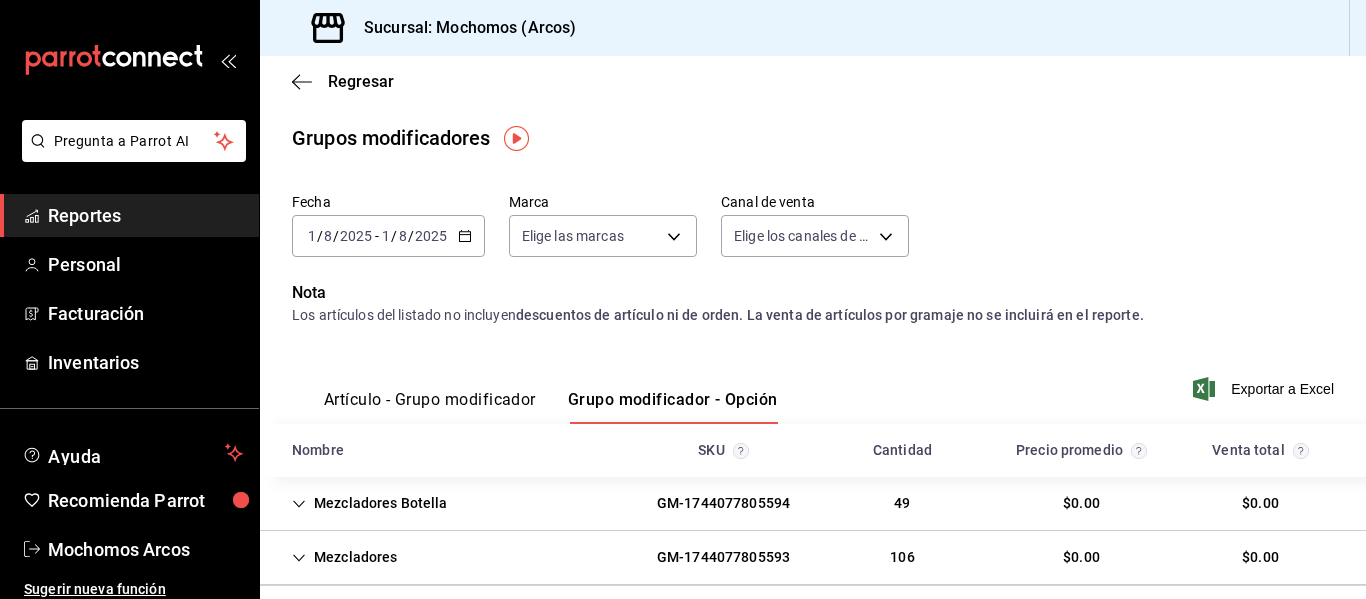 click on "Artículo - Grupo modificador" at bounding box center [430, 407] 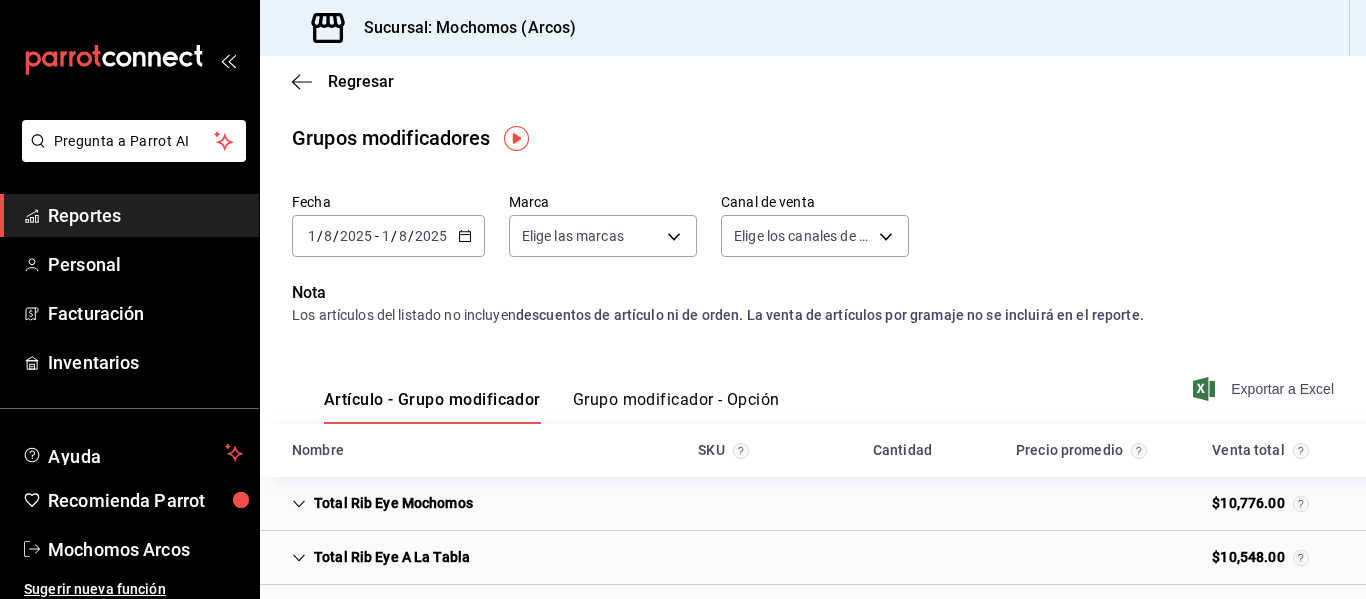 click on "Exportar a Excel" at bounding box center [1265, 389] 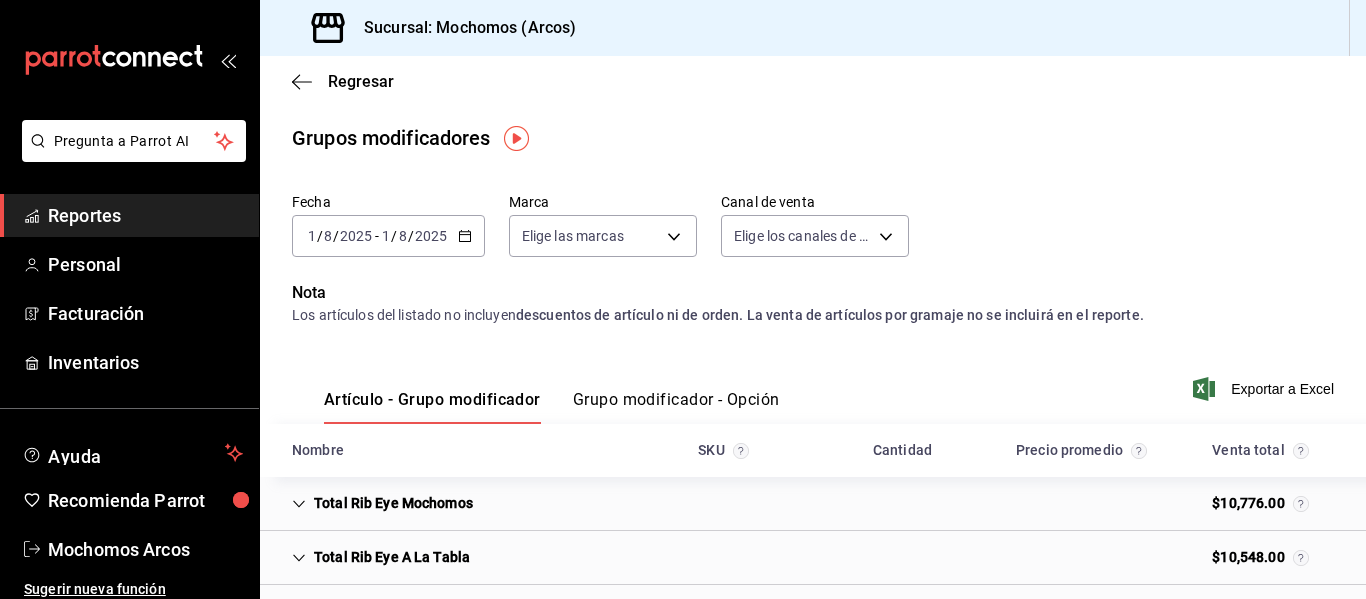 click on "Regresar Grupos modificadores Fecha [DATE] / [DATE] - [DATE] / [DATE] Marca Elige las marcas Canal de venta Elige los canales de venta Nota Los artículos del listado no incluyen  descuentos de artículo ni de orden. La venta de artículos por gramaje no se incluirá en el reporte. Artículo - Grupo modificador Grupo modificador - Opción Exportar a Excel Nombre SKU   Cantidad Precio promedio   Venta total   Total Rib Eye Mochomos $[PRICE]   Total Rib Eye A La Tabla $[PRICE]   Total Bacardi Blanco Botella $[PRICE]   Total Don Julio 70 Copa $[PRICE]   Total Piedra Caliente $[PRICE]   Total Maestro Dobel Diamante Copa $[PRICE]   Total Filete A La Mantequilla $[PRICE]   Total Tacos Sonorenses $[PRICE]   Total Jw Black Label Copa $[PRICE]   Total Filete Cimarron $[PRICE]" at bounding box center [813, 585] 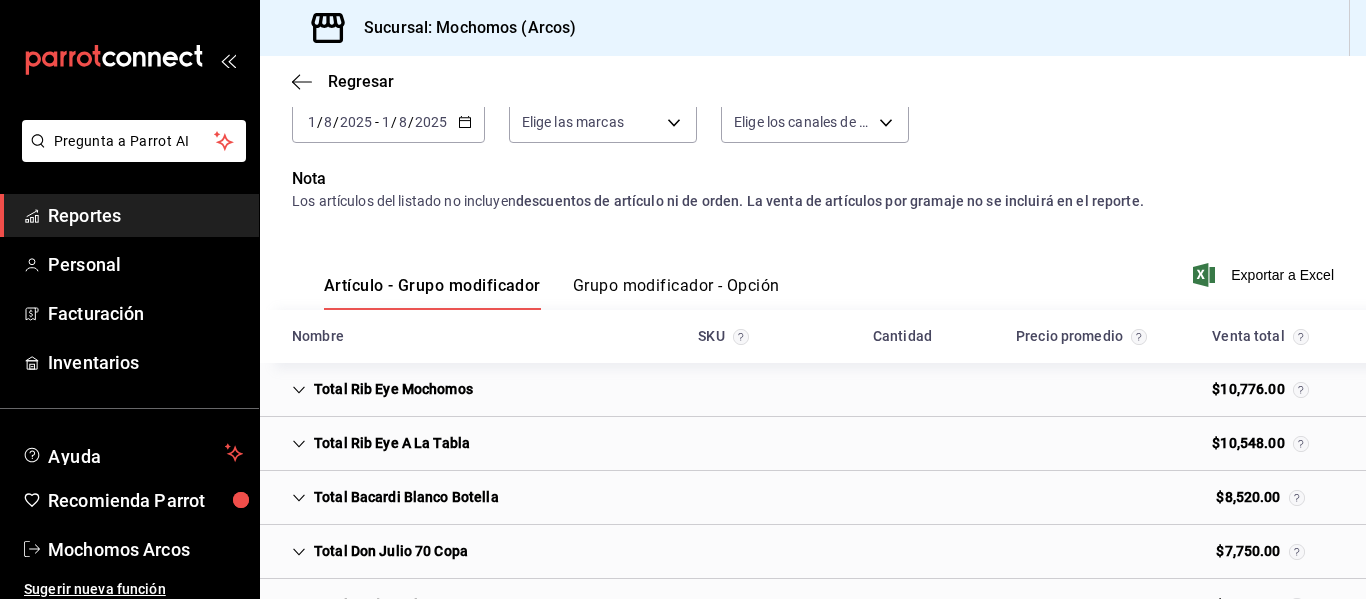 scroll, scrollTop: 160, scrollLeft: 0, axis: vertical 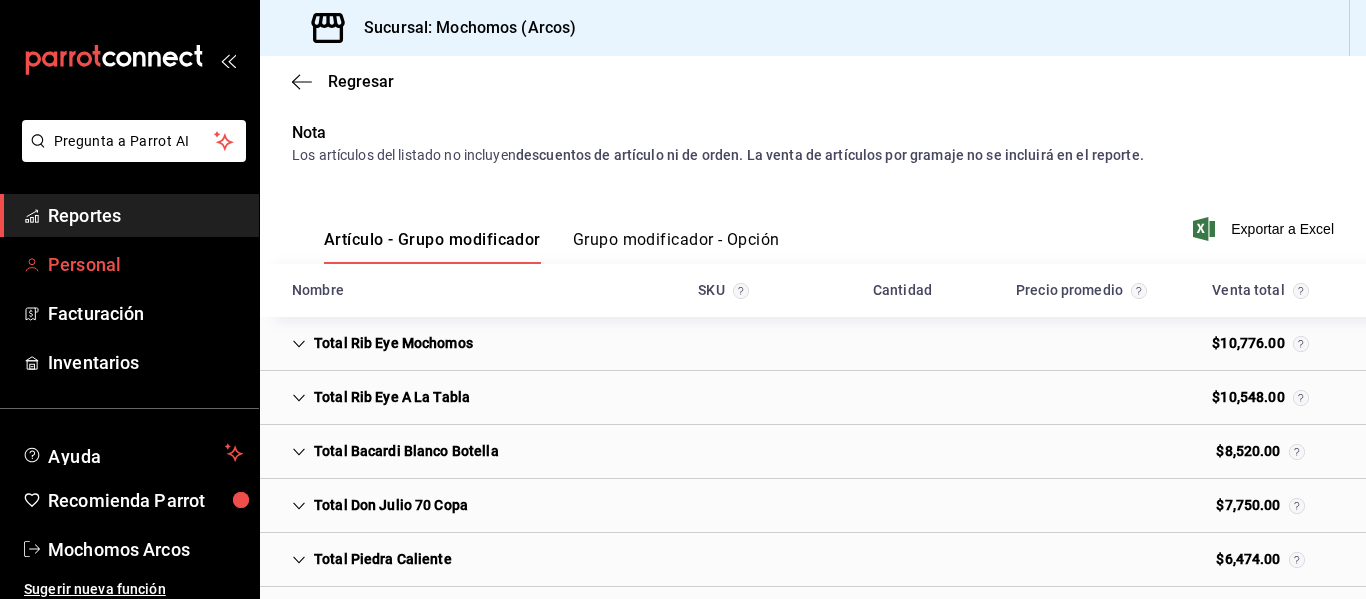 click on "Personal" at bounding box center (145, 264) 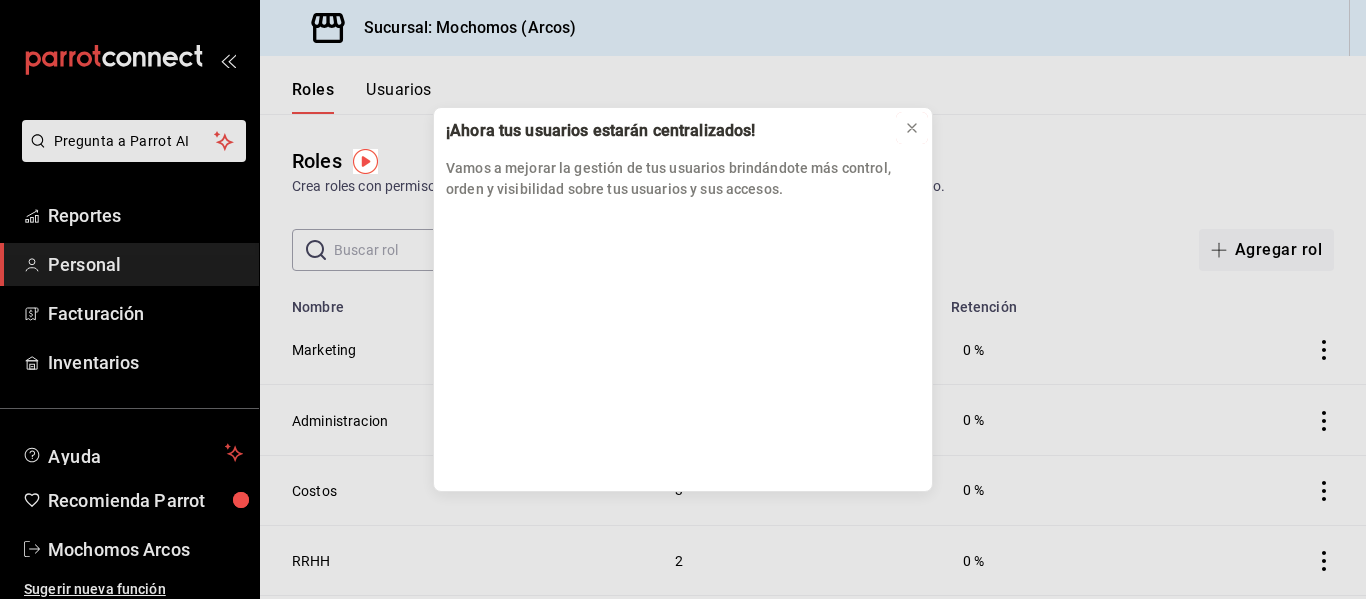 click 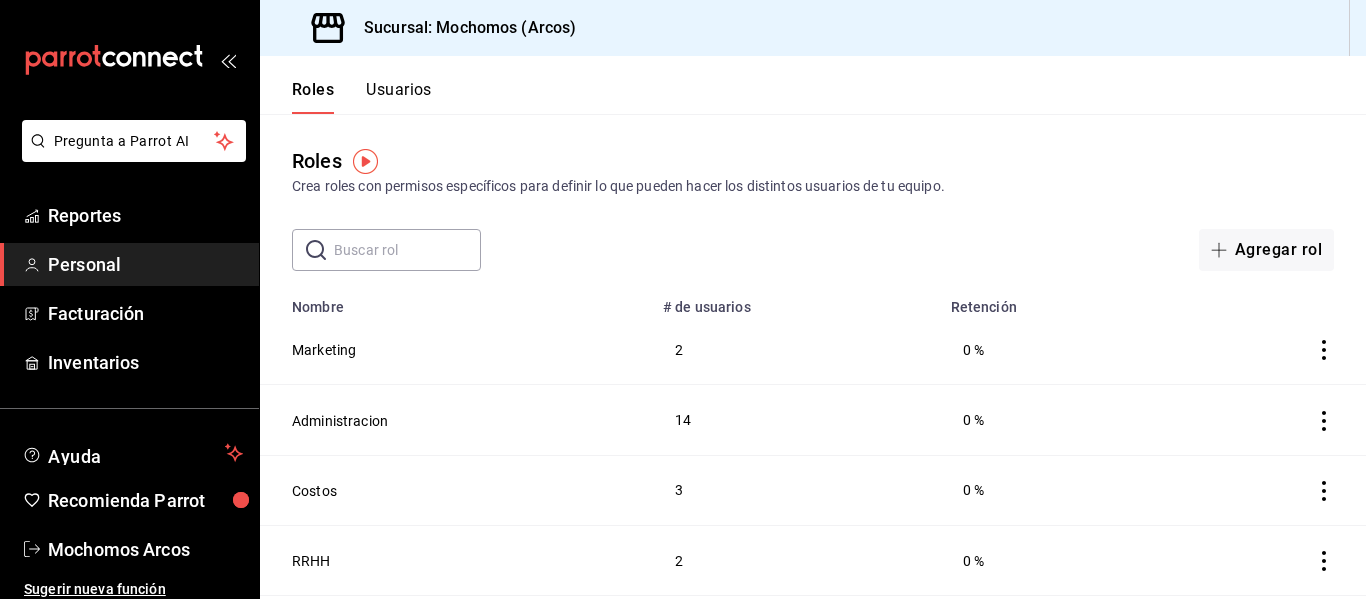 click on "Usuarios" at bounding box center [399, 97] 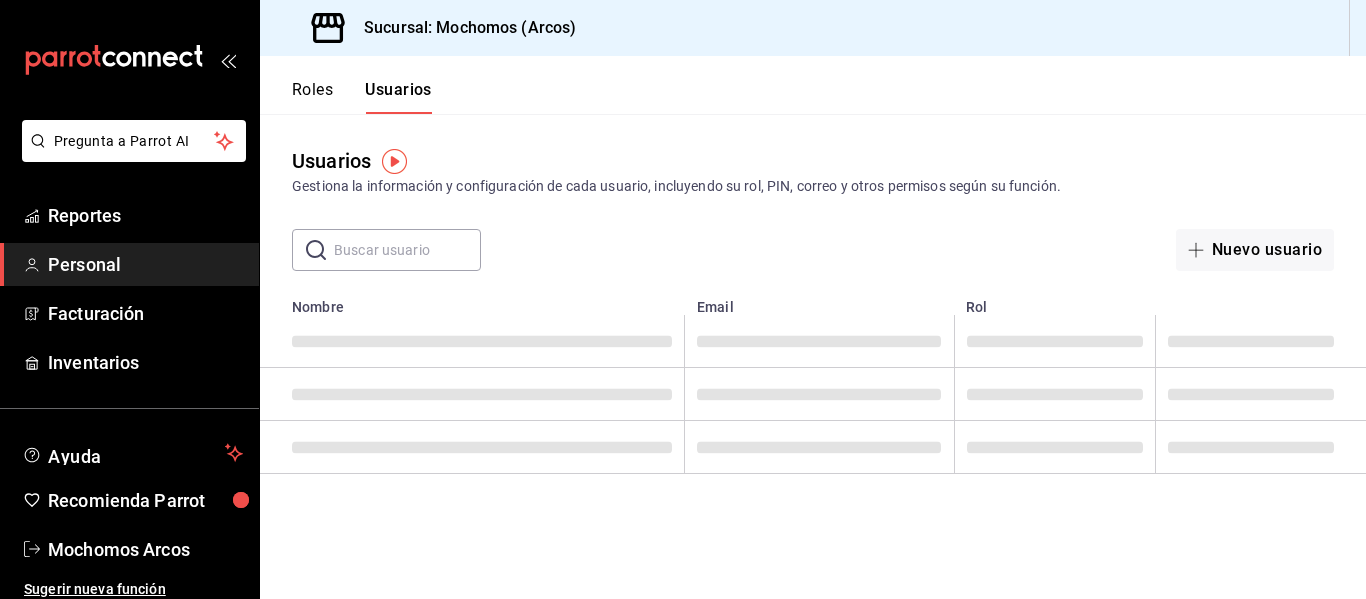 click at bounding box center [407, 250] 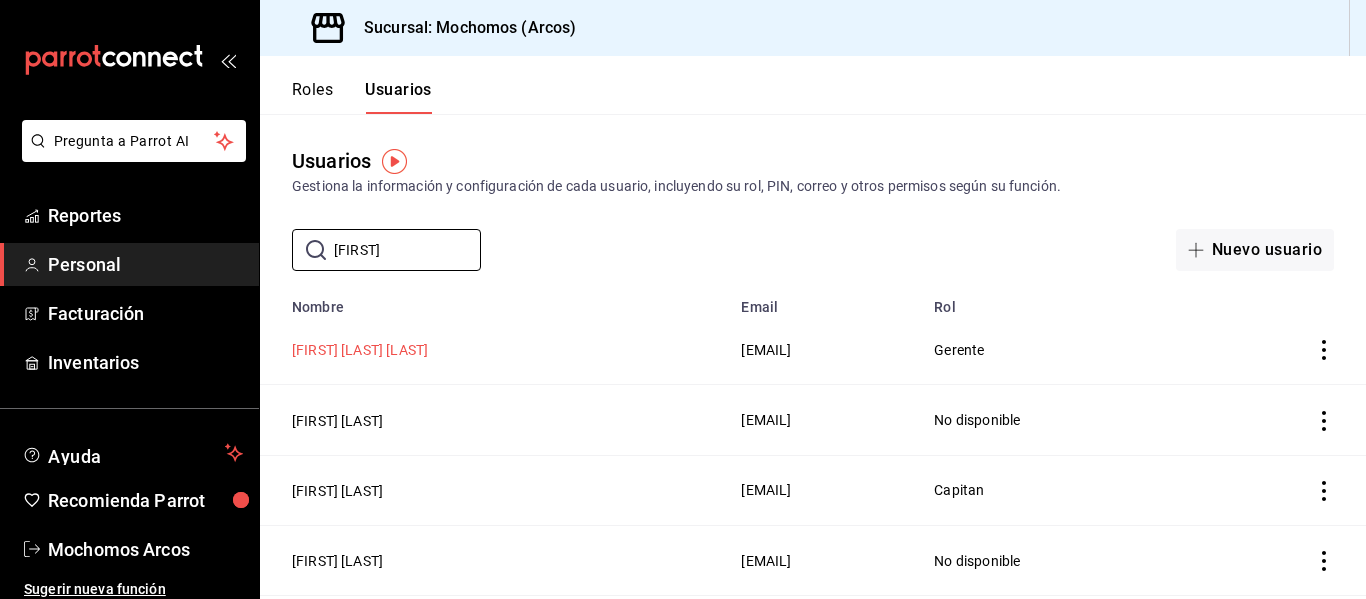 type on "[FIRST]" 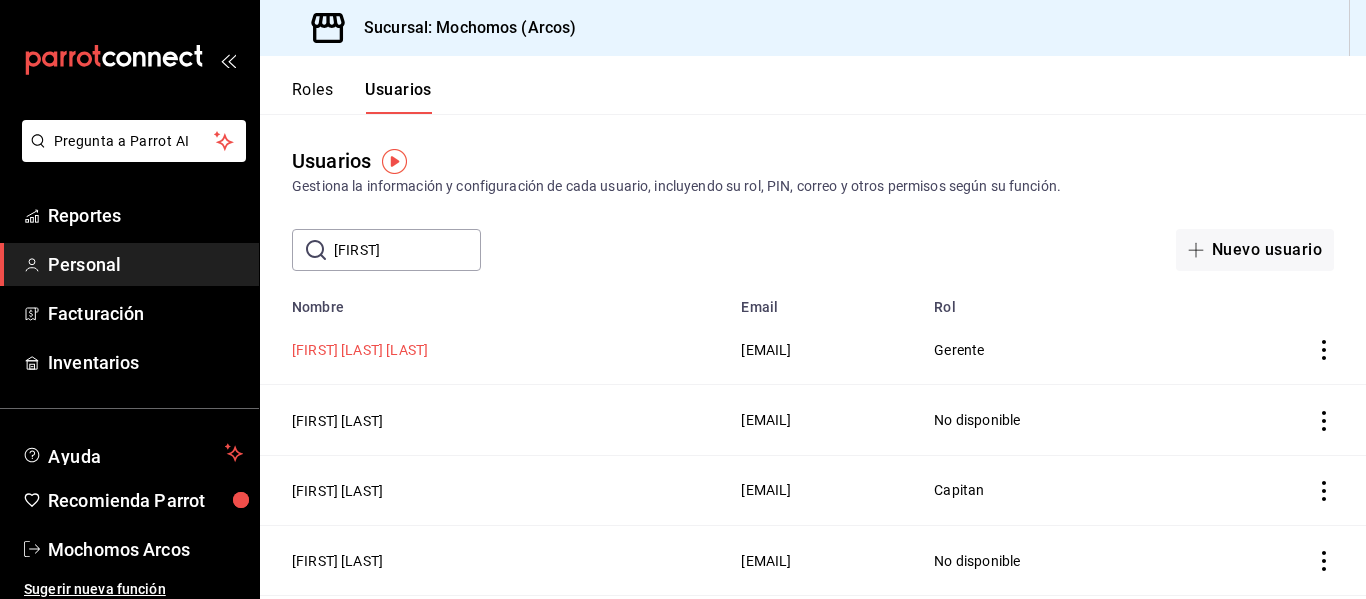 click on "[FIRST] [LAST] [LAST]" at bounding box center (360, 350) 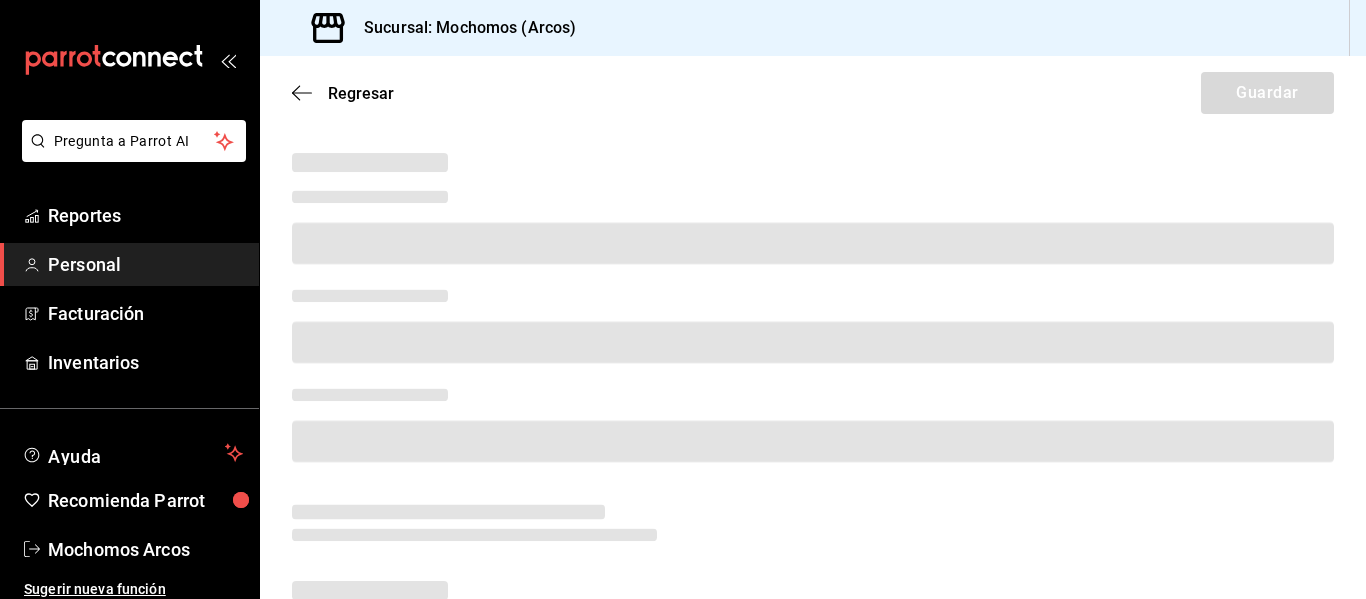 click at bounding box center [813, 342] 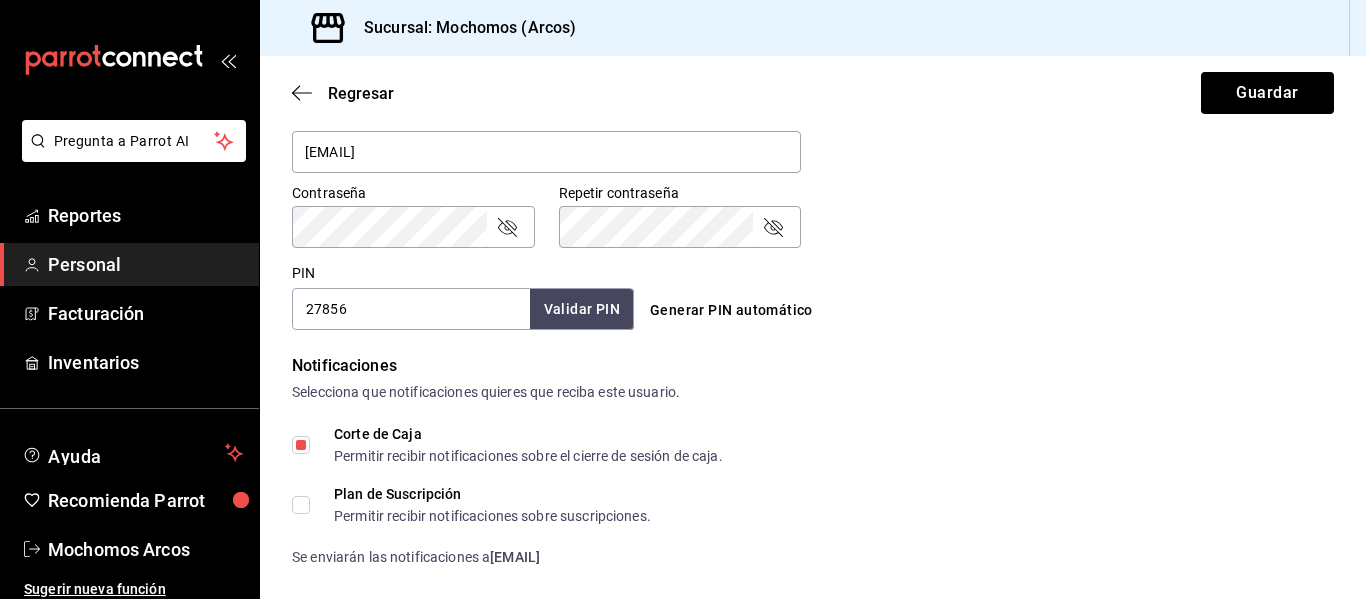 scroll, scrollTop: 815, scrollLeft: 0, axis: vertical 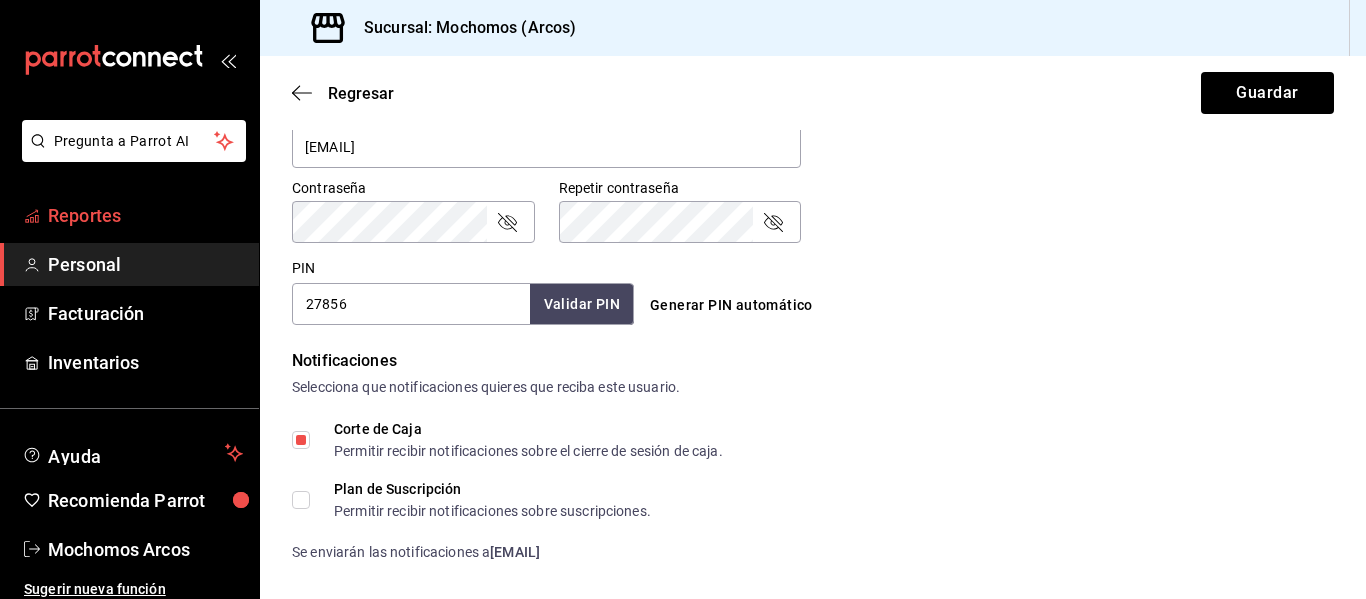 click on "Reportes" at bounding box center (145, 215) 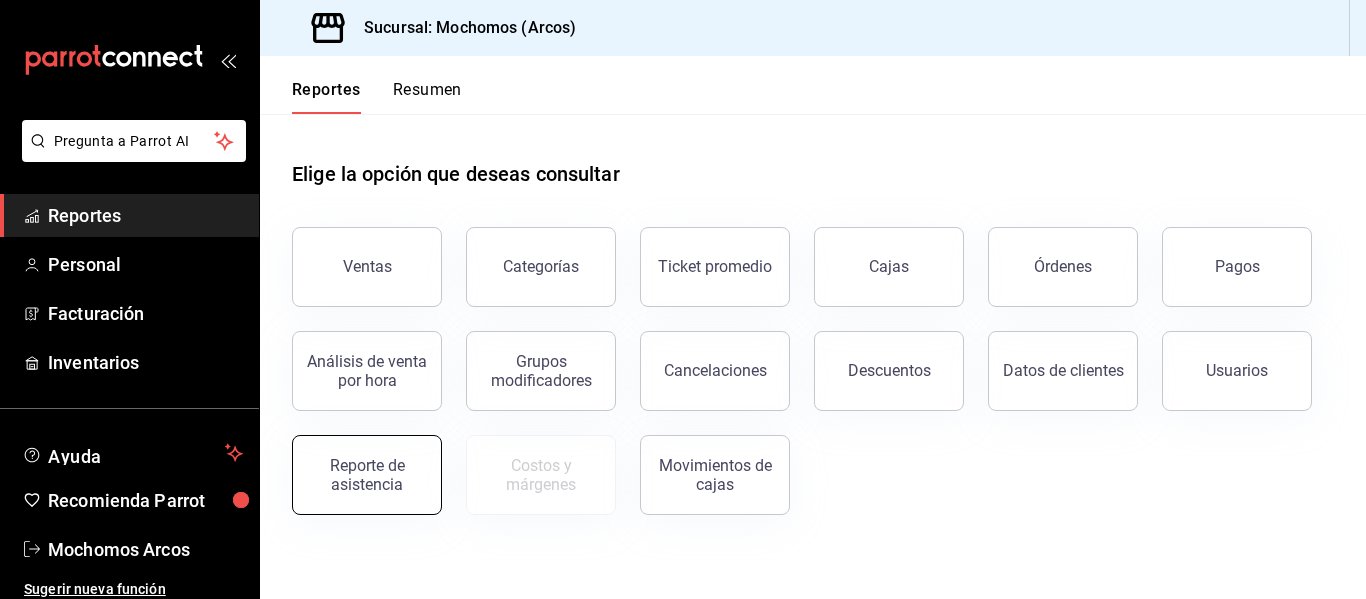 click on "Reporte de asistencia" at bounding box center (367, 475) 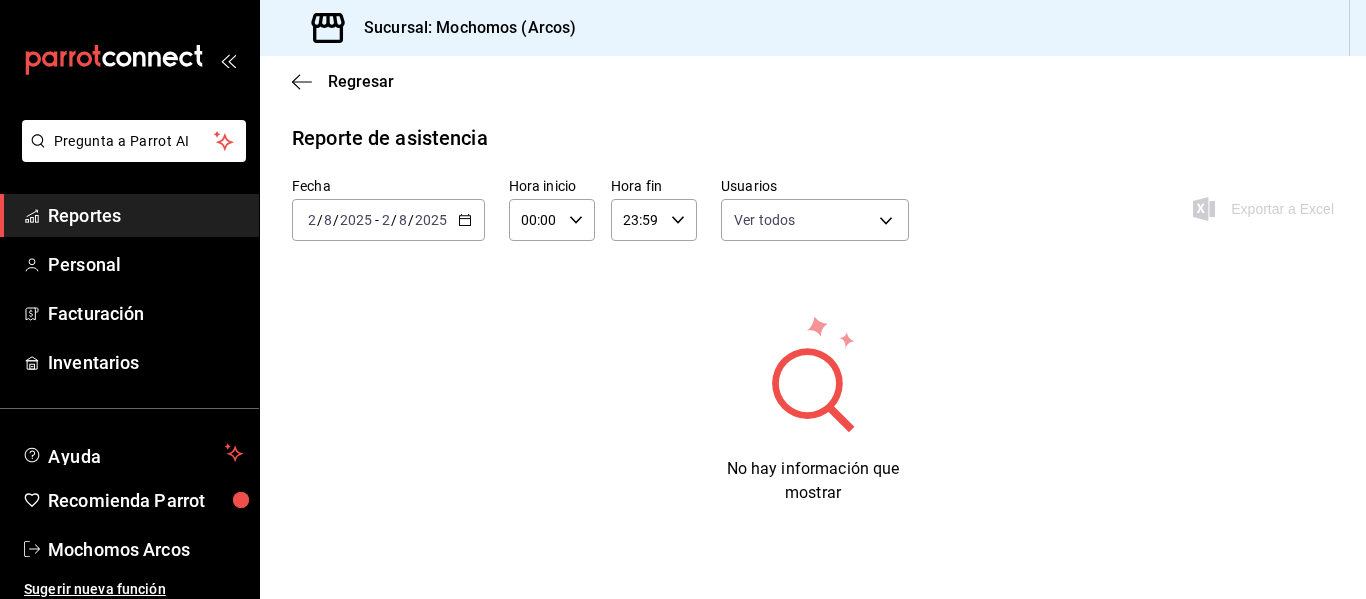 click on "Reportes" at bounding box center (145, 215) 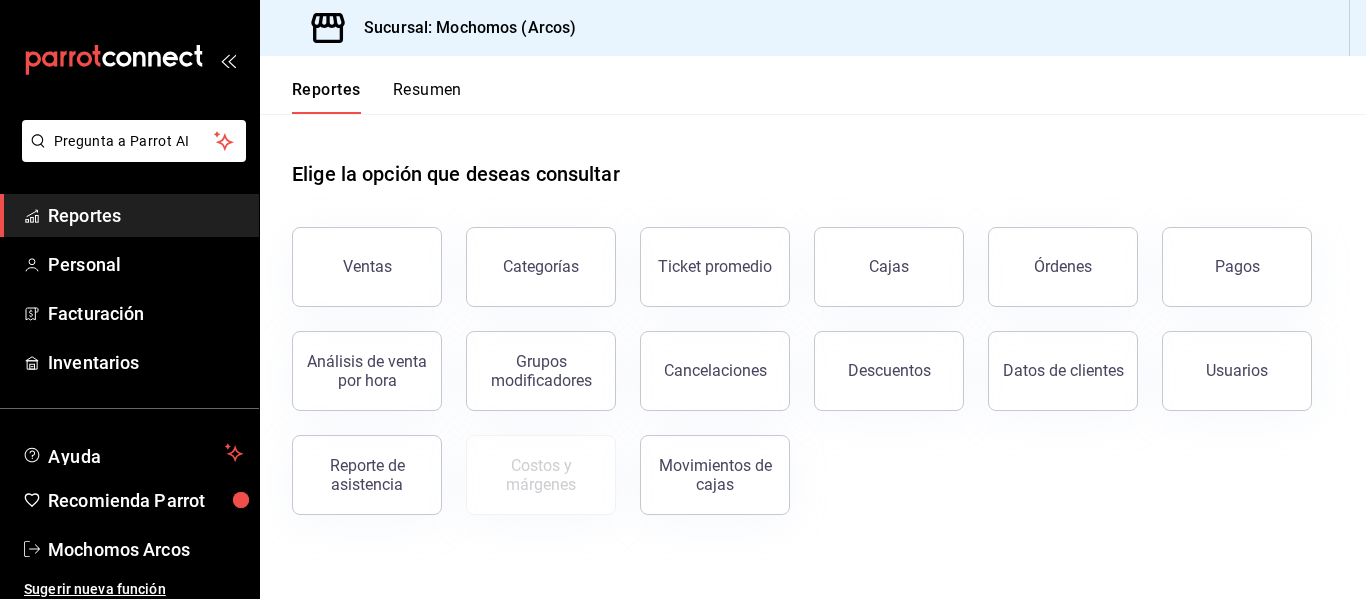 click on "Resumen" at bounding box center (427, 97) 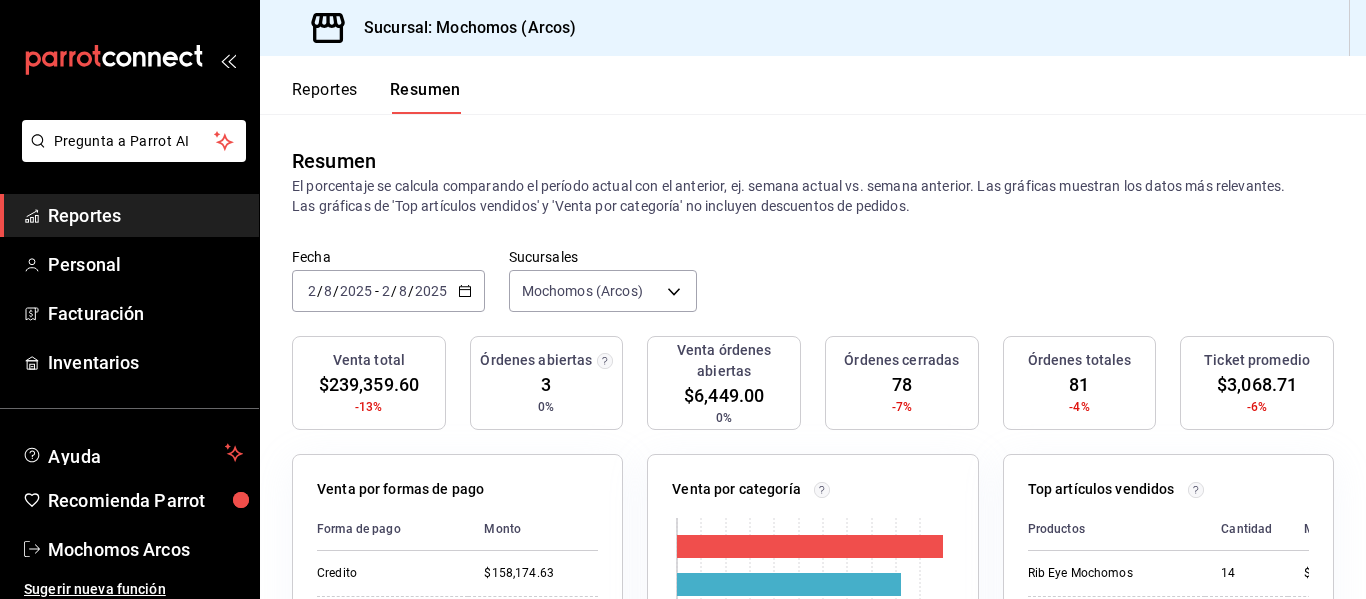 click on "Reportes" at bounding box center (325, 97) 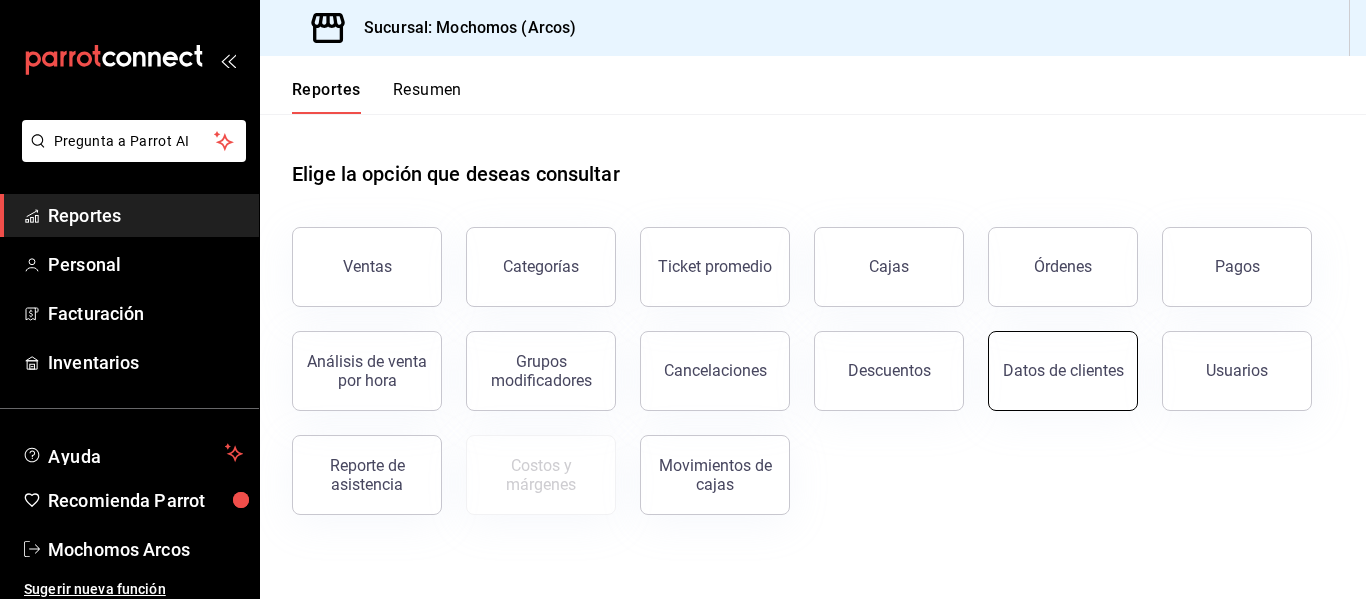 click on "Datos de clientes" at bounding box center [1063, 370] 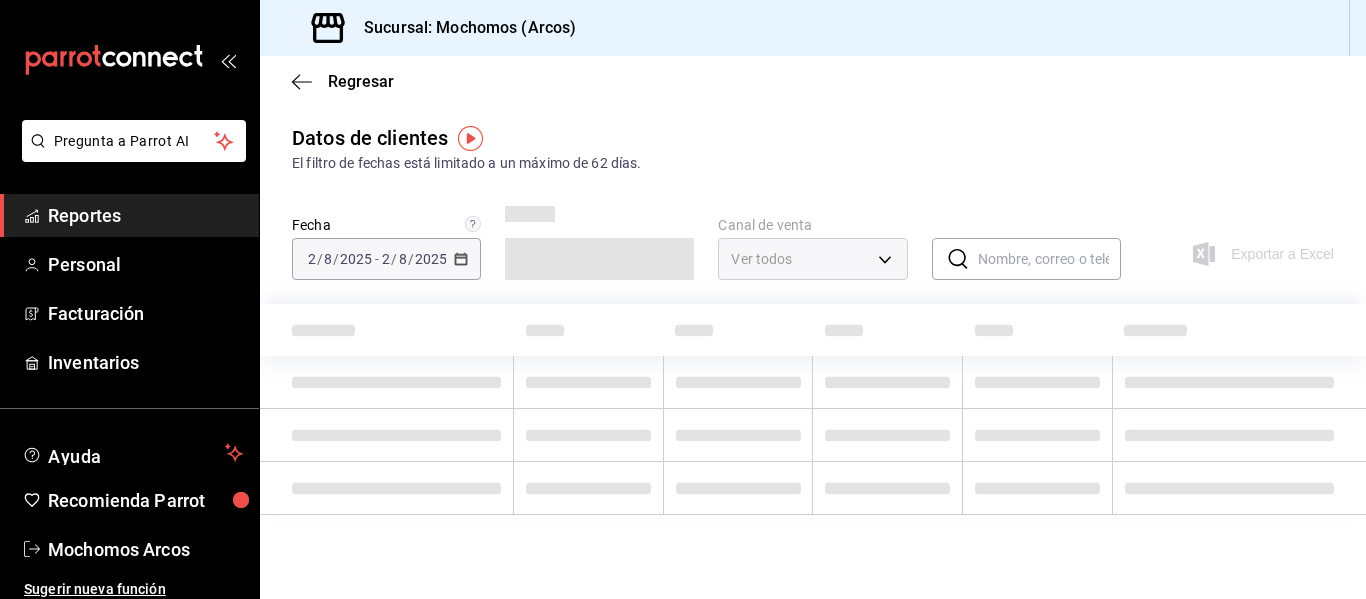 type on "PARROT,DIDI_FOOD,ONLINE" 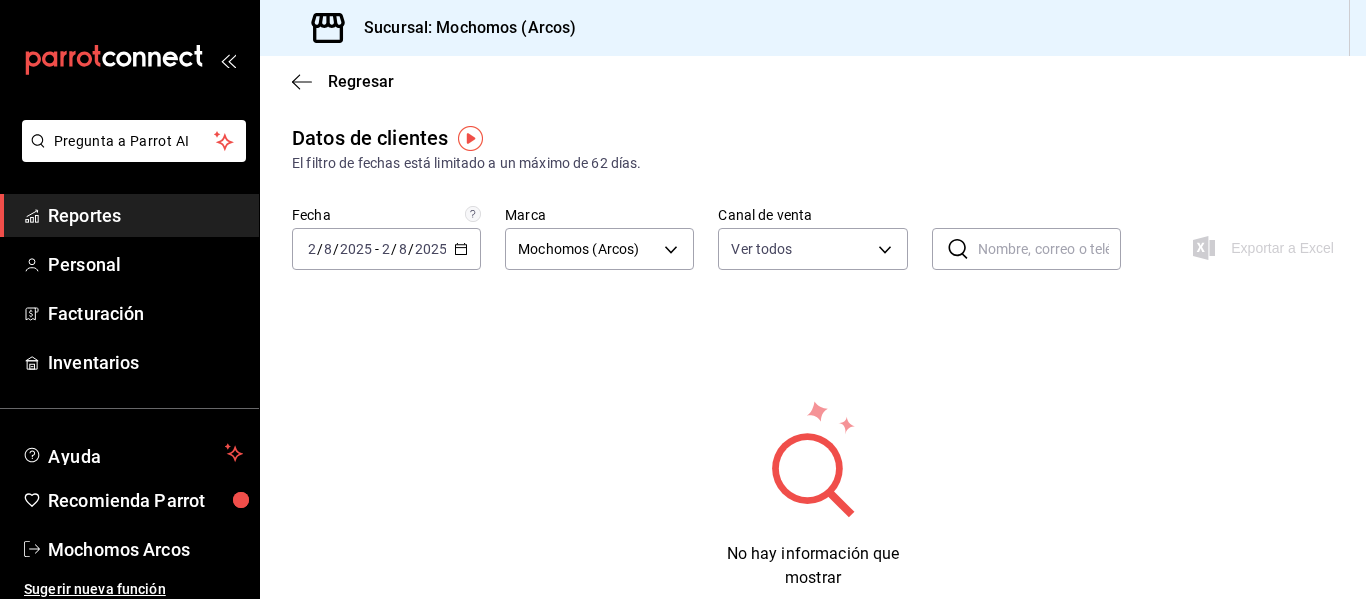 click on "Reportes" at bounding box center (145, 215) 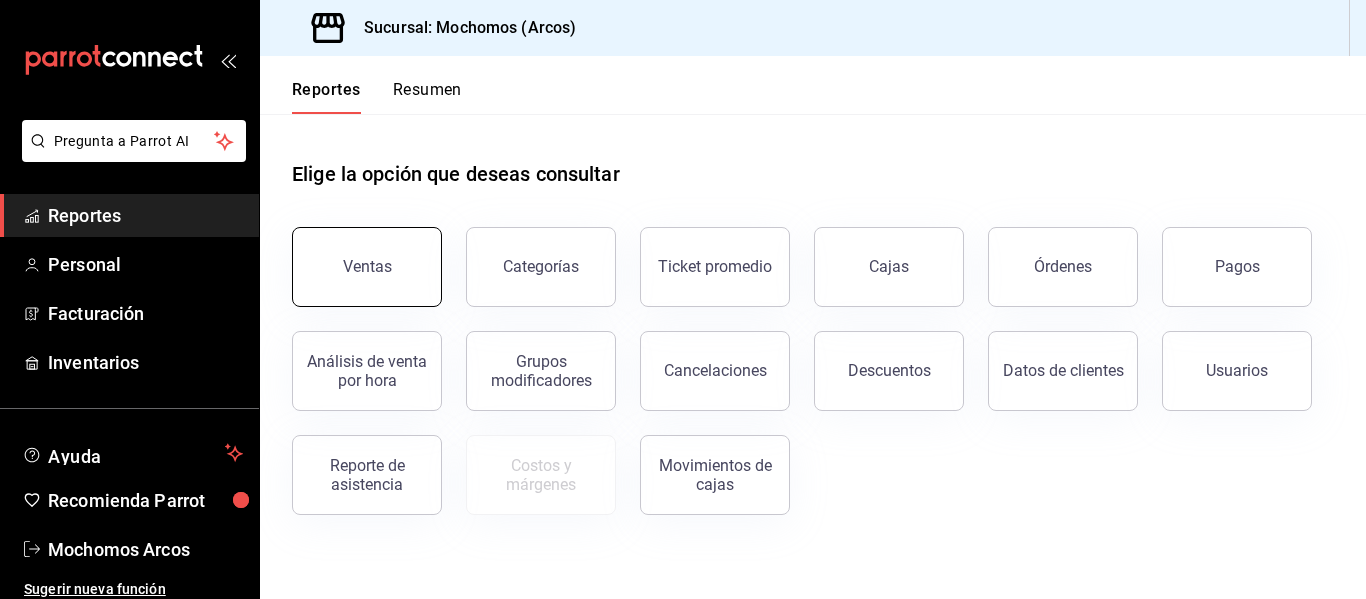 click on "Ventas" at bounding box center (367, 267) 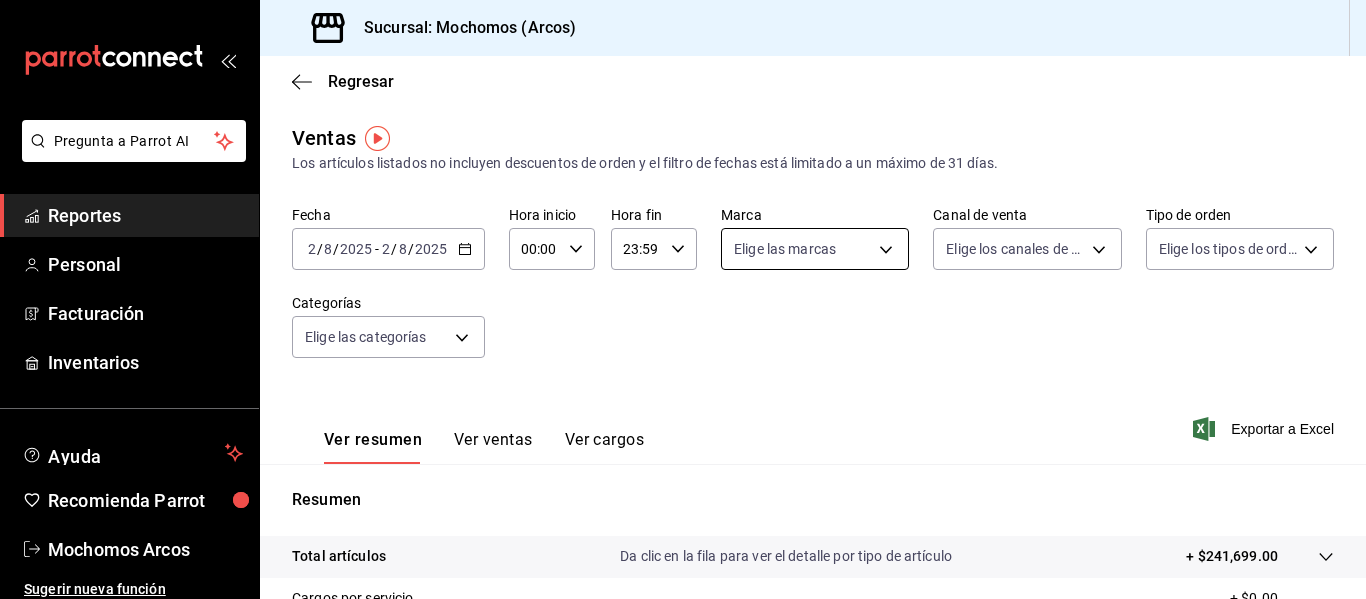 click on "Pregunta a Parrot AI Reportes   Personal   Facturación   Inventarios   Ayuda Recomienda Parrot   Mochomos Arcos   Sugerir nueva función   Sucursal: Mochomos (Arcos) Regresar Ventas Los artículos listados no incluyen descuentos de orden y el filtro de fechas está limitado a un máximo de 31 días. Fecha [DATE] [DATE] - [DATE] [DATE] Hora inicio [TIME] Hora inicio Hora fin [TIME] Hora fin Marca Elige las marcas Canal de venta Elige los canales de venta Tipo de orden Elige los tipos de orden Categorías Elige las categorías Ver resumen Ver ventas Ver cargos Exportar a Excel Resumen Total artículos Da clic en la fila para ver el detalle por tipo de artículo + $241,699.00 Cargos por servicio + $0.00 Venta bruta = $241,699.00 Descuentos totales - $2,339.40 Certificados de regalo - $0.00 Venta total = $239,359.60 Impuestos - $33,015.12 Venta neta = $206,344.48 GANA 1 MES GRATIS EN TU SUSCRIPCIÓN AQUÍ Ver video tutorial Ir a video Pregunta a Parrot AI Reportes   Personal   Facturación" at bounding box center [683, 299] 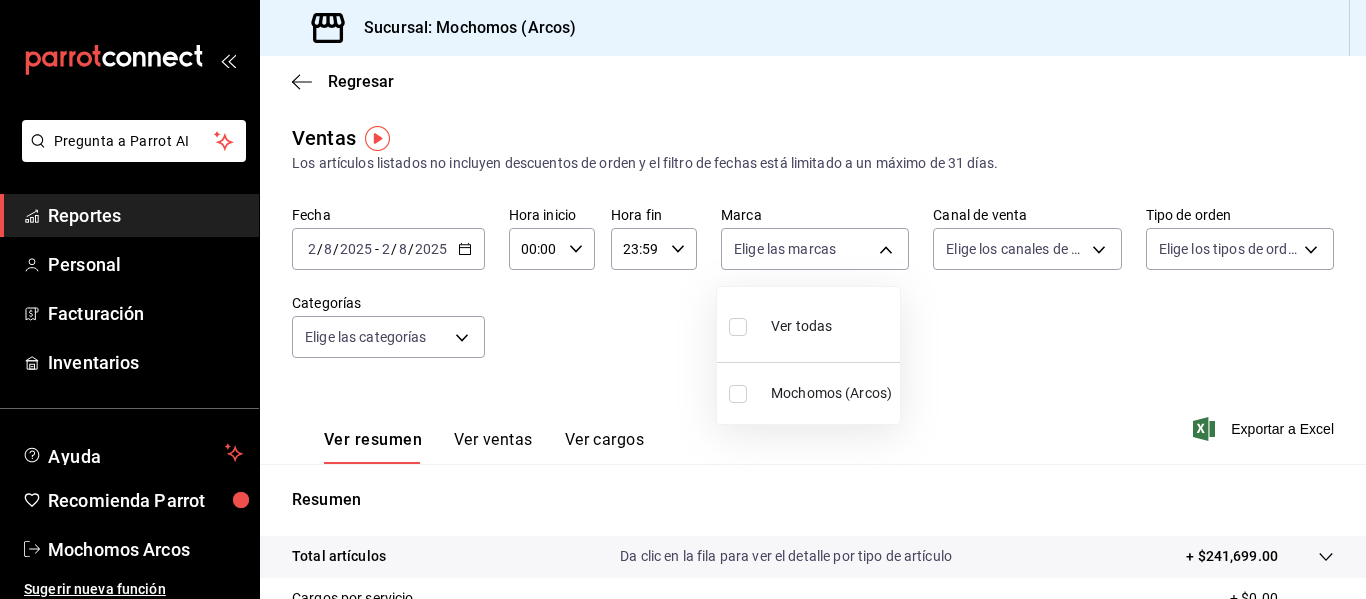 click at bounding box center [683, 299] 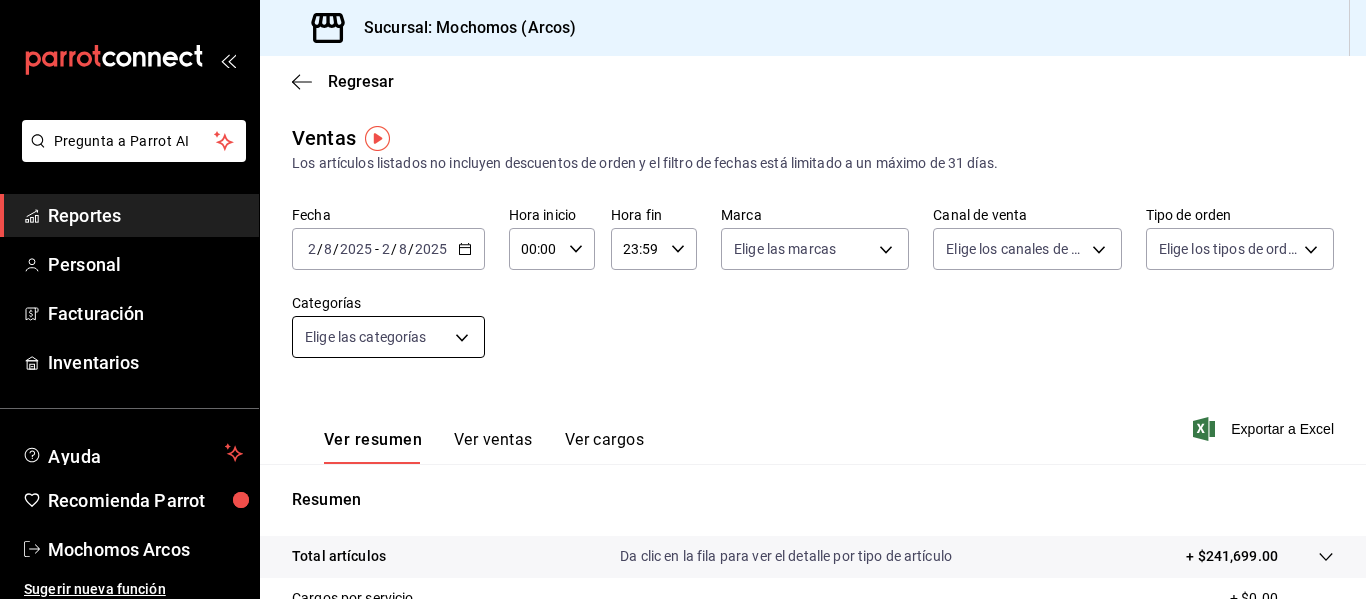 click on "Pregunta a Parrot AI Reportes   Personal   Facturación   Inventarios   Ayuda Recomienda Parrot   Mochomos Arcos   Sugerir nueva función   Sucursal: Mochomos (Arcos) Regresar Ventas Los artículos listados no incluyen descuentos de orden y el filtro de fechas está limitado a un máximo de 31 días. Fecha [DATE] [DATE] - [DATE] [DATE] Hora inicio [TIME] Hora inicio Hora fin [TIME] Hora fin Marca Elige las marcas Canal de venta Elige los canales de venta Tipo de orden Elige los tipos de orden Categorías Elige las categorías Ver resumen Ver ventas Ver cargos Exportar a Excel Resumen Total artículos Da clic en la fila para ver el detalle por tipo de artículo + $241,699.00 Cargos por servicio + $0.00 Venta bruta = $241,699.00 Descuentos totales - $2,339.40 Certificados de regalo - $0.00 Venta total = $239,359.60 Impuestos - $33,015.12 Venta neta = $206,344.48 GANA 1 MES GRATIS EN TU SUSCRIPCIÓN AQUÍ Ver video tutorial Ir a video Pregunta a Parrot AI Reportes   Personal   Facturación" at bounding box center (683, 299) 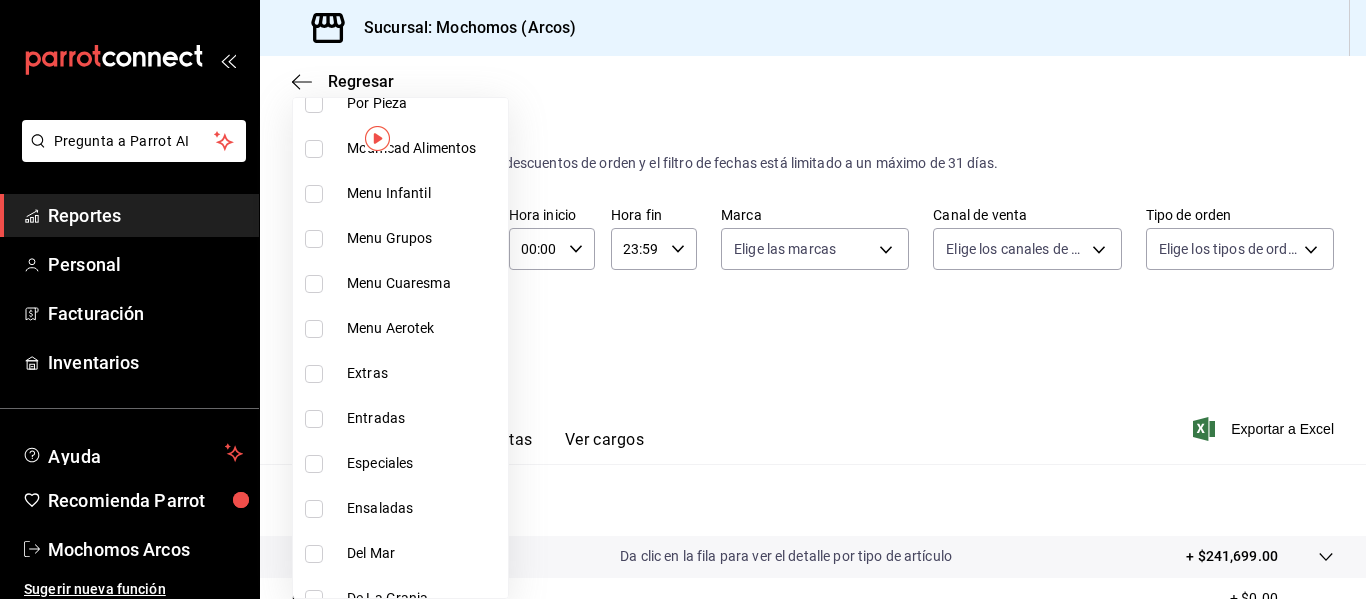 scroll, scrollTop: 2540, scrollLeft: 0, axis: vertical 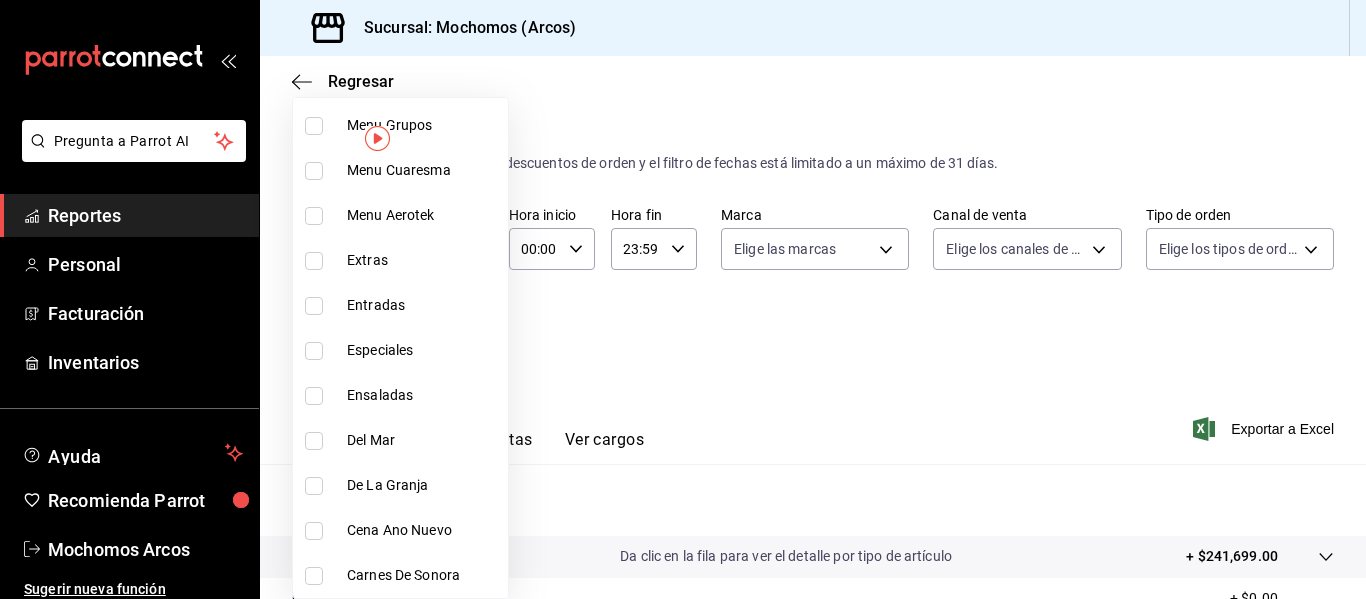 click at bounding box center [683, 299] 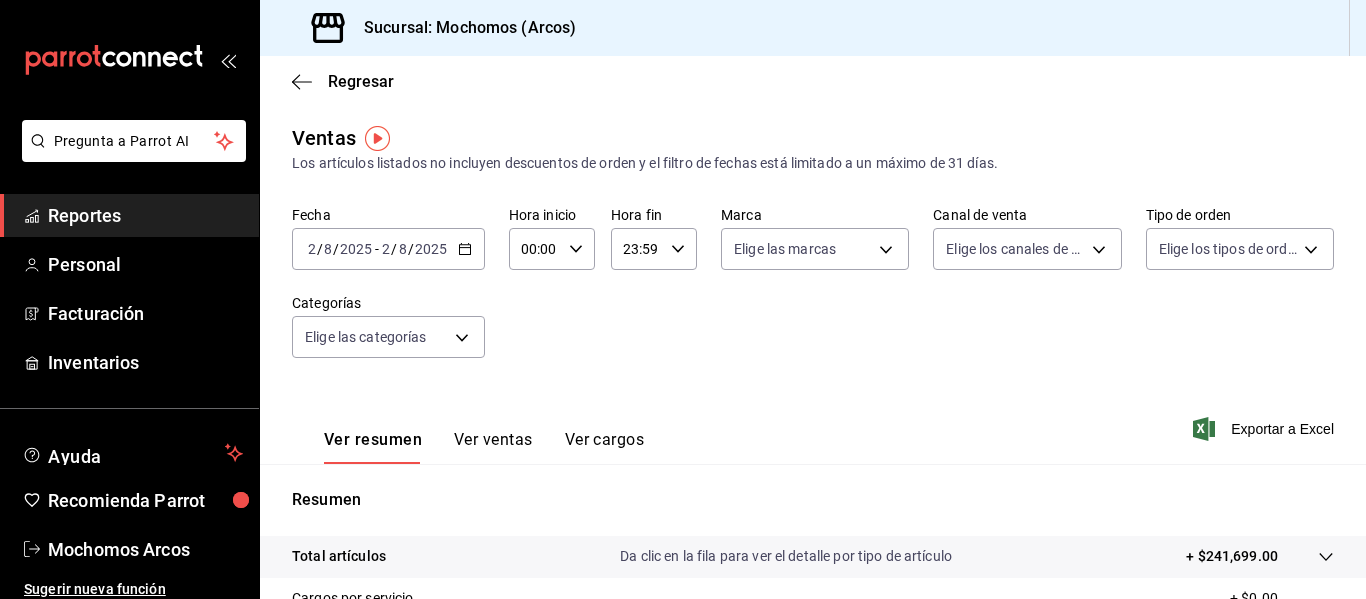 click on "Ver ventas" at bounding box center [493, 447] 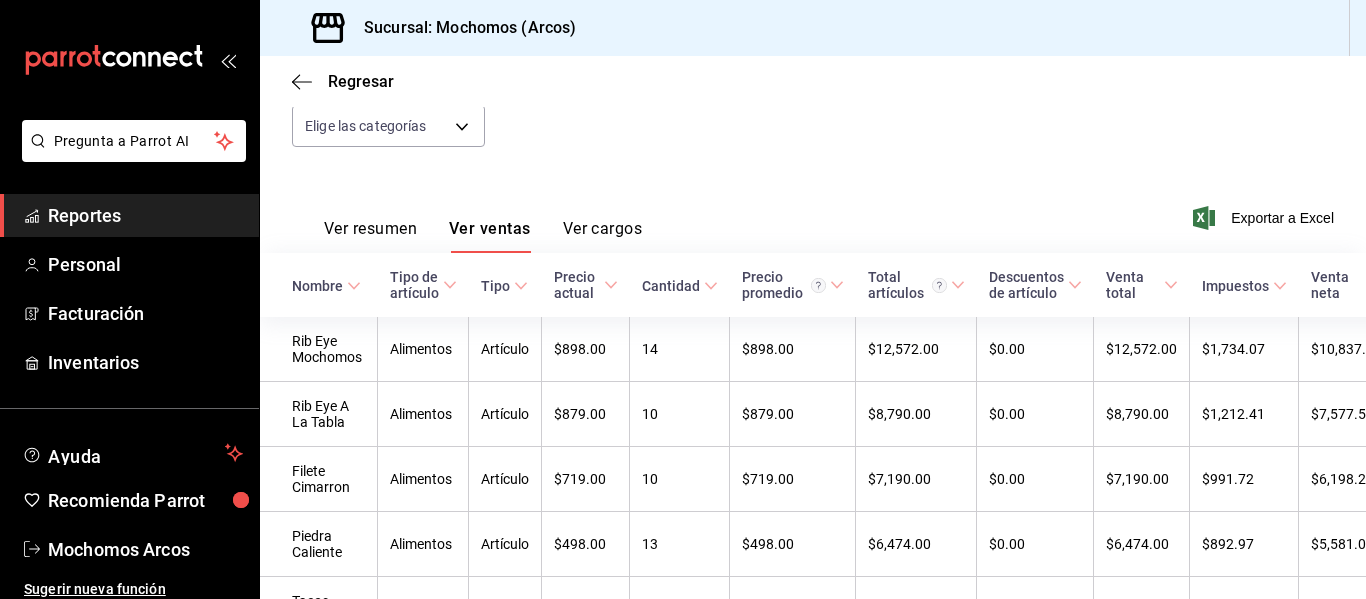 scroll, scrollTop: 227, scrollLeft: 0, axis: vertical 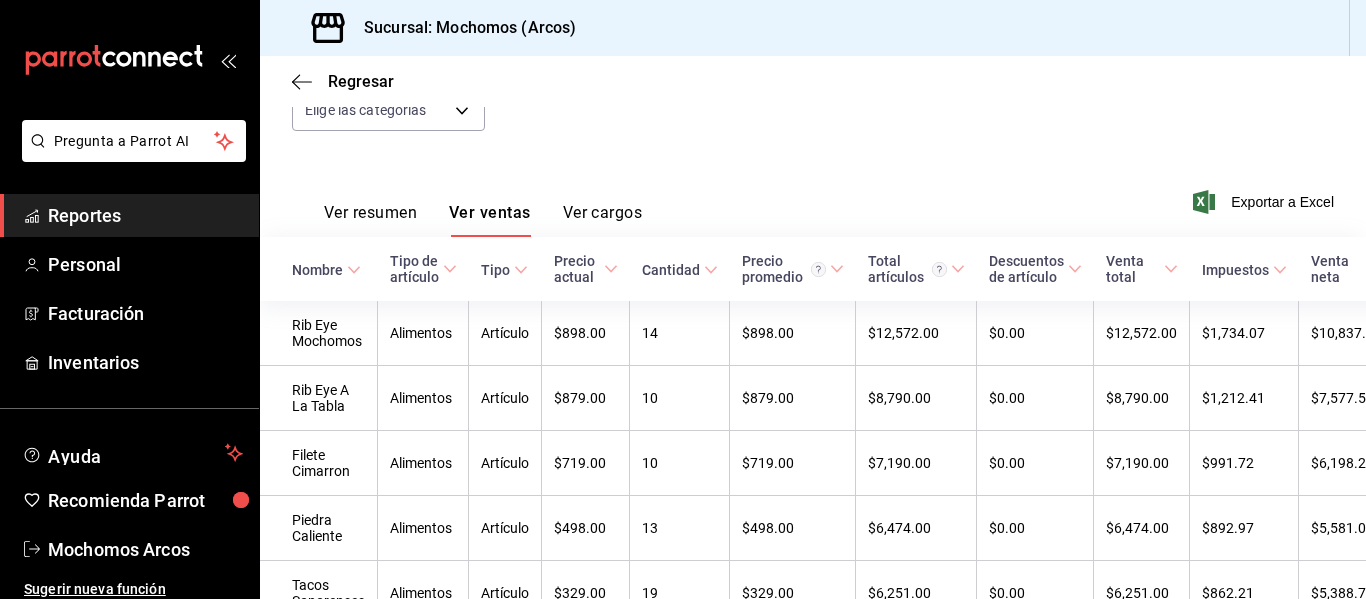 click on "Ver cargos" at bounding box center [603, 220] 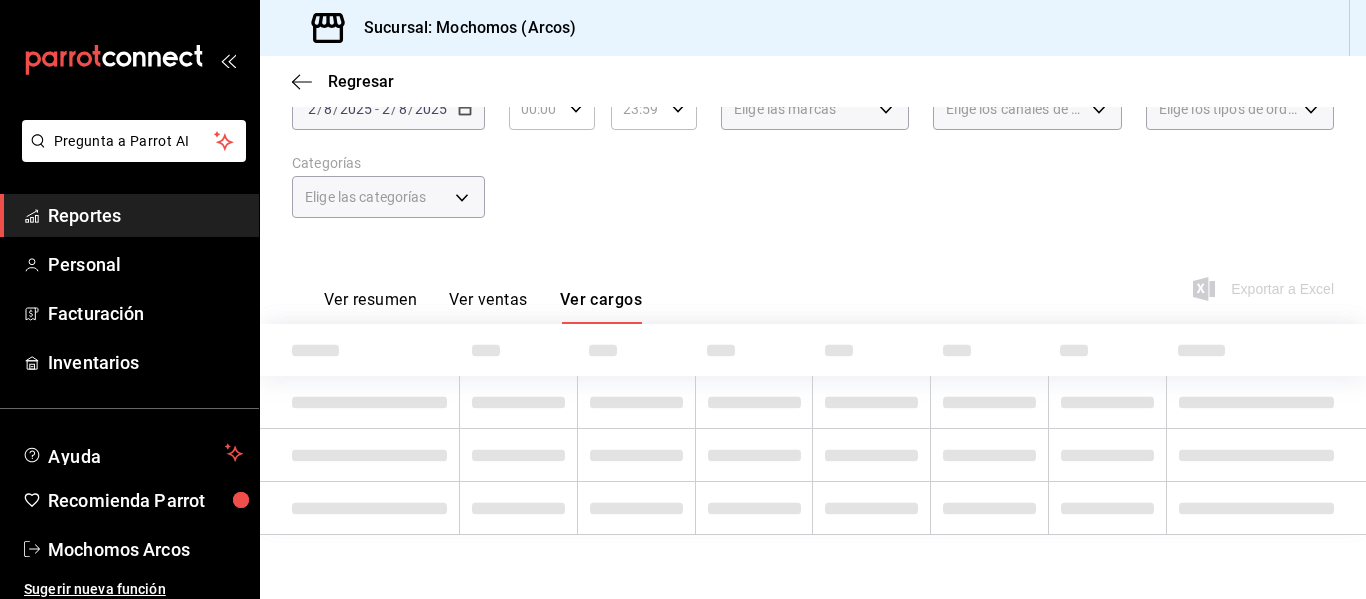 scroll, scrollTop: 224, scrollLeft: 0, axis: vertical 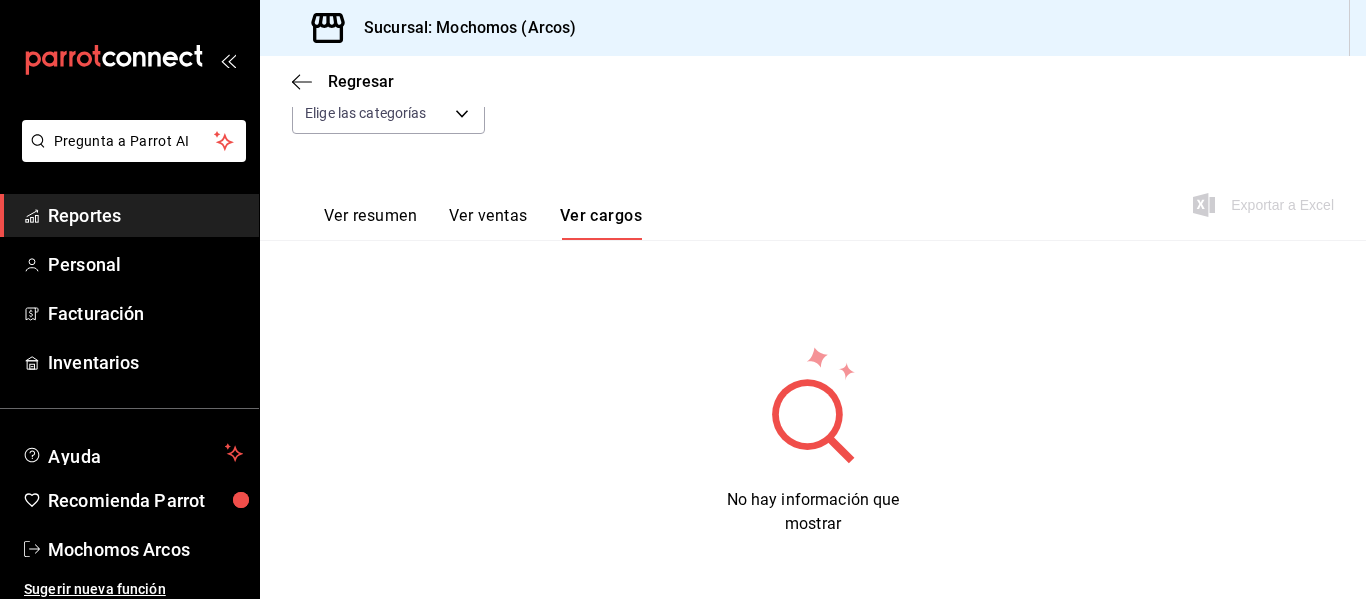 click on "Ver resumen" at bounding box center [370, 223] 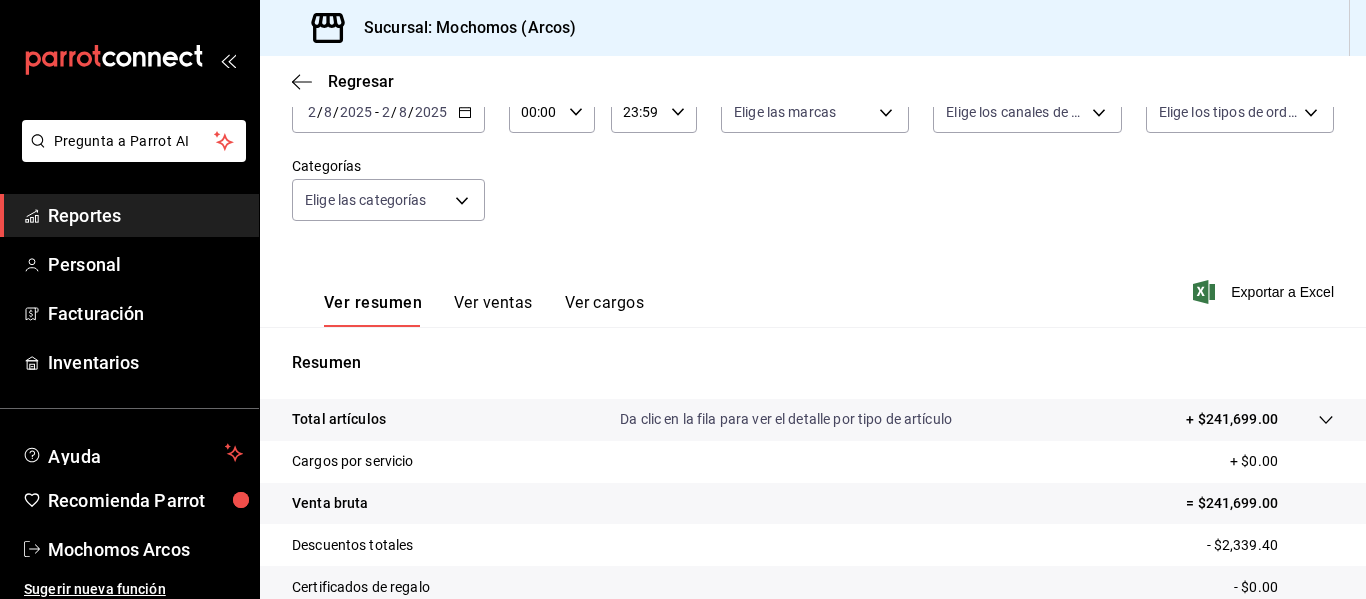 scroll, scrollTop: 0, scrollLeft: 0, axis: both 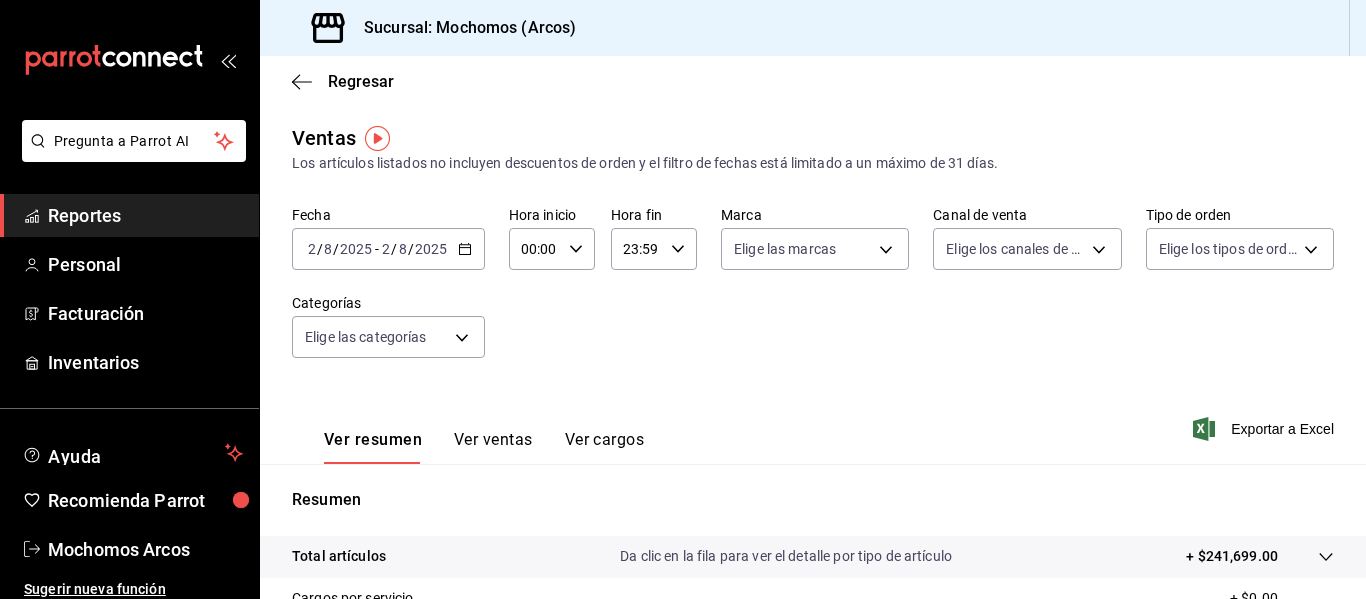 click on "Fecha 2025-08-02 2 / 8 / 2025 - 2025-08-02 2 / 8 / 2025 Hora inicio 00:00 Hora inicio Hora fin 23:59 Hora fin Marca Elige las marcas Canal de venta Elige los canales de venta Tipo de orden Elige los tipos de orden Categorías Elige las categorías" at bounding box center [813, 294] 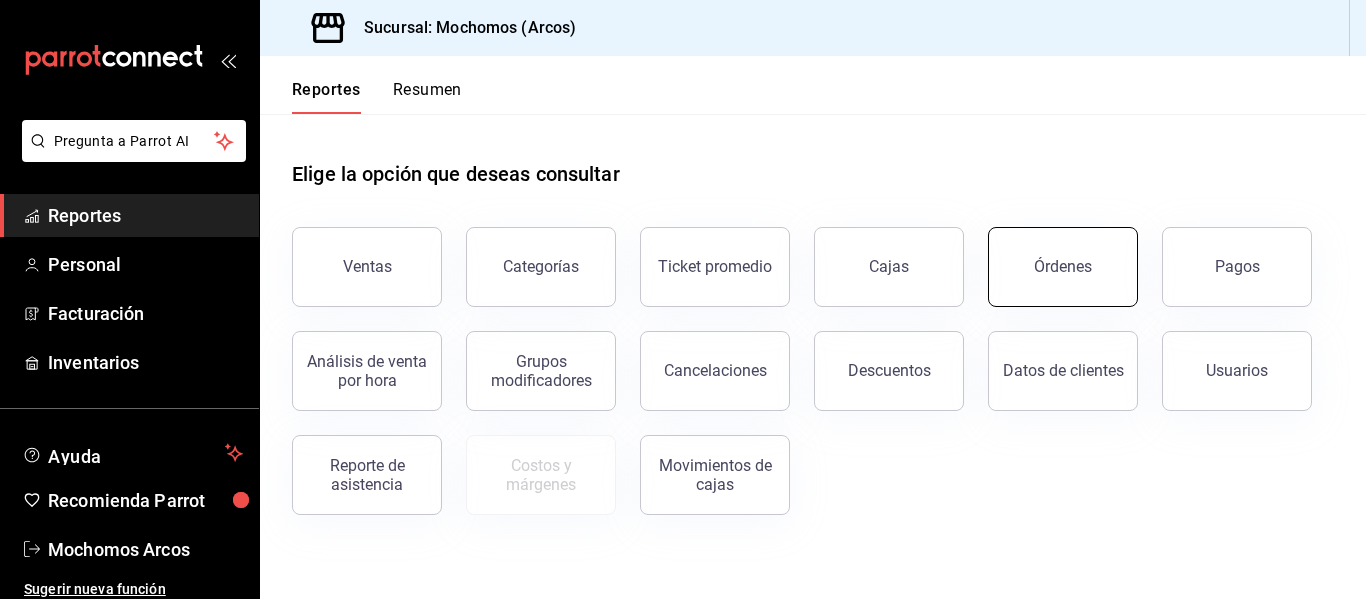 click on "Órdenes" at bounding box center (1063, 267) 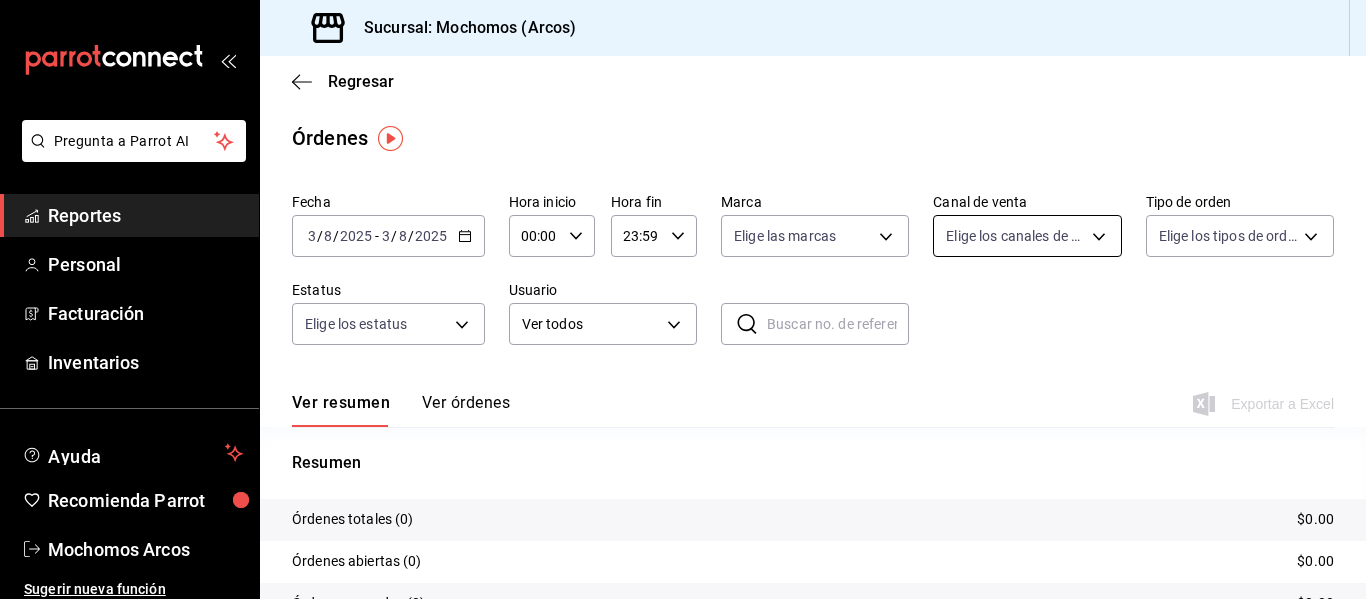 click on "Pregunta a Parrot AI Reportes   Personal   Facturación   Inventarios   Ayuda Recomienda Parrot   Mochomos Arcos   Sugerir nueva función   Sucursal: Mochomos (Arcos) Regresar Órdenes Fecha 2025-08-03 3 / 8 / 2025 - 2025-08-03 3 / 8 / 2025 Hora inicio 00:00 Hora inicio Hora fin 23:59 Hora fin Marca Elige las marcas Canal de venta Elige los canales de venta Tipo de orden Elige los tipos de orden Estatus Elige los estatus Usuario Ver todos ALL ​ ​ Ver resumen Ver órdenes Exportar a Excel Resumen Órdenes totales (0) $0.00 Órdenes abiertas (0) $0.00 Órdenes cerradas (0) $0.00 Órdenes canceladas (0) $0.00 Órdenes negadas (0) $0.00 ¿Quieres ver el consumo promedio por orden y comensal? Ve al reporte de Ticket promedio GANA 1 MES GRATIS EN TU SUSCRIPCIÓN AQUÍ Ver video tutorial Ir a video Pregunta a Parrot AI Reportes   Personal   Facturación   Inventarios   Ayuda Recomienda Parrot   Mochomos Arcos   Sugerir nueva función   Visitar centro de ayuda ([PHONE]) soporte@parrotsoftware.io" at bounding box center (683, 299) 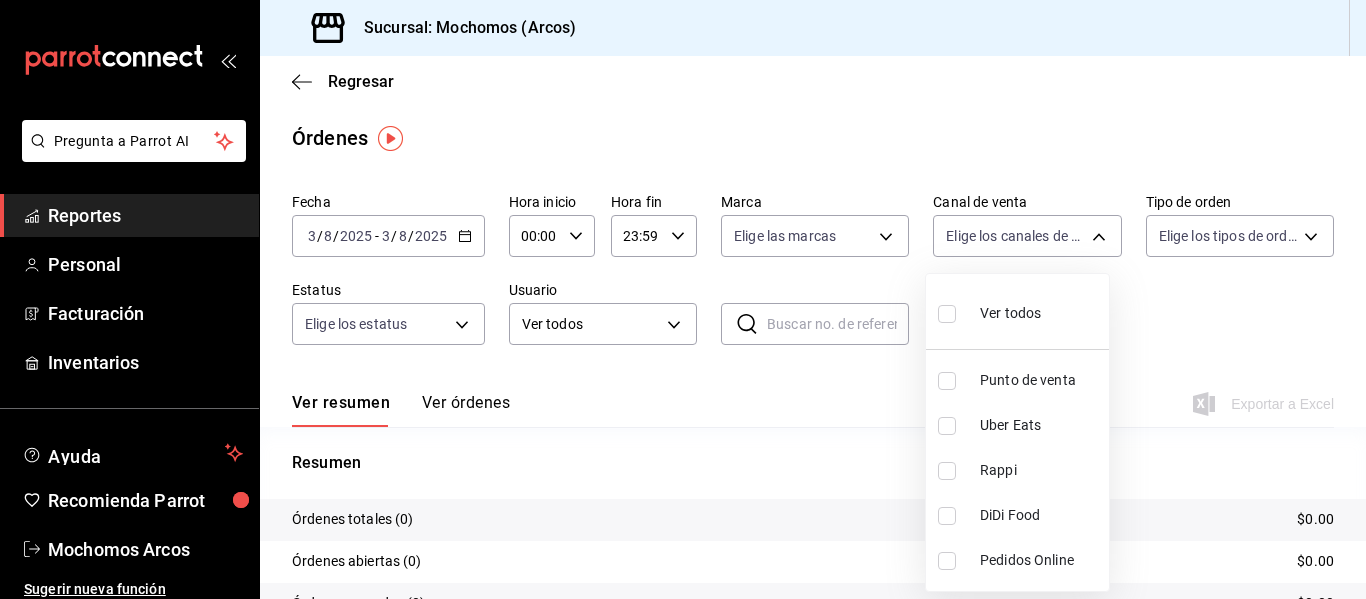 click at bounding box center [683, 299] 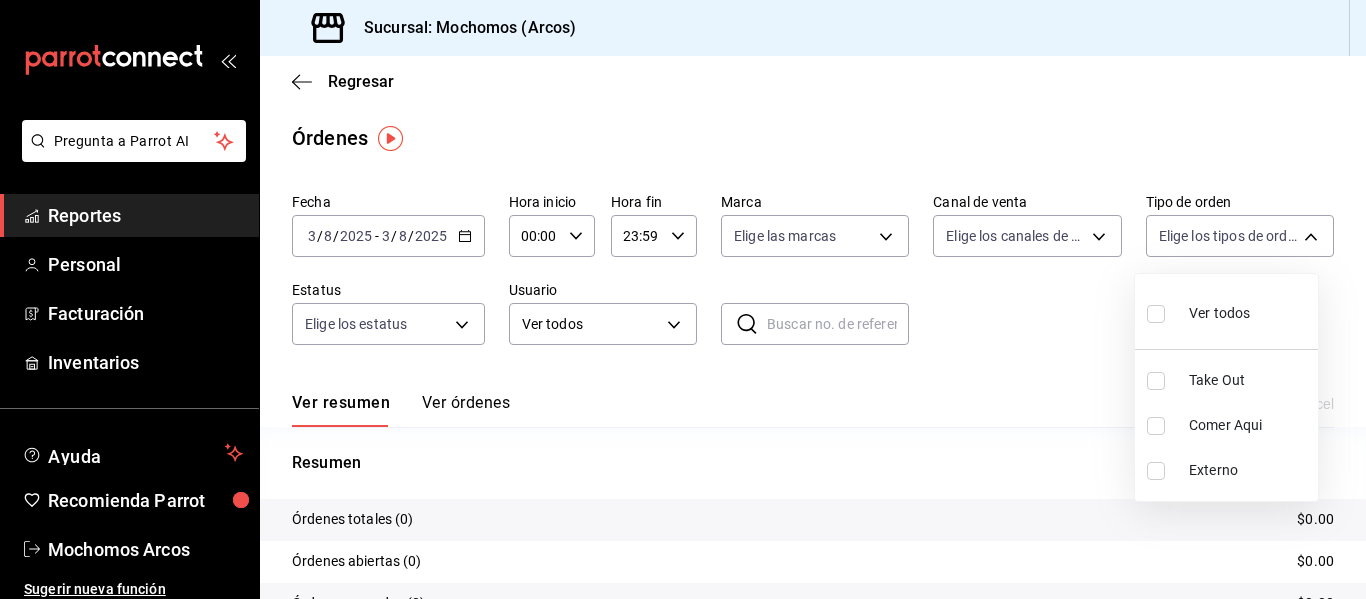 click on "Pregunta a Parrot AI Reportes   Personal   Facturación   Inventarios   Ayuda Recomienda Parrot   Mochomos Arcos   Sugerir nueva función   Sucursal: Mochomos (Arcos) Regresar Órdenes Fecha 2025-08-03 3 / 8 / 2025 - 2025-08-03 3 / 8 / 2025 Hora inicio 00:00 Hora inicio Hora fin 23:59 Hora fin Marca Elige las marcas Canal de venta Elige los canales de venta Tipo de orden Elige los tipos de orden Estatus Elige los estatus Usuario Ver todos ALL ​ ​ Ver resumen Ver órdenes Exportar a Excel Resumen Órdenes totales (0) $0.00 Órdenes abiertas (0) $0.00 Órdenes cerradas (0) $0.00 Órdenes canceladas (0) $0.00 Órdenes negadas (0) $0.00 ¿Quieres ver el consumo promedio por orden y comensal? Ve al reporte de Ticket promedio GANA 1 MES GRATIS EN TU SUSCRIPCIÓN AQUÍ Ver video tutorial Ir a video Pregunta a Parrot AI Reportes   Personal   Facturación   Inventarios   Ayuda Recomienda Parrot   Mochomos Arcos   Sugerir nueva función   Visitar centro de ayuda (81) [PHONE] soporte@[EMAIL] Ver todos" at bounding box center [683, 299] 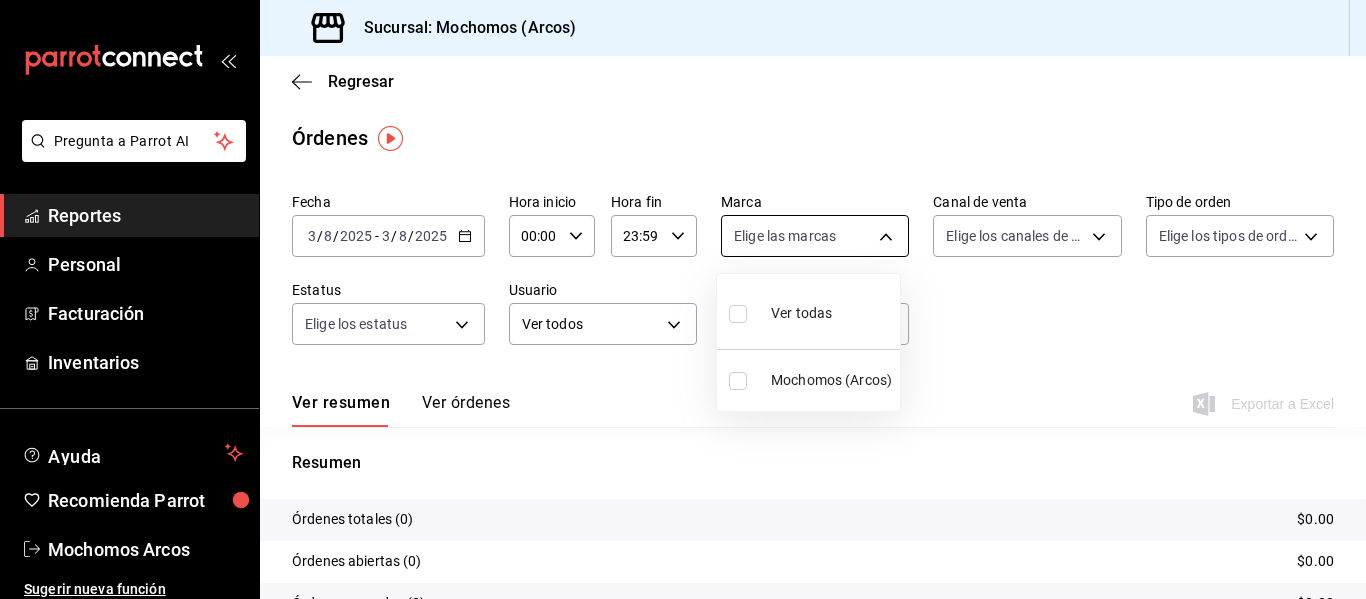 click on "Pregunta a Parrot AI Reportes   Personal   Facturación   Inventarios   Ayuda Recomienda Parrot   Mochomos Arcos   Sugerir nueva función   Sucursal: Mochomos (Arcos) Regresar Órdenes Fecha 2025-08-03 3 / 8 / 2025 - 2025-08-03 3 / 8 / 2025 Hora inicio 00:00 Hora inicio Hora fin 23:59 Hora fin Marca Elige las marcas Canal de venta Elige los canales de venta Tipo de orden Elige los tipos de orden Estatus Elige los estatus Usuario Ver todos ALL ​ ​ Ver resumen Ver órdenes Exportar a Excel Resumen Órdenes totales (0) $0.00 Órdenes abiertas (0) $0.00 Órdenes cerradas (0) $0.00 Órdenes canceladas (0) $0.00 Órdenes negadas (0) $0.00 ¿Quieres ver el consumo promedio por orden y comensal? Ve al reporte de Ticket promedio GANA 1 MES GRATIS EN TU SUSCRIPCIÓN AQUÍ Ver video tutorial Ir a video Pregunta a Parrot AI Reportes   Personal   Facturación   Inventarios   Ayuda Recomienda Parrot   Mochomos Arcos   Sugerir nueva función   Visitar centro de ayuda ([PHONE]) [EMAIL]" at bounding box center (683, 299) 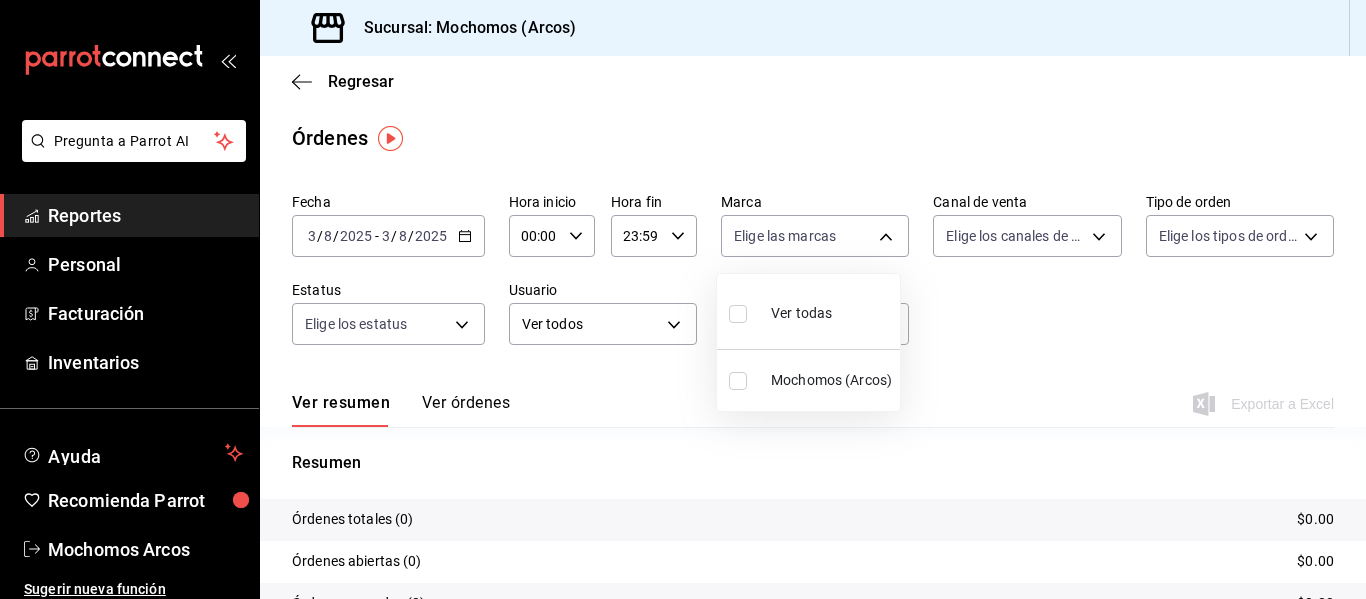 click on "Mochomos (Arcos)" at bounding box center (831, 380) 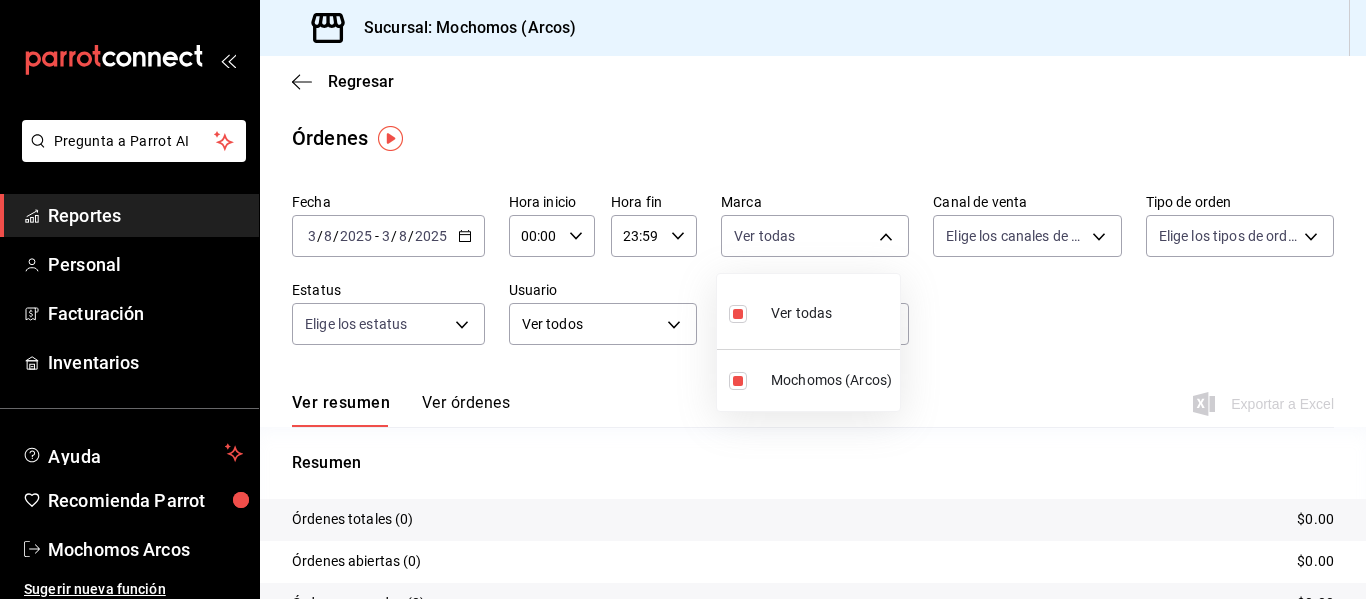 click at bounding box center (683, 299) 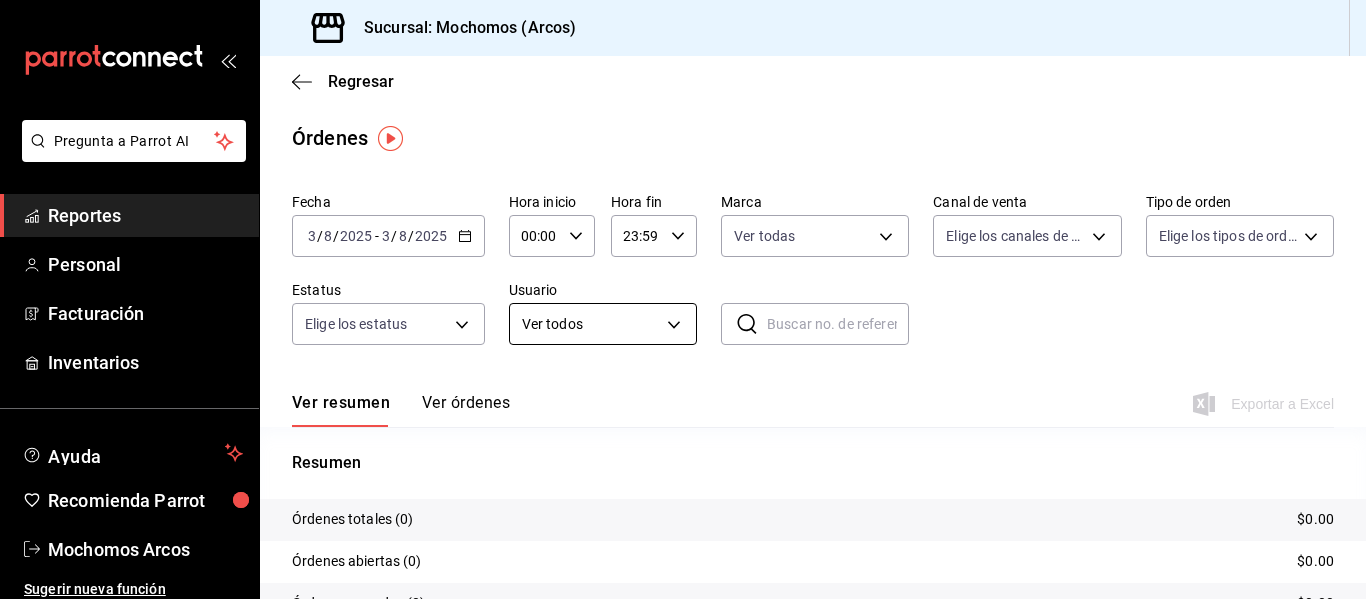 click on "Pregunta a Parrot AI Reportes   Personal   Facturación   Inventarios   Ayuda Recomienda Parrot   Mochomos Arcos   Sugerir nueva función   Sucursal: Mochomos (Arcos) Regresar Órdenes Fecha 2025-08-03 3 / 8 / 2025 - 2025-08-03 3 / 8 / 2025 Hora inicio 00:00 Hora inicio Hora fin 23:59 Hora fin Marca Ver todas dd36a3dd-8c35-4563-bc3a-0ae6137ce787 Canal de venta Elige los canales de venta Tipo de orden Elige los tipos de orden Estatus Elige los estatus Usuario Ver todos ALL ​ ​ Ver resumen Ver órdenes Exportar a Excel Resumen Órdenes totales (0) $0.00 Órdenes abiertas (0) $0.00 Órdenes cerradas (0) $0.00 Órdenes canceladas (0) $0.00 Órdenes negadas (0) $0.00 ¿Quieres ver el consumo promedio por orden y comensal? Ve al reporte de Ticket promedio GANA 1 MES GRATIS EN TU SUSCRIPCIÓN AQUÍ Ver video tutorial Ir a video Pregunta a Parrot AI Reportes   Personal   Facturación   Inventarios   Ayuda Recomienda Parrot   Mochomos Arcos   Sugerir nueva función   Visitar centro de ayuda ([PHONE])" at bounding box center [683, 299] 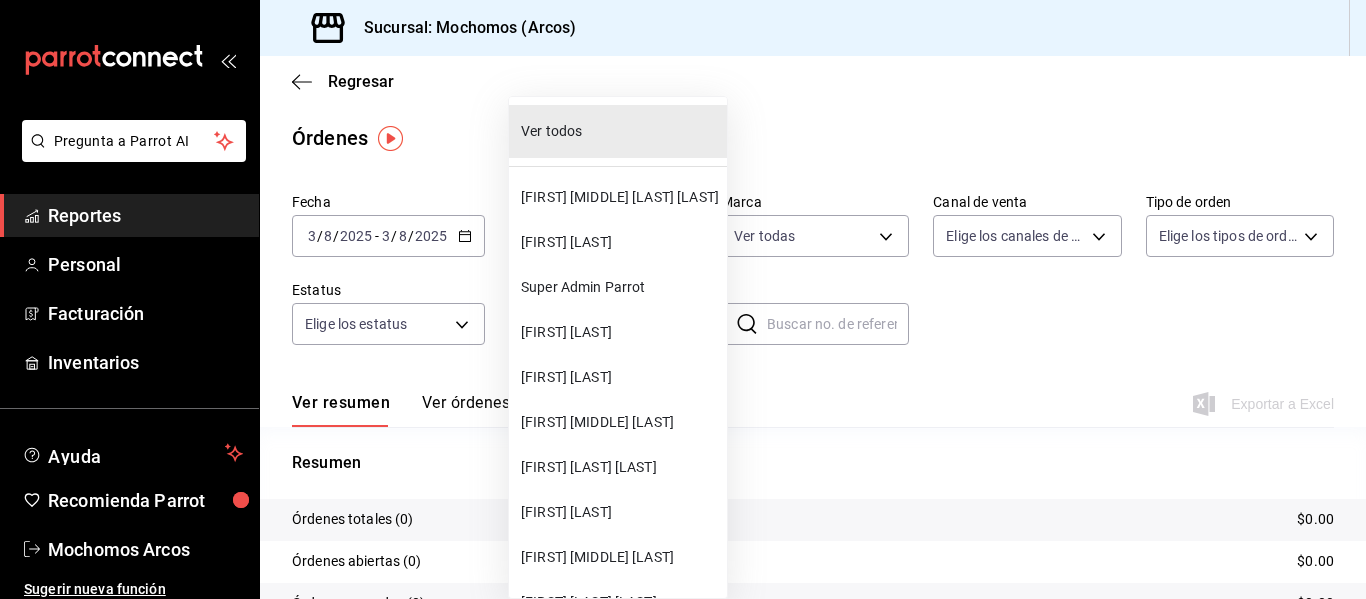 click on "[FIRST] [LAST] [LAST]" at bounding box center [620, 467] 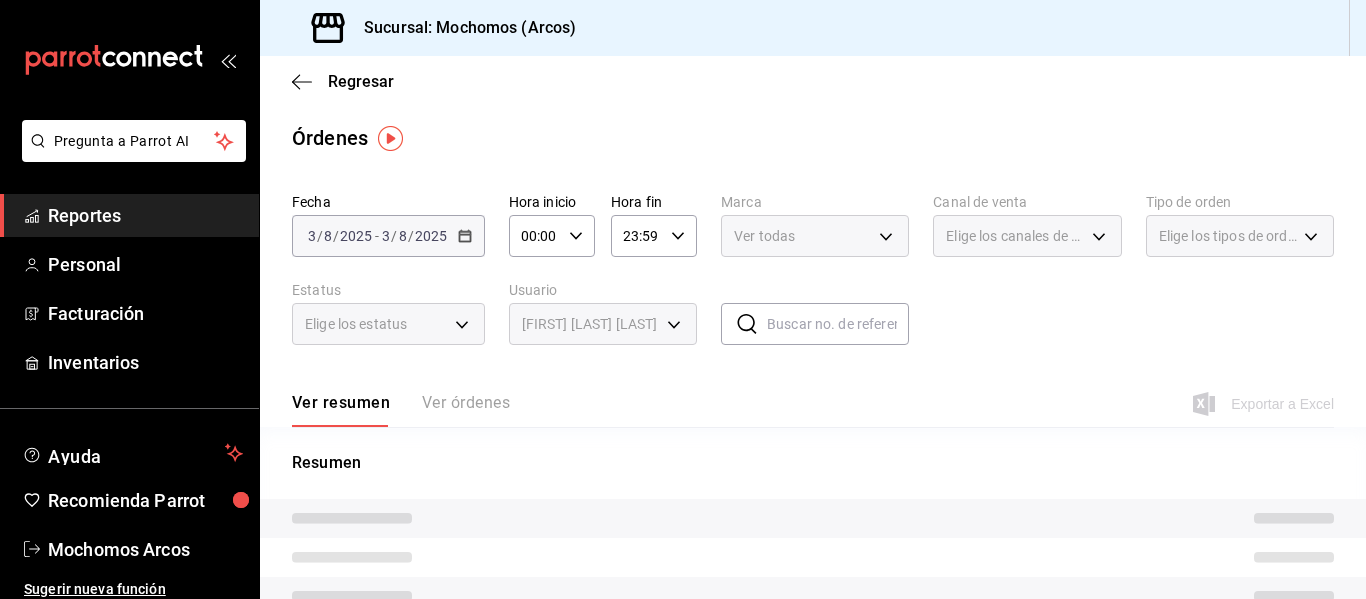 type on "2d60102c-e306-4d24-8860-51043bd3cc4a" 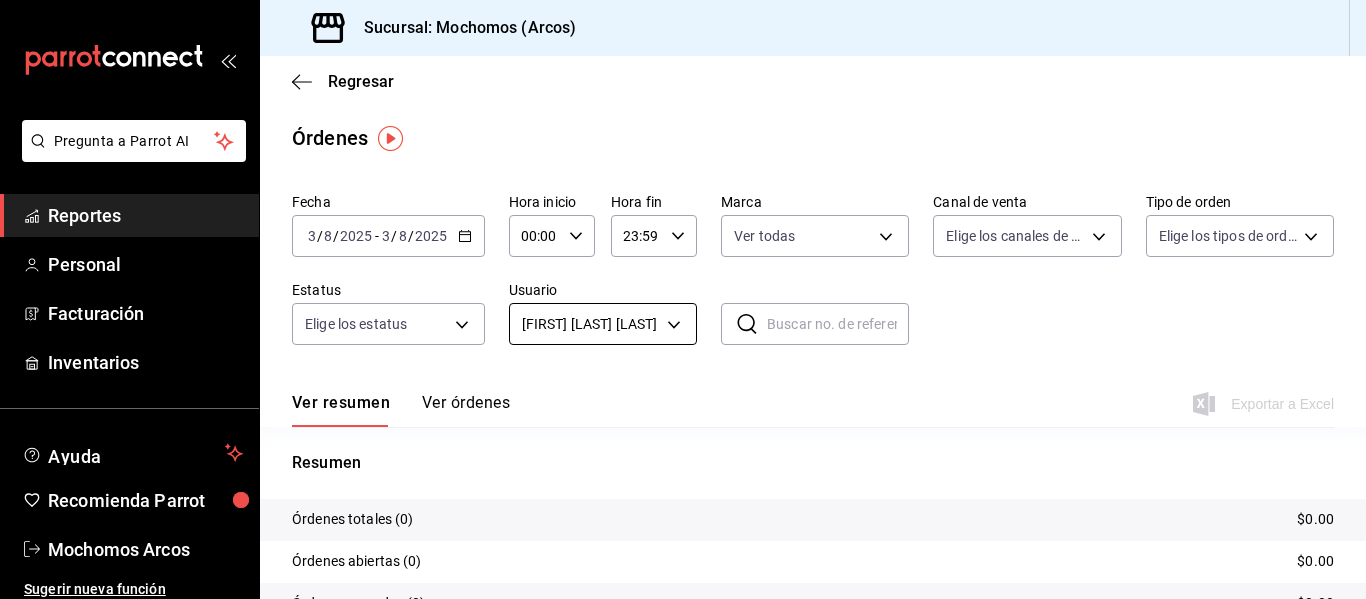 click on "Pregunta a Parrot AI Reportes   Personal   Facturación   Inventarios   Ayuda Recomienda Parrot   Mochomos Arcos   Sugerir nueva función   Sucursal: Mochomos (Arcos) Regresar Órdenes Fecha [DATE] [DATE] - [DATE] [DATE] Hora inicio [TIME] Hora inicio Hora fin [TIME] Hora fin Marca Ver todas dd36a3dd-8c35-4563-bc3a-0ae6137ce787 Canal de venta Elige los canales de venta Tipo de orden Elige los tipos de orden Estatus Elige los estatus Usuario [FIRST] [MIDDLE] [LAST] [UUID] ​ ​ Ver resumen Ver órdenes Exportar a Excel Resumen Órdenes totales (0) $0.00 Órdenes abiertas (0) $0.00 Órdenes cerradas (0) $0.00 Órdenes canceladas (0) $0.00 Órdenes negadas (0) $0.00 ¿Quieres ver el consumo promedio por orden y comensal? Ve al reporte de Ticket promedio GANA 1 MES GRATIS EN TU SUSCRIPCIÓN AQUÍ Ver video tutorial Ir a video Pregunta a Parrot AI Reportes   Personal   Facturación   Inventarios   Ayuda Recomienda Parrot   Mochomos Arcos     (81) 2046 6363" at bounding box center [683, 299] 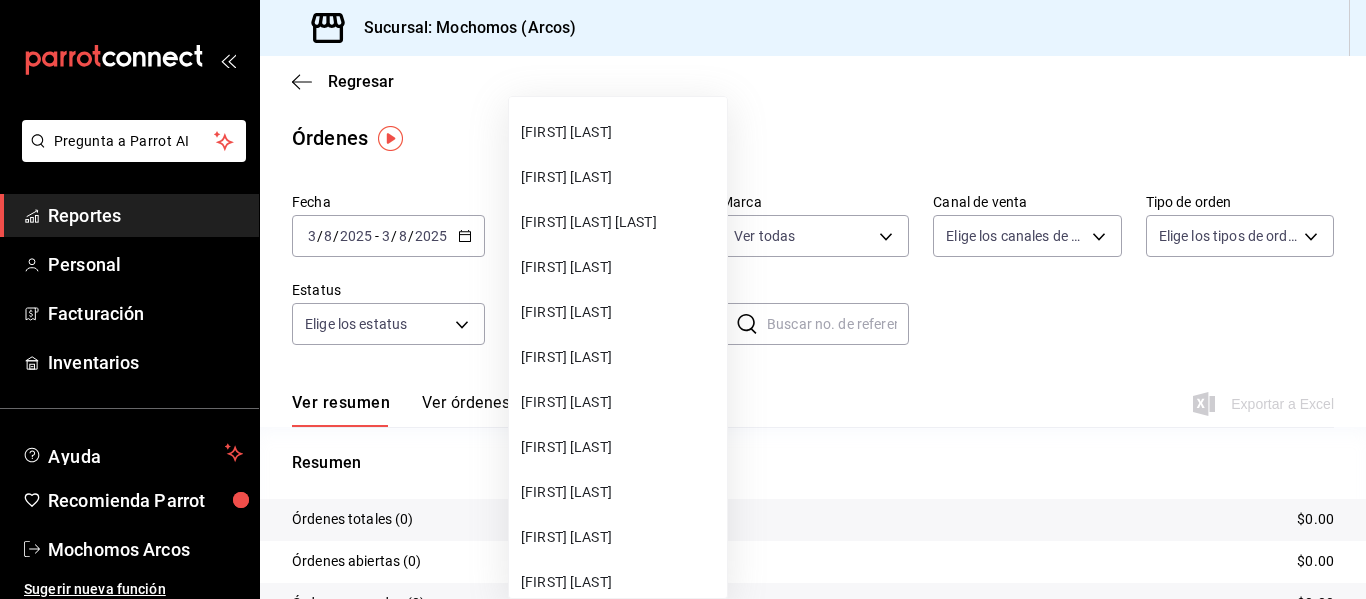 scroll, scrollTop: 1417, scrollLeft: 0, axis: vertical 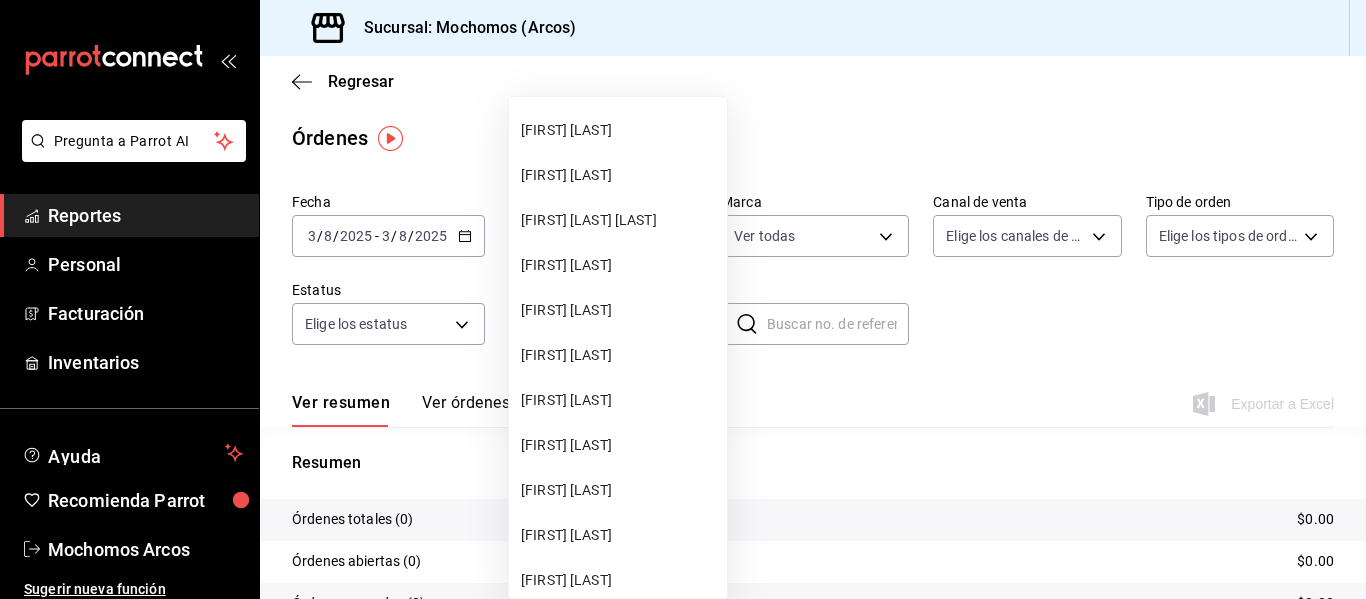 click at bounding box center (683, 299) 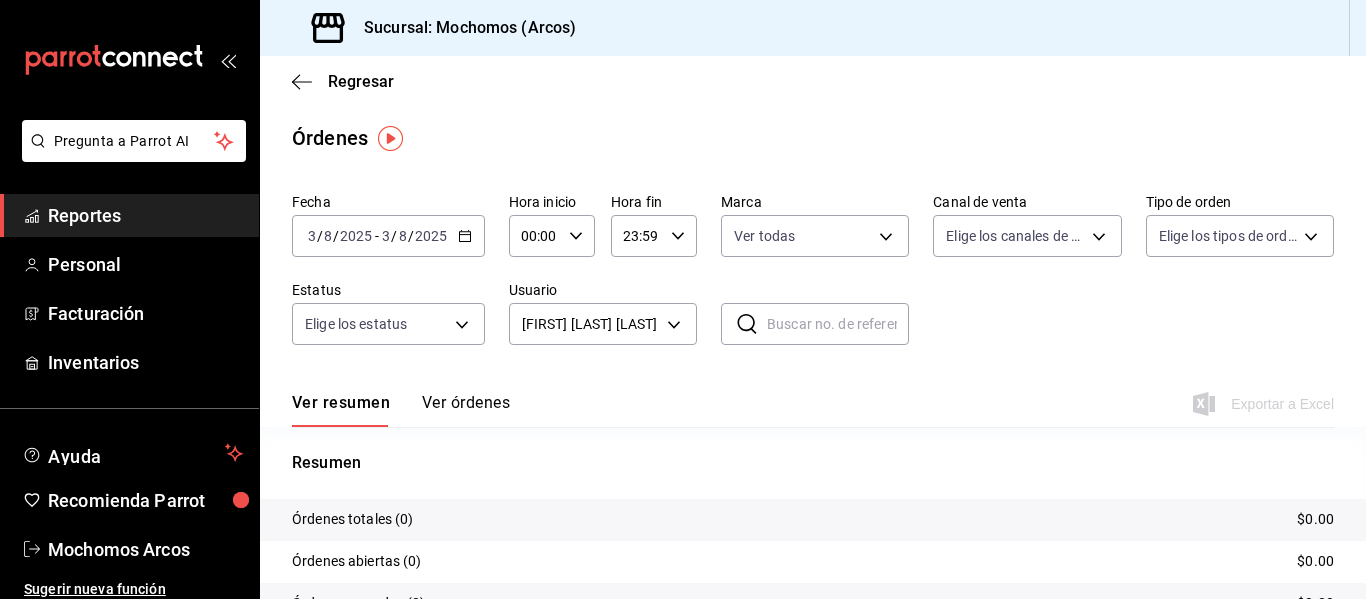 click 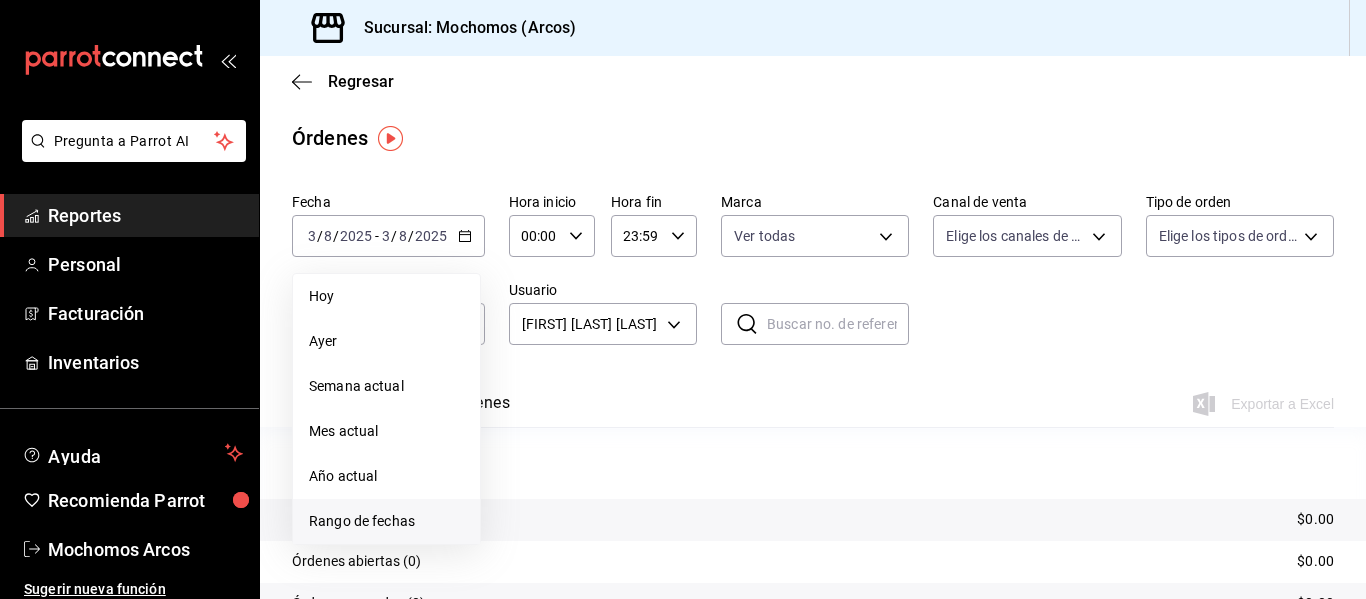 click on "Rango de fechas" at bounding box center (386, 521) 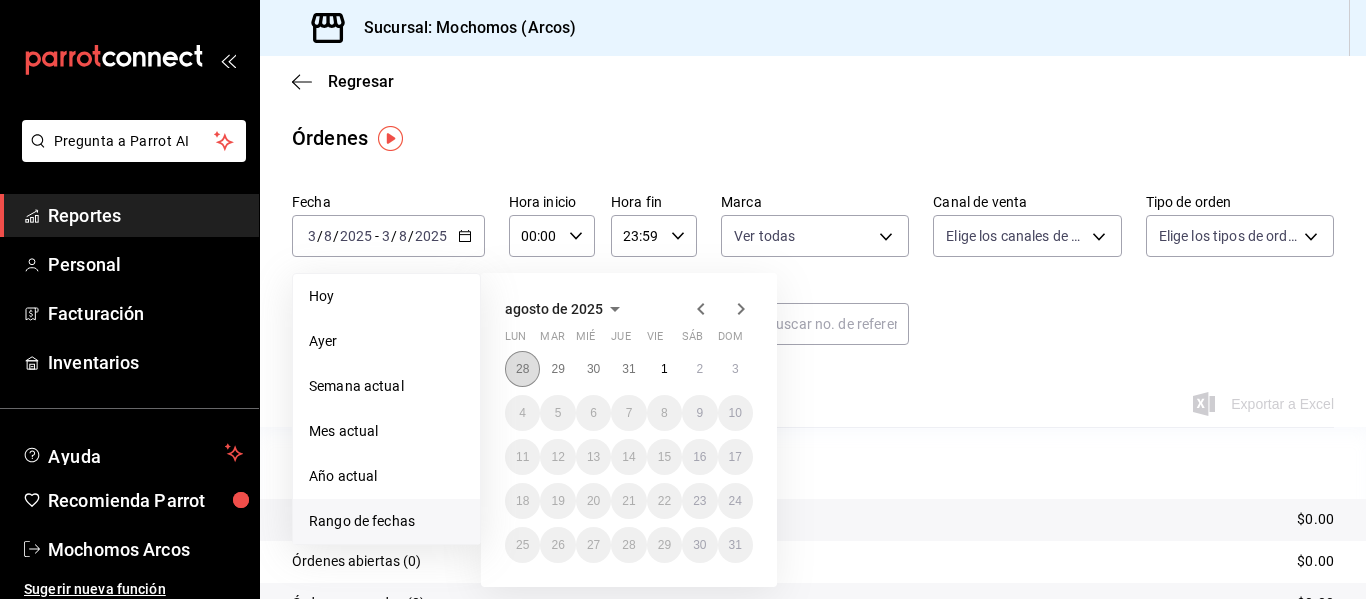 click on "28" at bounding box center [522, 369] 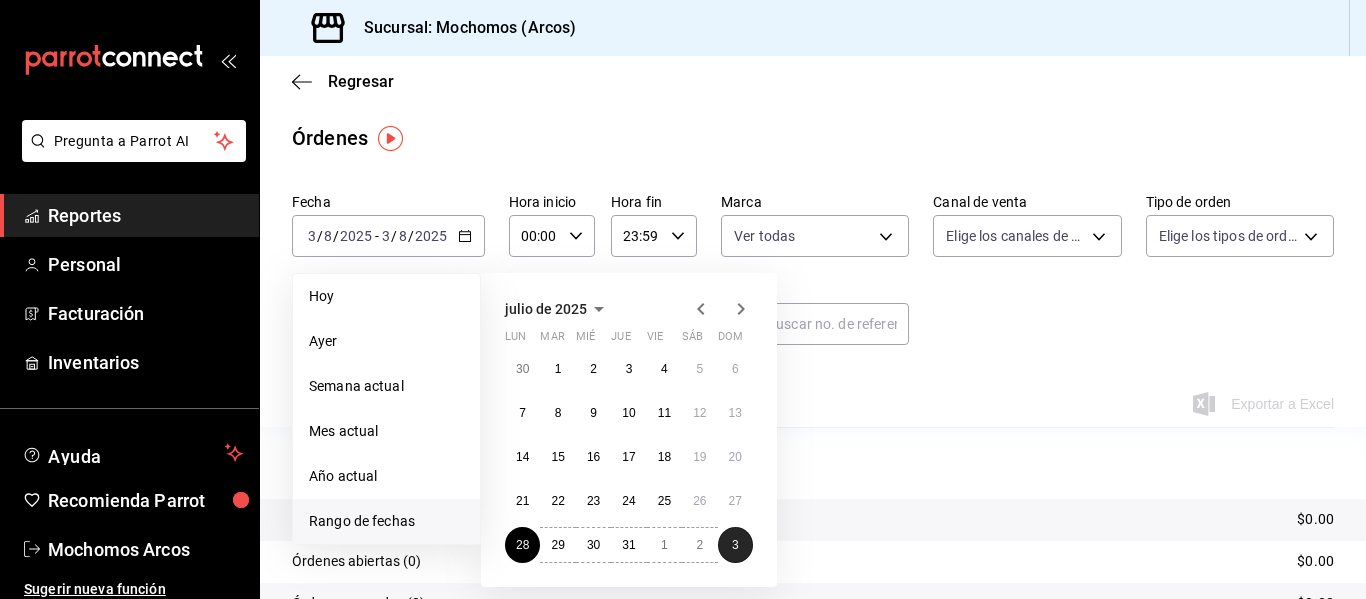 click on "3" at bounding box center (735, 545) 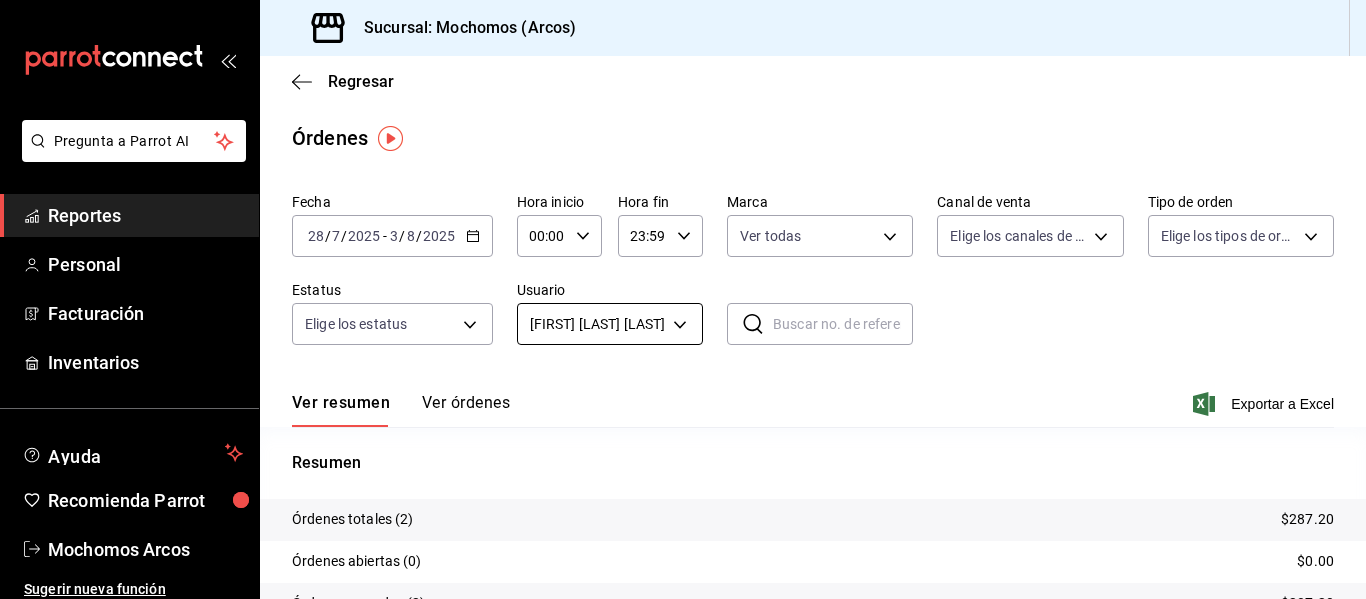 click on "Pregunta a Parrot AI Reportes   Personal   Facturación   Inventarios   Ayuda Recomienda Parrot   Mochomos Arcos   Sugerir nueva función   Sucursal: Mochomos (Arcos) Regresar Órdenes Fecha 2025-07-28 28 / 7 / 2025 - 2025-08-03 3 / 8 / 2025 Hora inicio 00:00 Hora inicio Hora fin 23:59 Hora fin Marca Ver todas dd36a3dd-8c35-4563-bc3a-0ae6137ce787 Canal de venta Elige los canales de venta Tipo de orden Elige los tipos de orden Estatus Elige los estatus Usuario [FIRST] [MIDDLE] [LAST] ​ ​ Ver resumen Ver órdenes Exportar a Excel Resumen Órdenes totales (2) $287.20 Órdenes abiertas (0) $0.00 Órdenes cerradas (2) $287.20 Órdenes canceladas (0) $0.00 Órdenes negadas (0) $0.00 ¿Quieres ver el consumo promedio por orden y comensal? Ve al reporte de Ticket promedio GANA 1 MES GRATIS EN TU SUSCRIPCIÓN AQUÍ Ver video tutorial Ir a video Pregunta a Parrot AI Reportes   Personal   Facturación   Inventarios   Ayuda Recomienda Parrot   Mochomos Arcos     (81) [PHONE]" at bounding box center (683, 299) 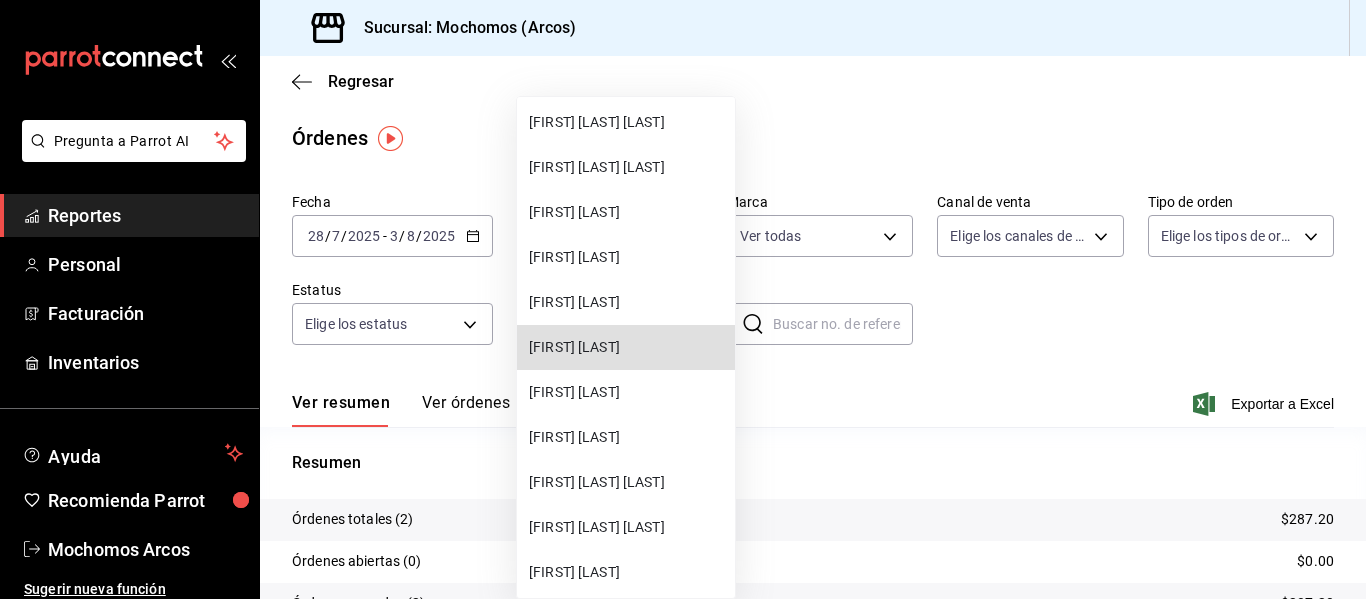 type 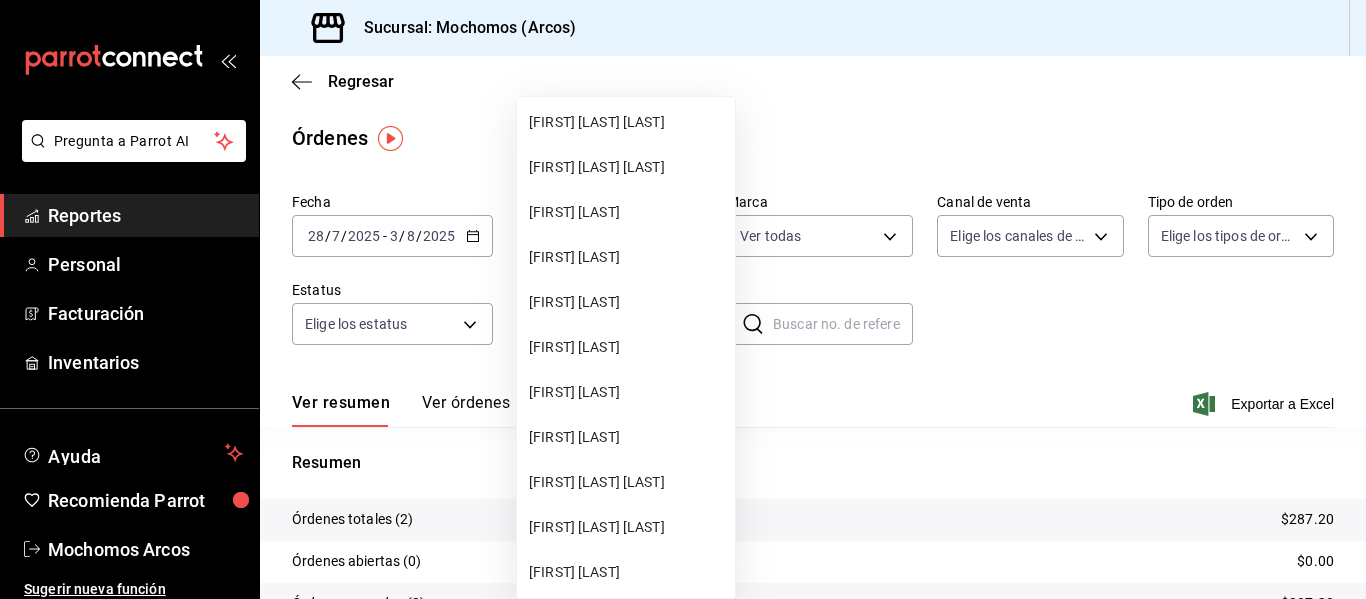 scroll, scrollTop: 4935, scrollLeft: 0, axis: vertical 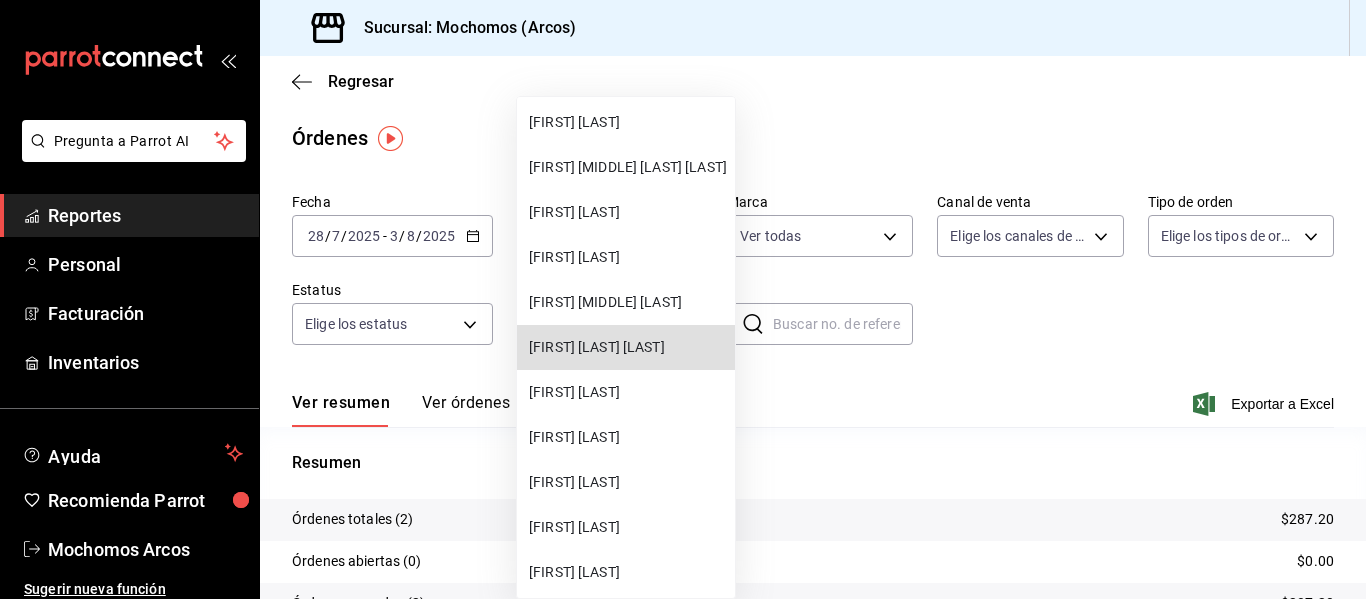 type 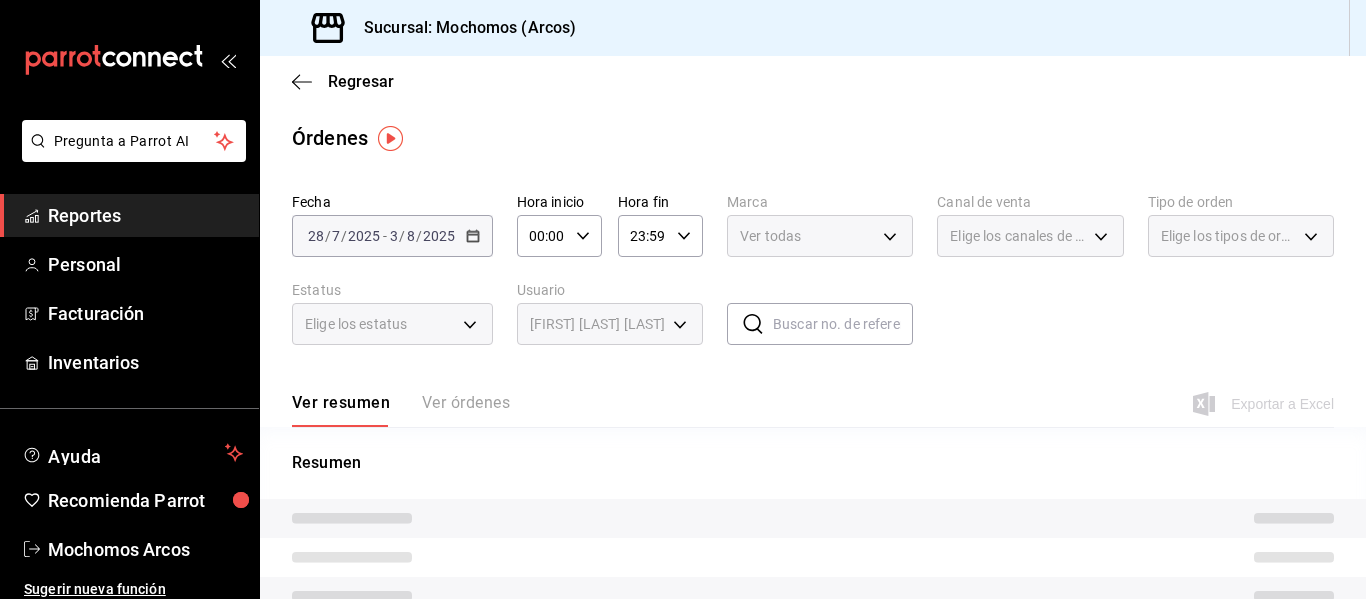 type on "801f5af3-33f4-4aa1-901e-d4c53800d45b" 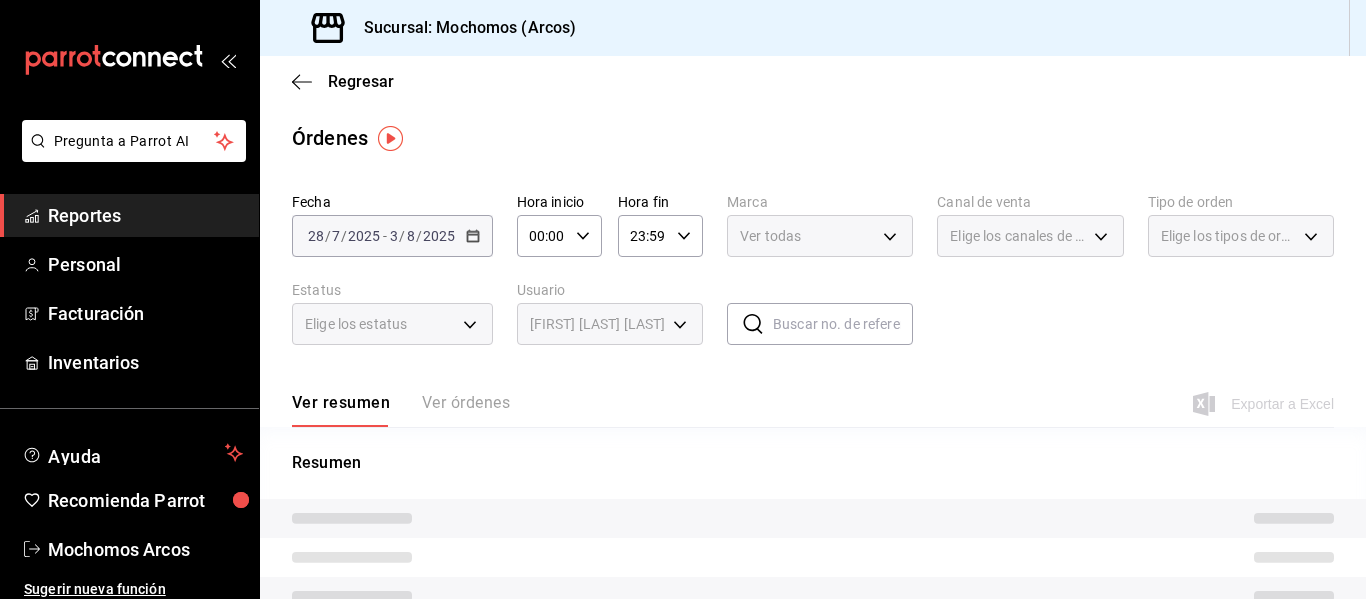 click on "[FIRST] [LAST] [LAST]" at bounding box center [598, 353] 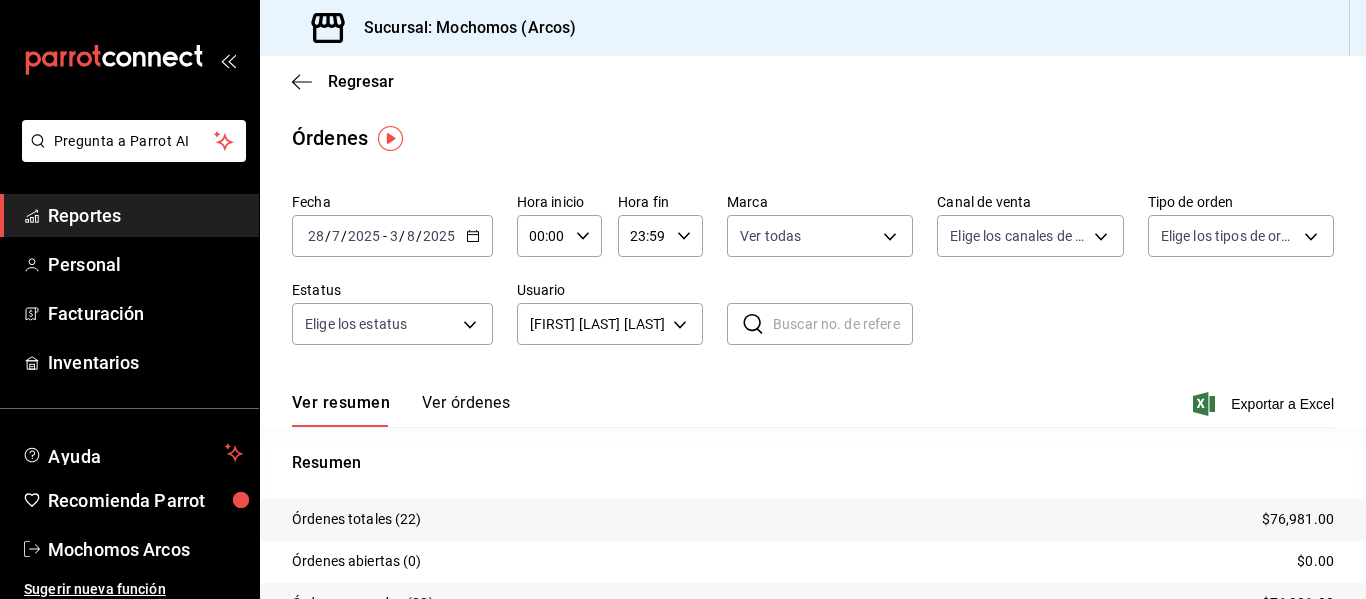 click on "Pregunta a Parrot AI Reportes   Personal   Facturación   Inventarios   Ayuda Recomienda Parrot   Mochomos Arcos   Sugerir nueva función   Sucursal: Mochomos (Arcos) Regresar Órdenes Fecha 2025-07-28 28 / 7 / 2025 - 2025-08-03 3 / 8 / 2025 Hora inicio 00:00 Hora inicio Hora fin 23:59 Hora fin Marca Ver todas dd36a3dd-8c35-4563-bc3a-0ae6137ce787 Canal de venta Elige los canales de venta Tipo de orden Elige los tipos de orden Estatus Elige los estatus Usuario [FIRST] [LAST] ​ ​ Ver resumen Ver órdenes Exportar a Excel Resumen Órdenes totales (22) $76,981.00 Órdenes abiertas (0) $0.00 Órdenes cerradas (22) $76,981.00 Órdenes canceladas (0) $0.00 Órdenes negadas (0) $0.00 ¿Quieres ver el consumo promedio por orden y comensal? Ve al reporte de Ticket promedio GANA 1 MES GRATIS EN TU SUSCRIPCIÓN AQUÍ Ver video tutorial Ir a video Pregunta a Parrot AI Reportes   Personal   Facturación   Inventarios   Ayuda Recomienda Parrot   Mochomos Arcos     ([PHONE])" at bounding box center (683, 299) 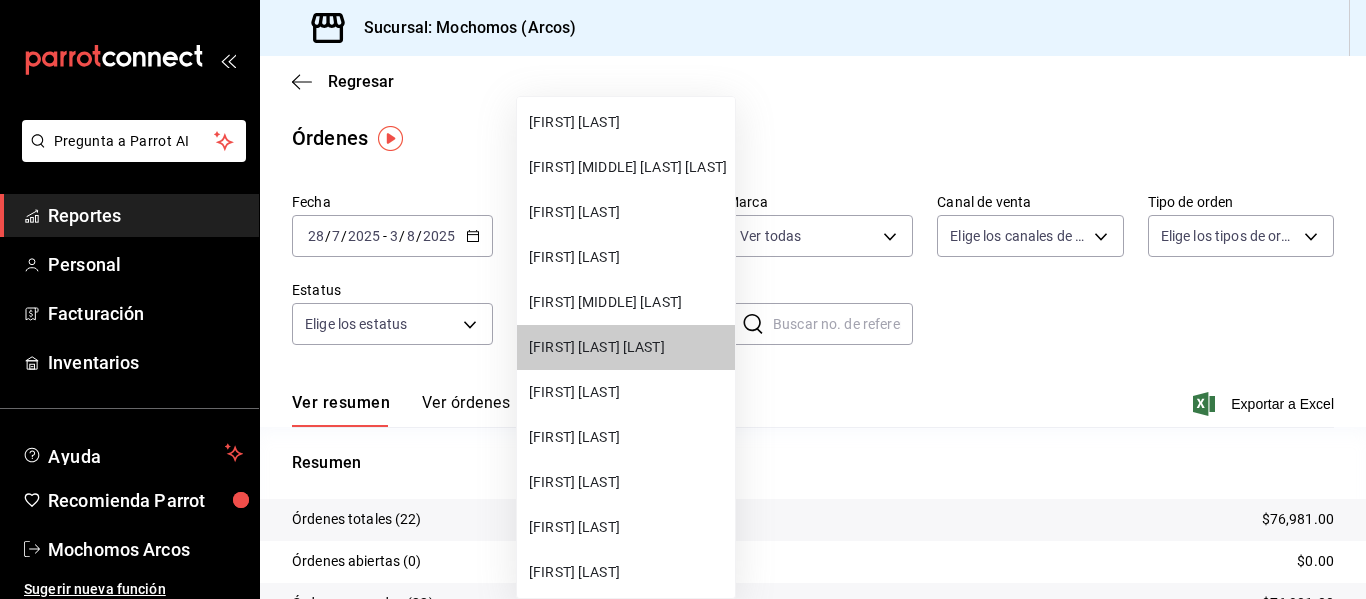 type 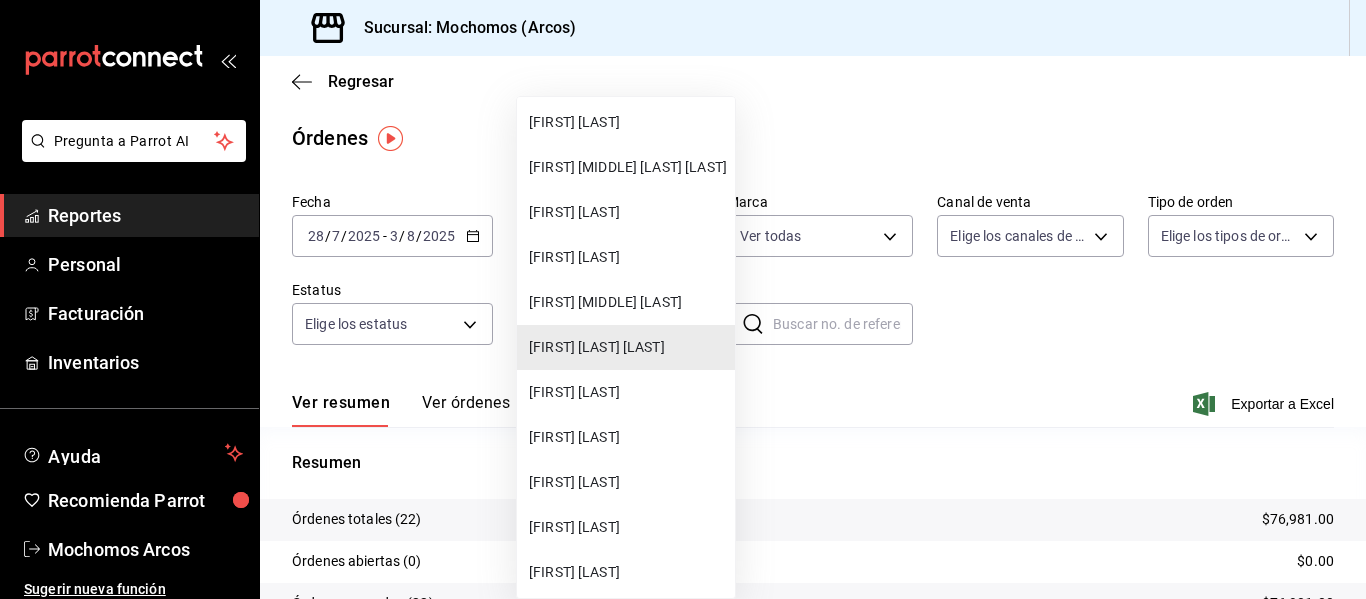 scroll, scrollTop: 11190, scrollLeft: 0, axis: vertical 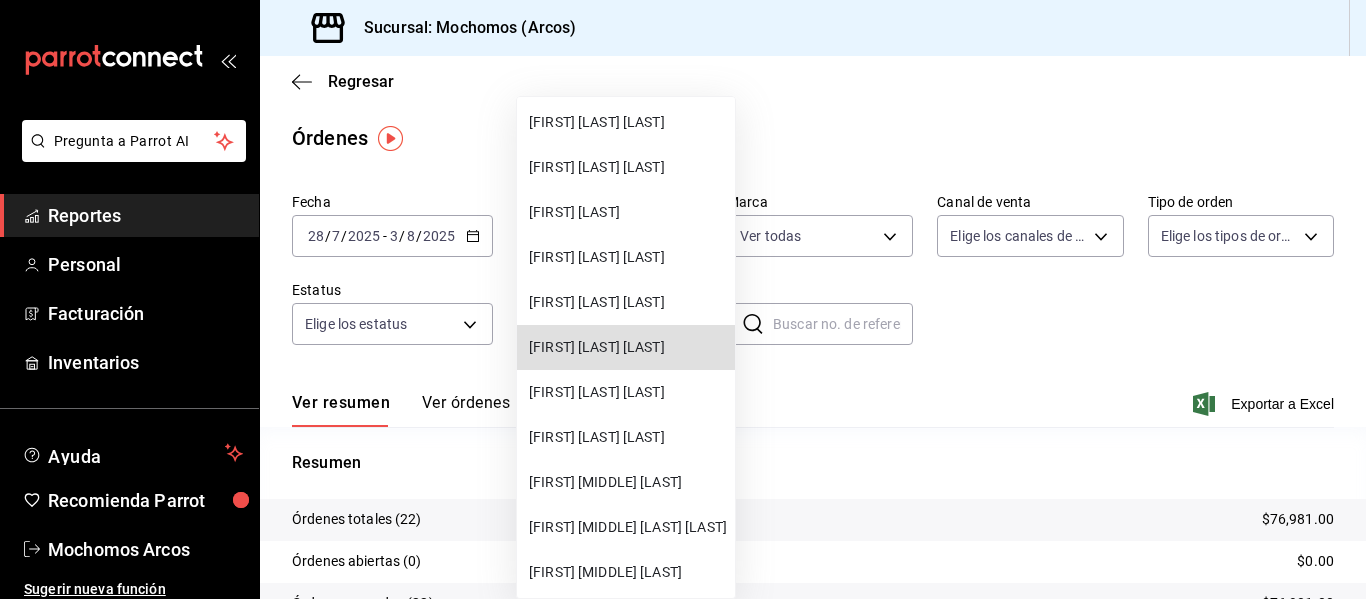 type 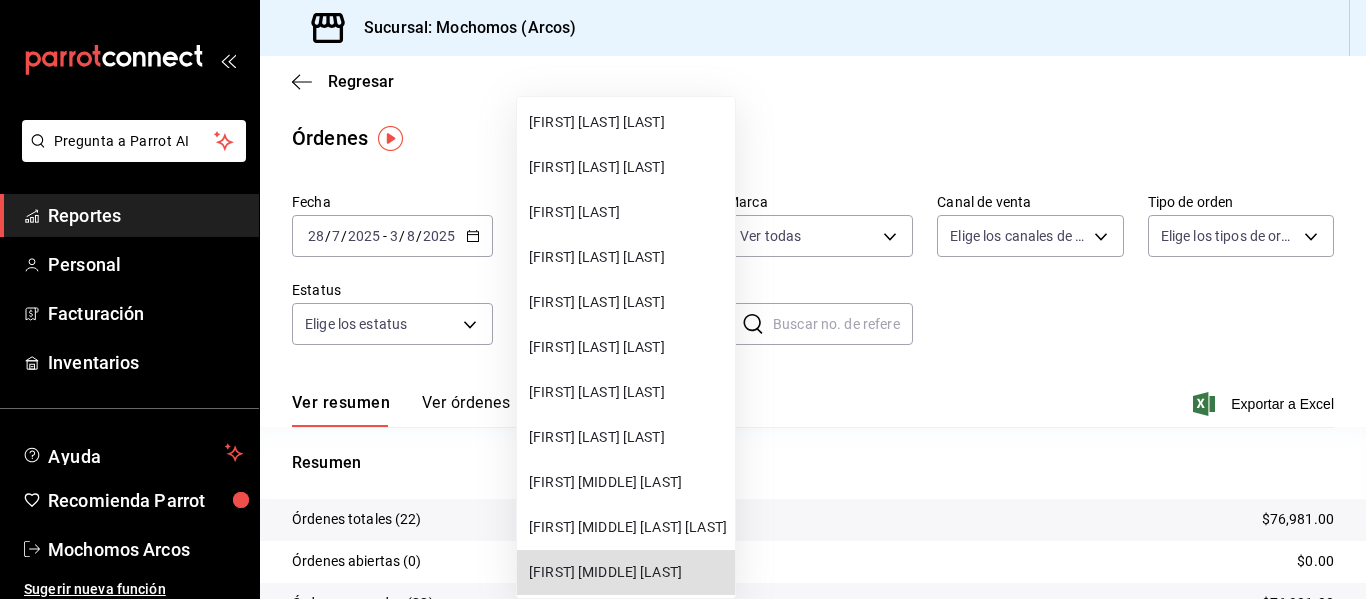 type 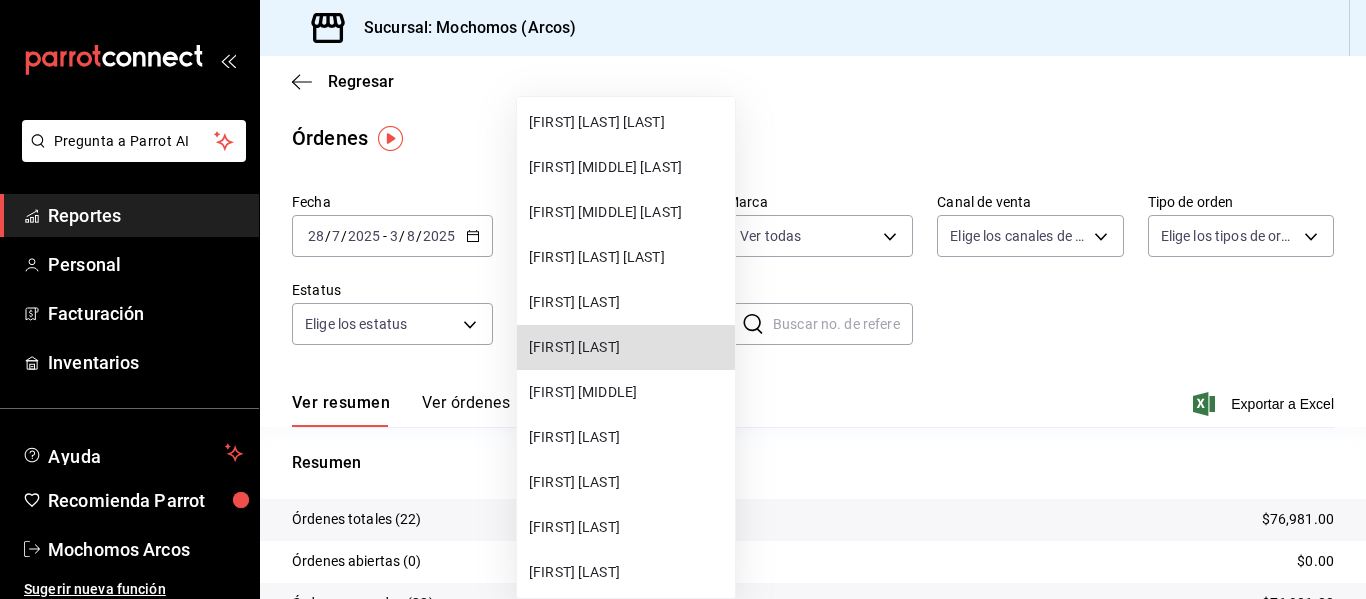 type 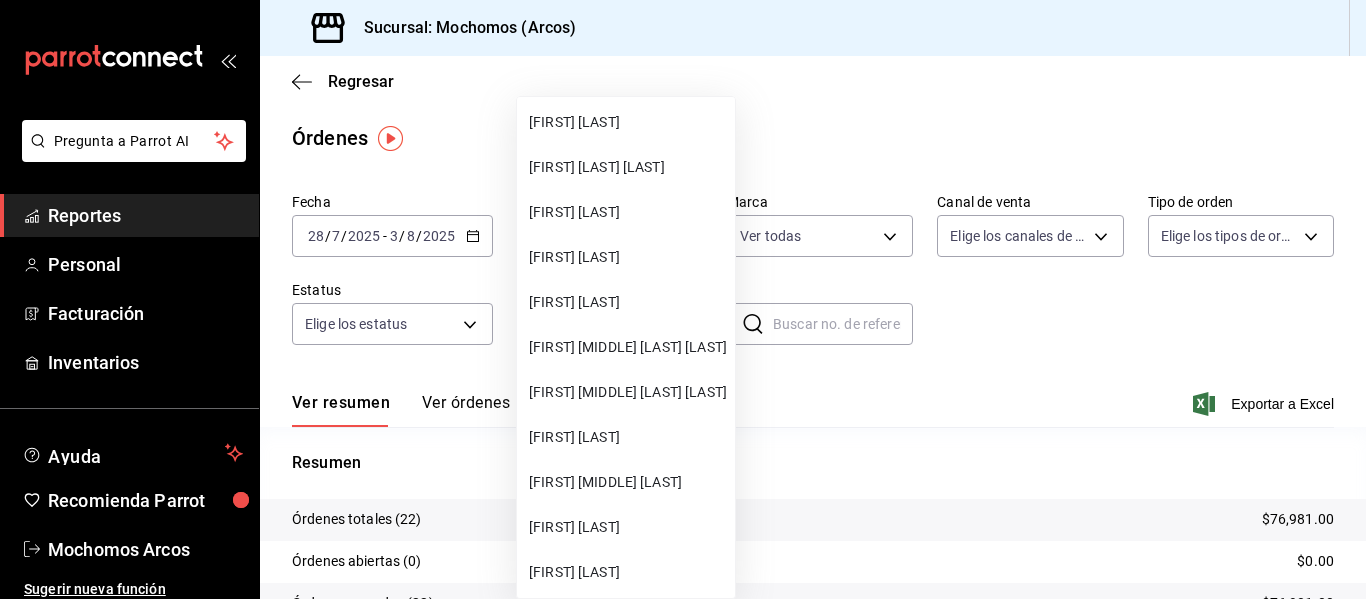 type 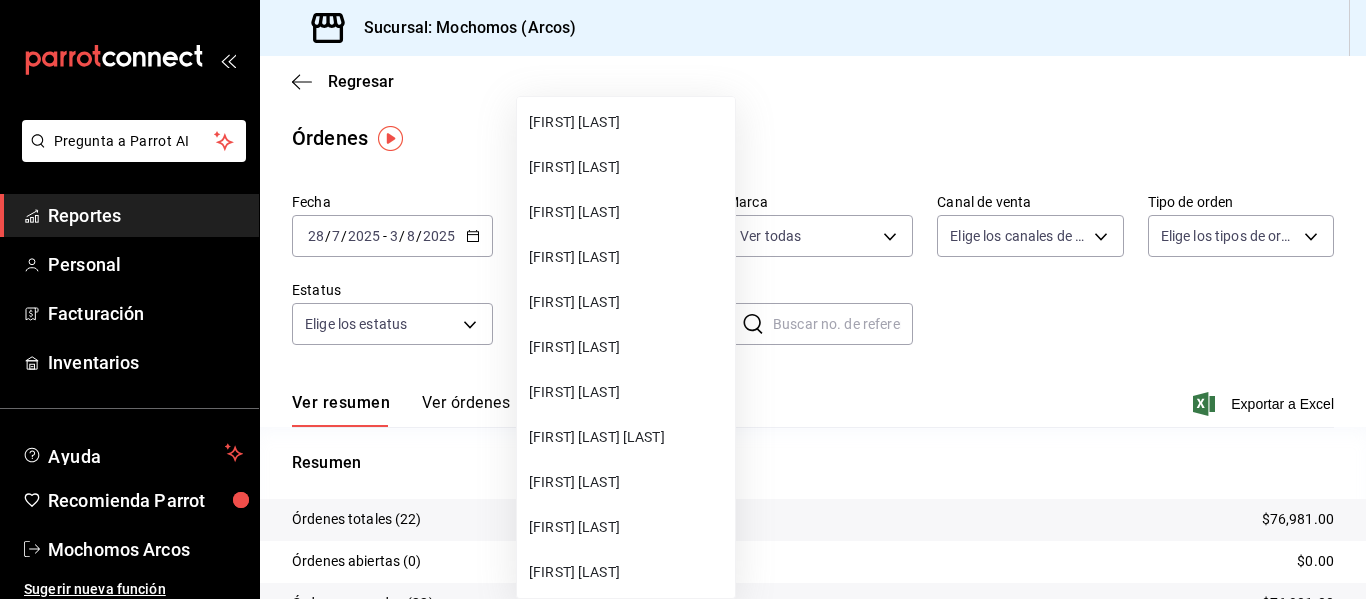 type 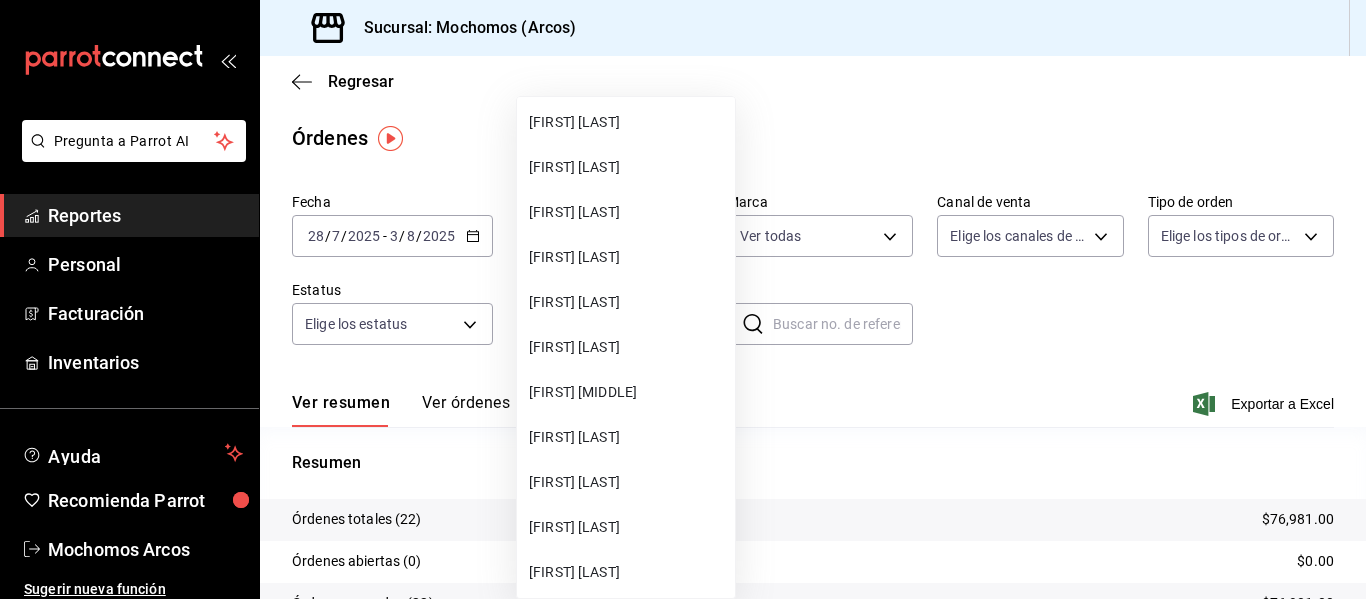 type 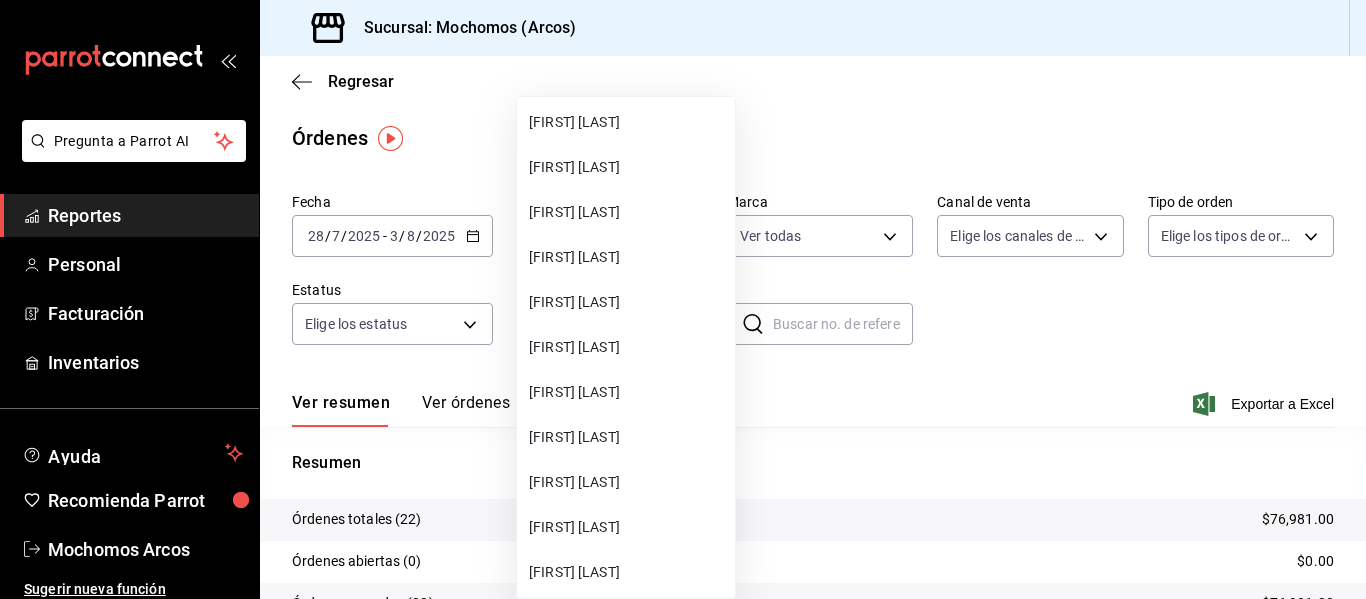 type 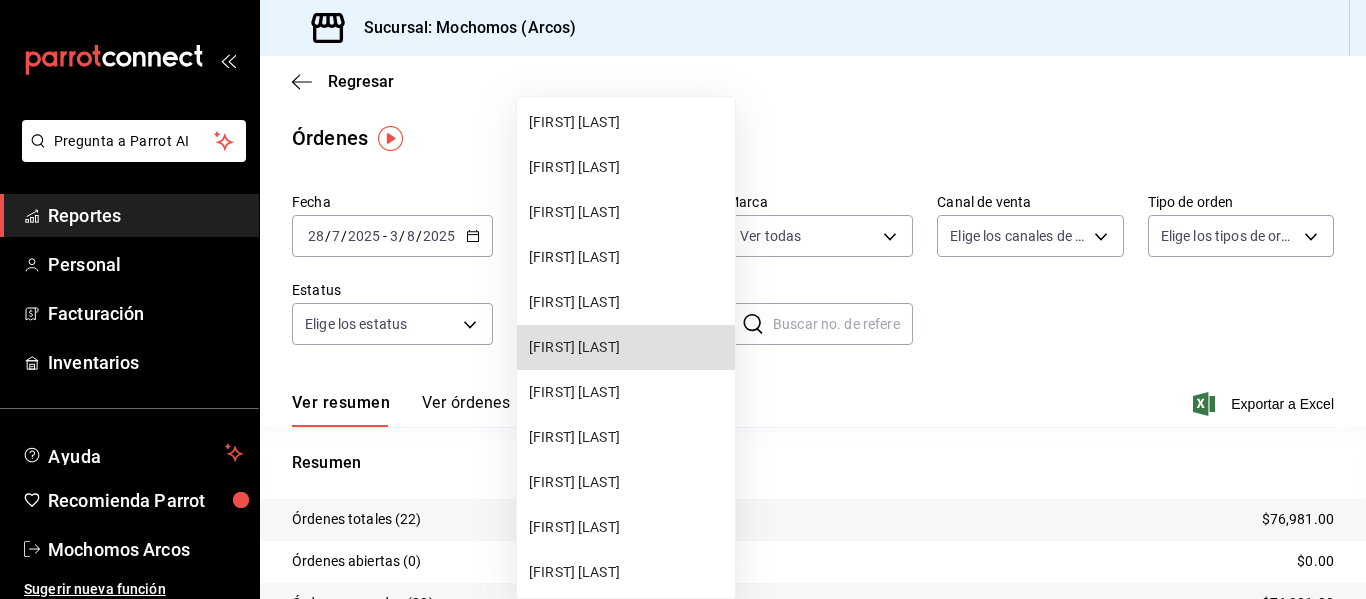 type 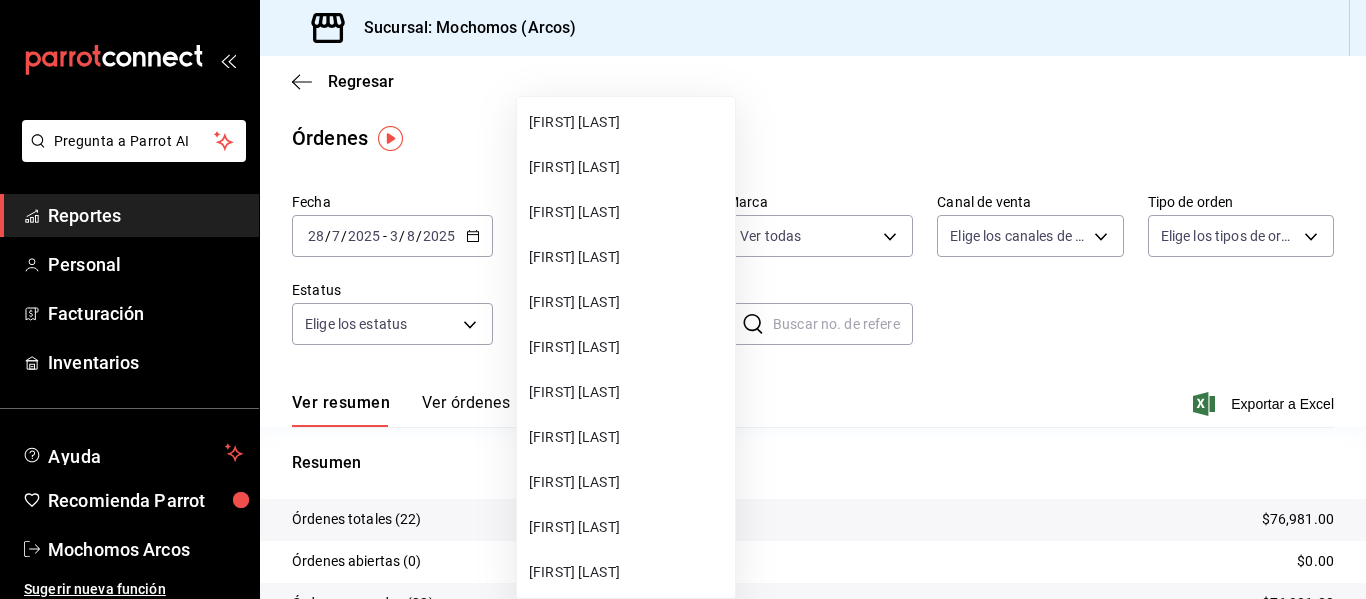 type 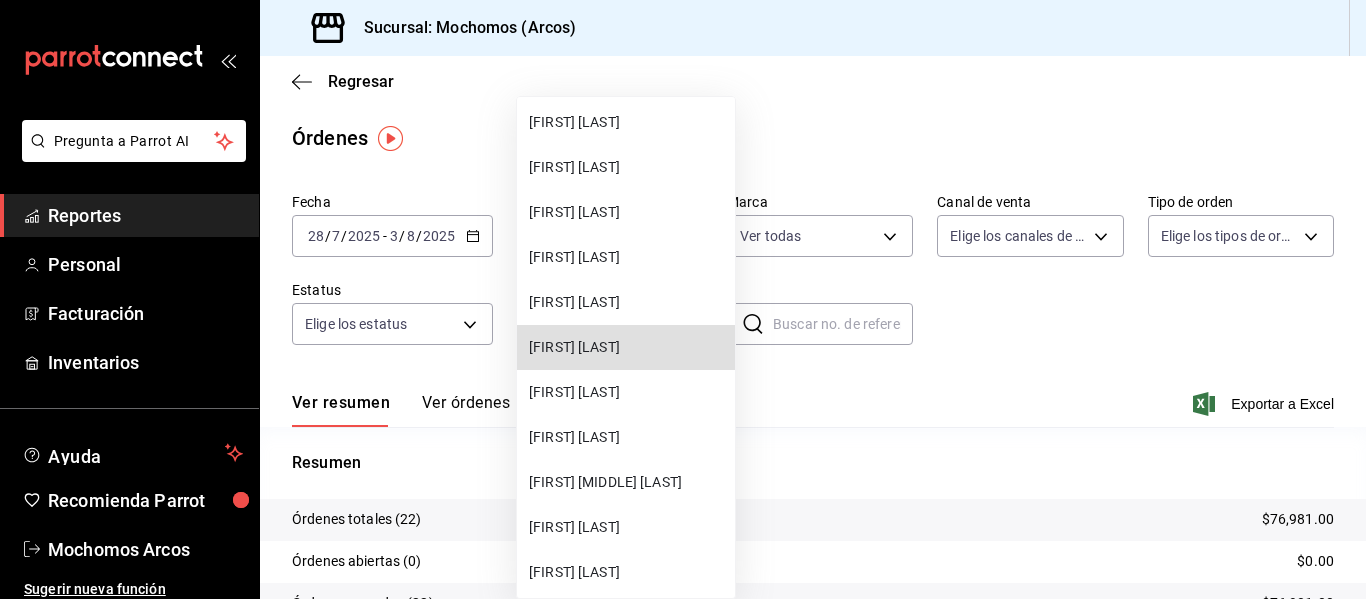 type 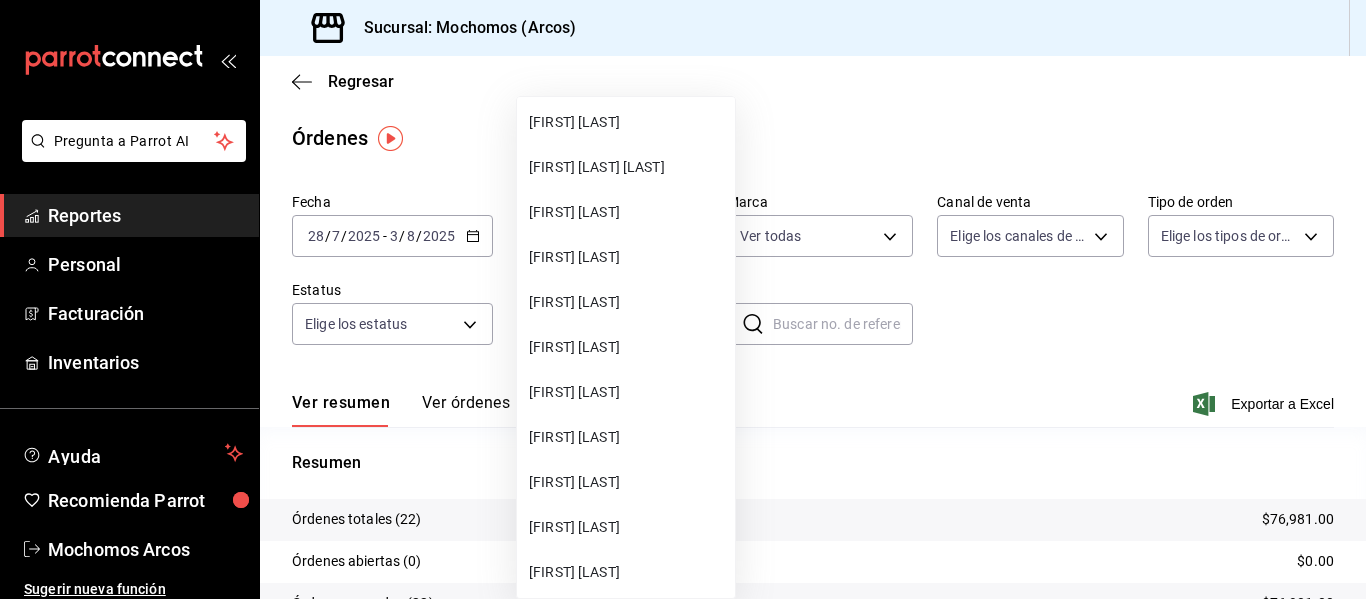 type 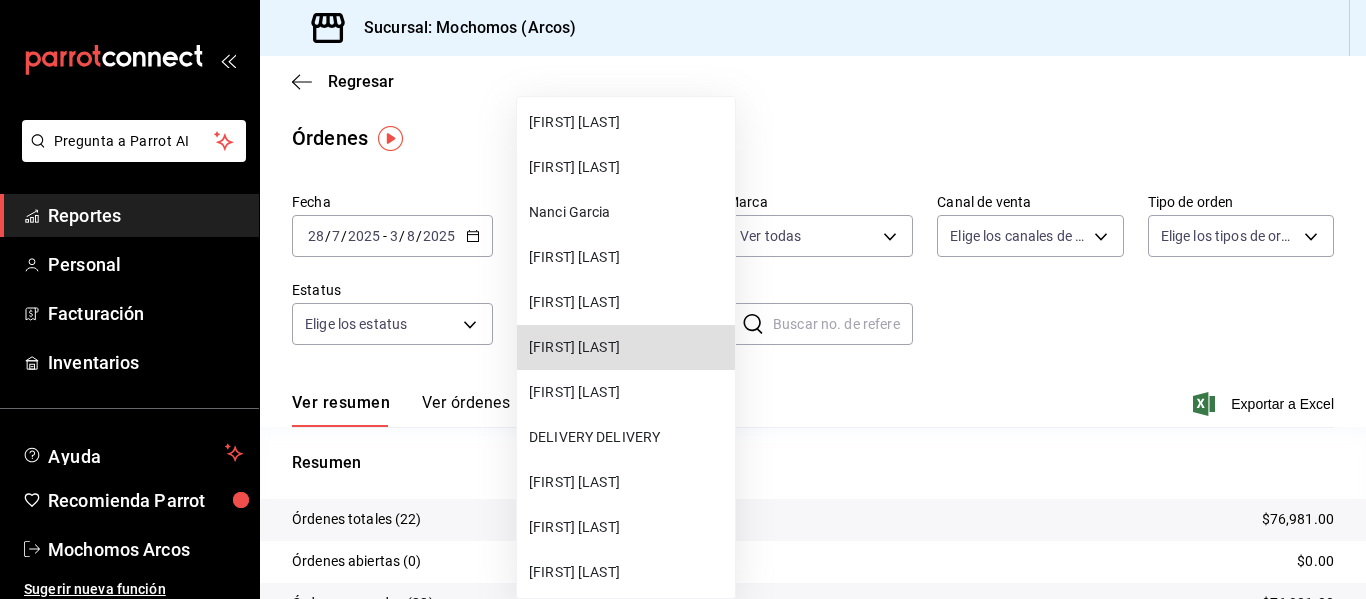 type 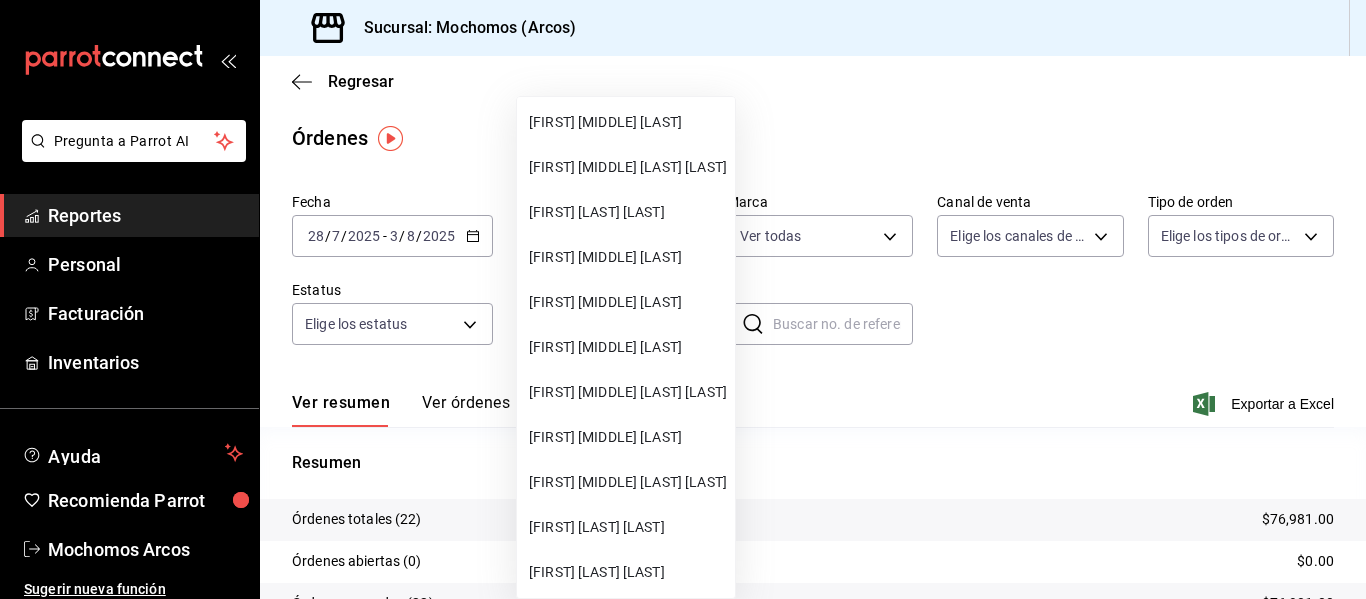type 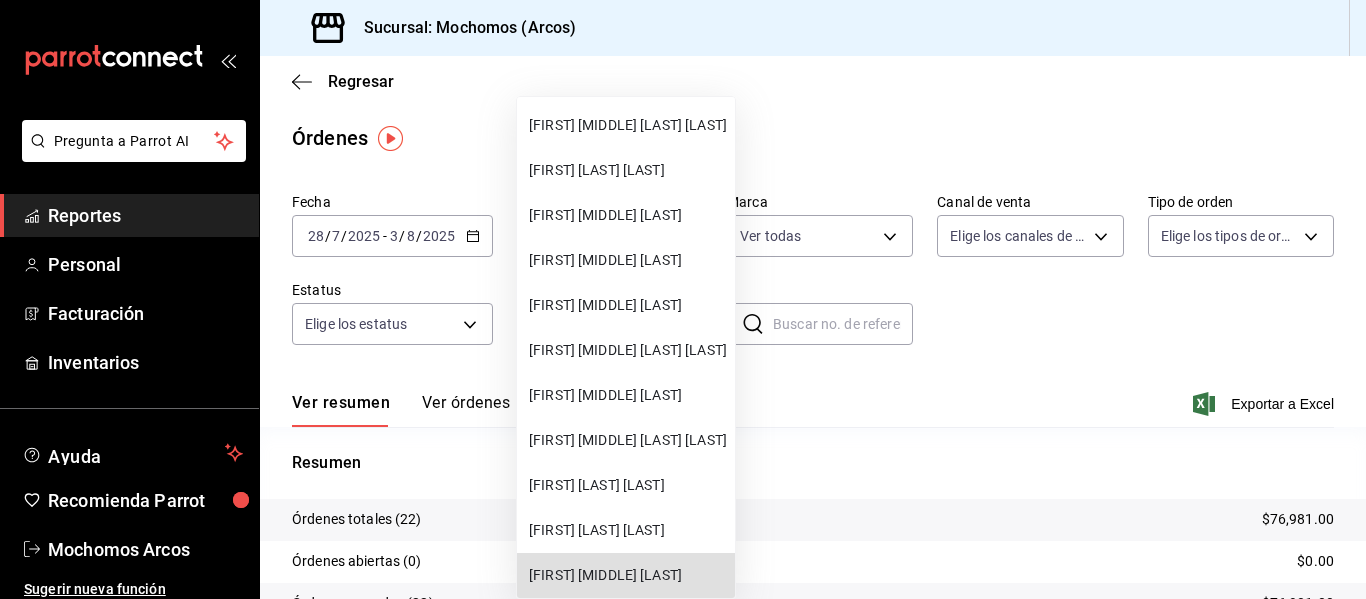 type 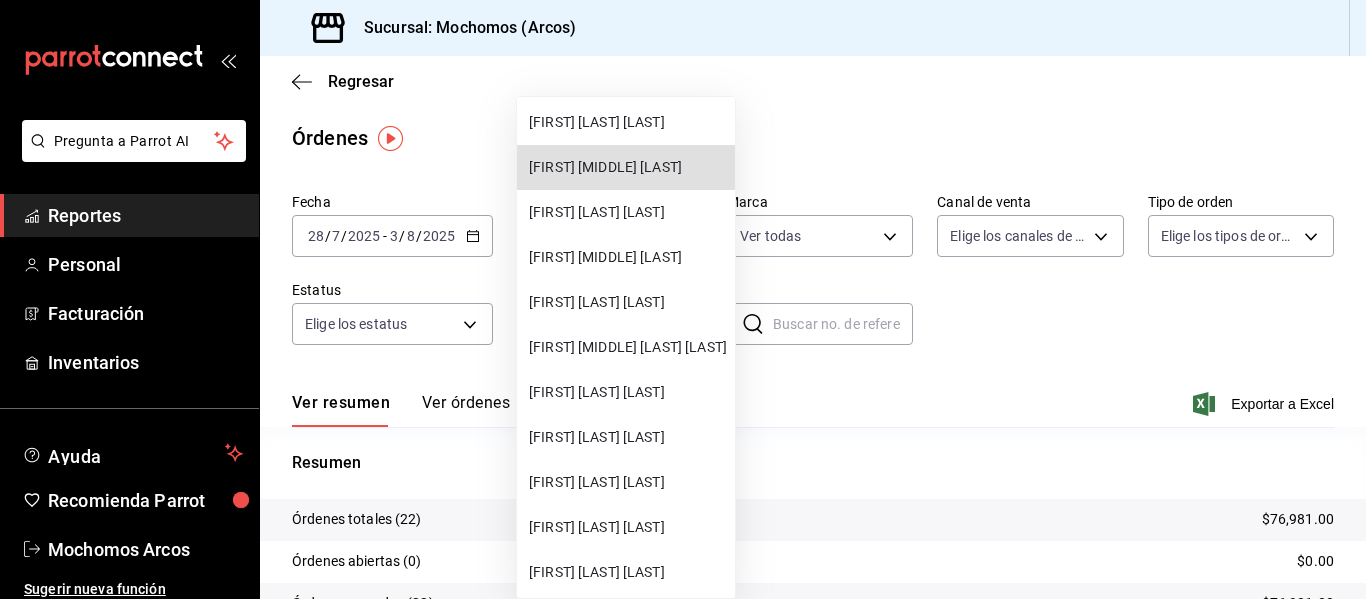type 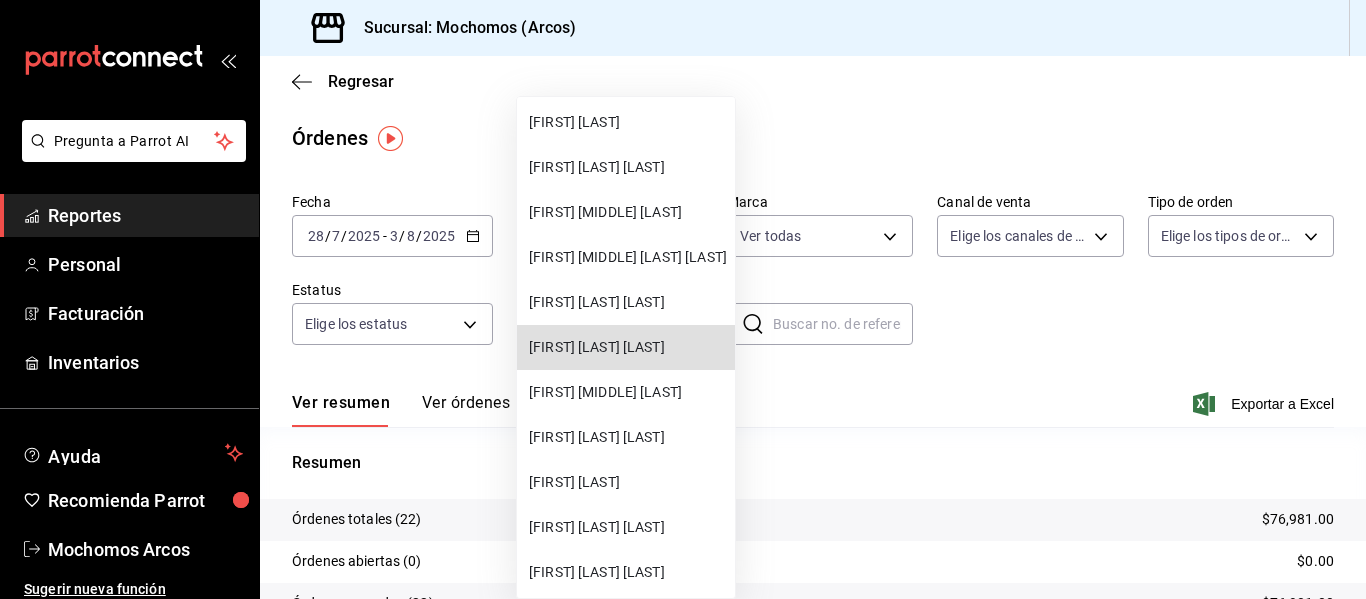 type 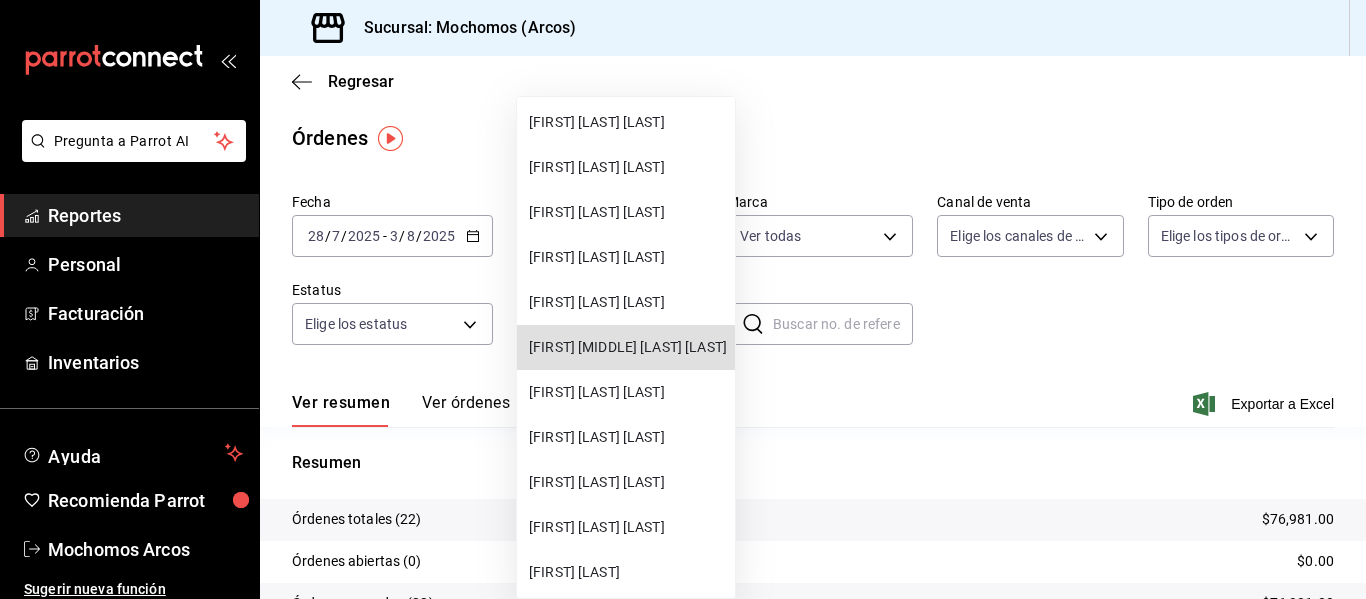 type 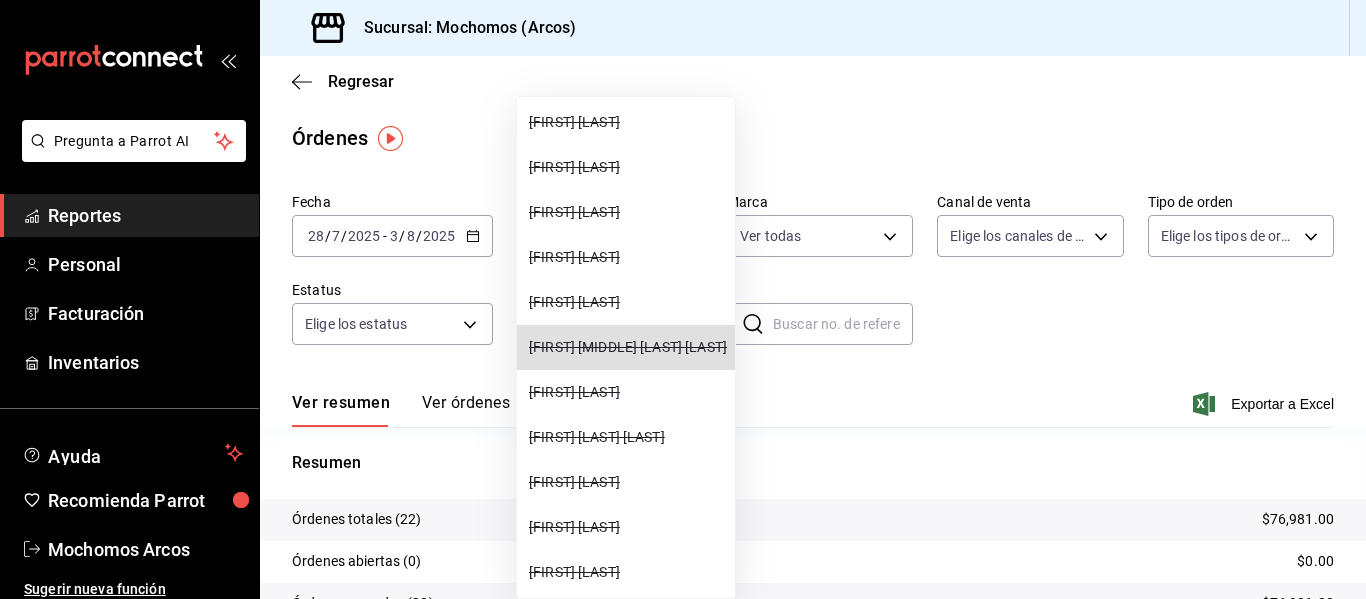 type 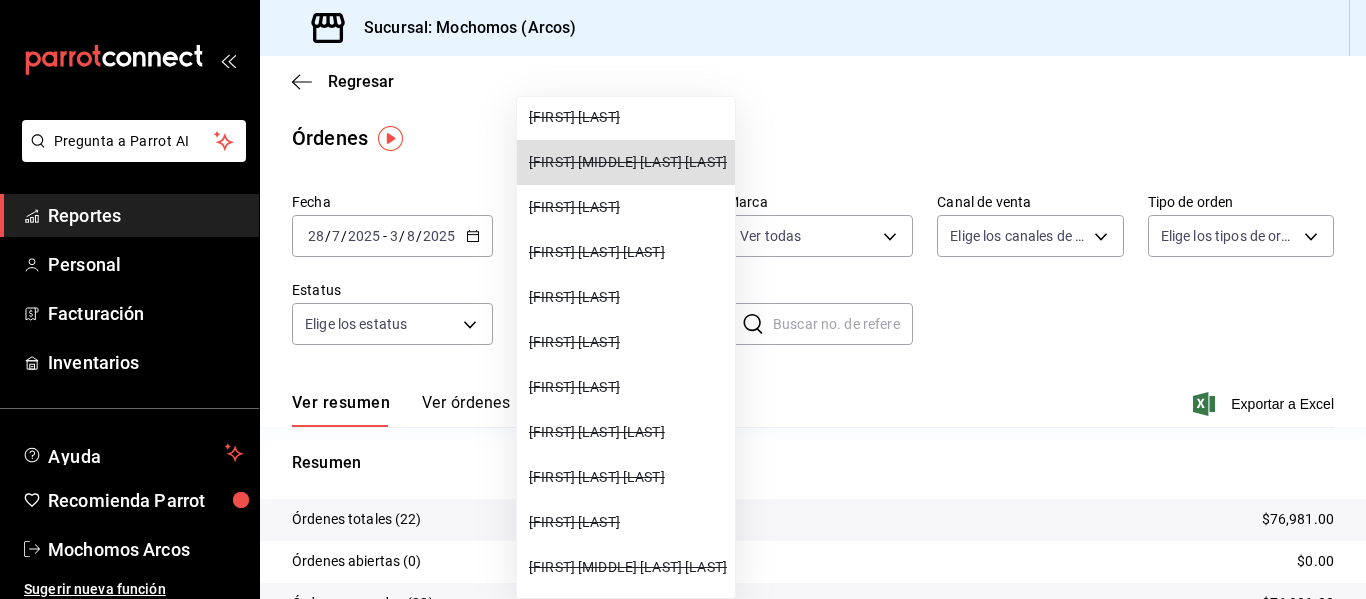 type 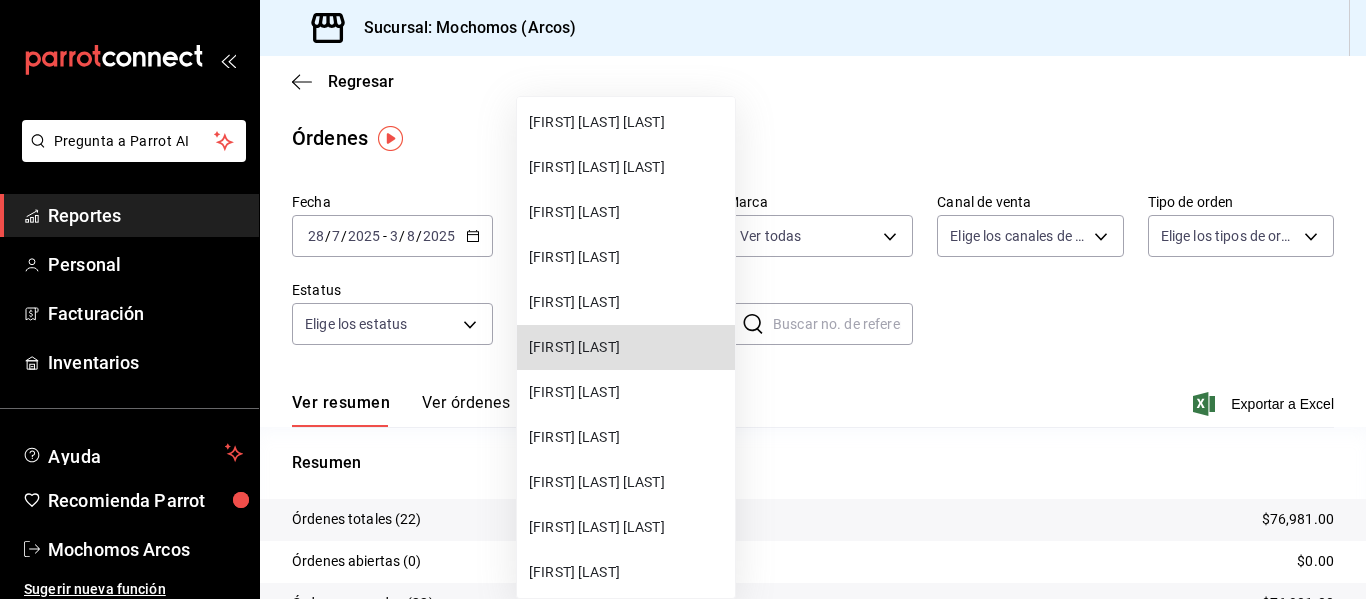 type 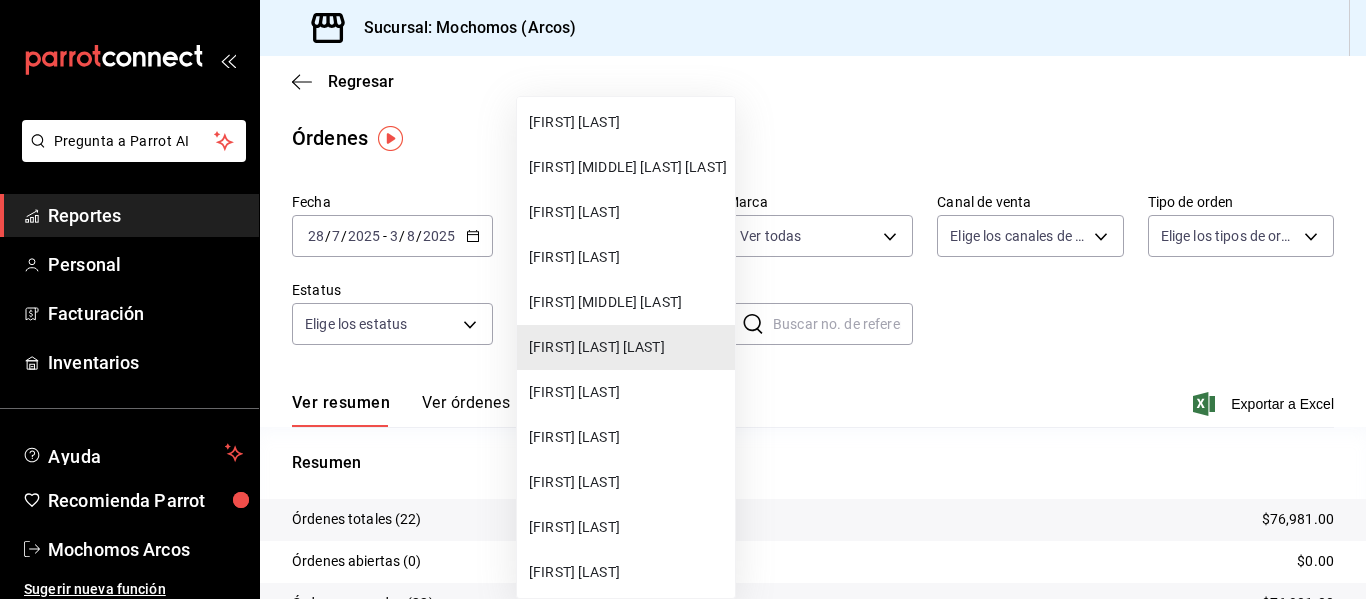 scroll, scrollTop: 11190, scrollLeft: 0, axis: vertical 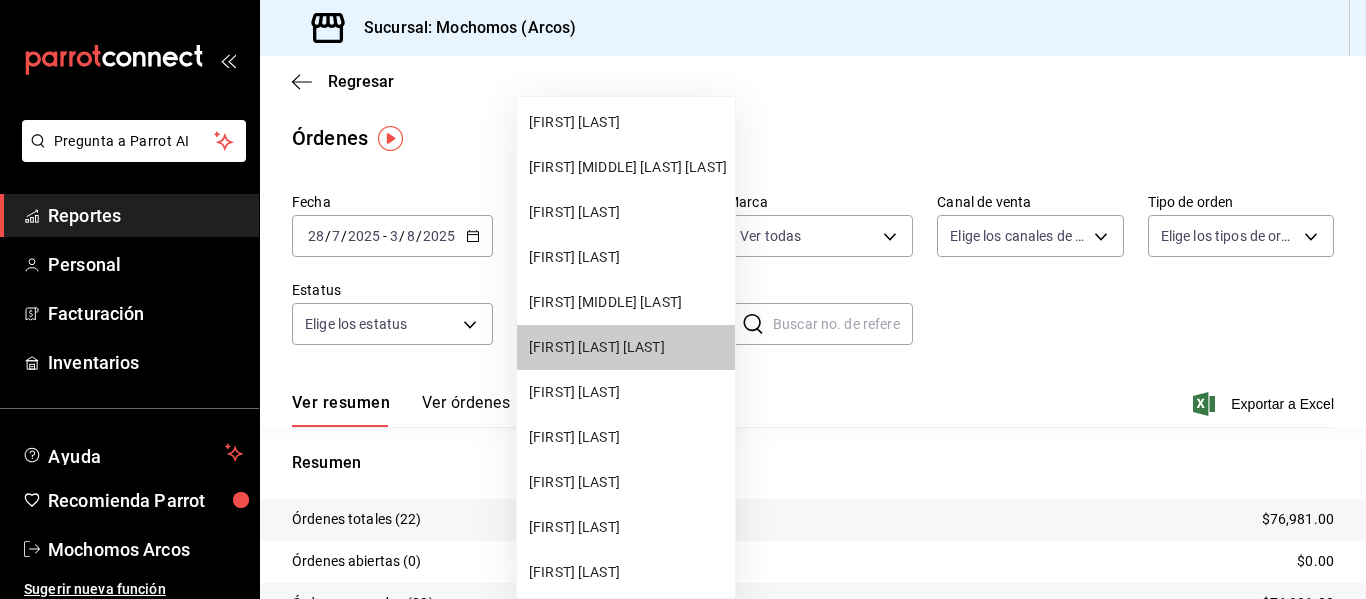 click on "[FIRST] [LAST] [LAST]" at bounding box center [628, 347] 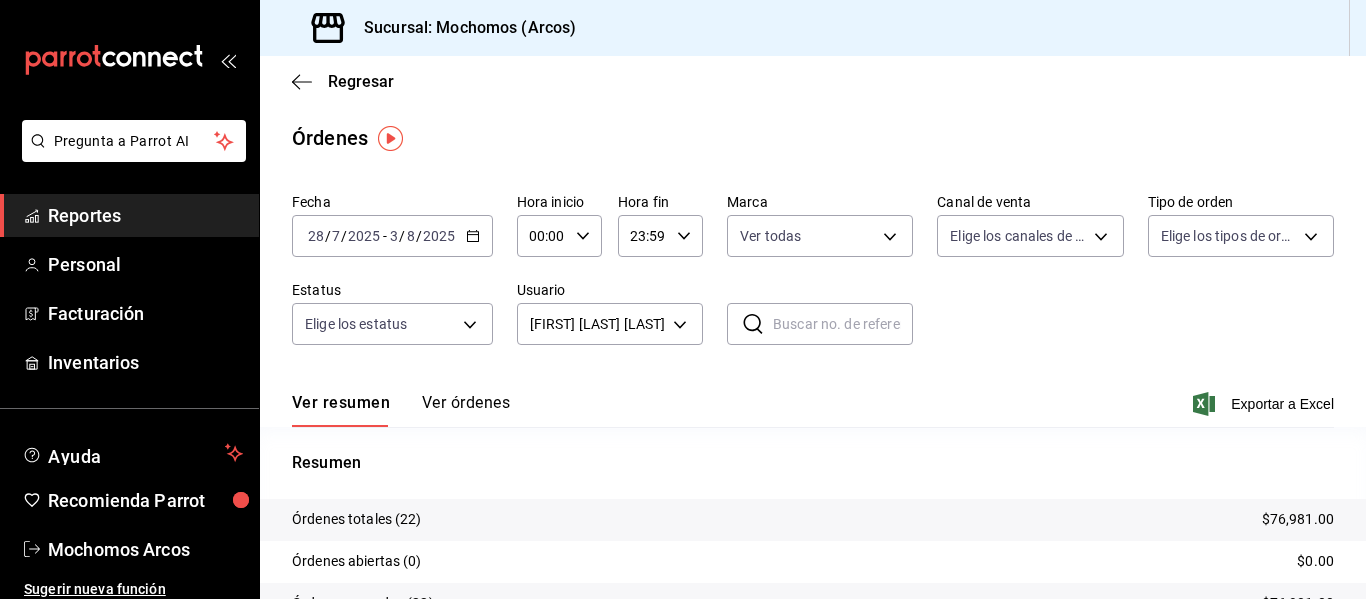 click on "Fecha 2025-07-28 28 / 7 / 2025 - 2025-08-03 3 / 8 / 2025 Hora inicio 00:00 Hora inicio Hora fin 23:59 Hora fin Marca Ver todas dd36a3dd-8c35-4563-bc3a-0ae6137ce787 Canal de venta Elige los canales de venta Tipo de orden Elige los tipos de orden Estatus Elige los estatus Usuario KEVIN LUIS CASTILLO 801f5af3-33f4-4aa1-901e-d4c53800d45b ​ ​" at bounding box center [813, 277] 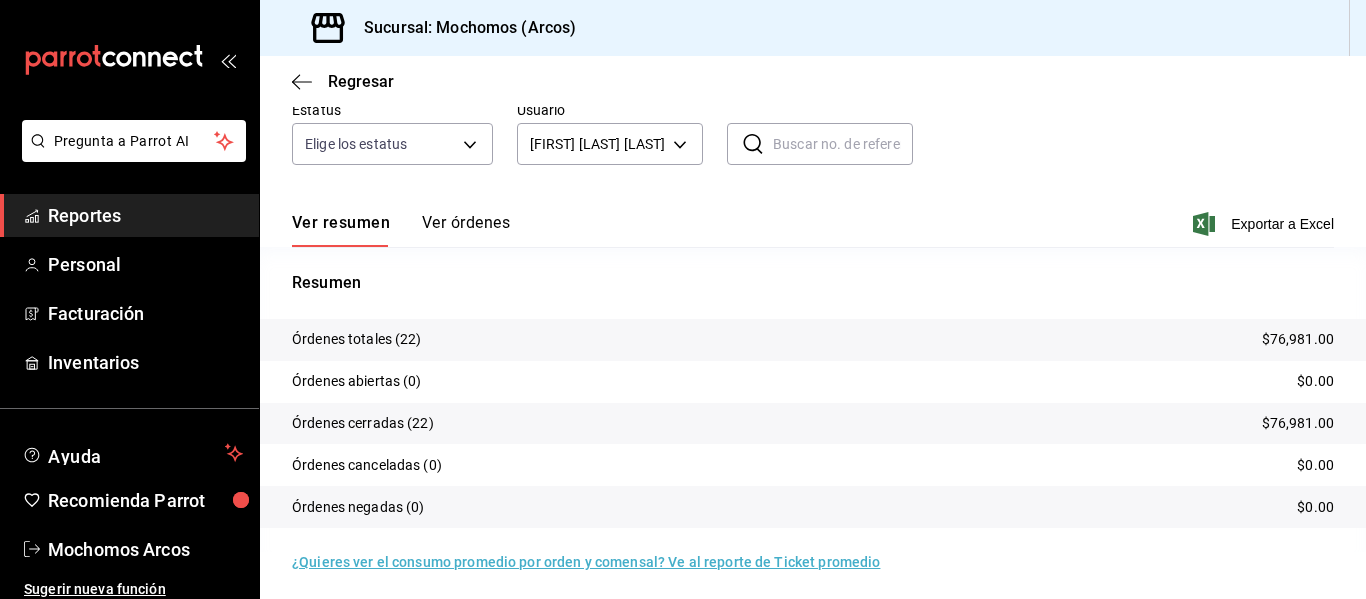 scroll, scrollTop: 186, scrollLeft: 0, axis: vertical 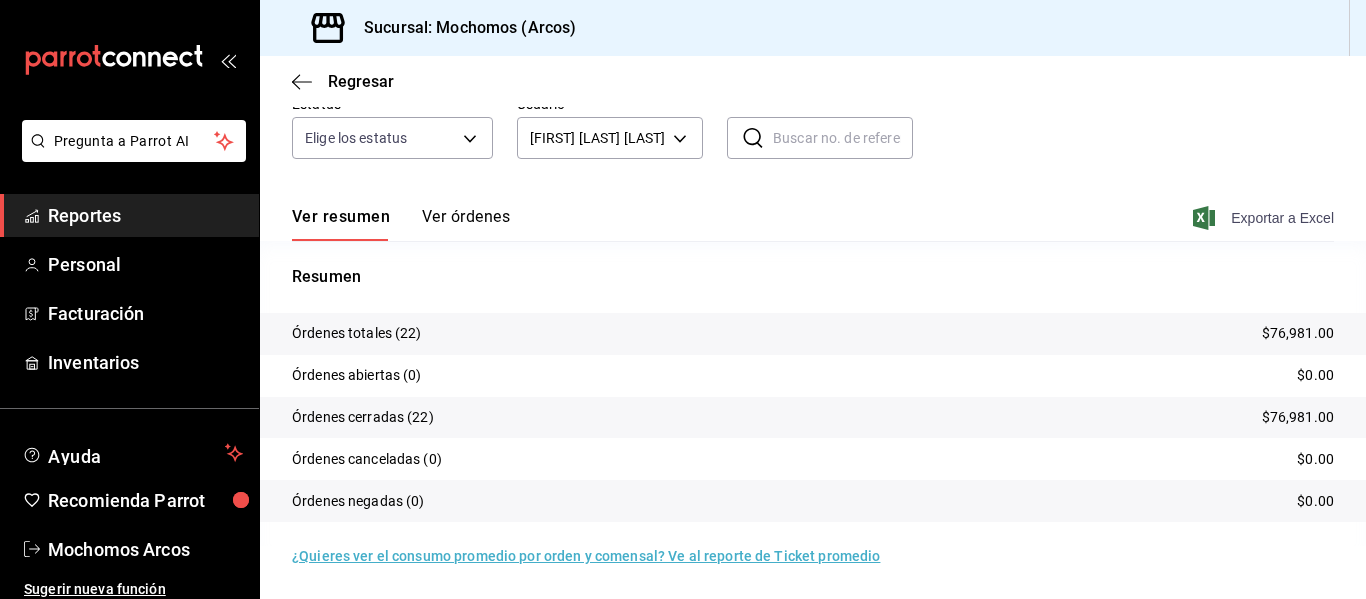 click on "Exportar a Excel" at bounding box center (1265, 218) 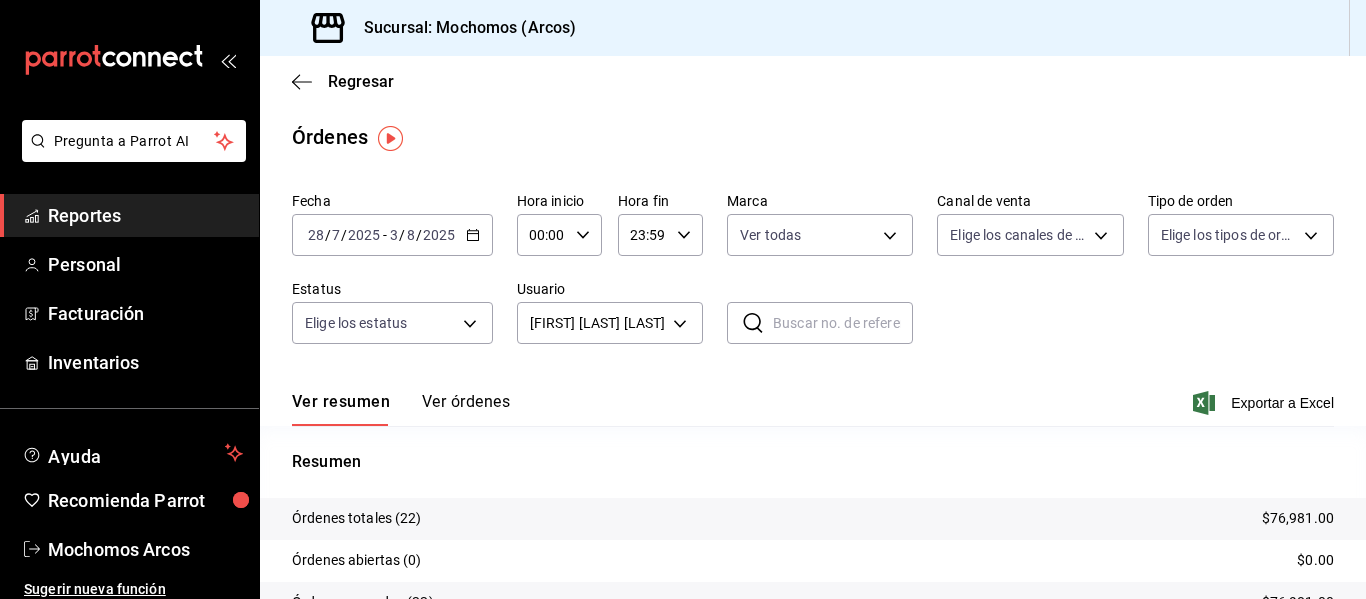 scroll, scrollTop: 0, scrollLeft: 0, axis: both 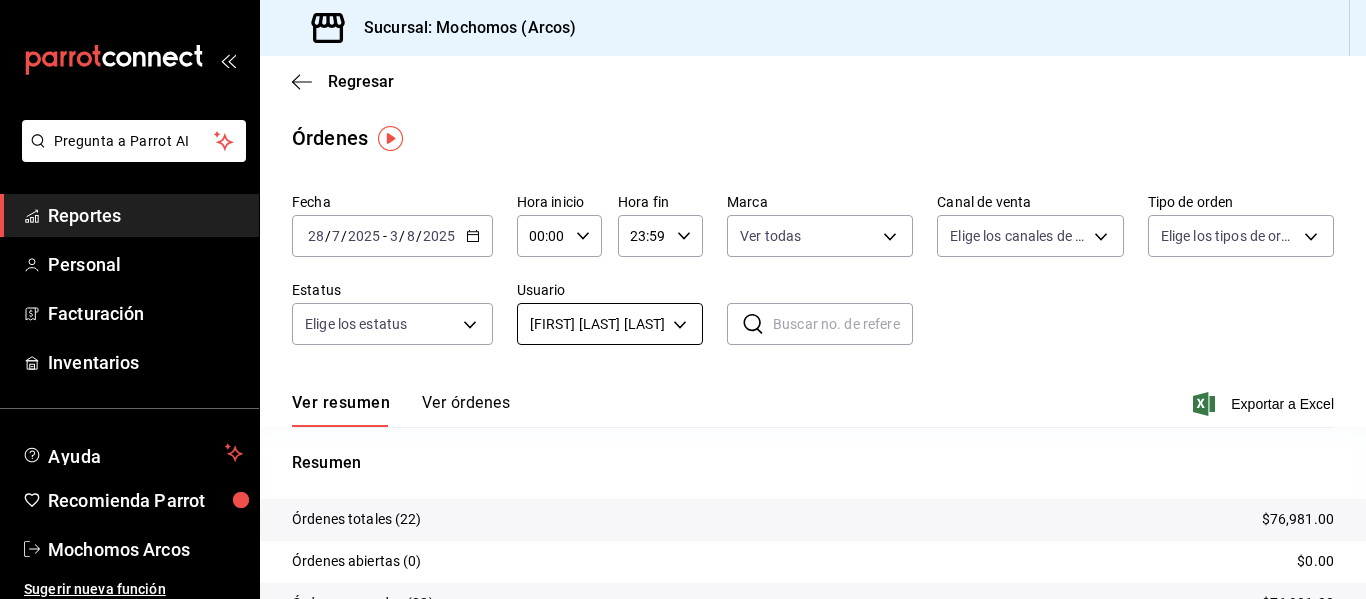 click on "Pregunta a Parrot AI Reportes   Personal   Facturación   Inventarios   Ayuda Recomienda Parrot   Mochomos Arcos   Sugerir nueva función   Sucursal: Mochomos (Arcos) Regresar Órdenes Fecha 2025-07-28 28 / 7 / 2025 - 2025-08-03 3 / 8 / 2025 Hora inicio 00:00 Hora inicio Hora fin 23:59 Hora fin Marca Ver todas dd36a3dd-8c35-4563-bc3a-0ae6137ce787 Canal de venta Elige los canales de venta Tipo de orden Elige los tipos de orden Estatus Elige los estatus Usuario [FIRST] [LAST] ​ ​ Ver resumen Ver órdenes Exportar a Excel Resumen Órdenes totales (22) $76,981.00 Órdenes abiertas (0) $0.00 Órdenes cerradas (22) $76,981.00 Órdenes canceladas (0) $0.00 Órdenes negadas (0) $0.00 ¿Quieres ver el consumo promedio por orden y comensal? Ve al reporte de Ticket promedio GANA 1 MES GRATIS EN TU SUSCRIPCIÓN AQUÍ Ver video tutorial Ir a video Pregunta a Parrot AI Reportes   Personal   Facturación   Inventarios   Ayuda Recomienda Parrot   Mochomos Arcos     ([PHONE])" at bounding box center [683, 299] 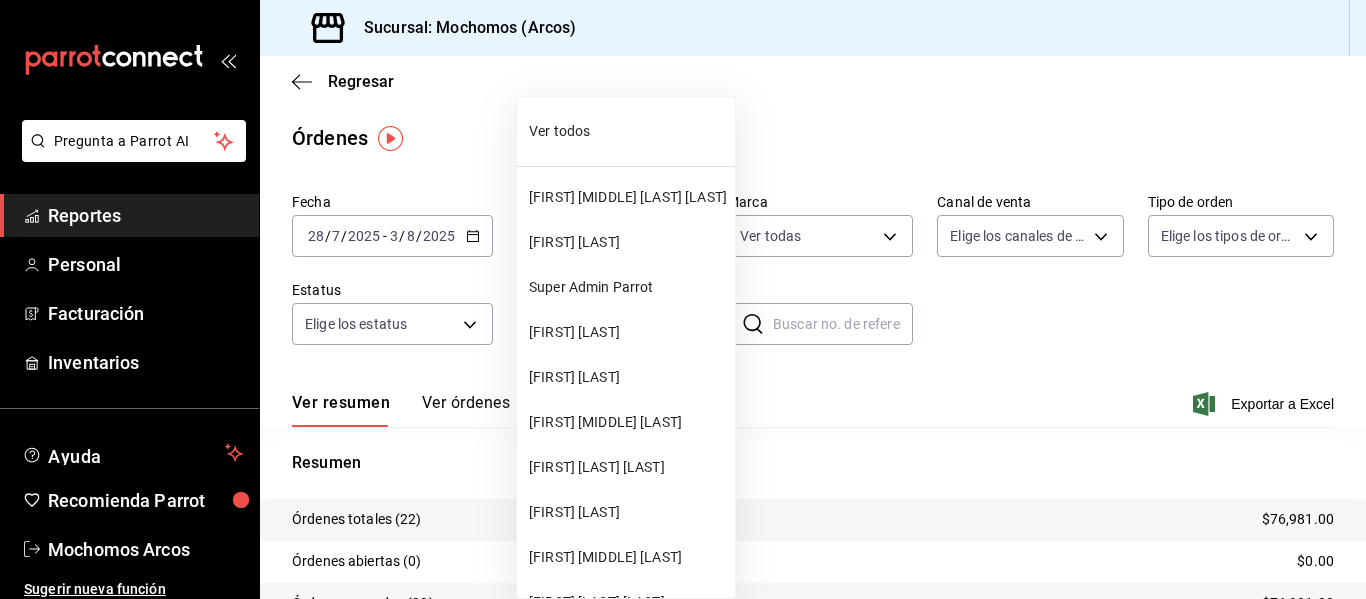 scroll, scrollTop: 4935, scrollLeft: 0, axis: vertical 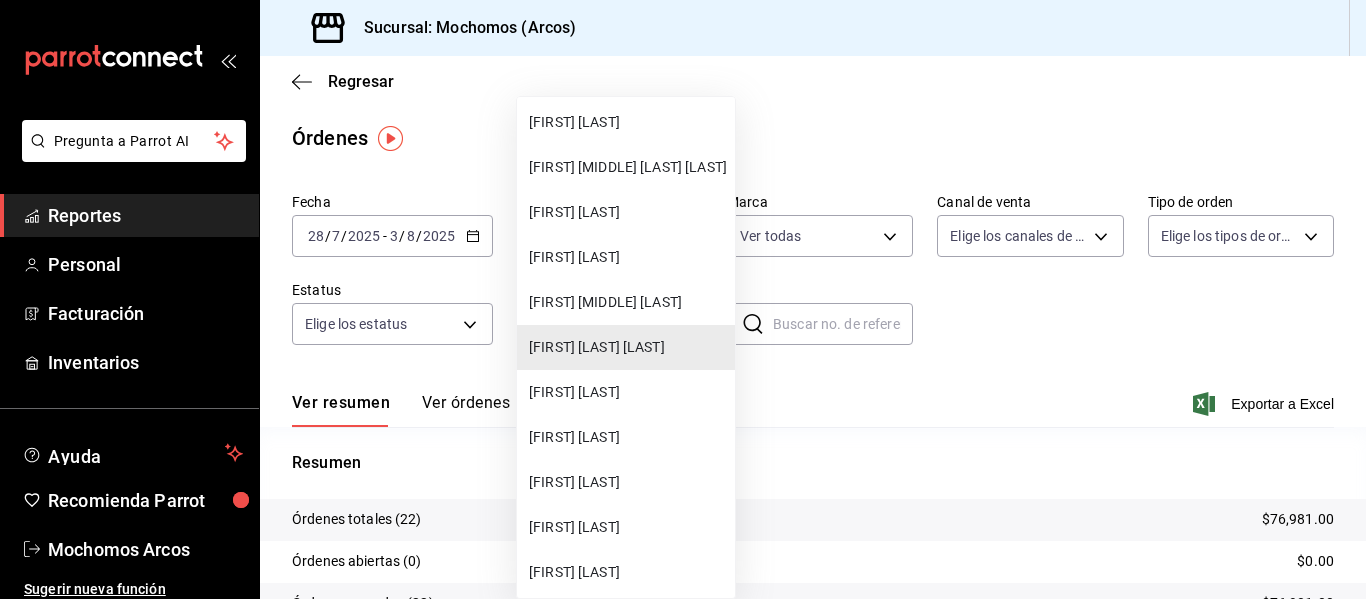 type 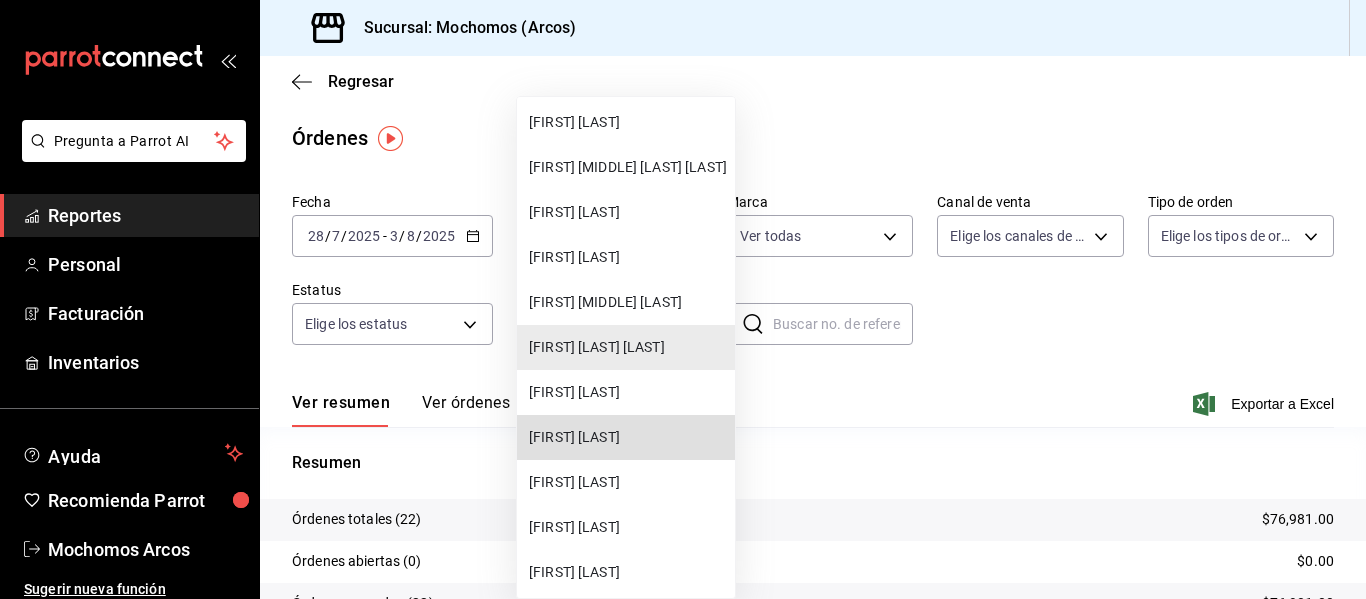type 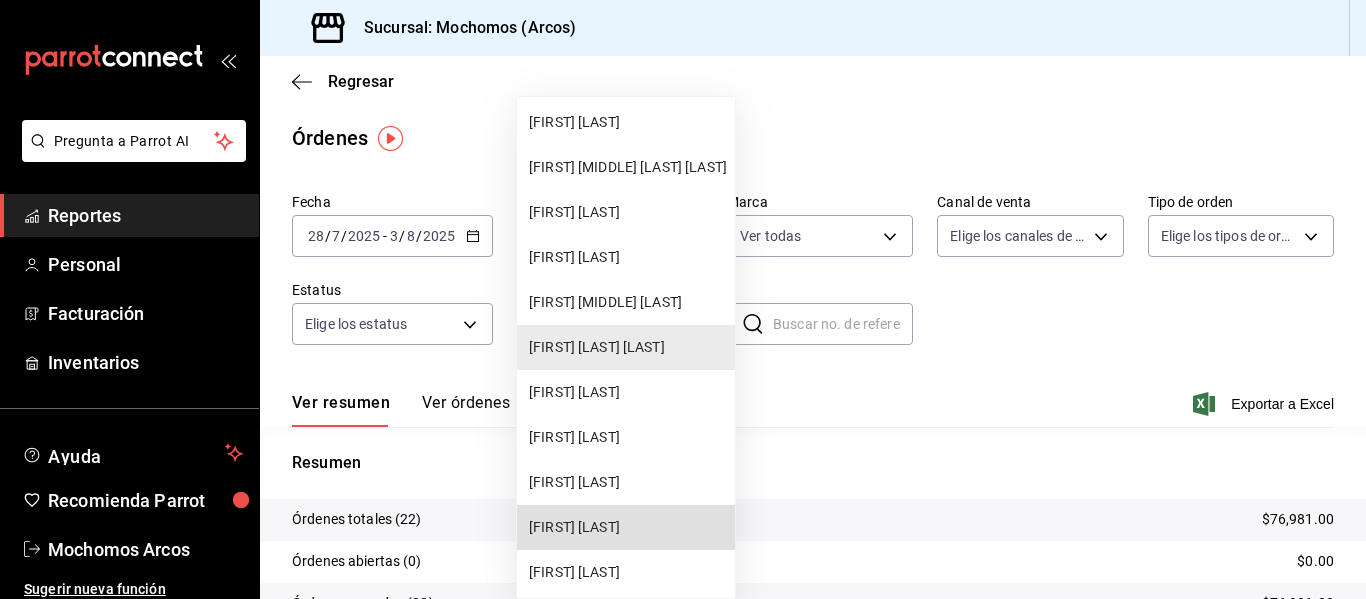 type 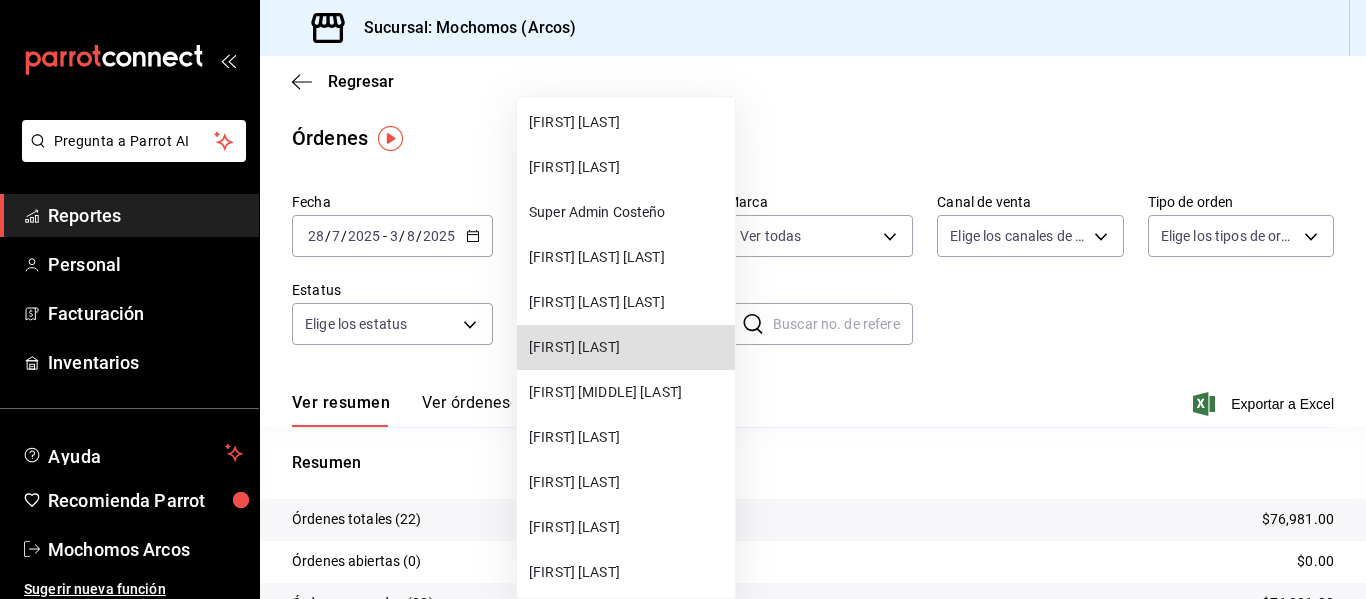 type 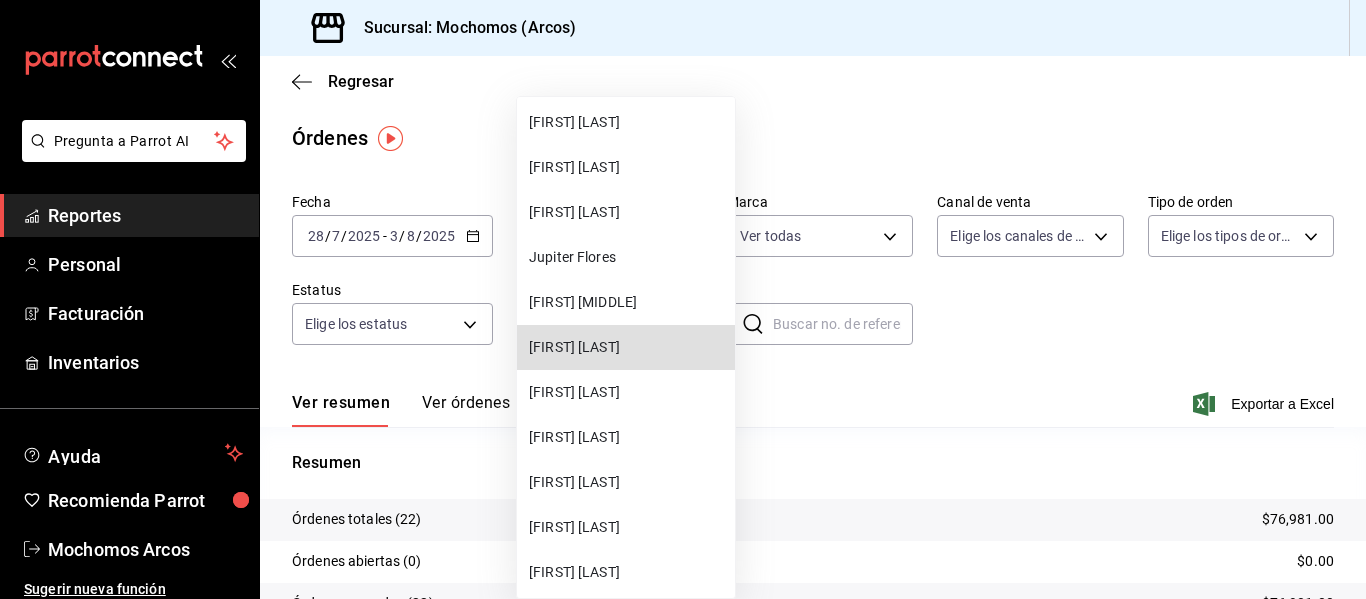 type 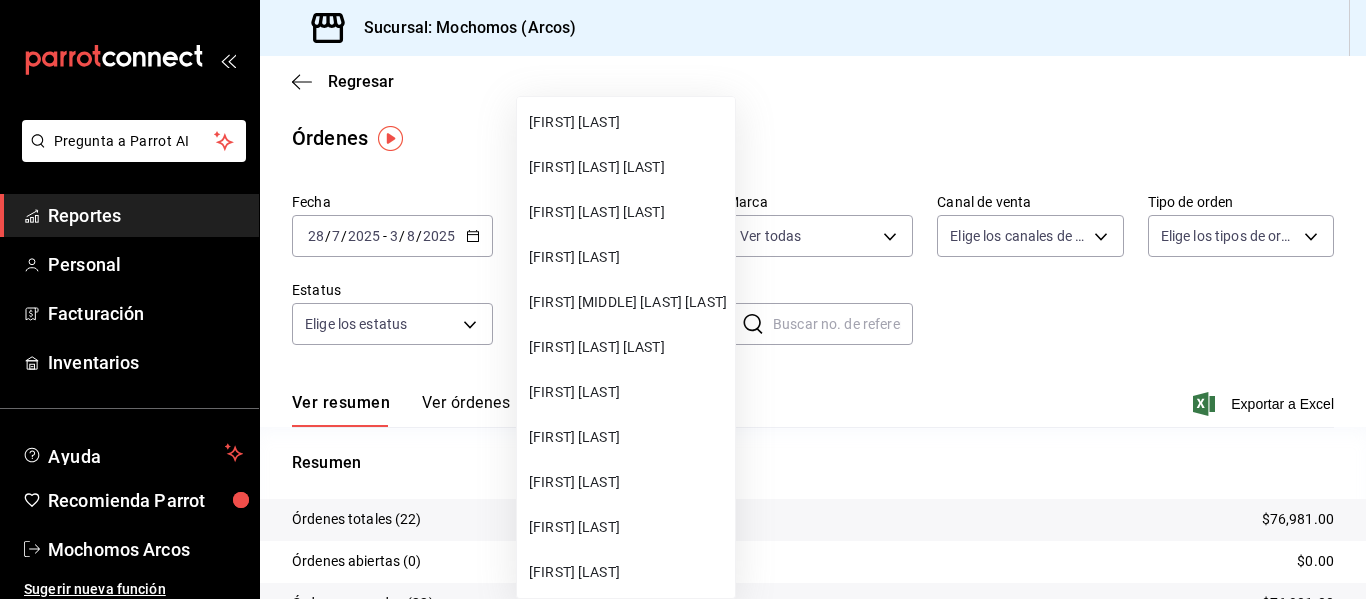 type 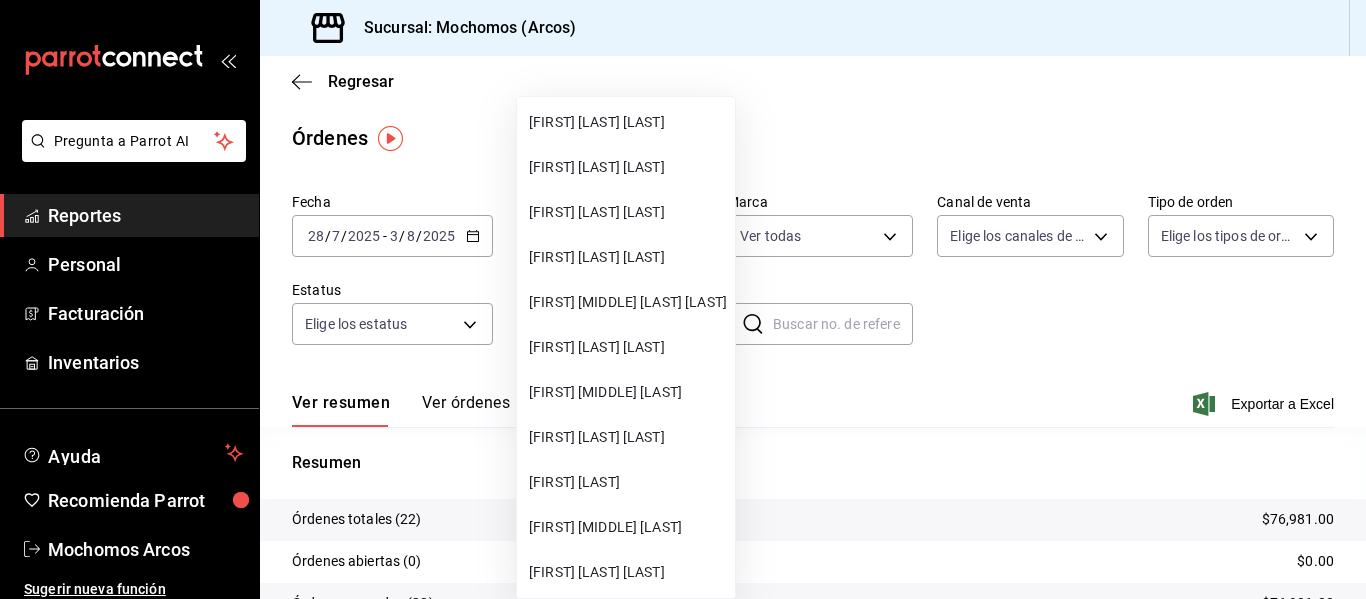 type 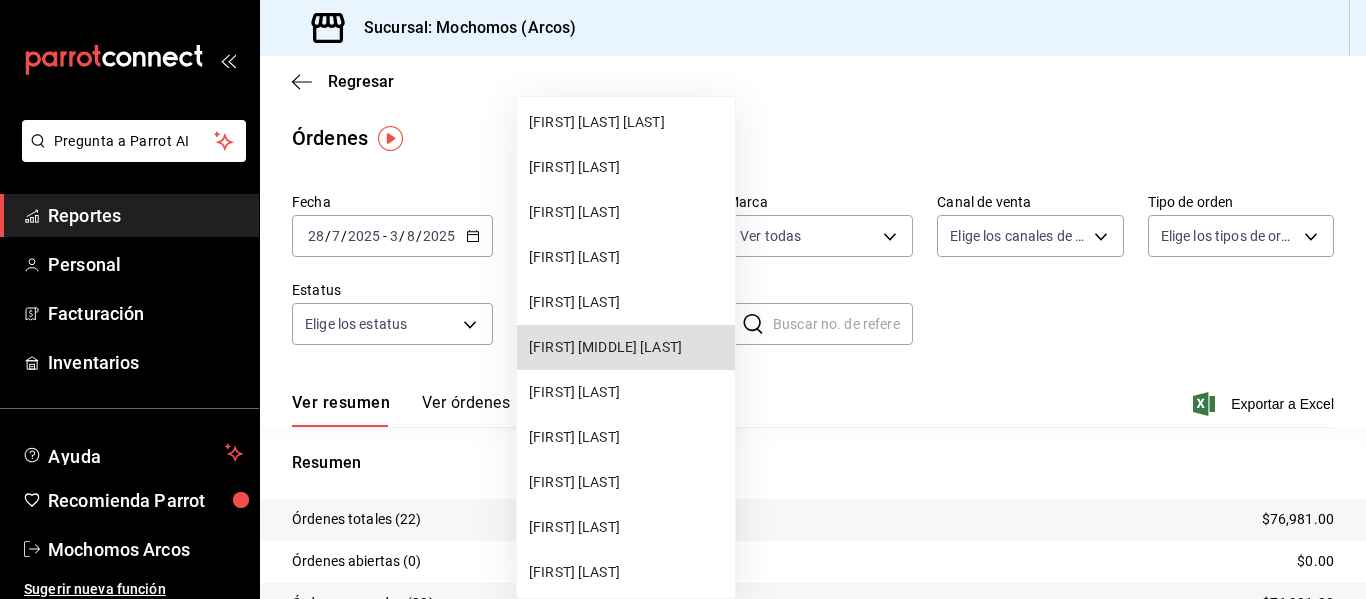 type 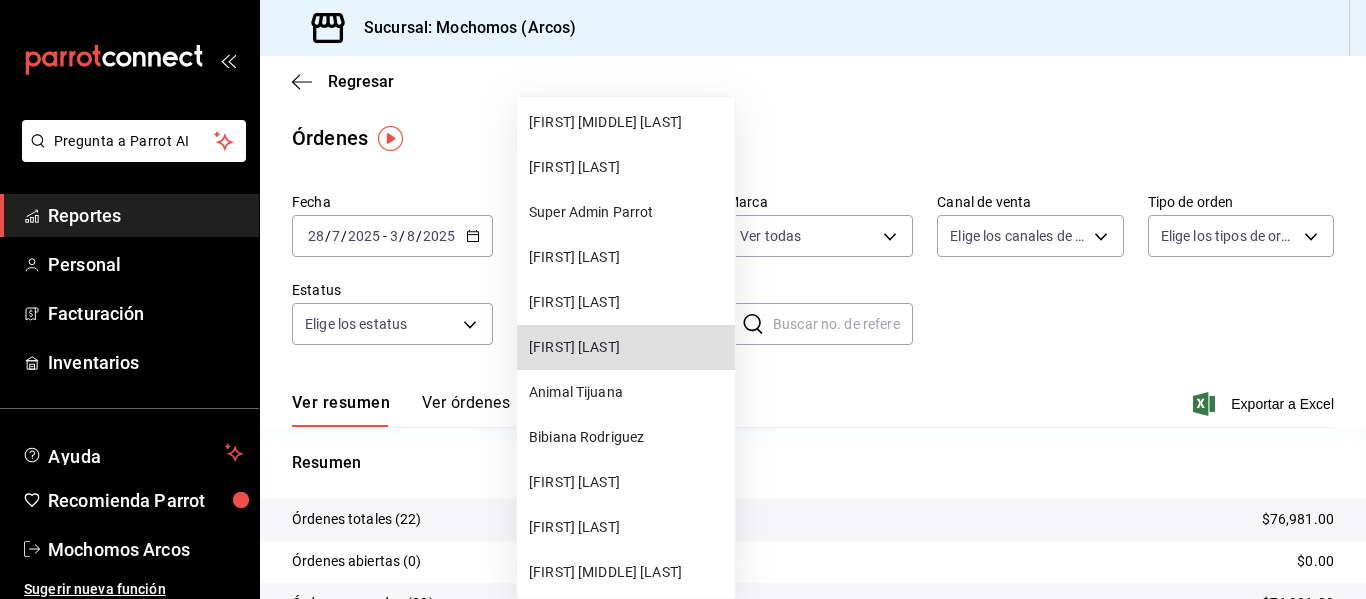 type 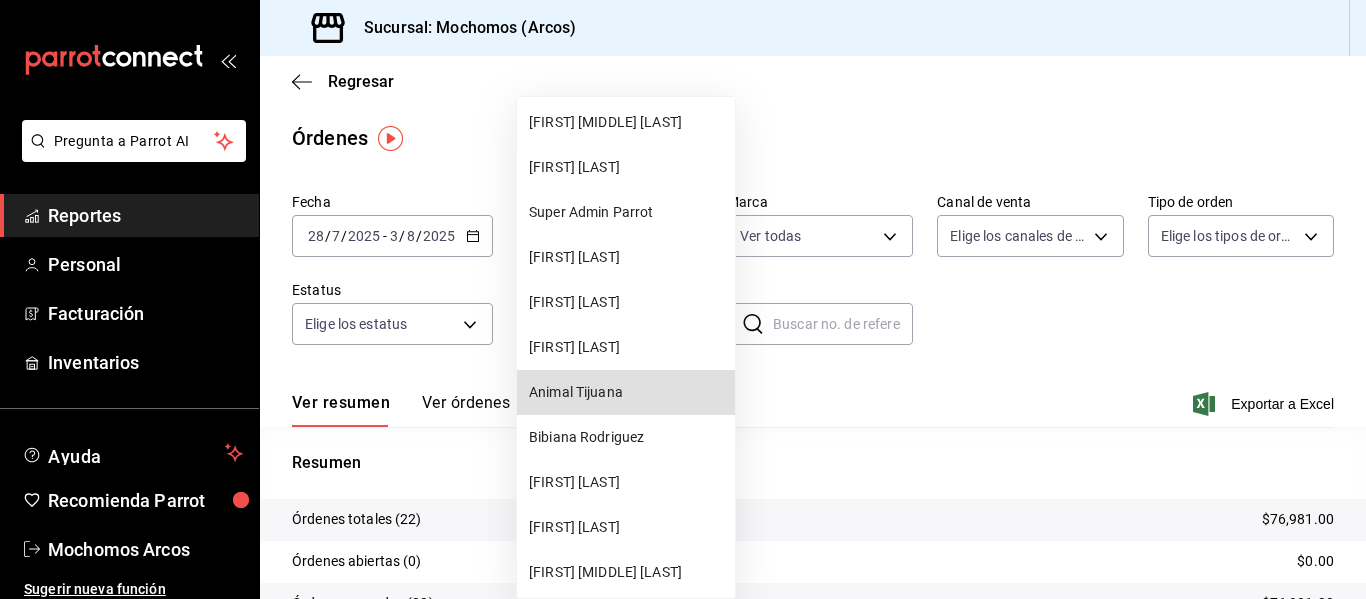 type 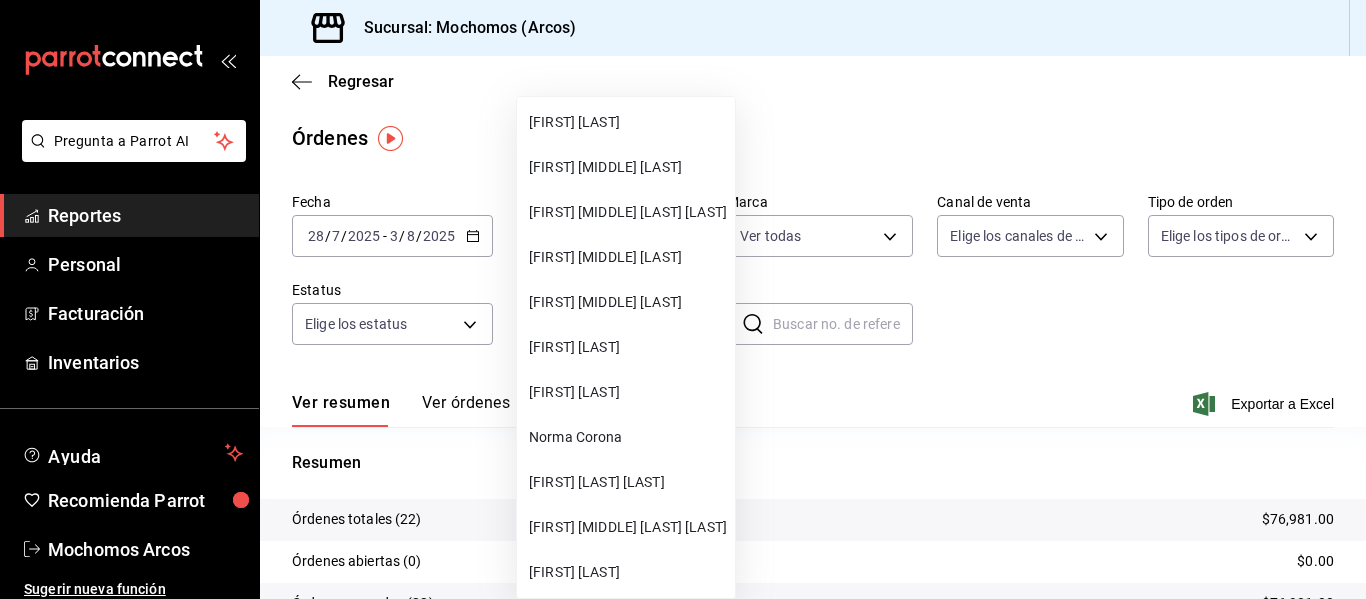 type 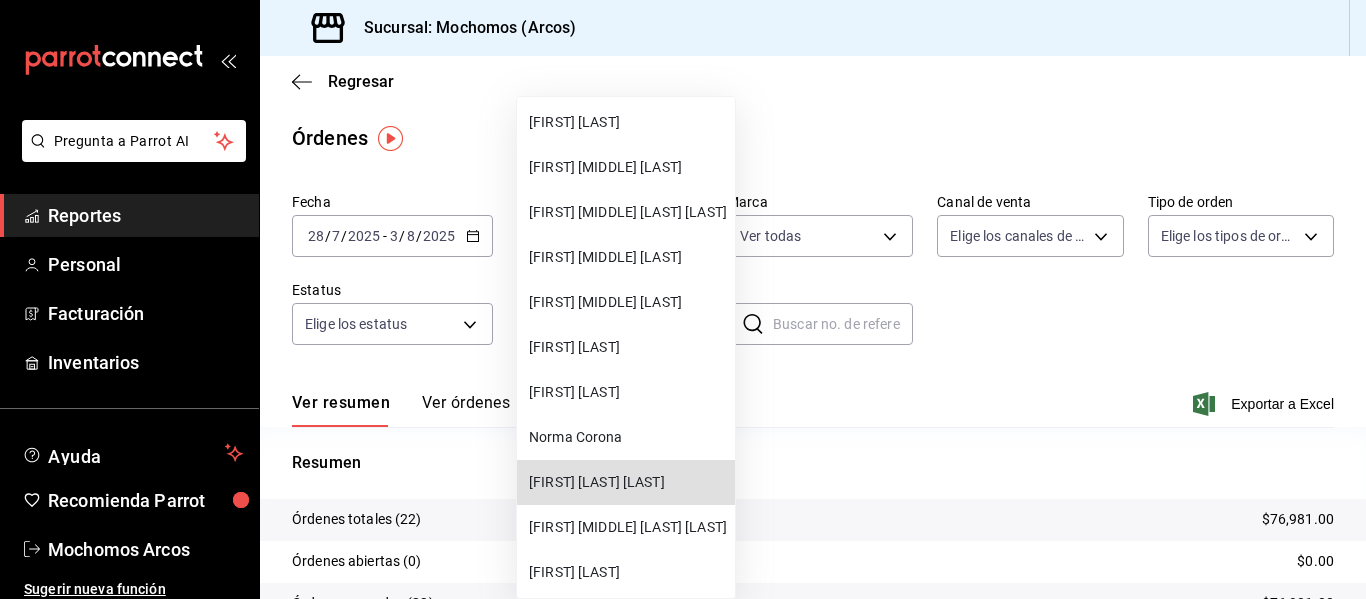 type 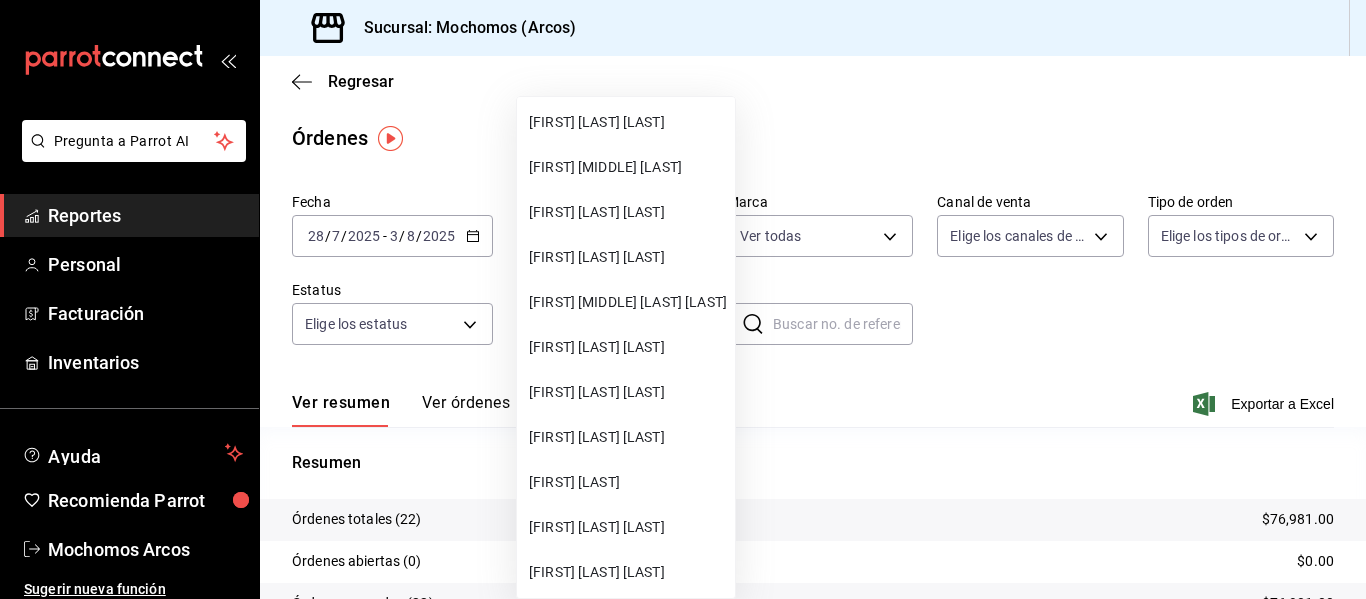 type 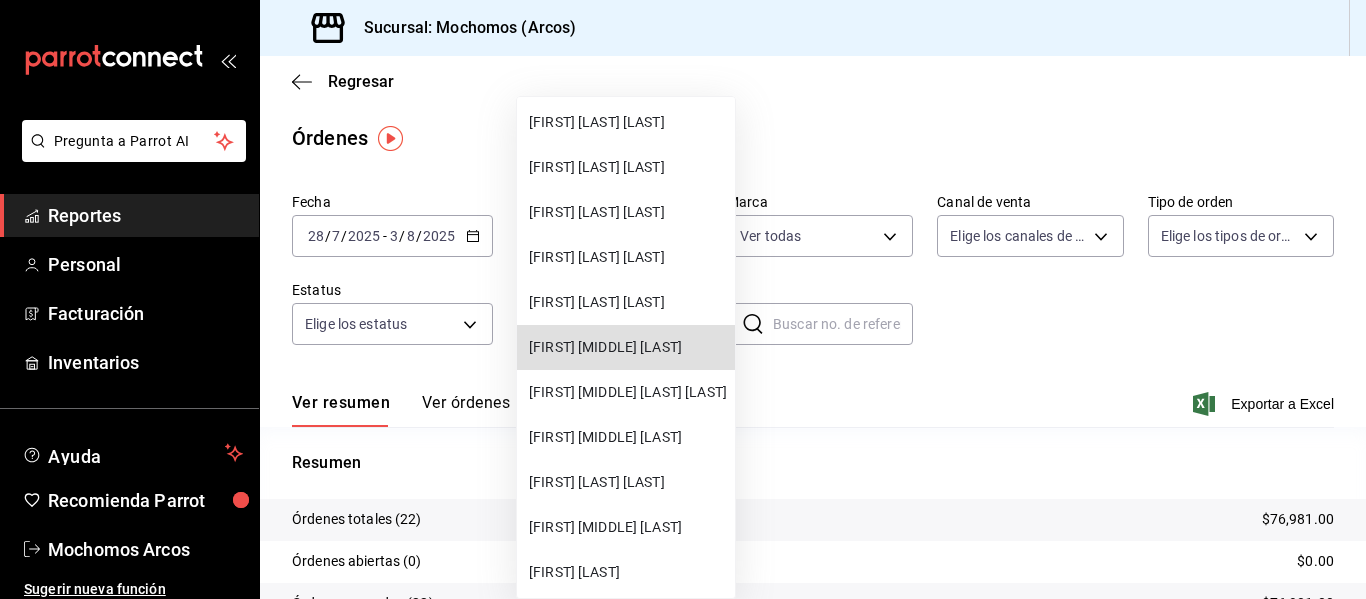 type 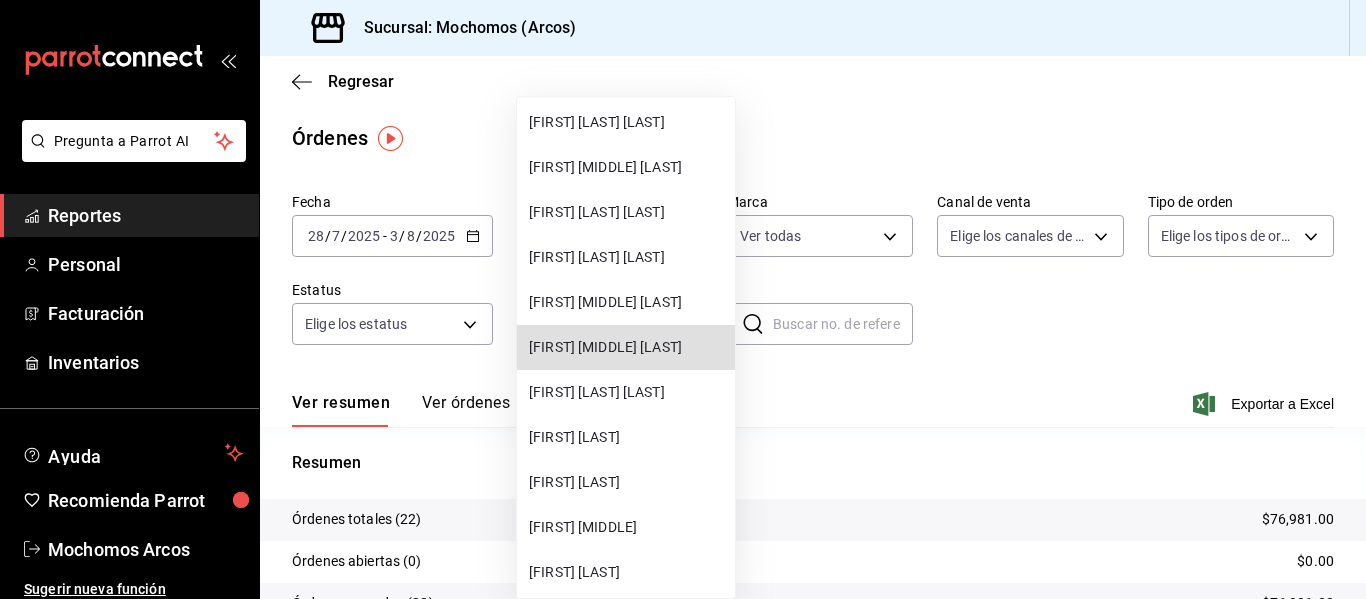 type 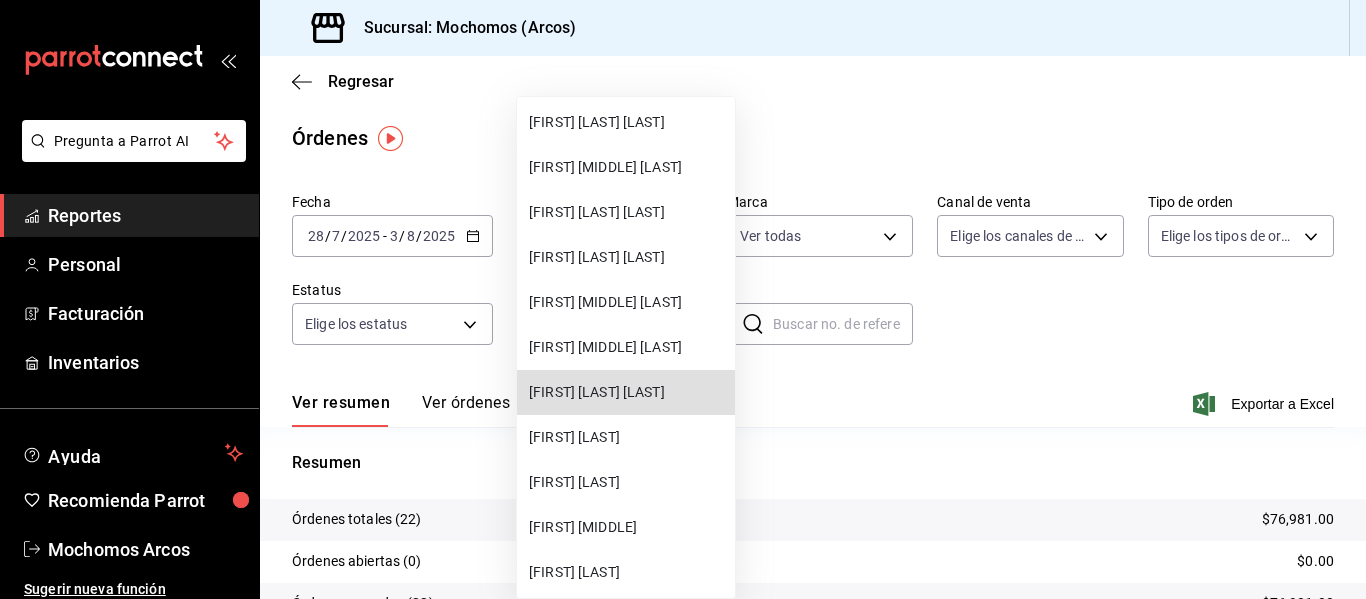 type 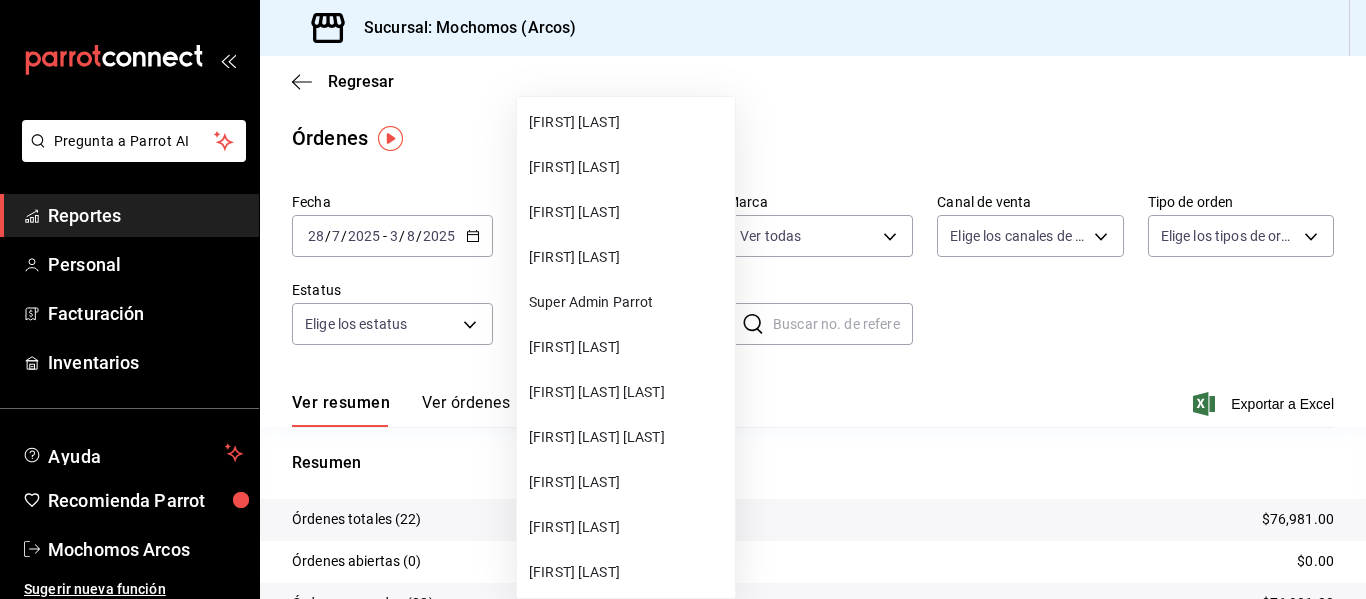 type 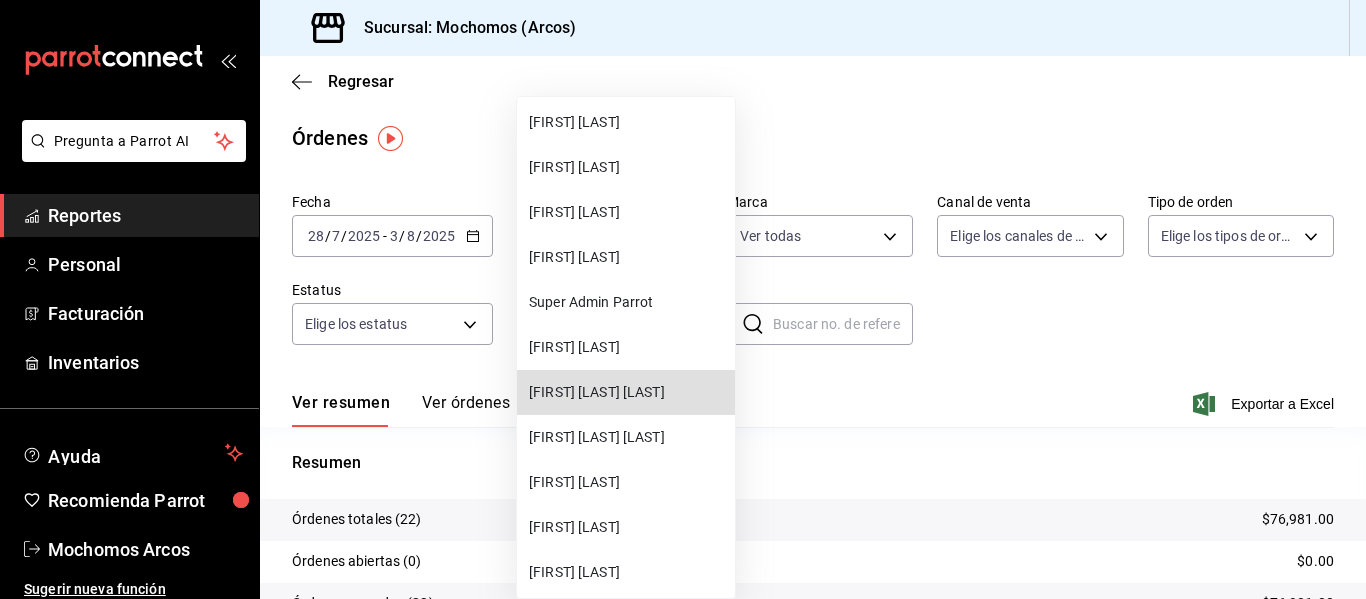 type 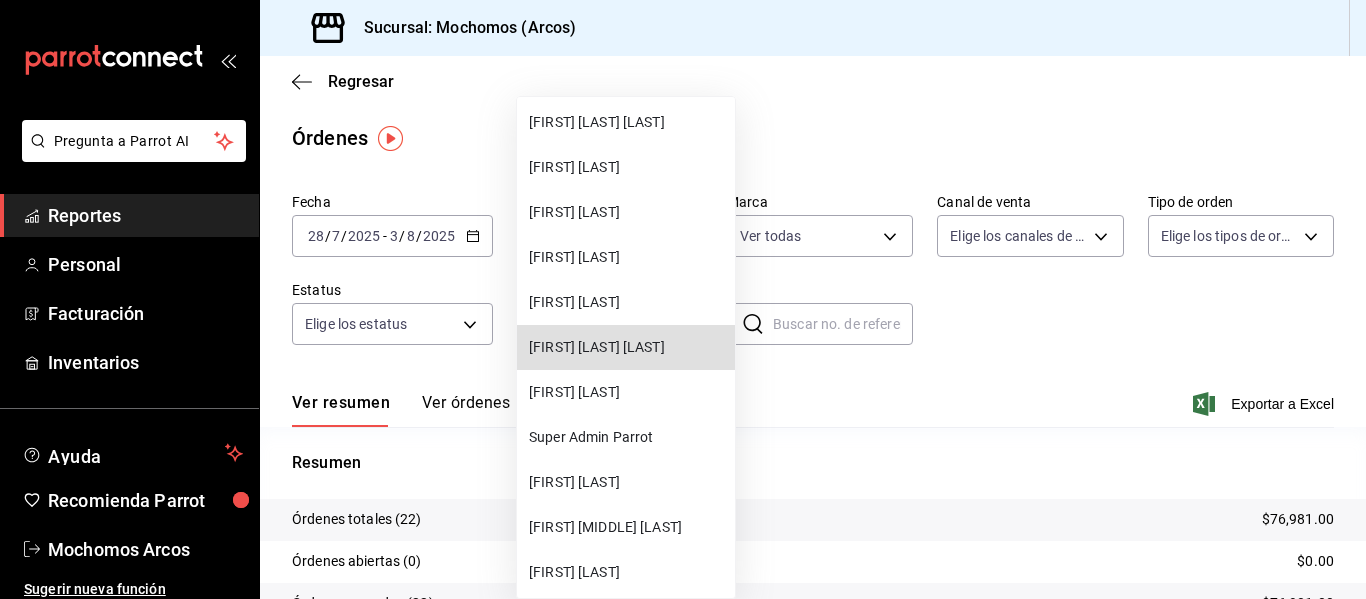 type 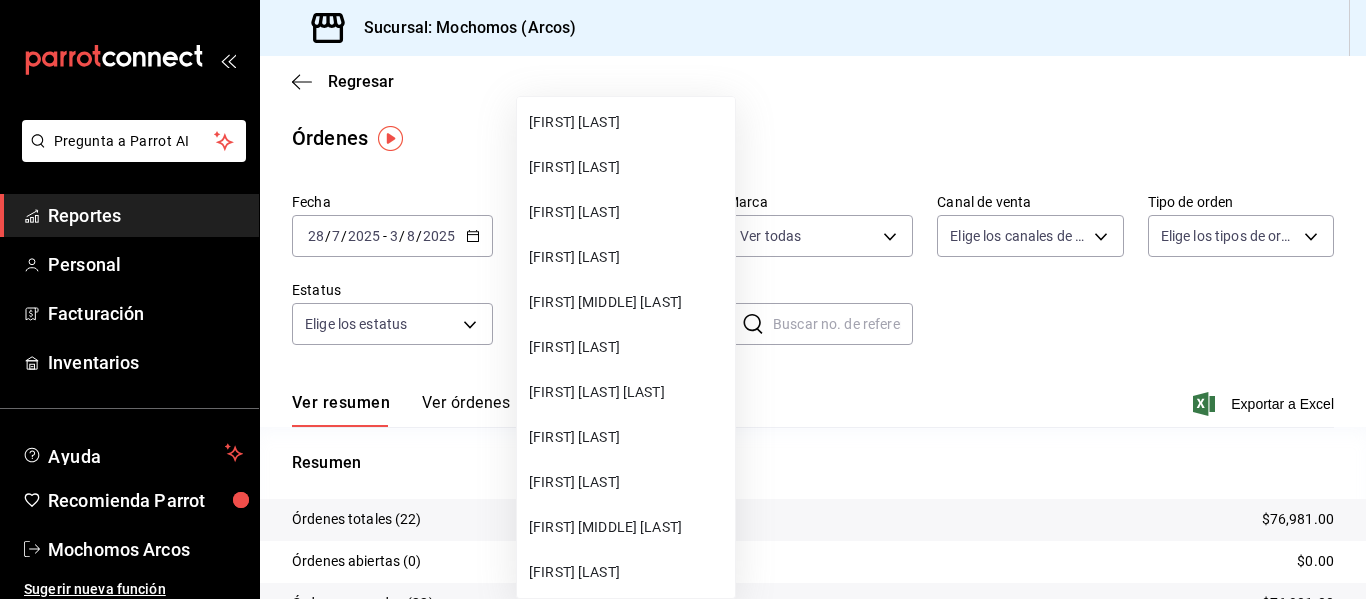 type 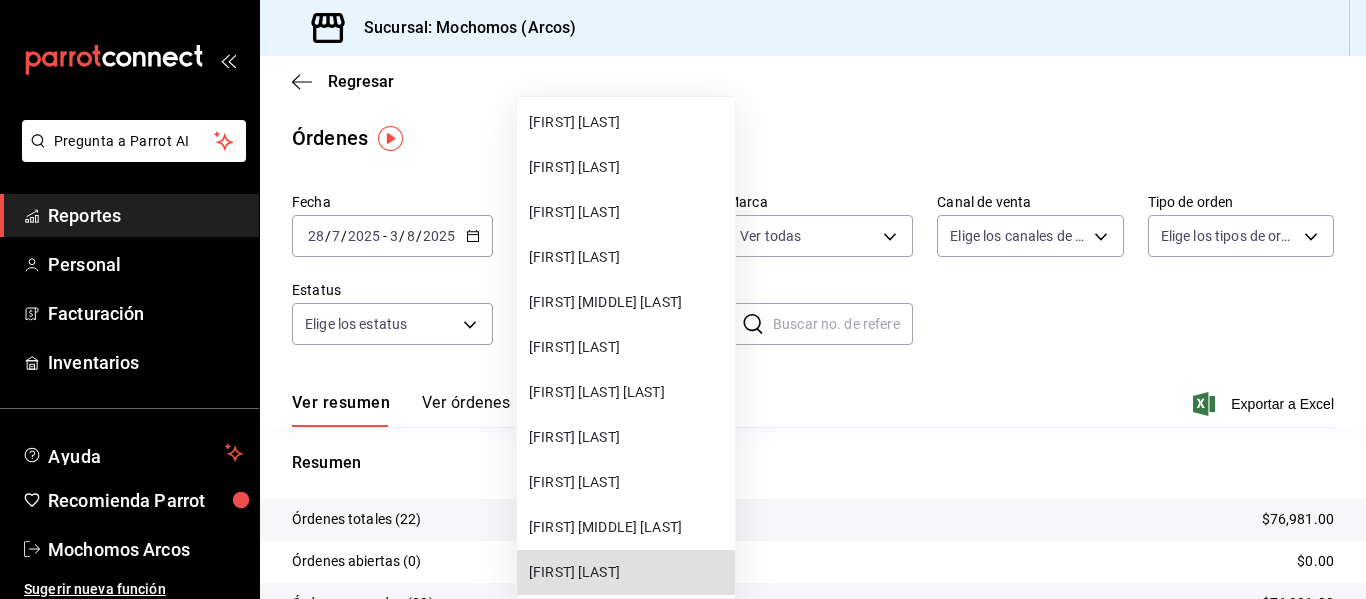 type 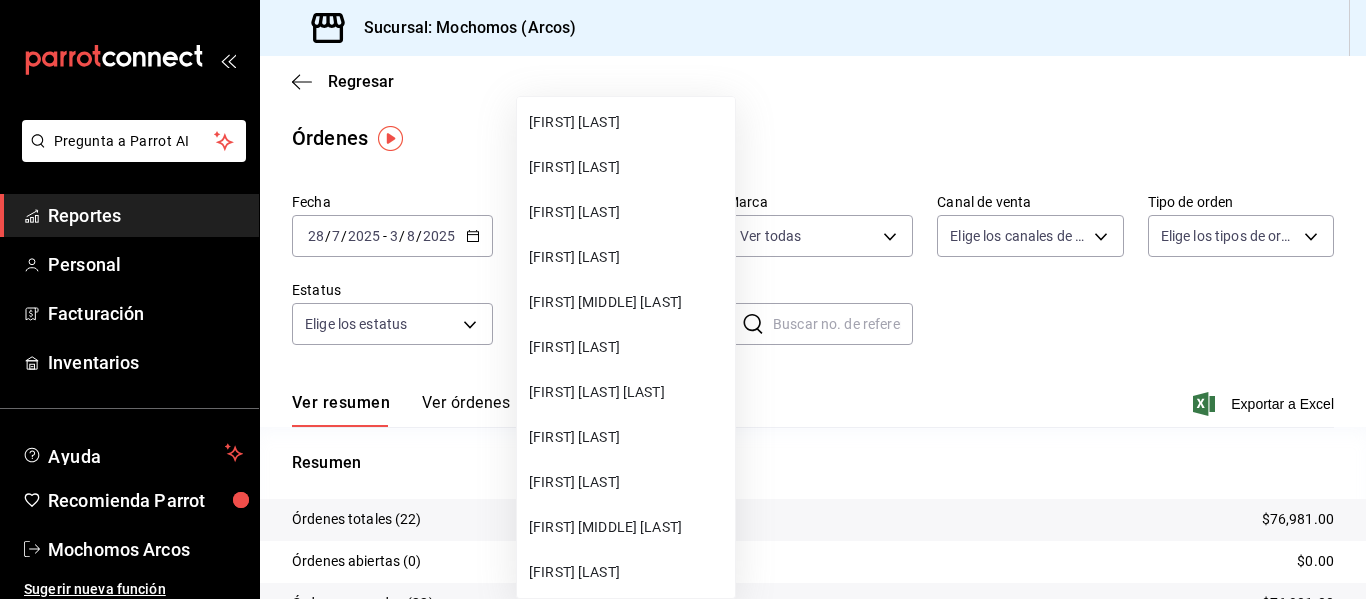 scroll, scrollTop: 14295, scrollLeft: 0, axis: vertical 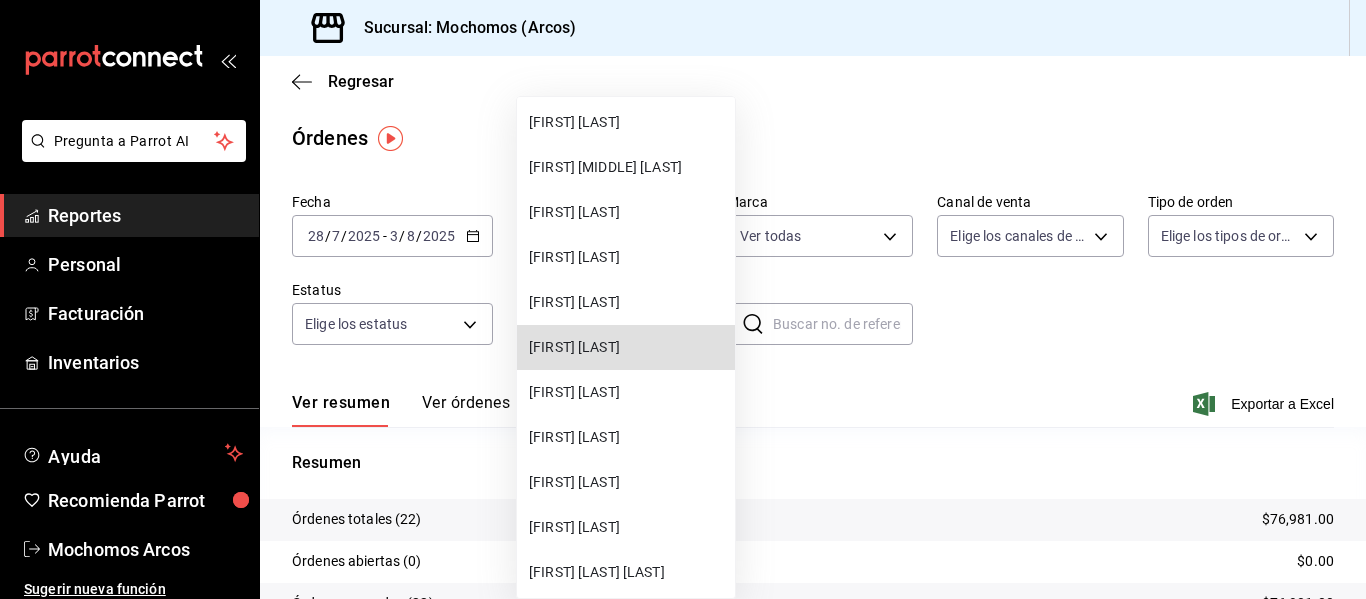 type 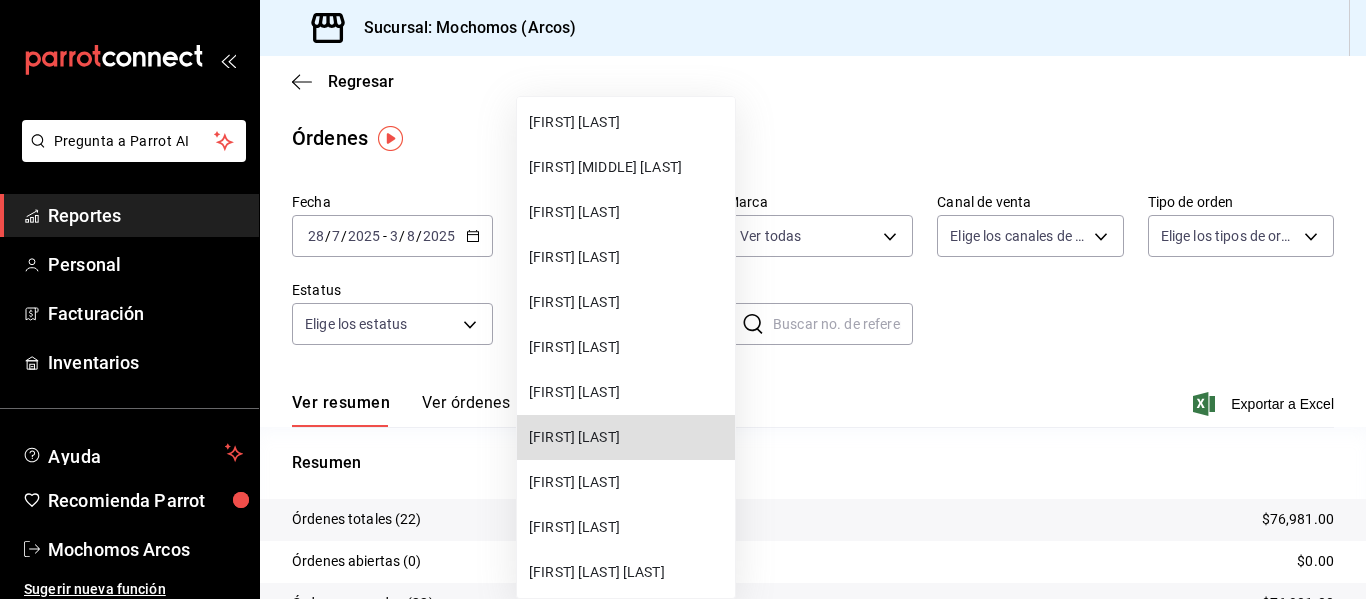 type 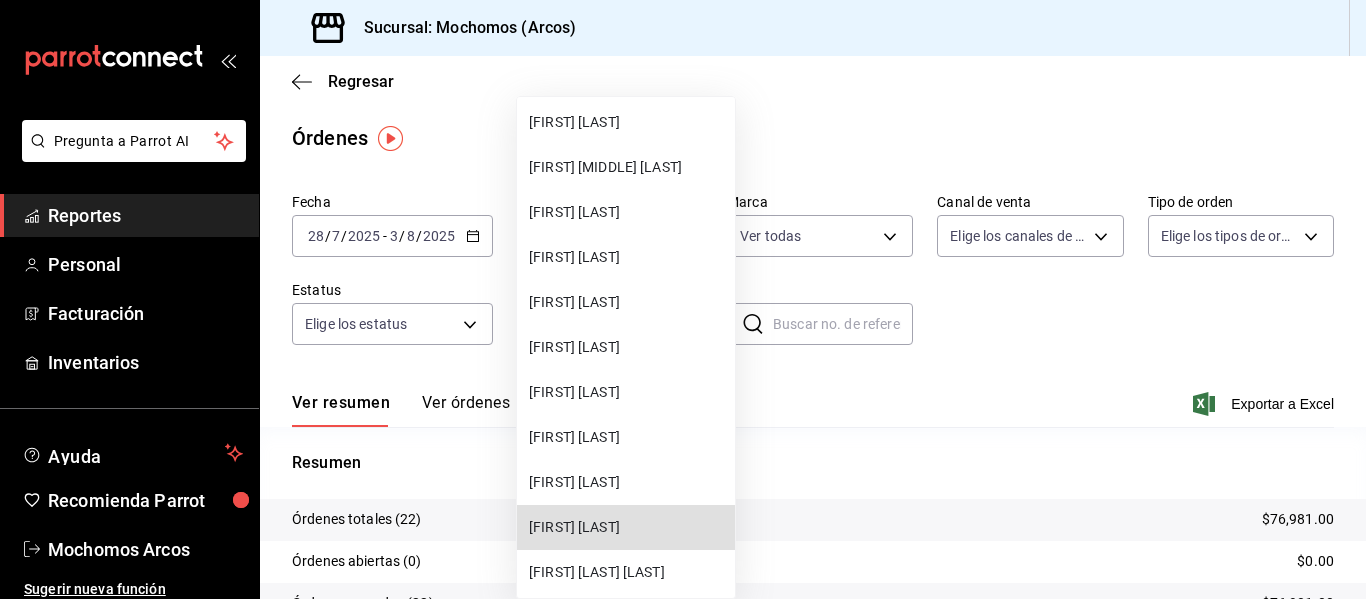 type 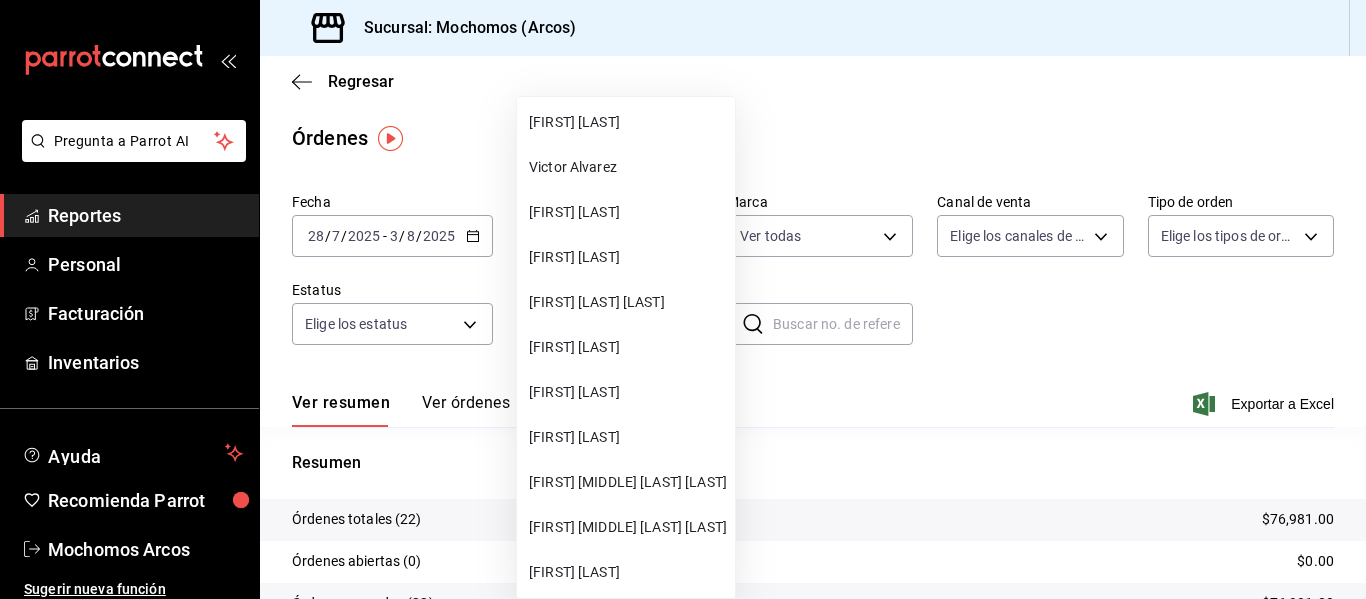 type 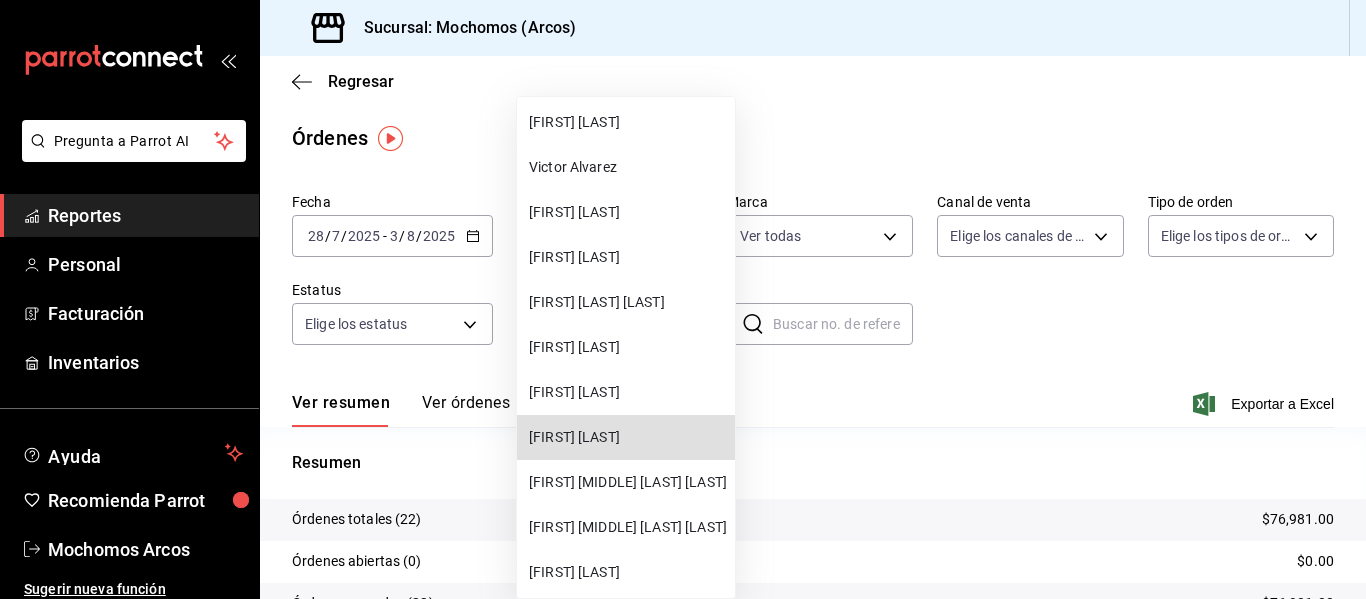 type 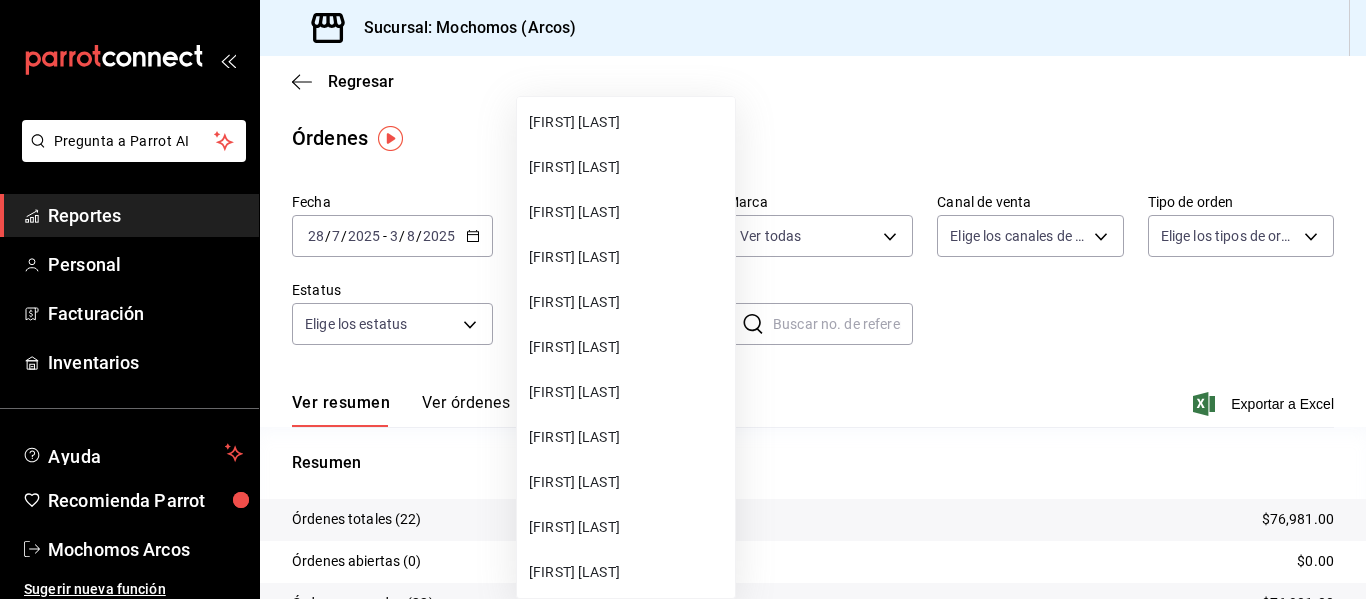 type 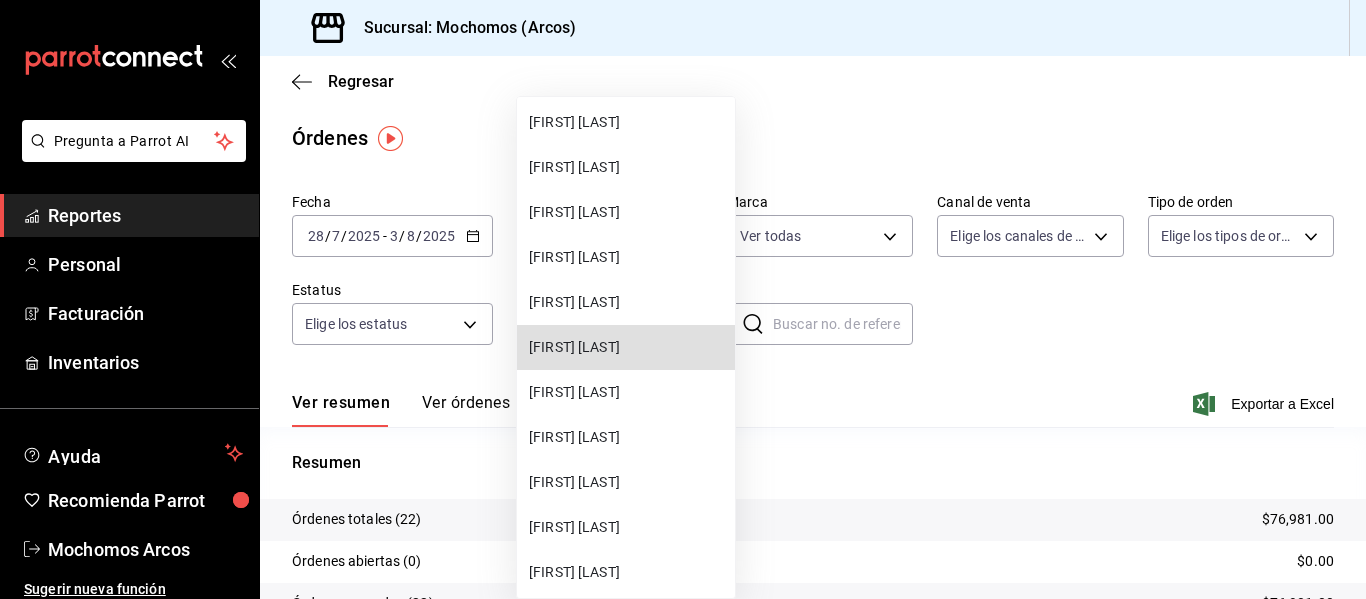 type 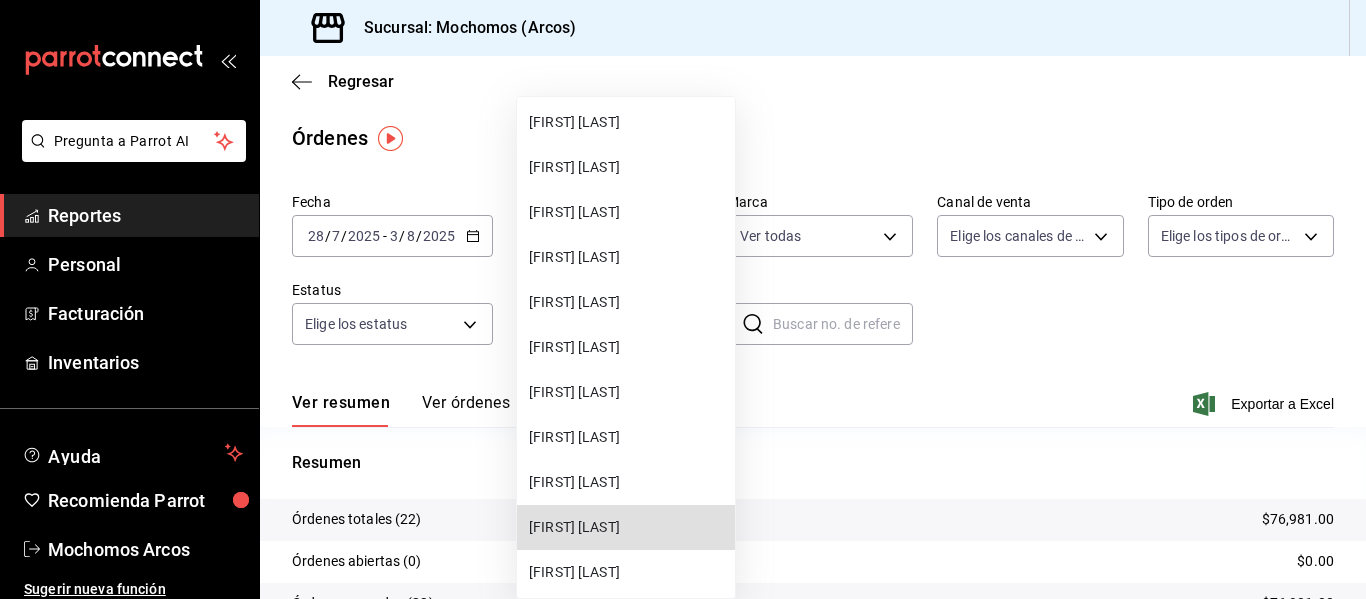 type 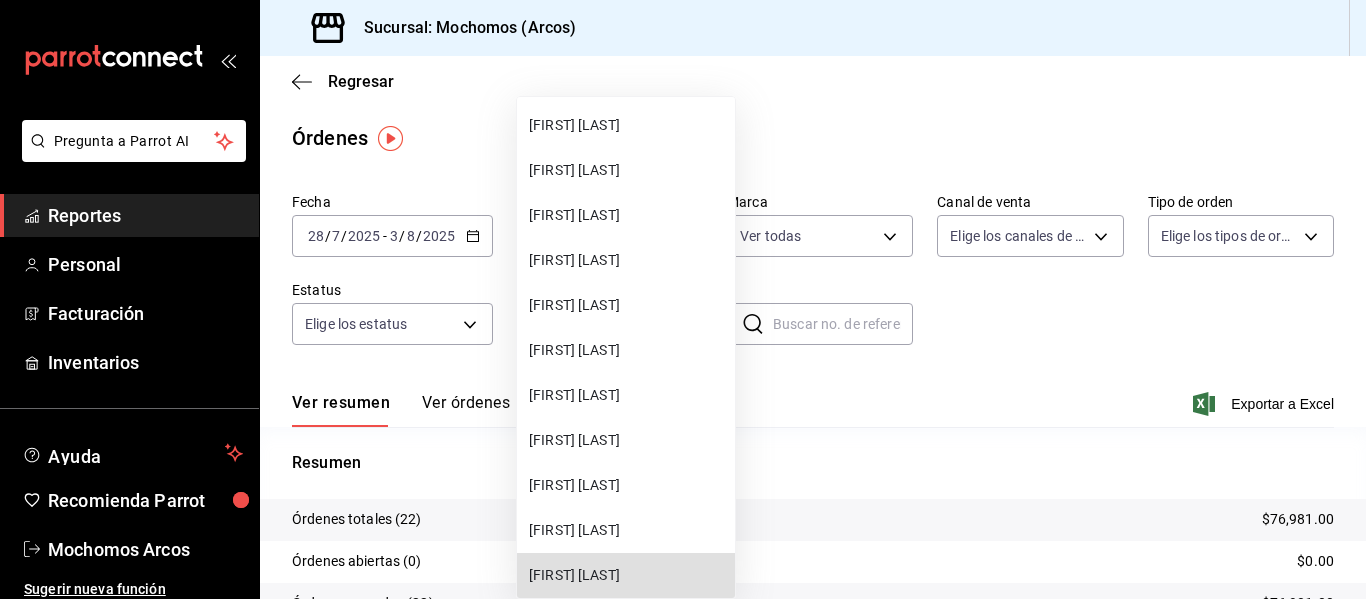 type 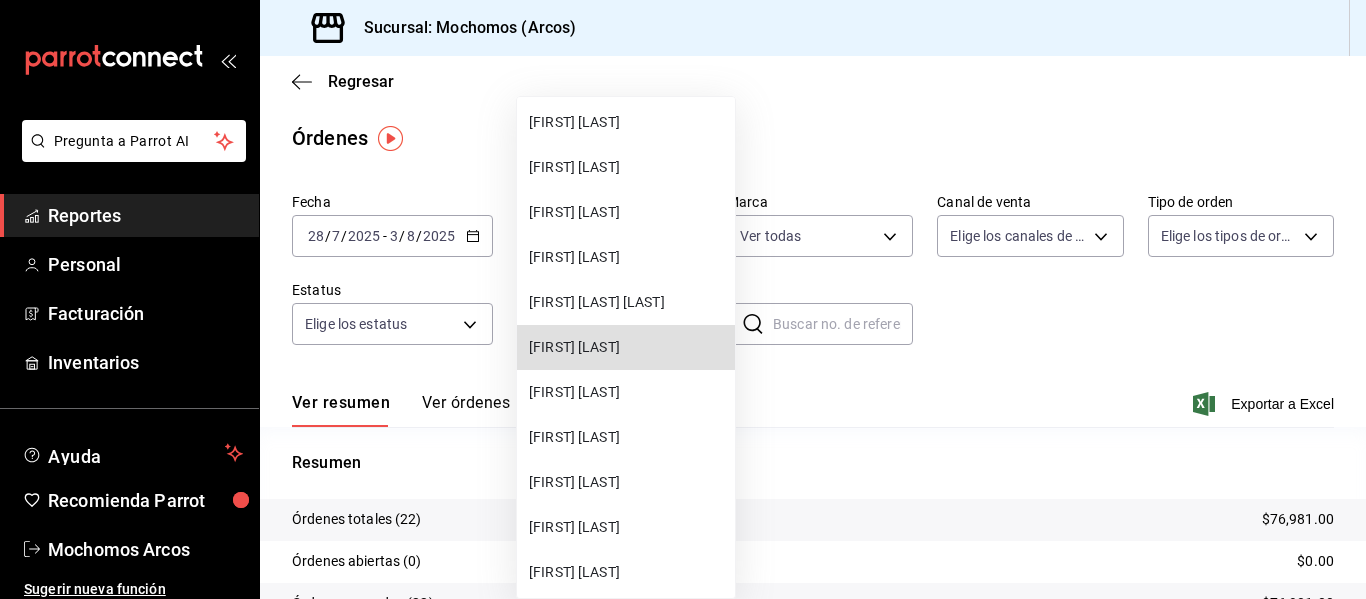 type 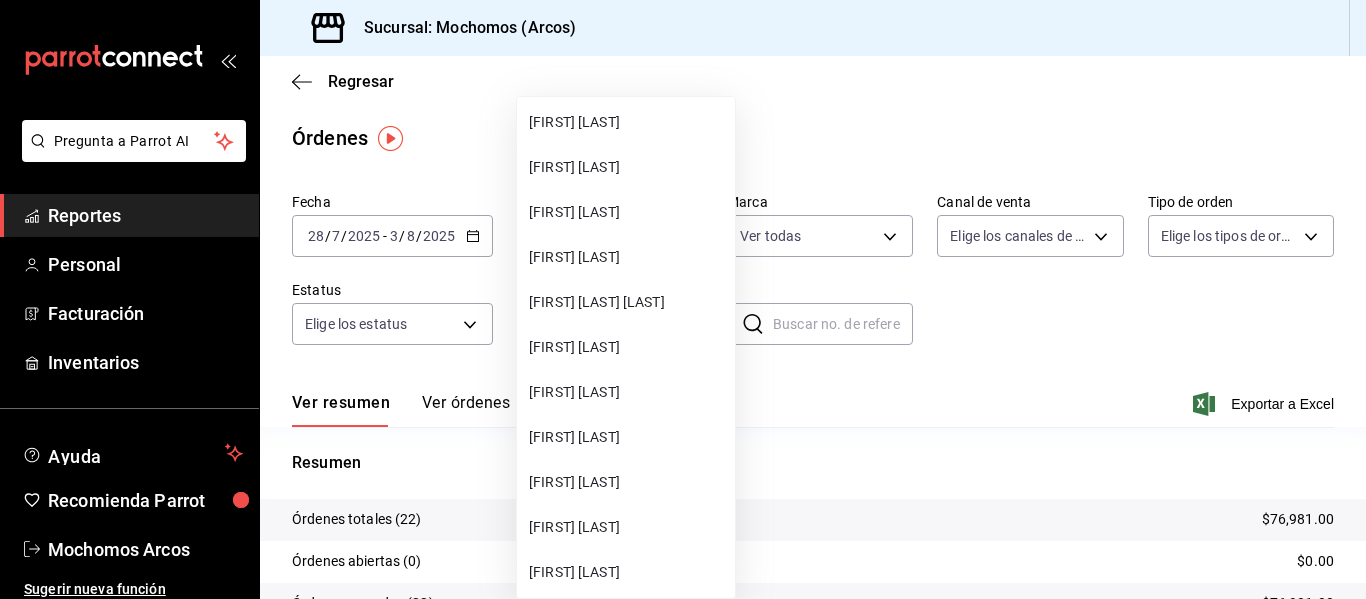 scroll, scrollTop: 17085, scrollLeft: 0, axis: vertical 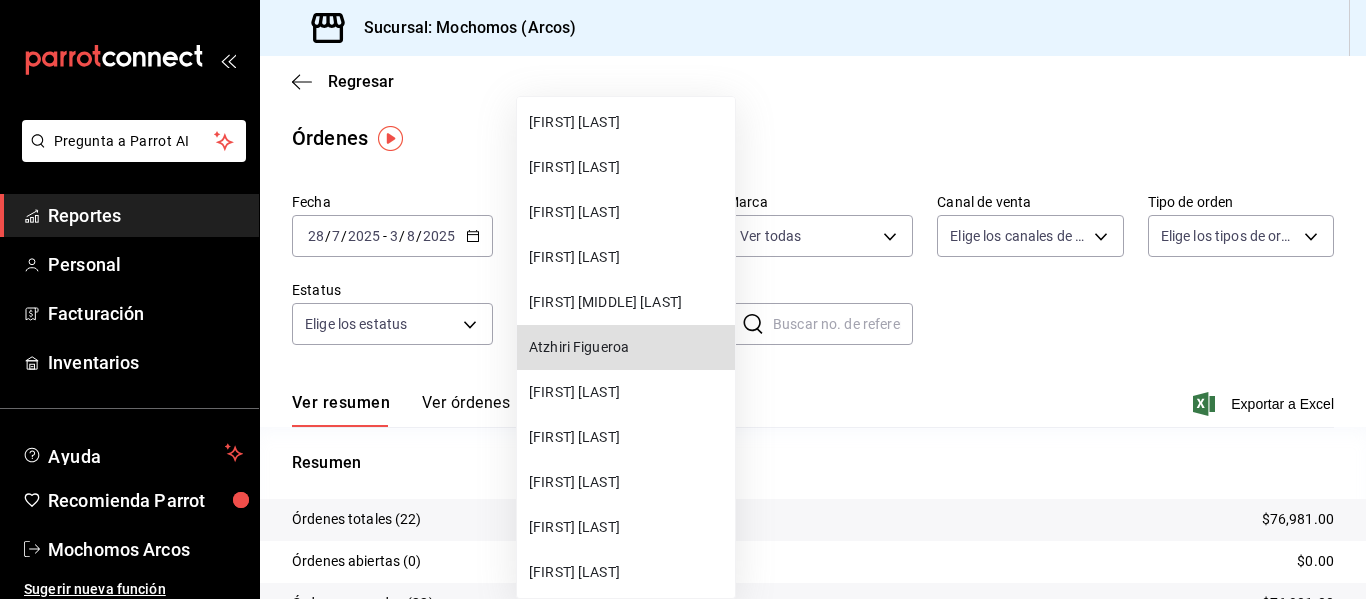 type 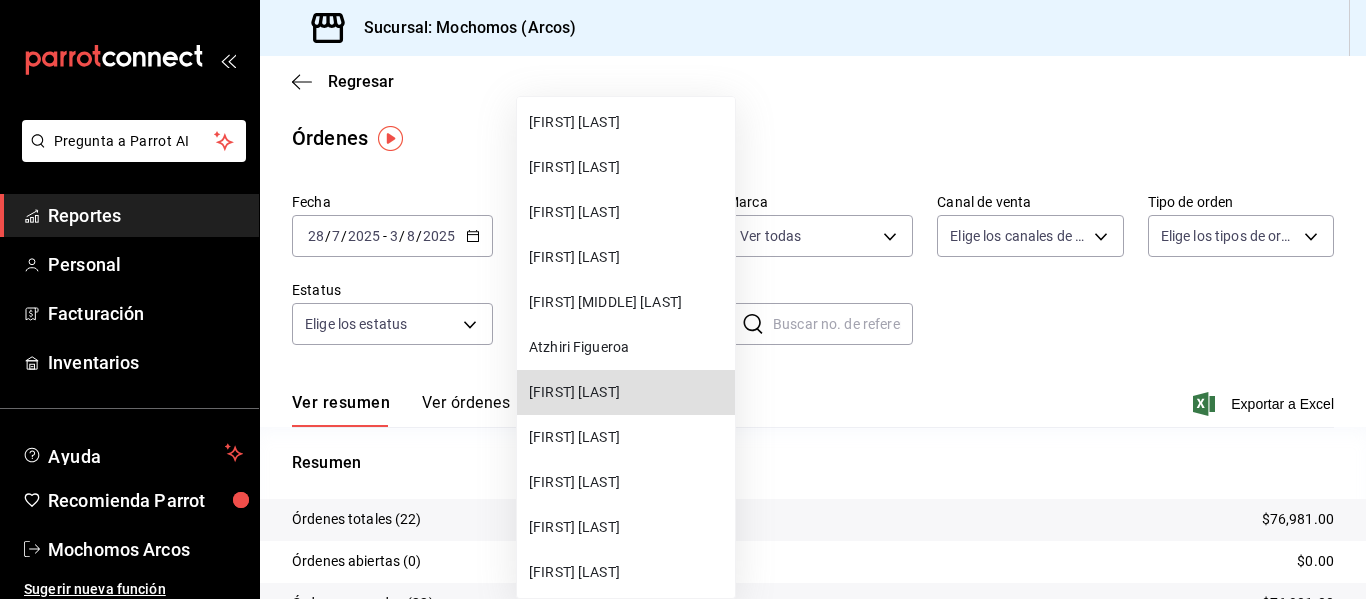 type 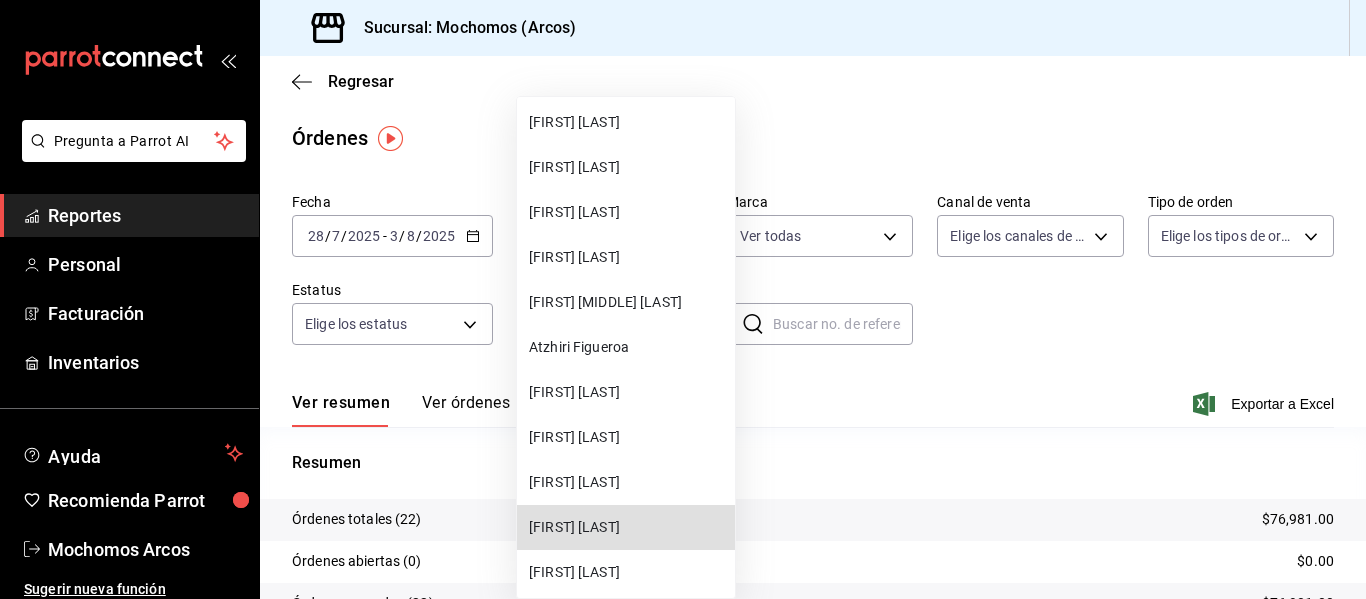 type 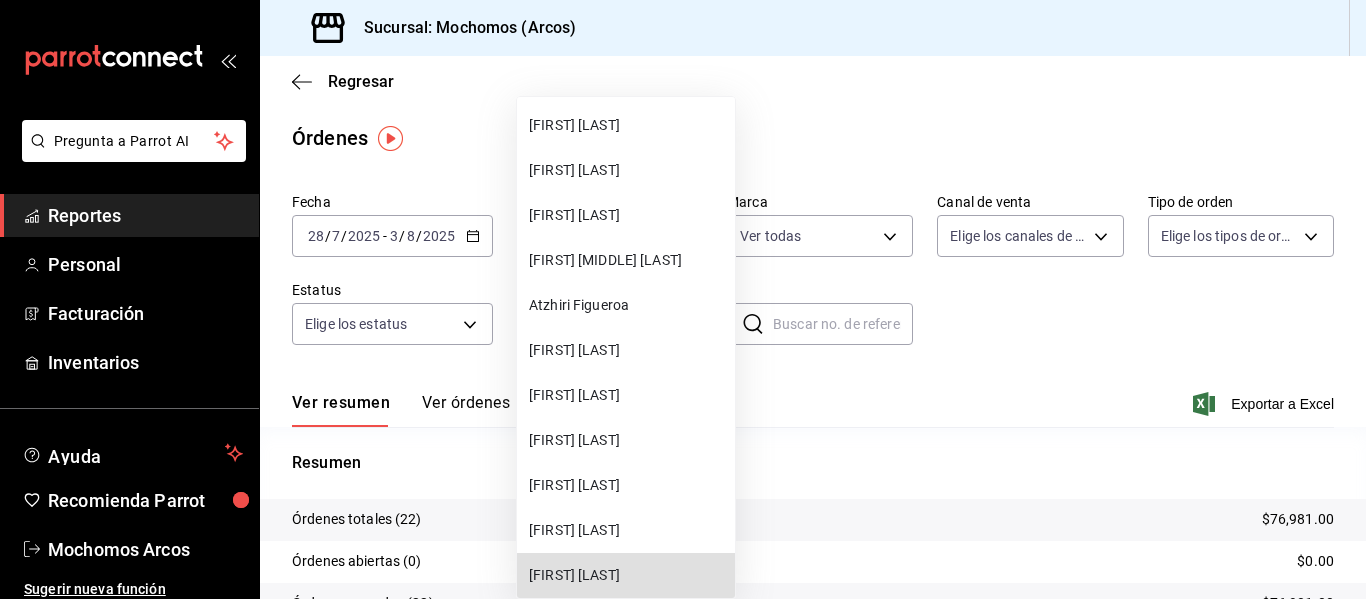 type 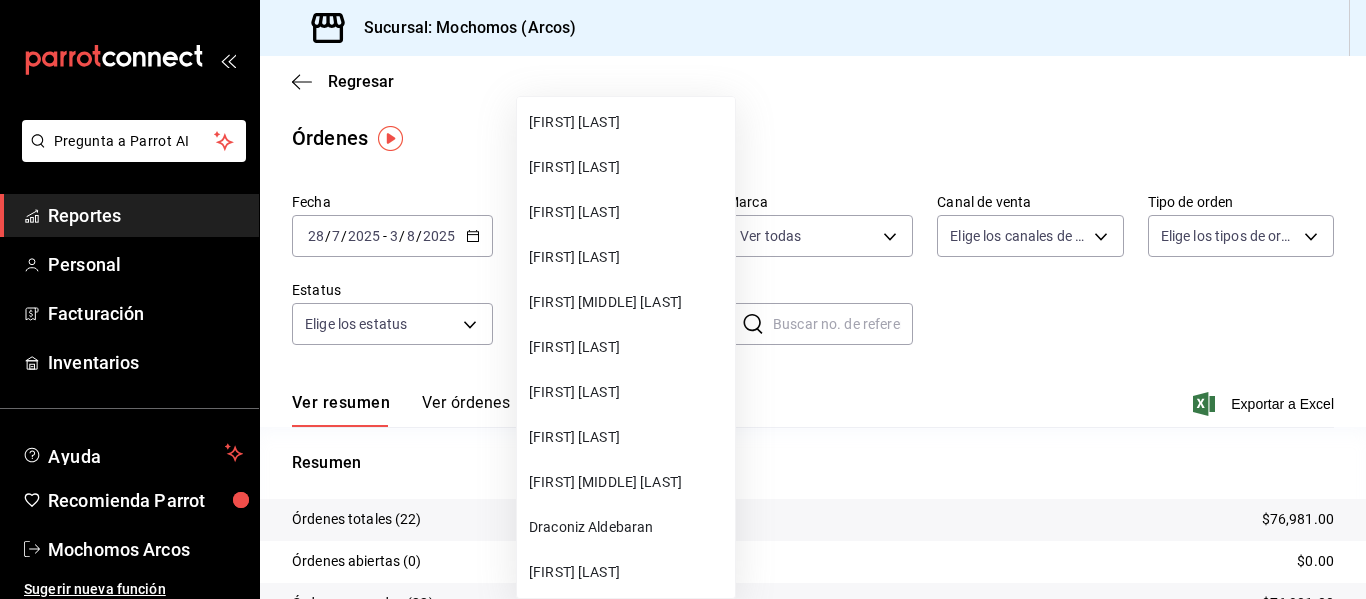 type 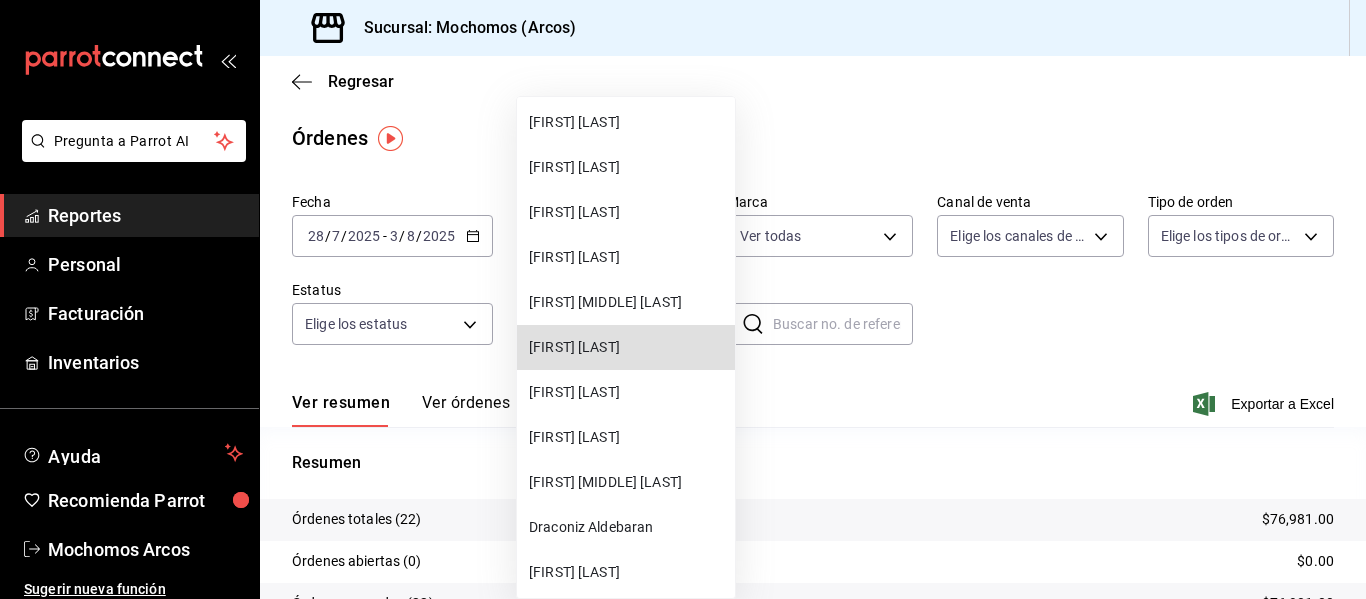 type 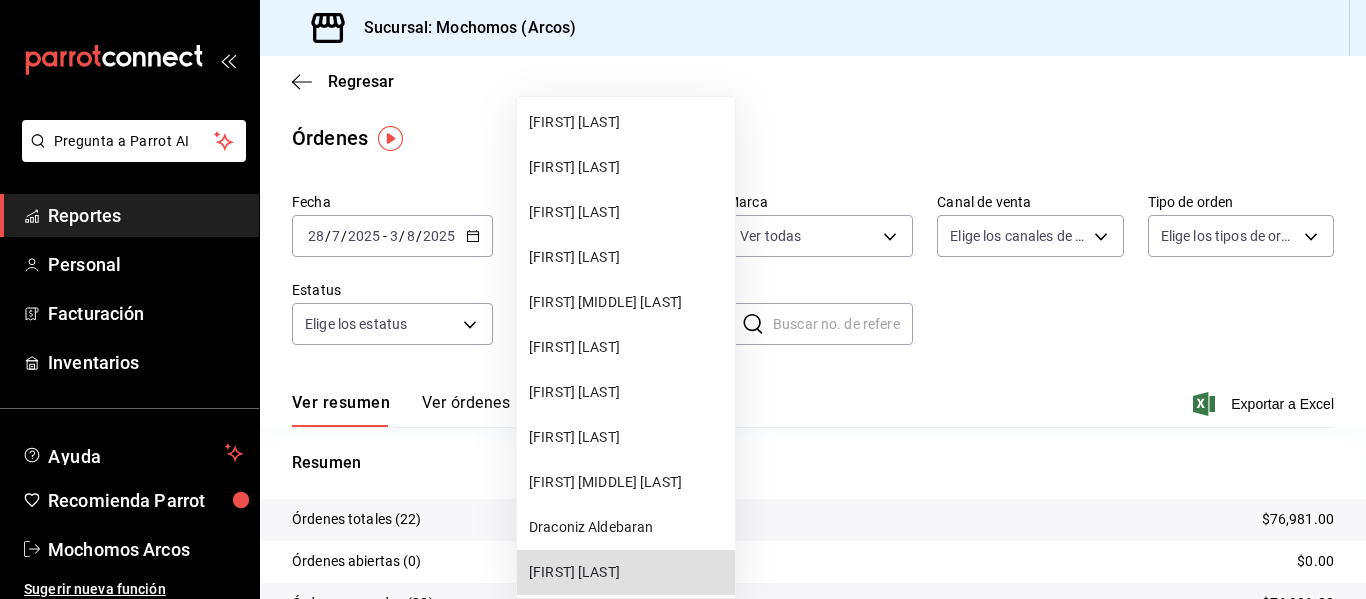 type 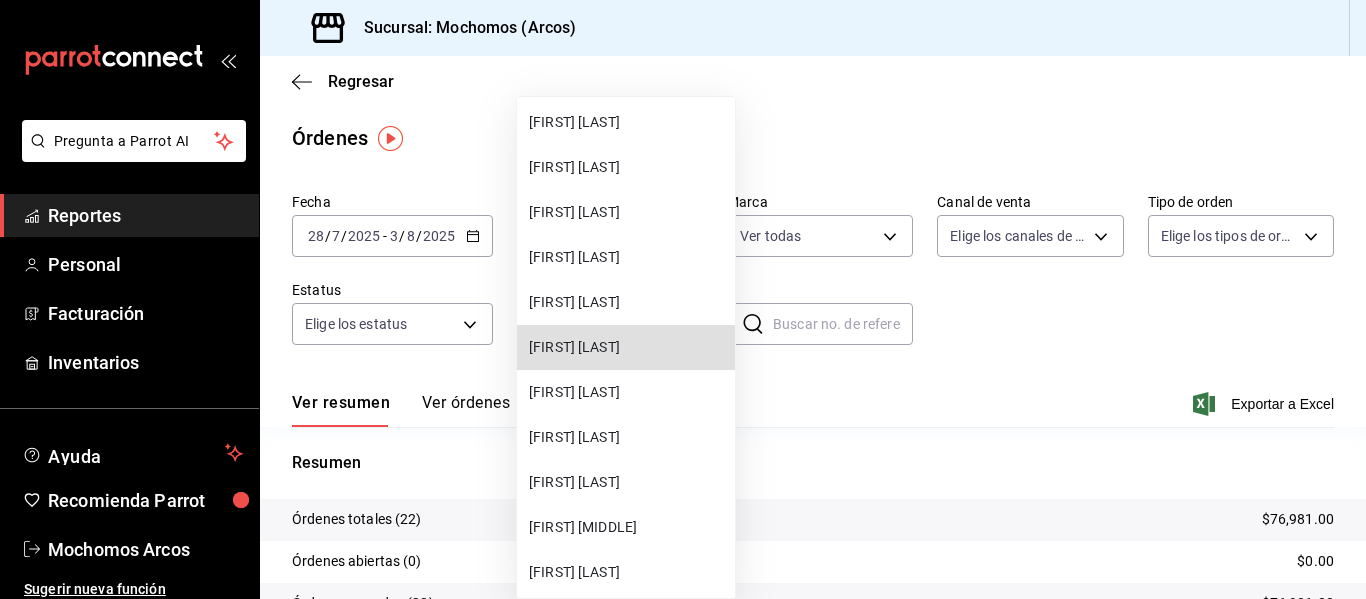 type 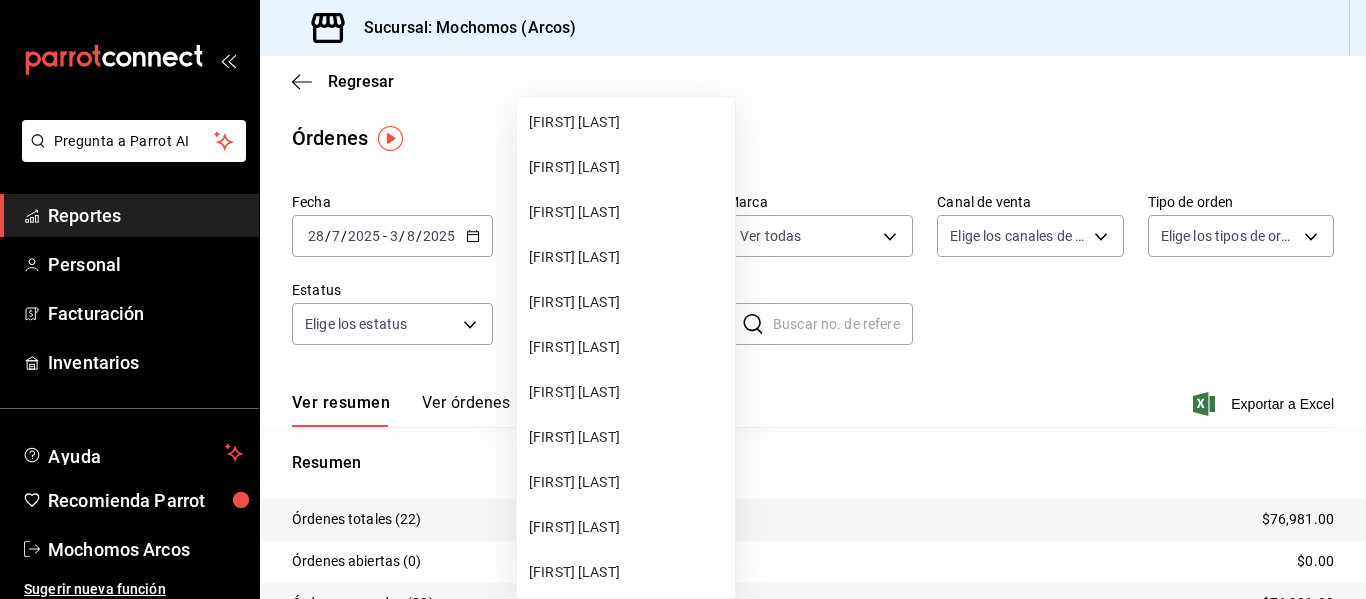 type 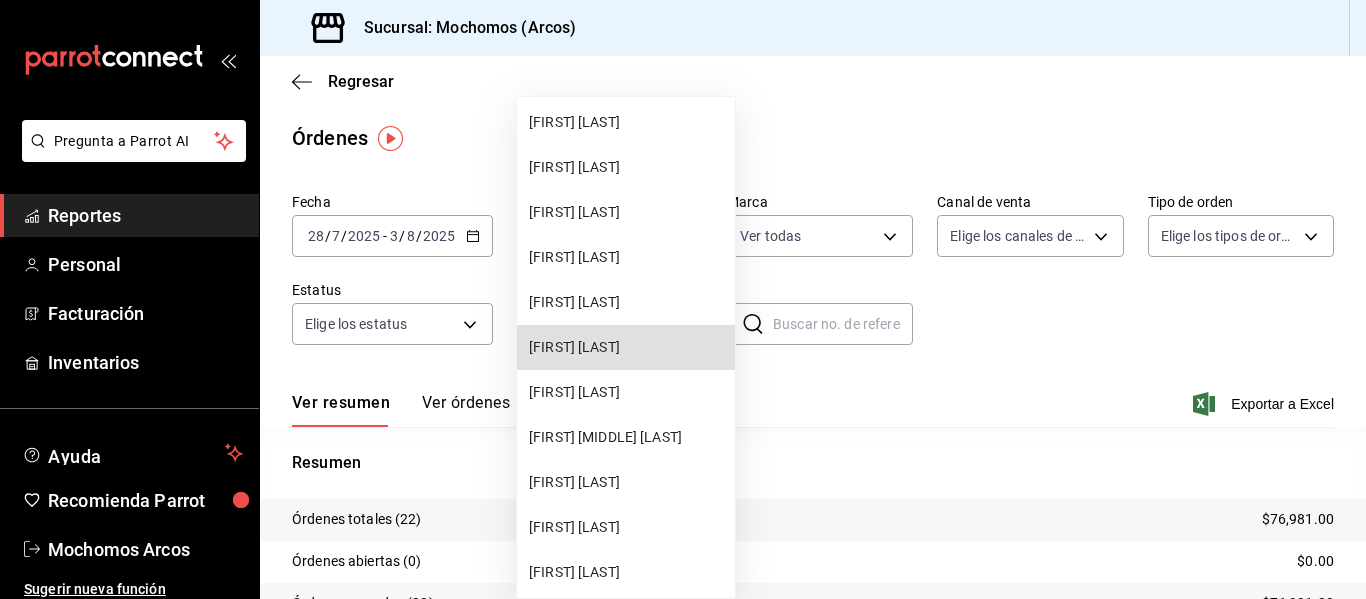 type 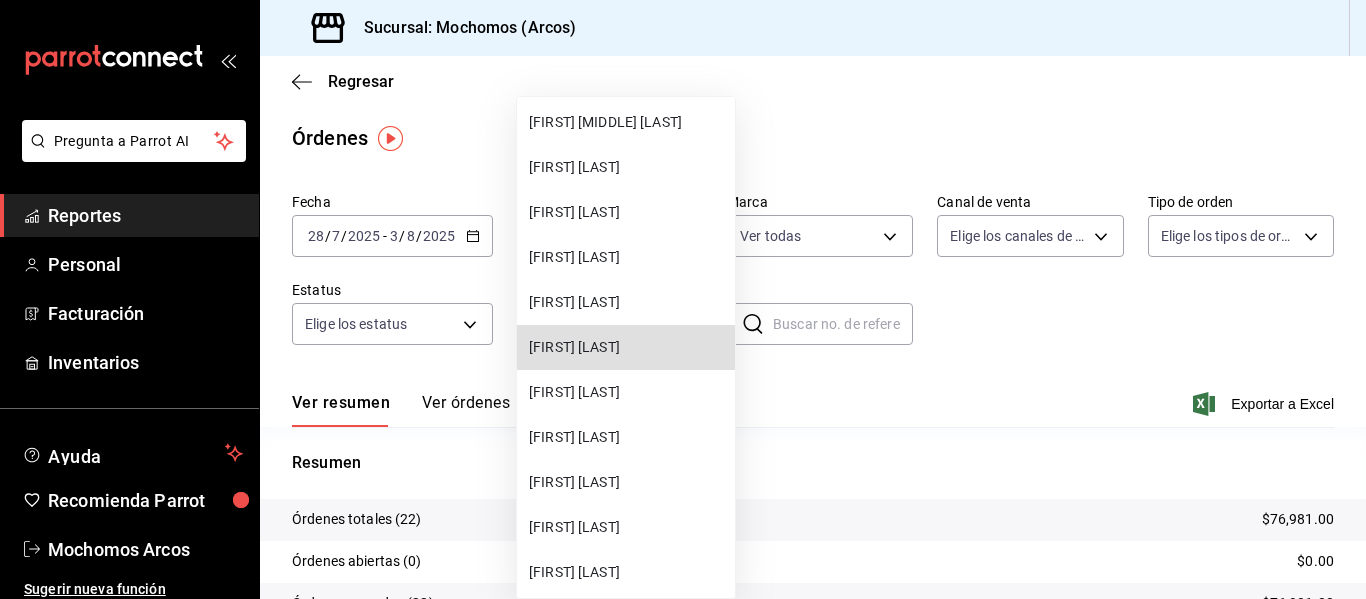 type 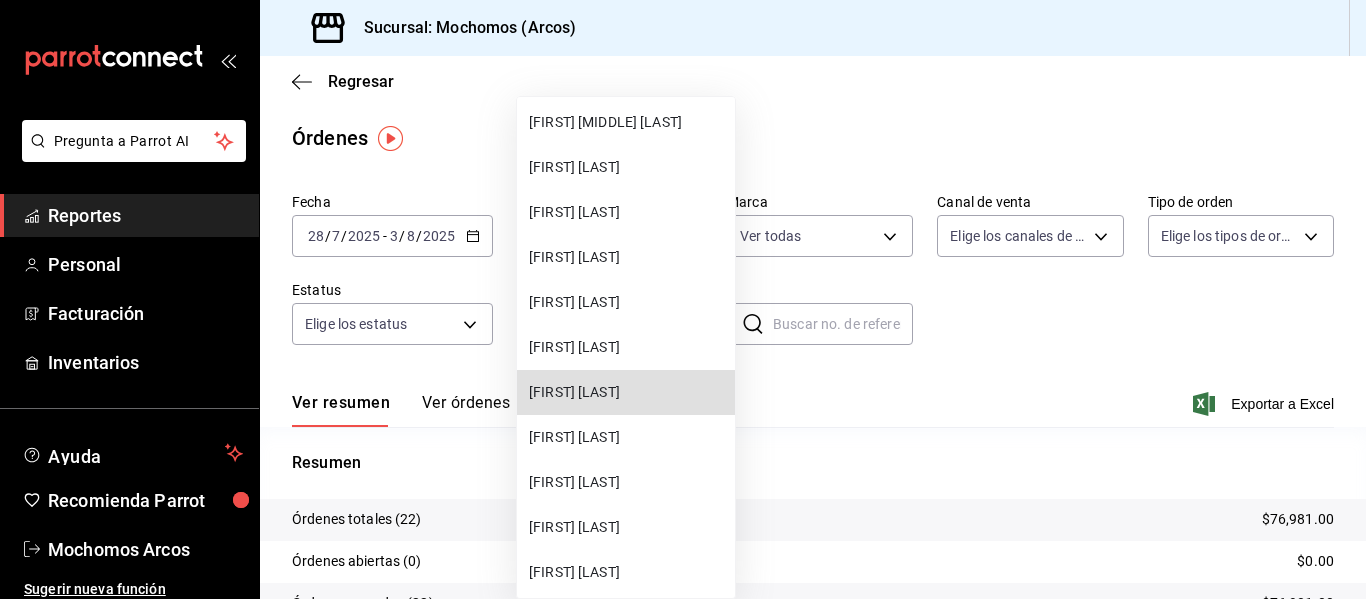 type 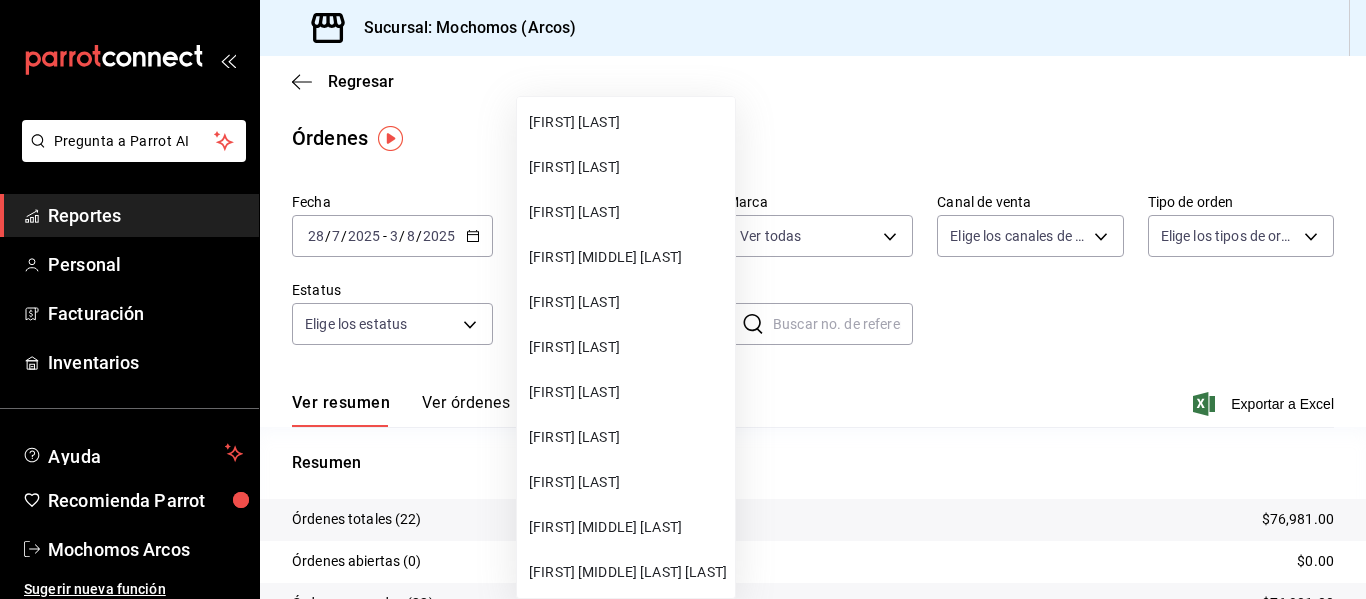 type 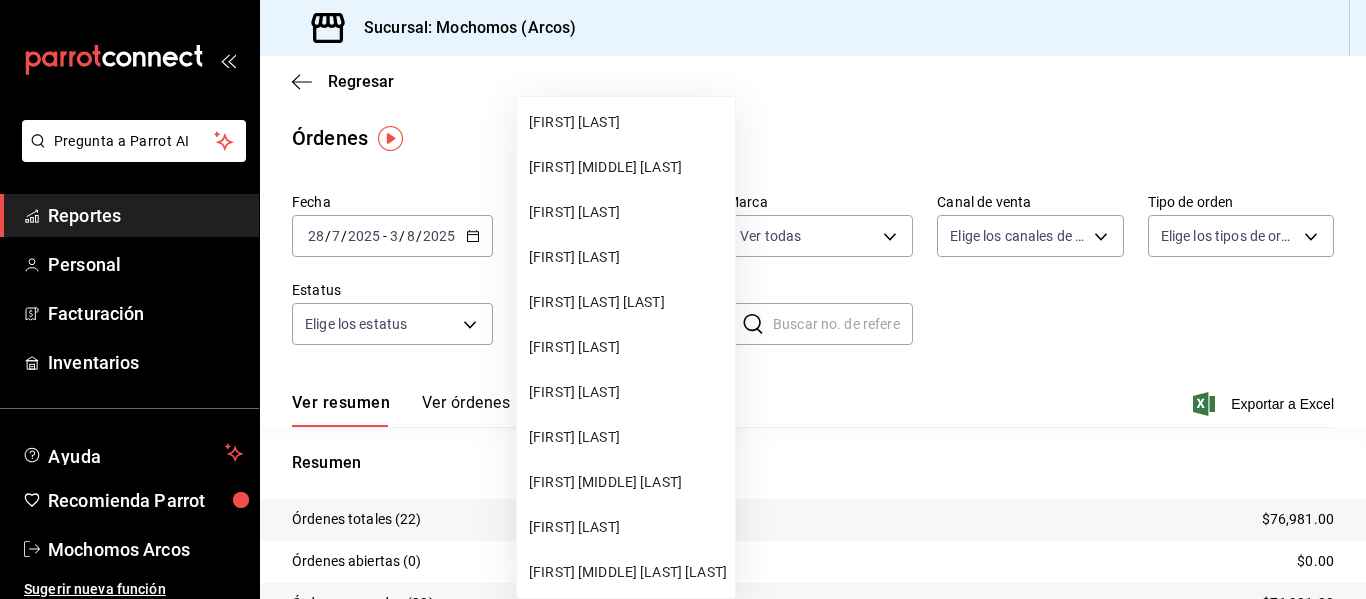 type 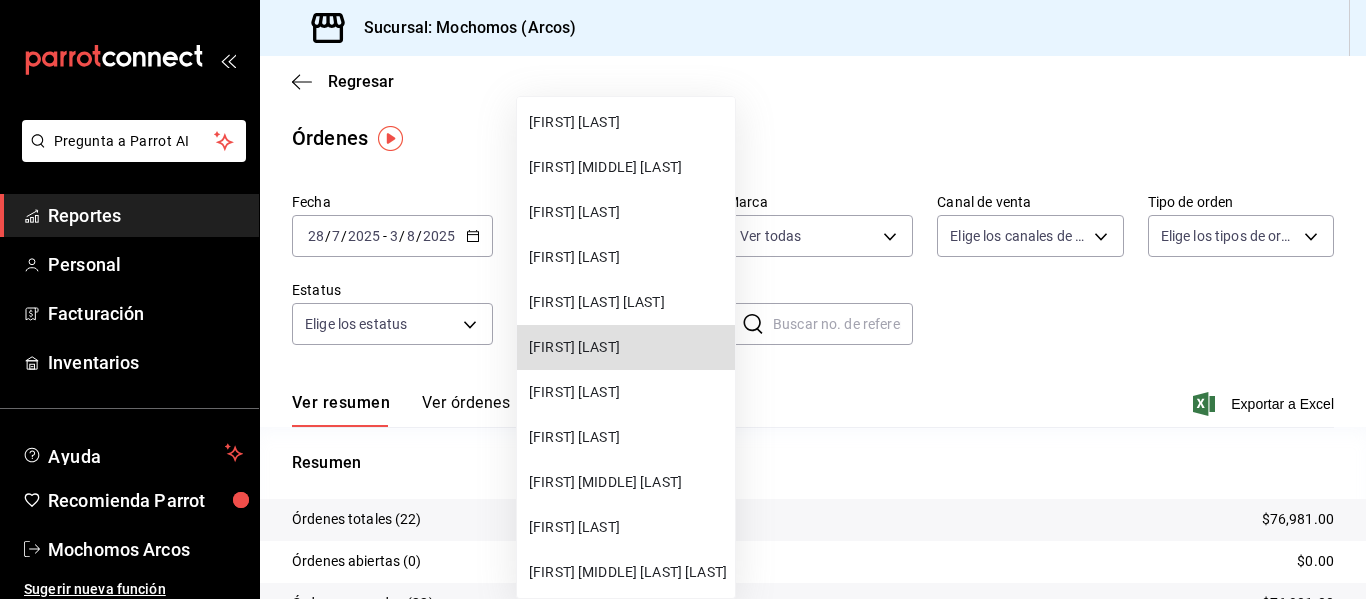 scroll, scrollTop: 22530, scrollLeft: 0, axis: vertical 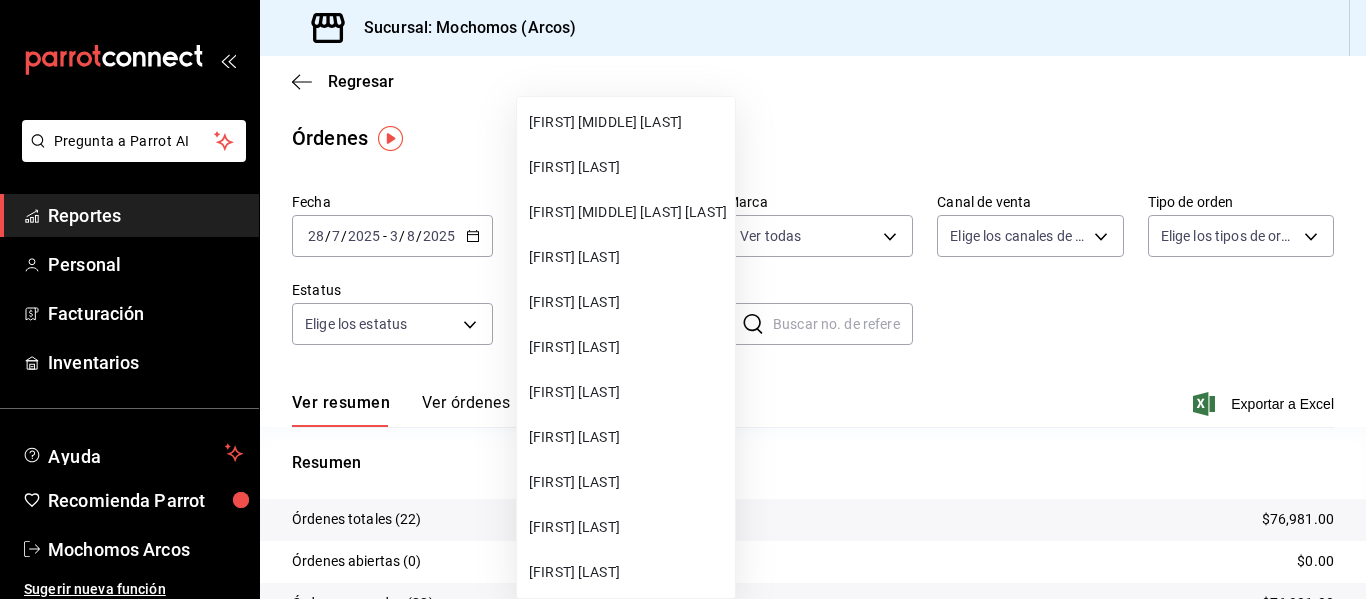 type 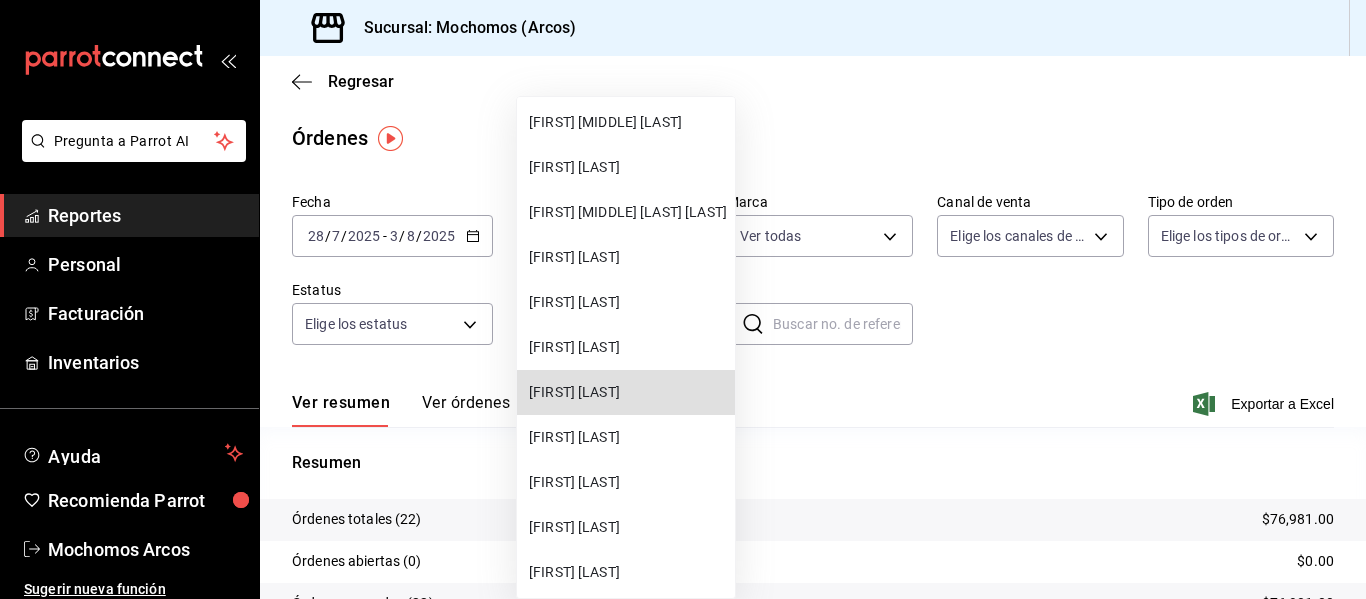 type 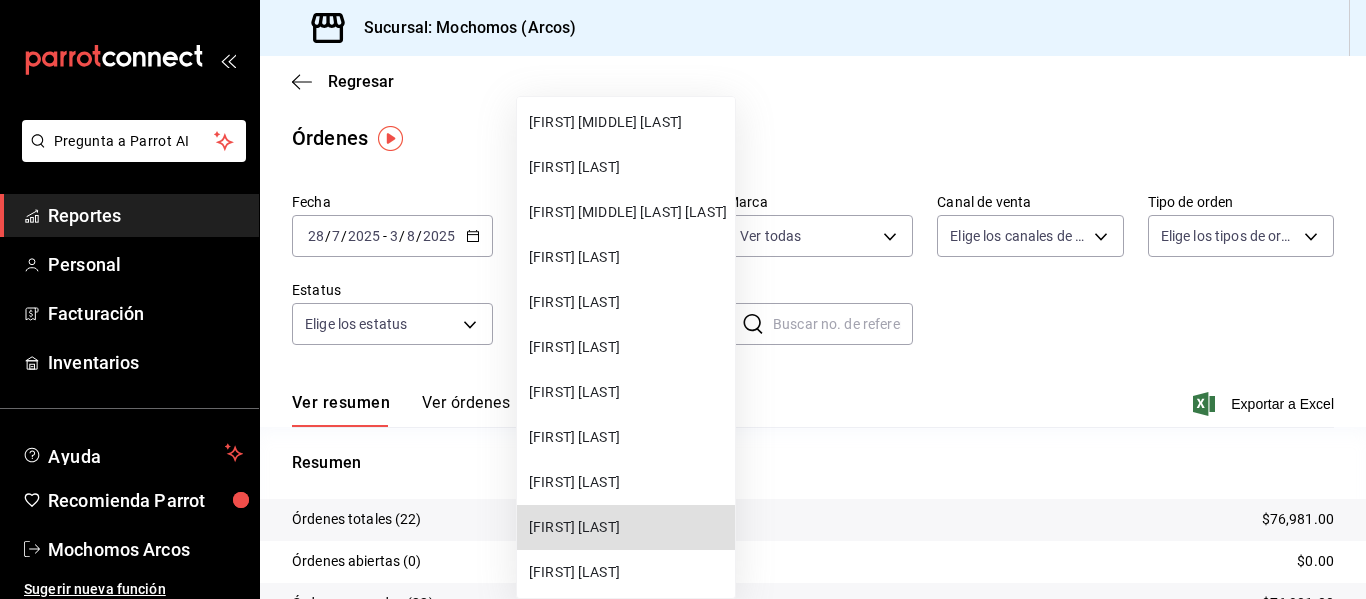 type 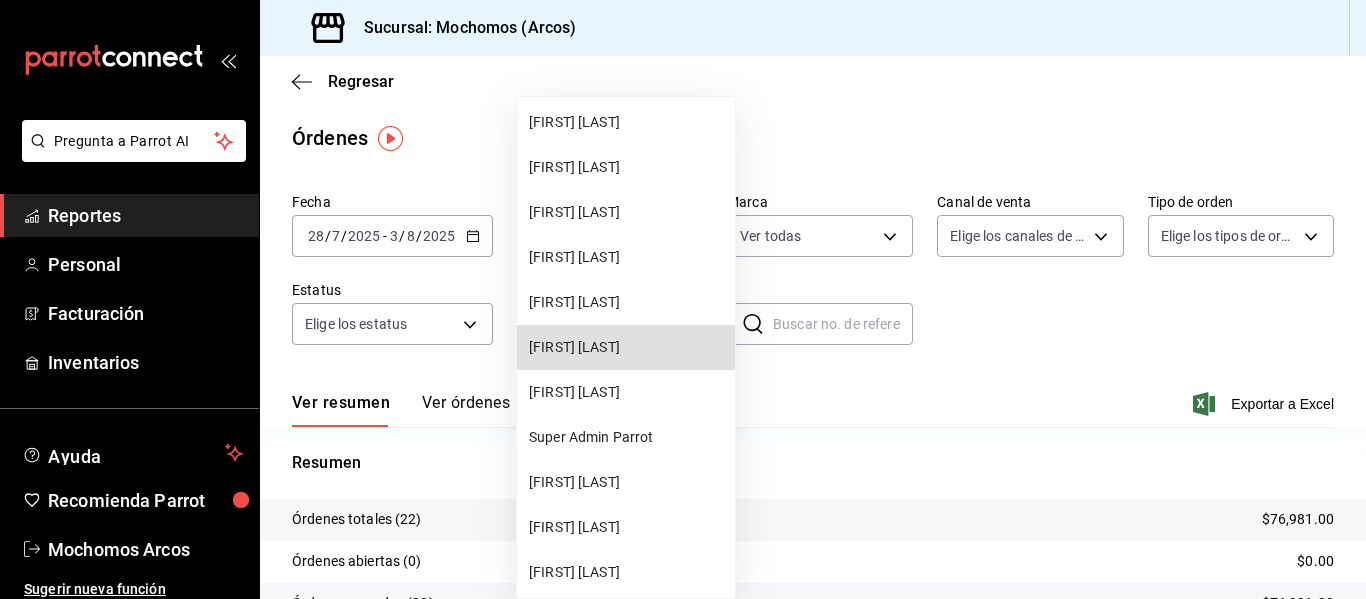 type 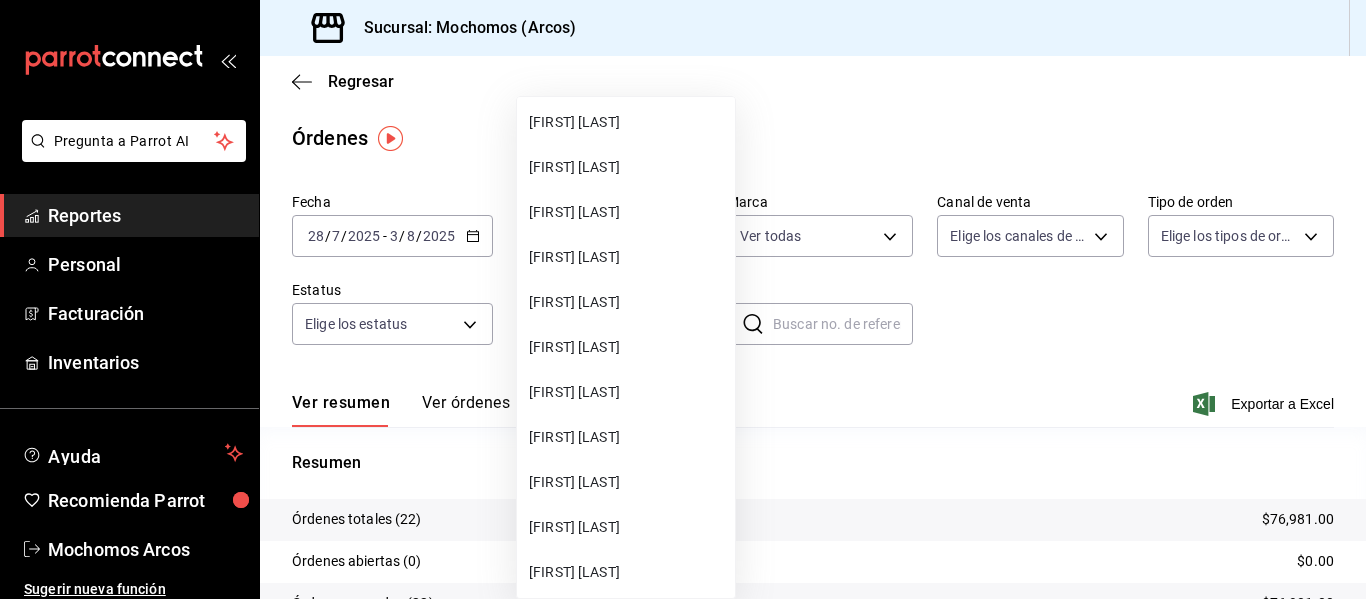 type 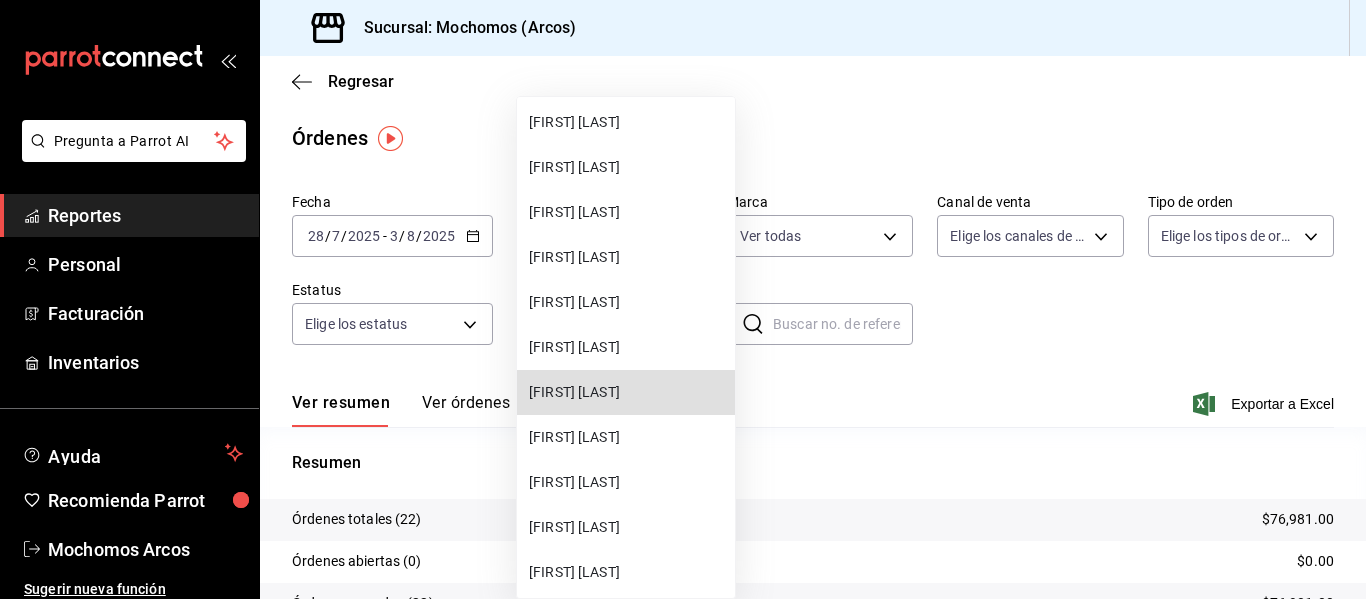 type 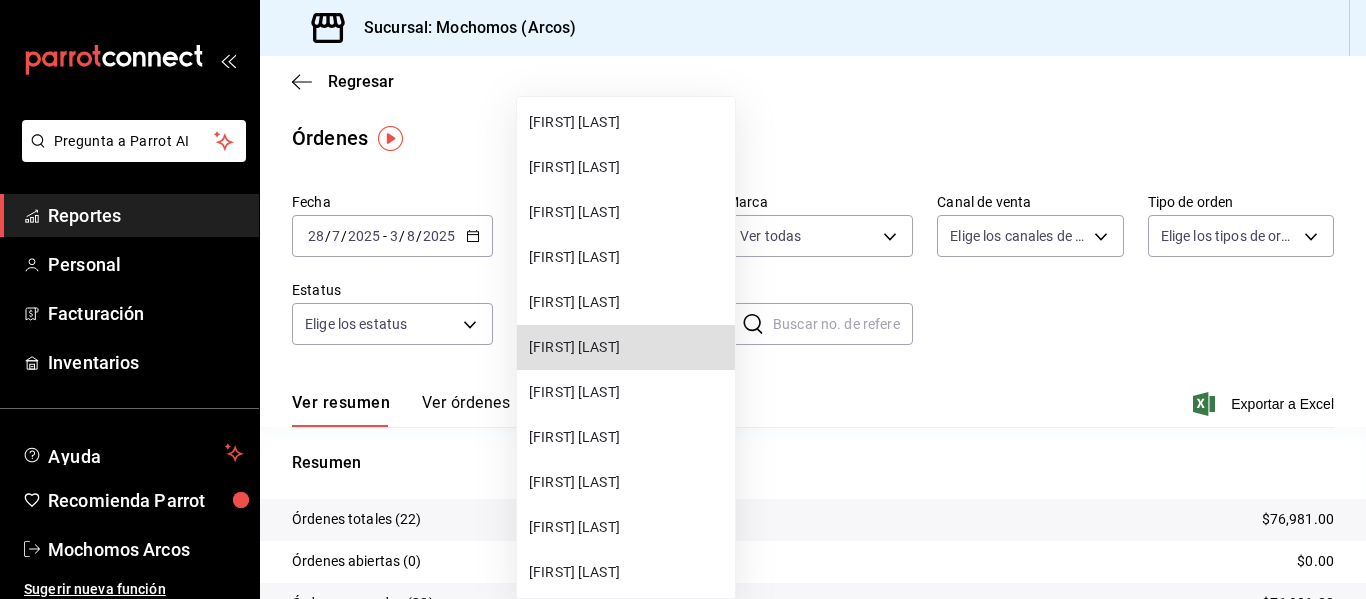 type 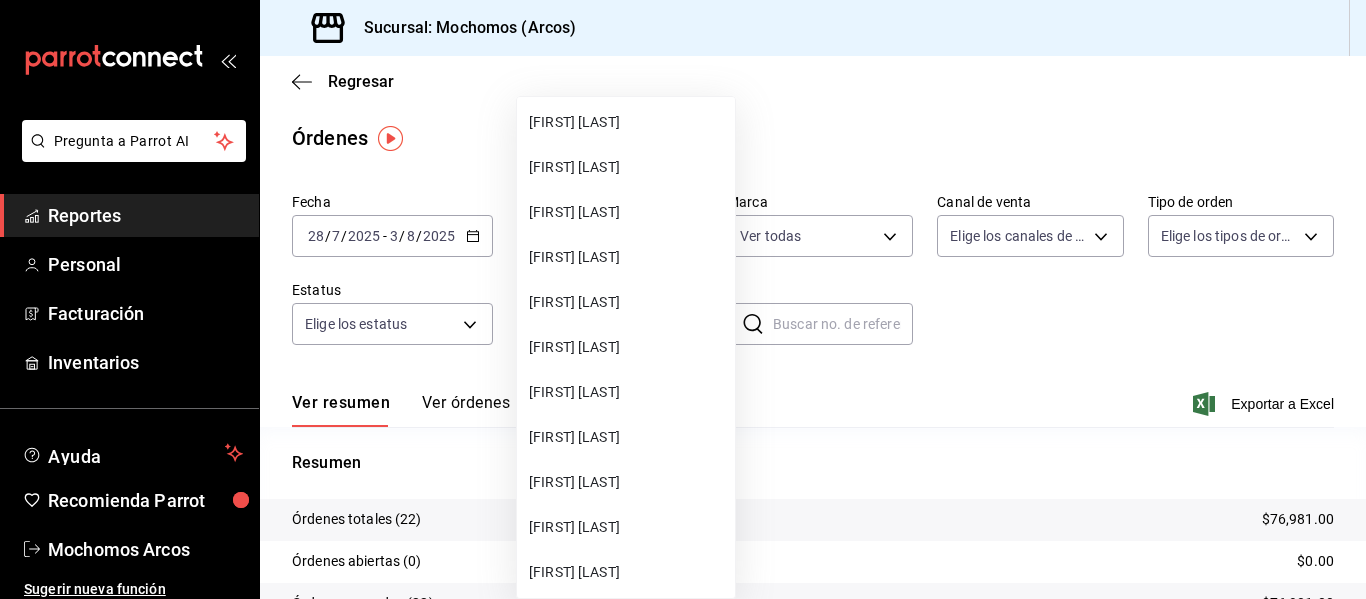 scroll, scrollTop: 25230, scrollLeft: 0, axis: vertical 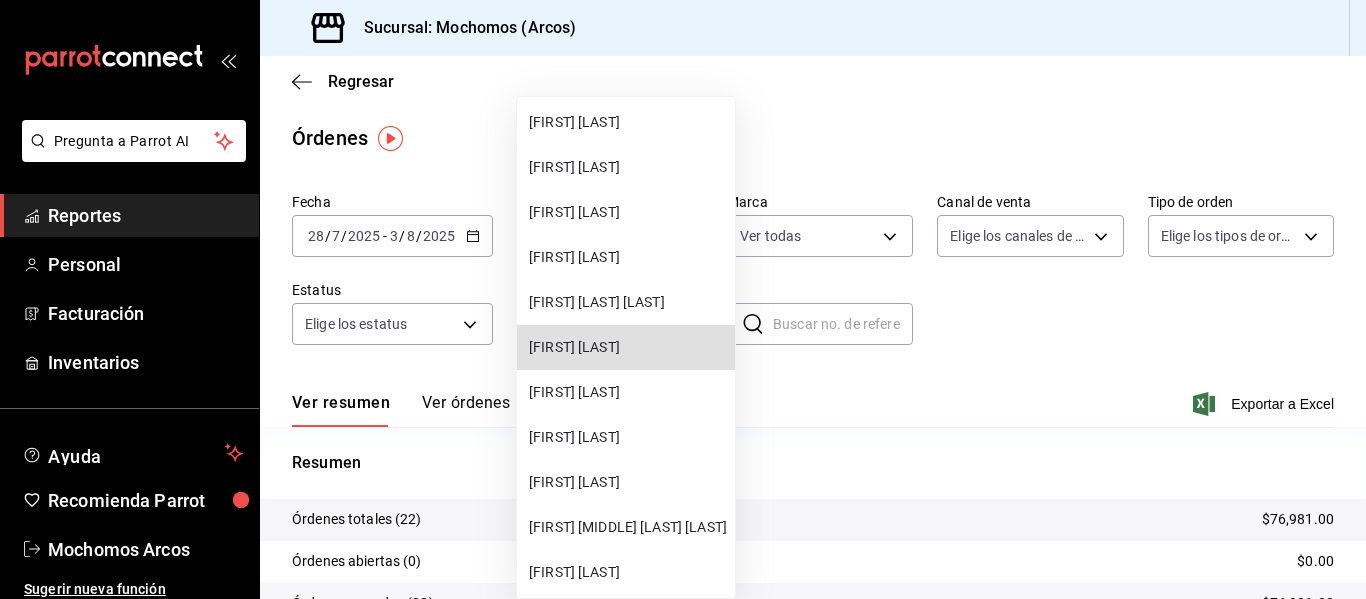 type 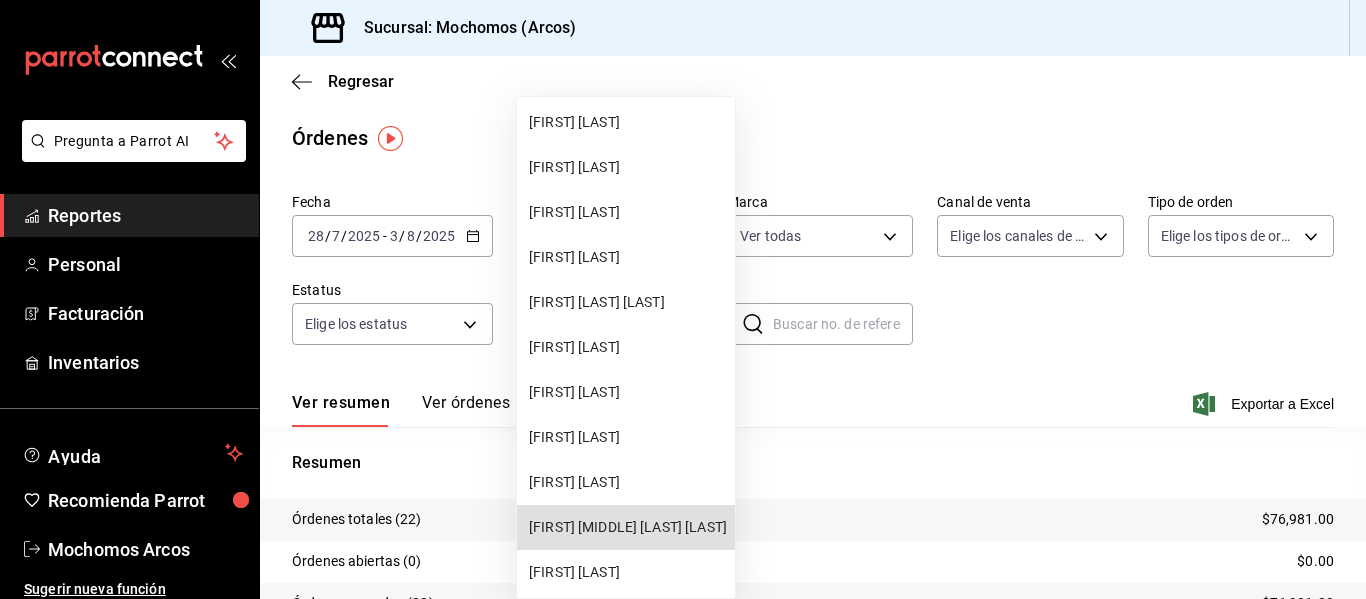type 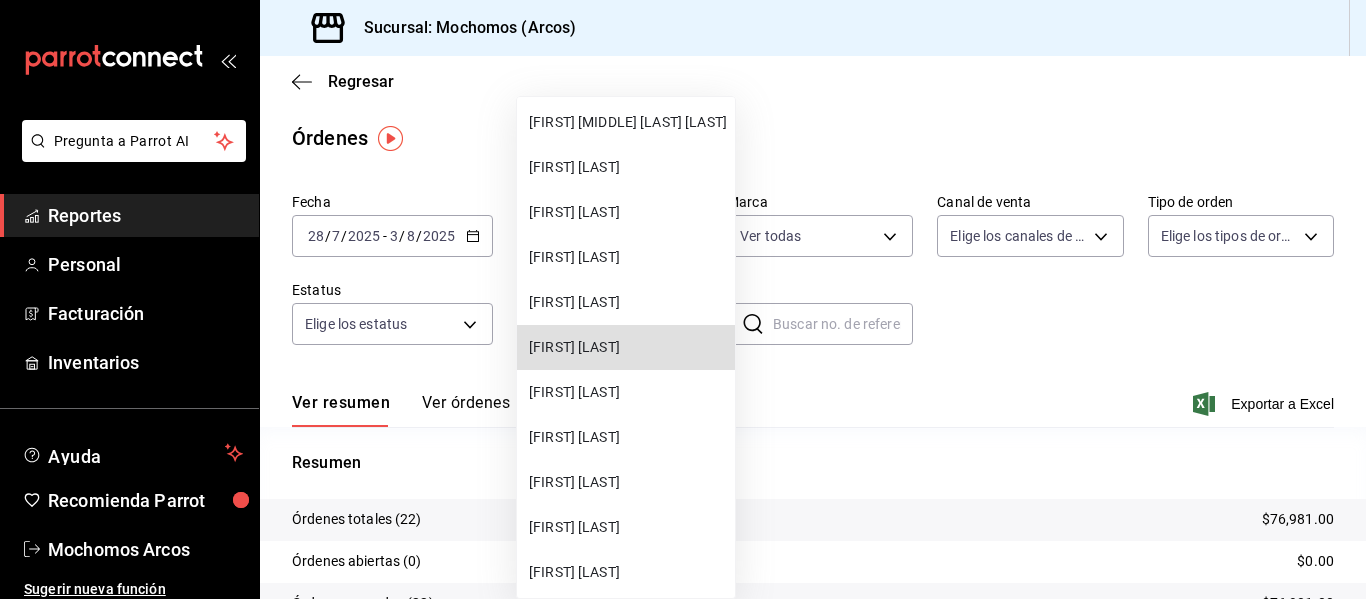 type 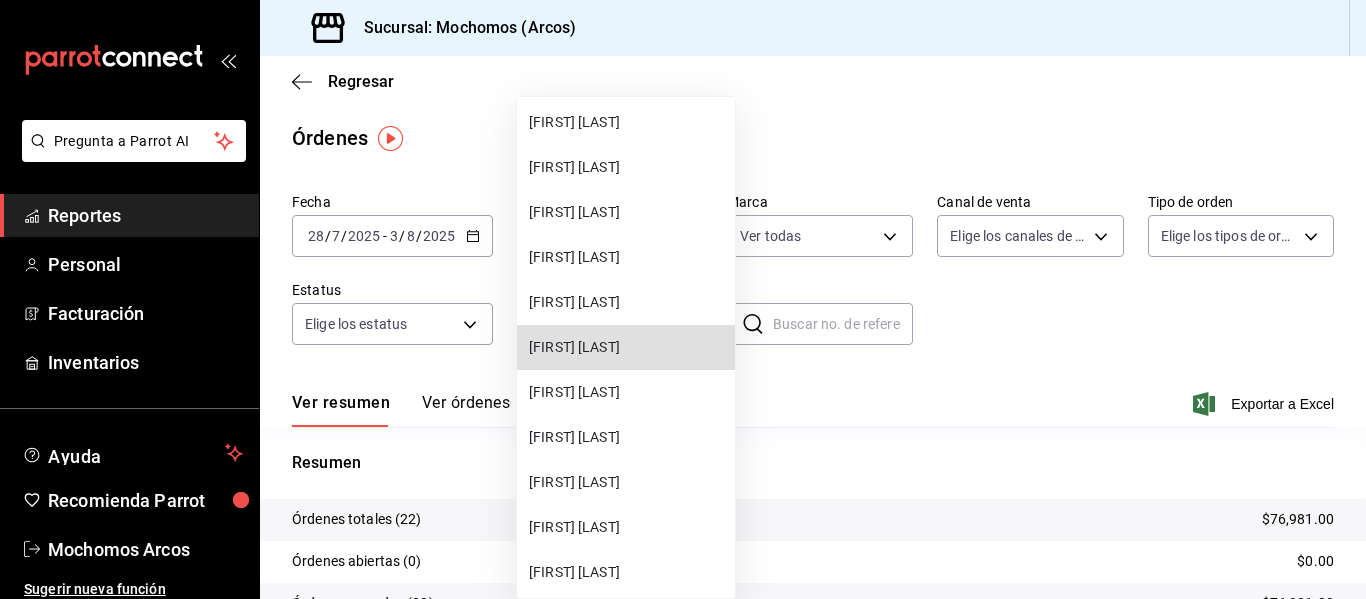 type 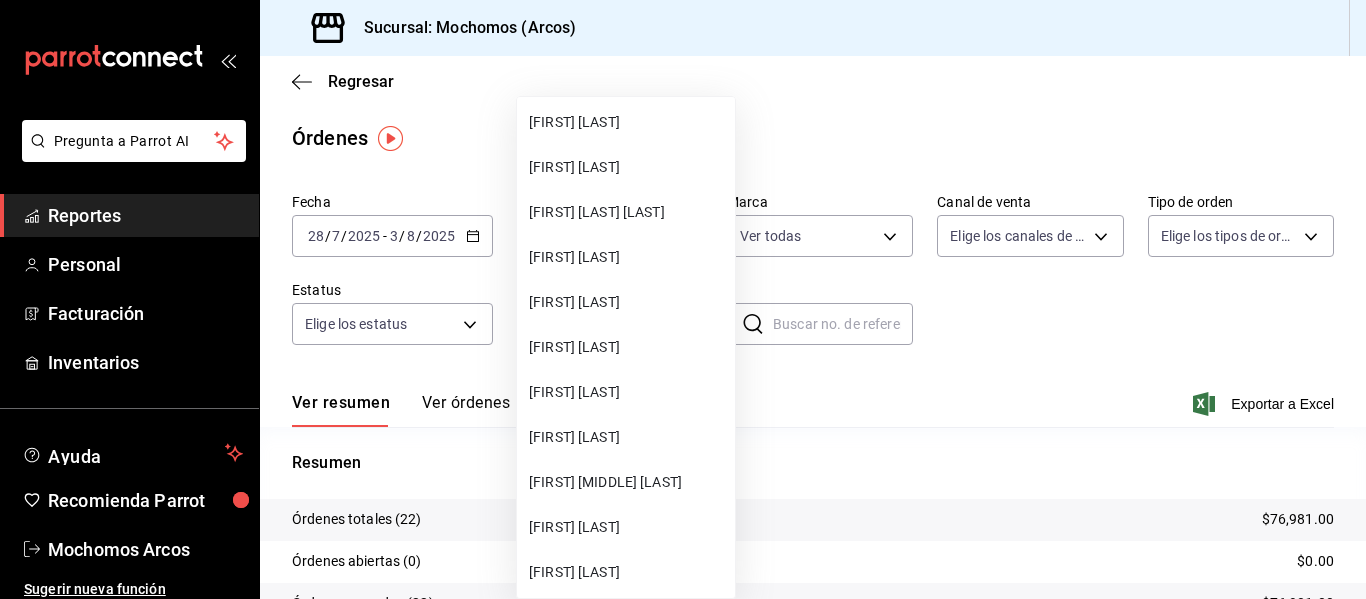 type 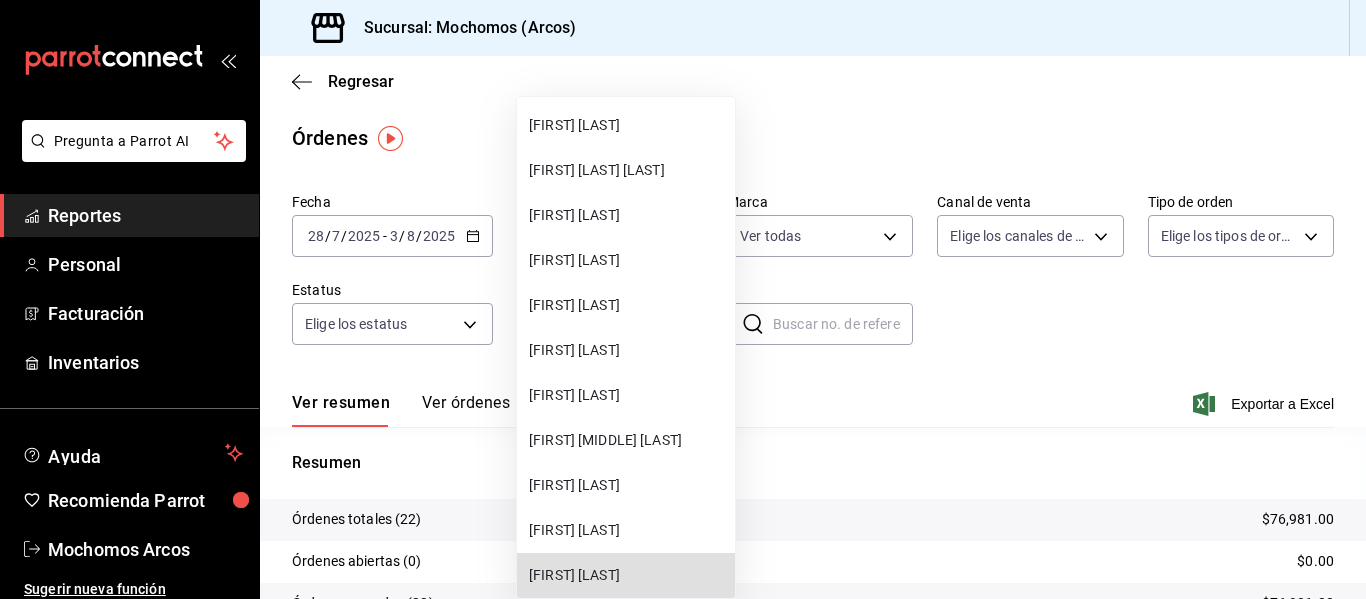 type 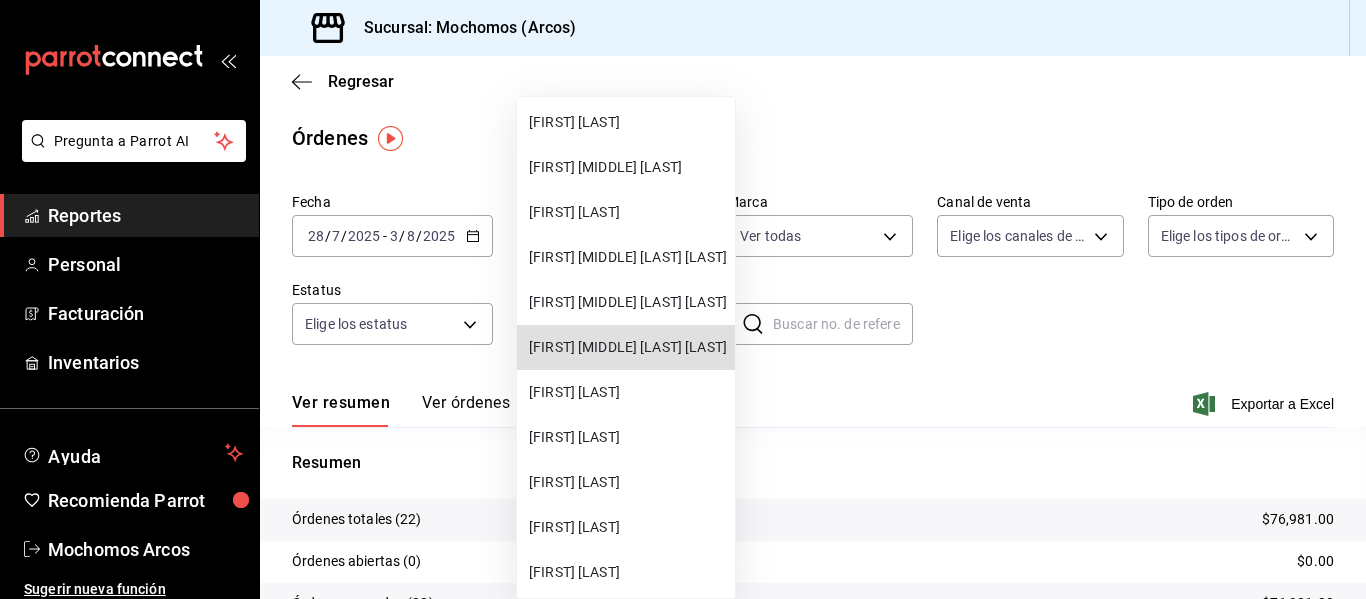 type 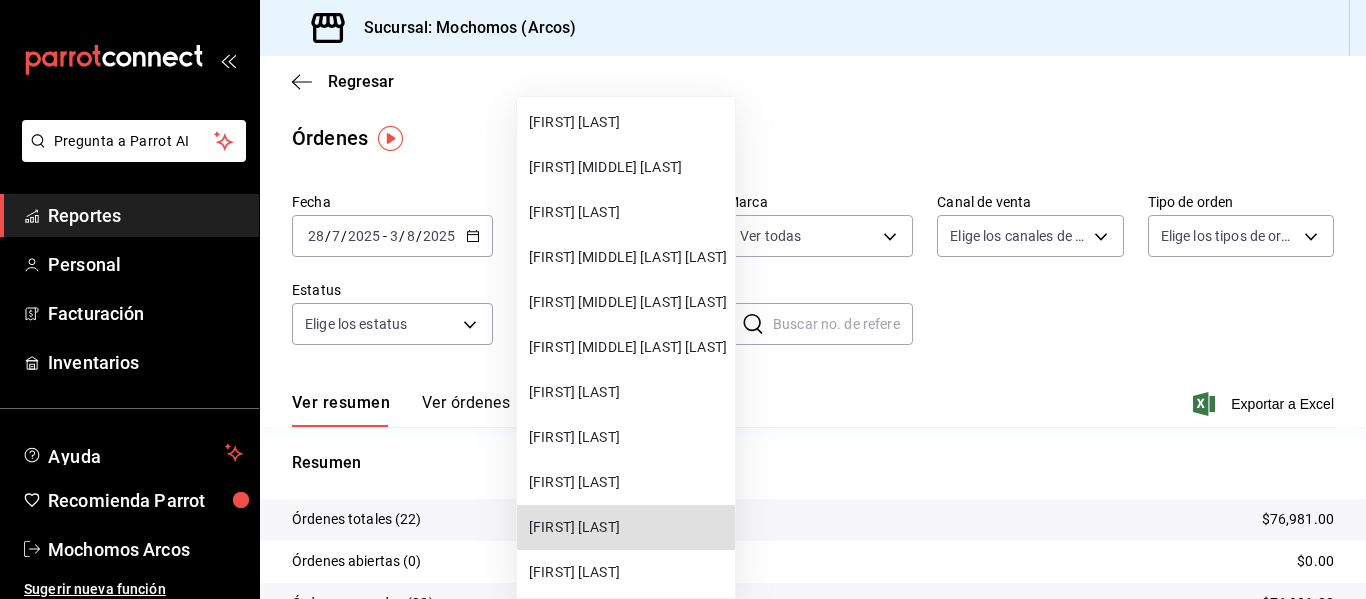 type 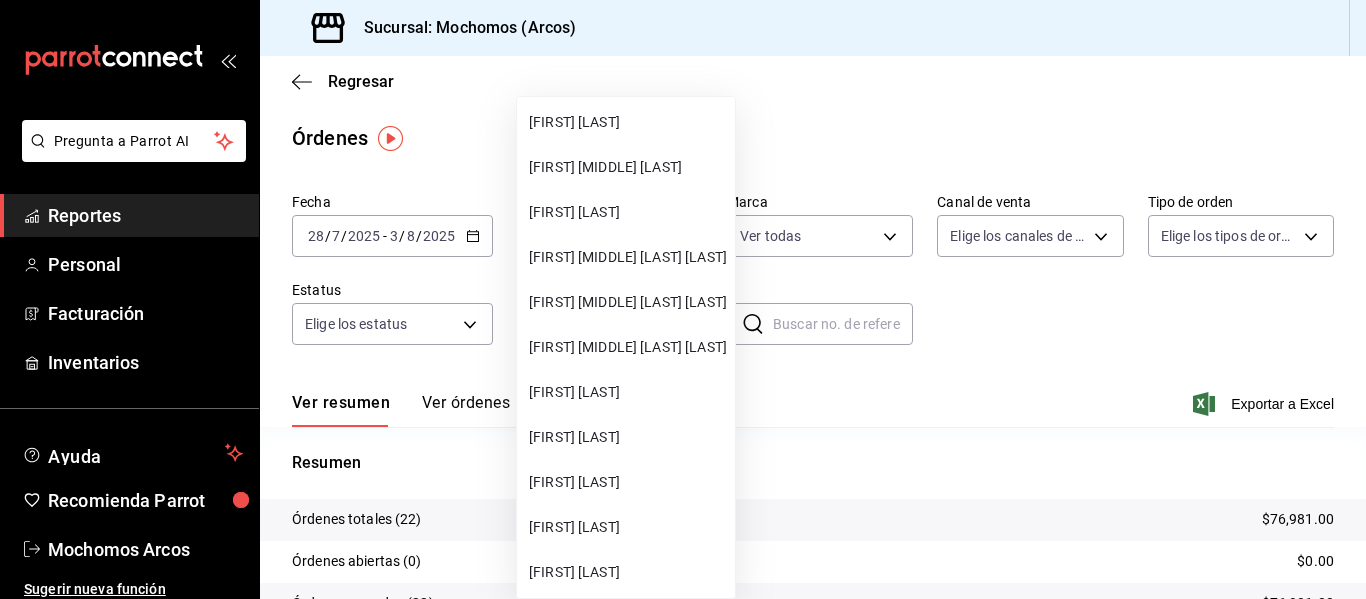 scroll, scrollTop: 27615, scrollLeft: 0, axis: vertical 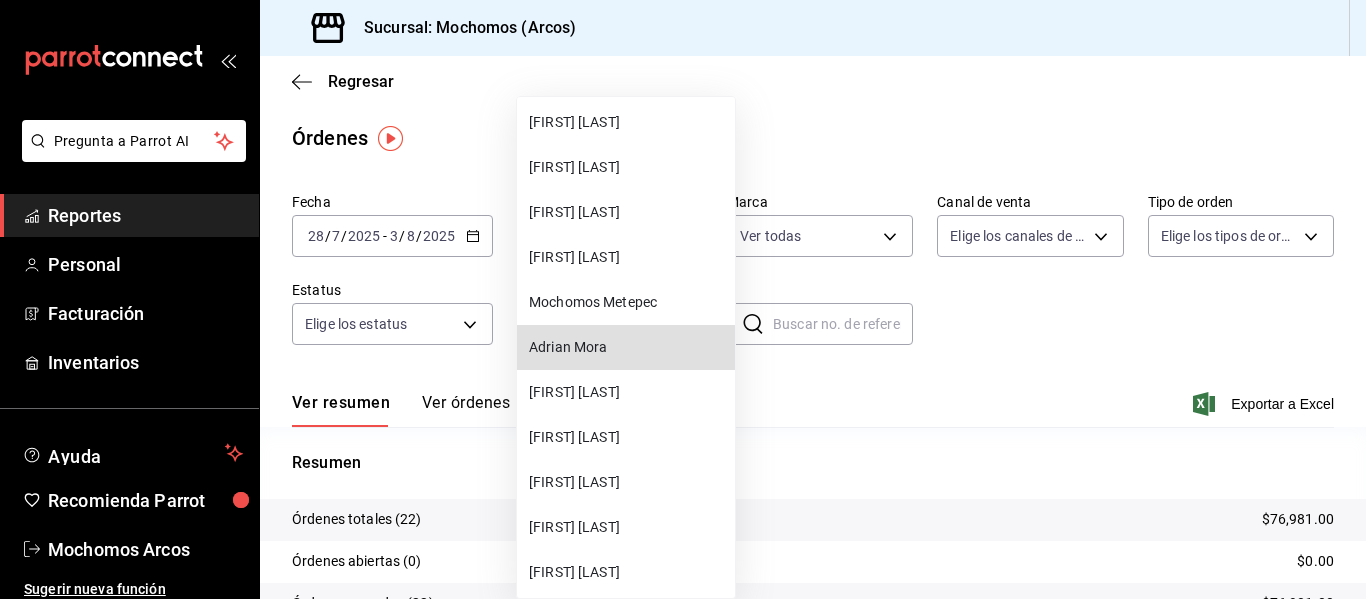type 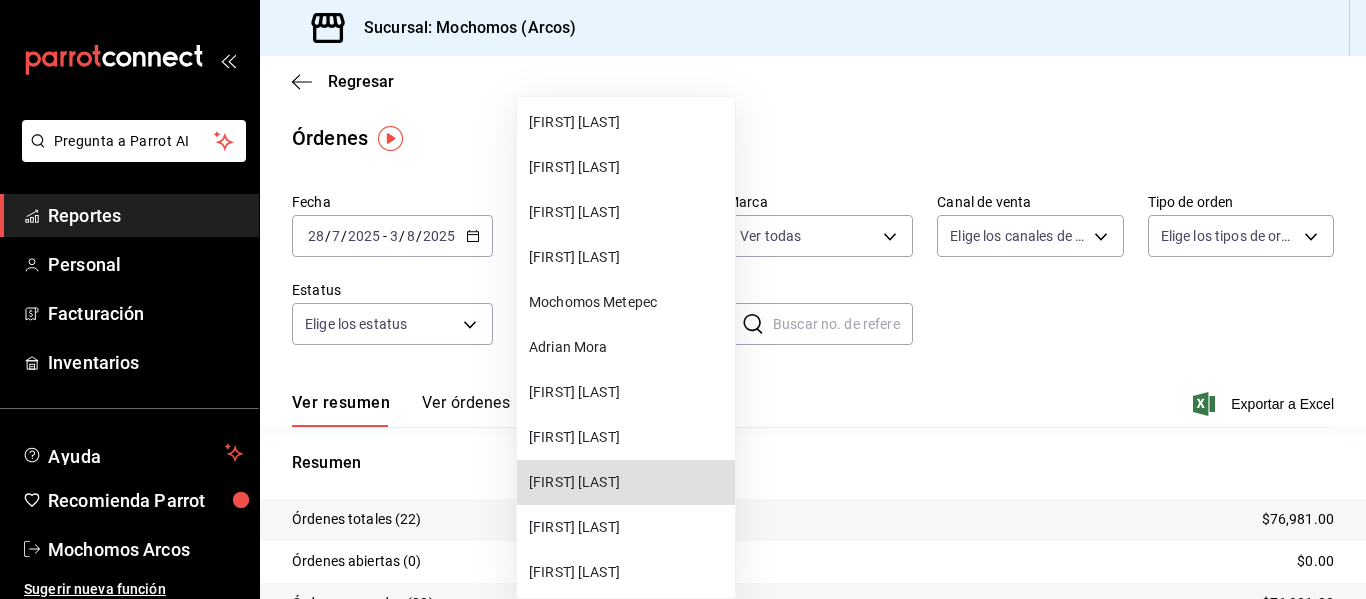 type 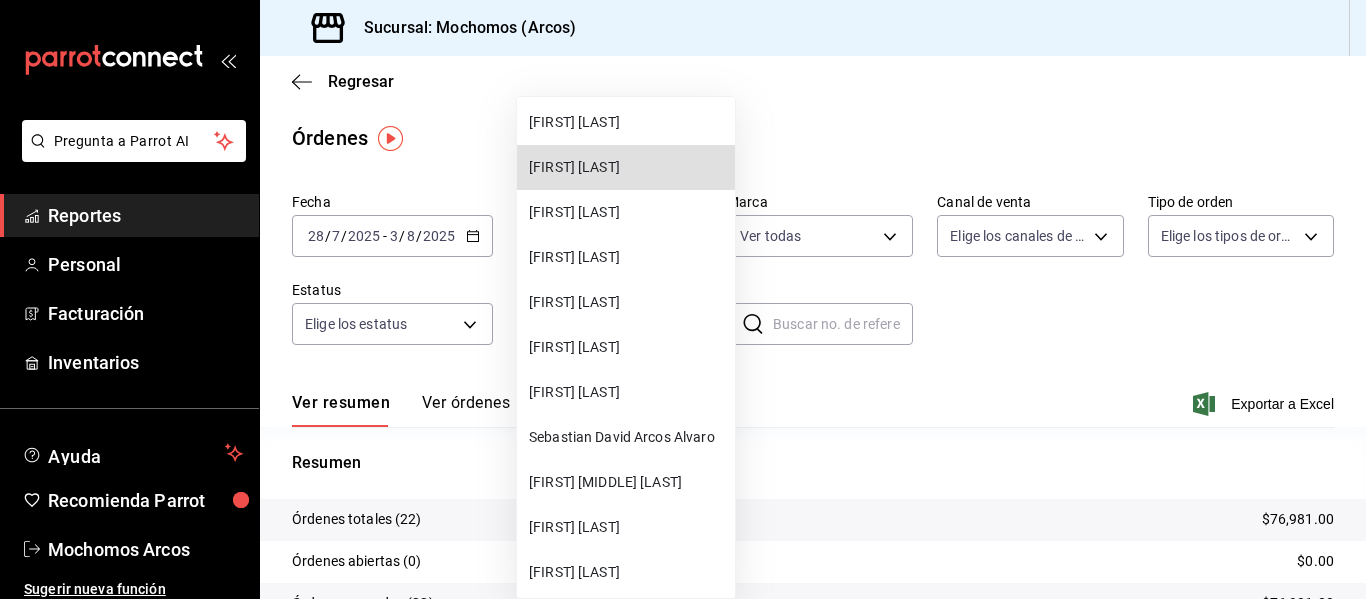 type 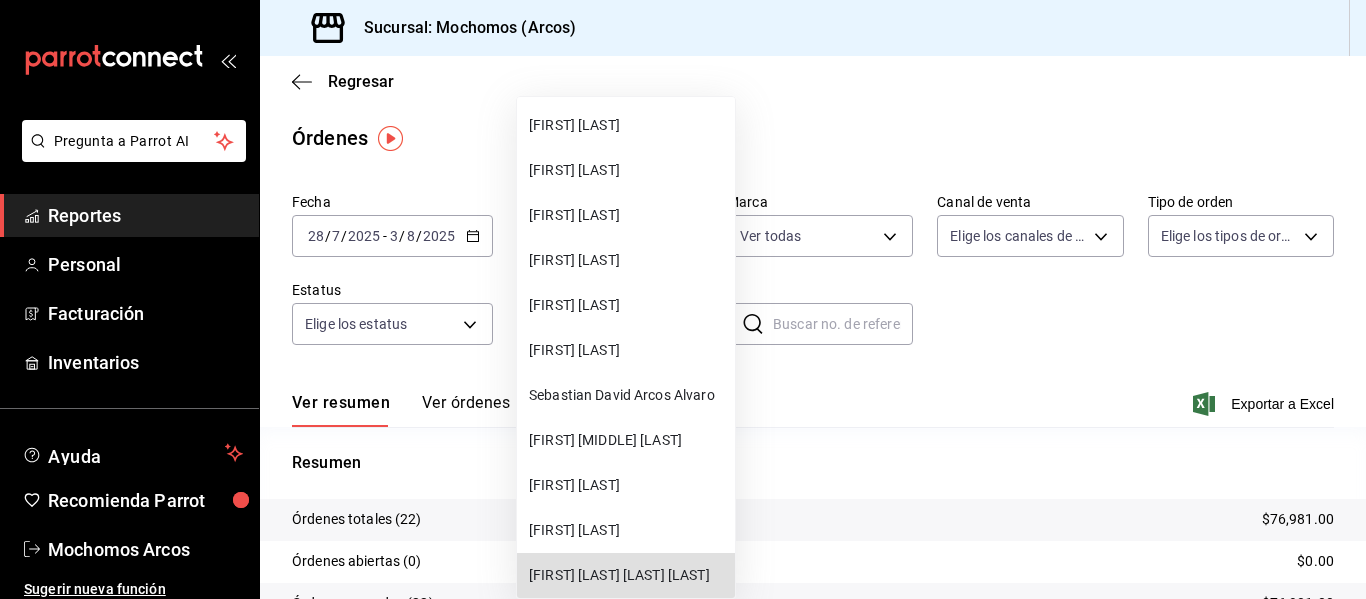 type 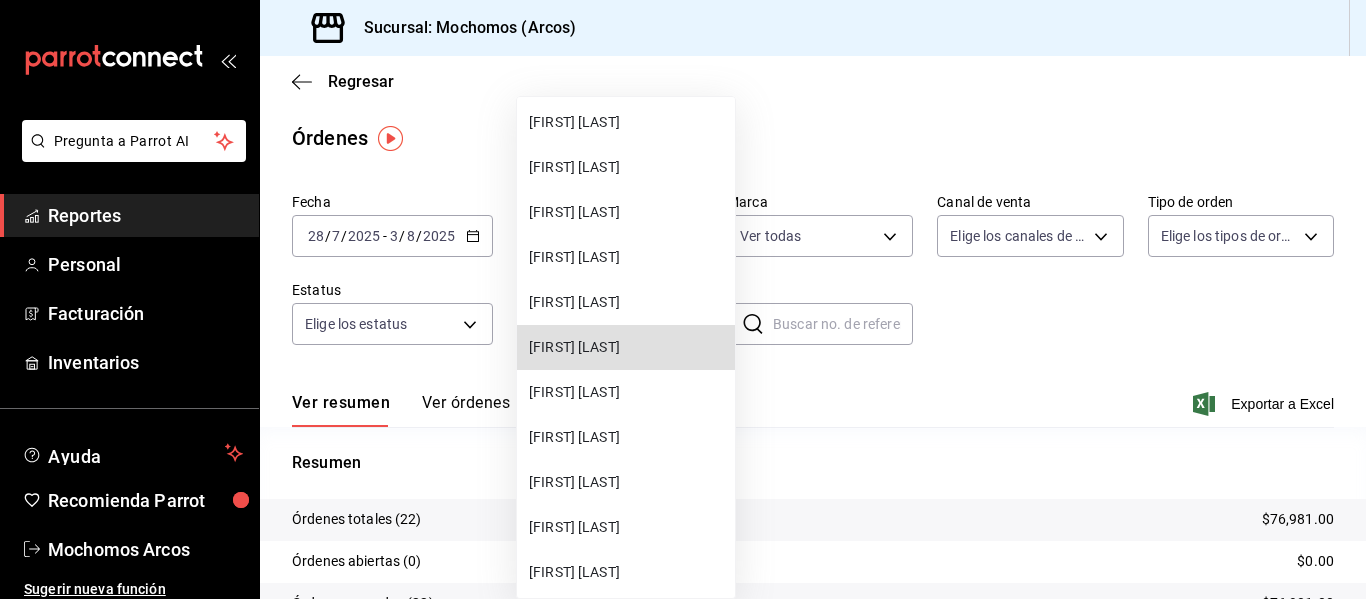 type 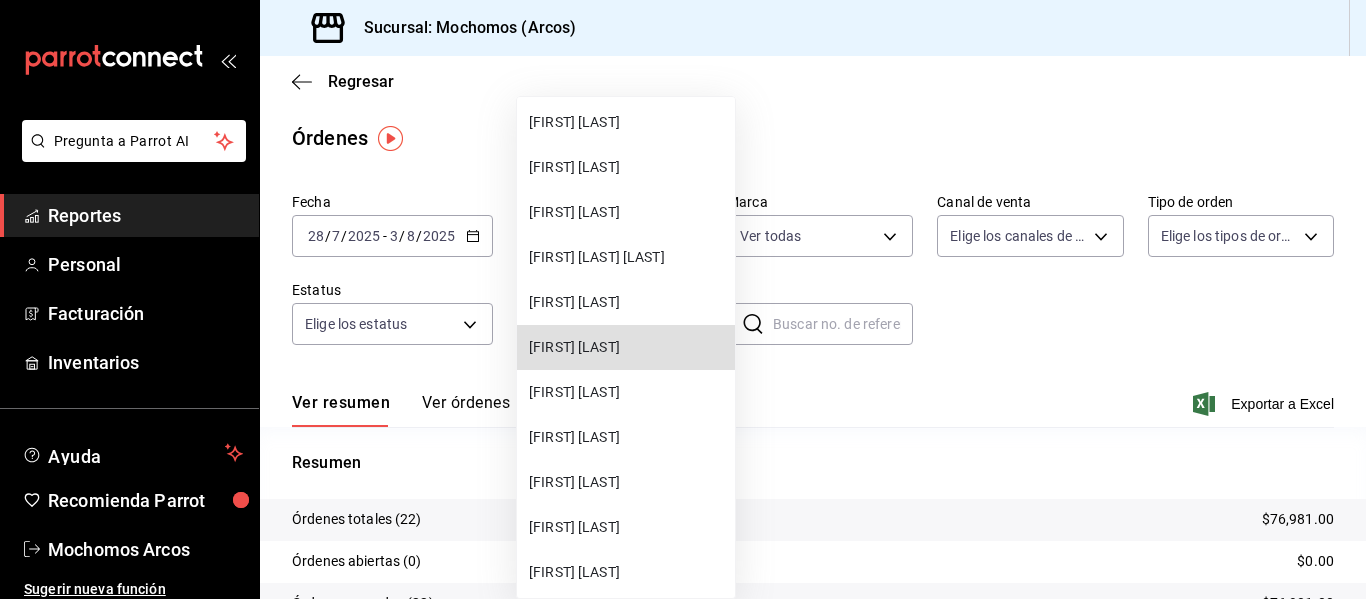 type 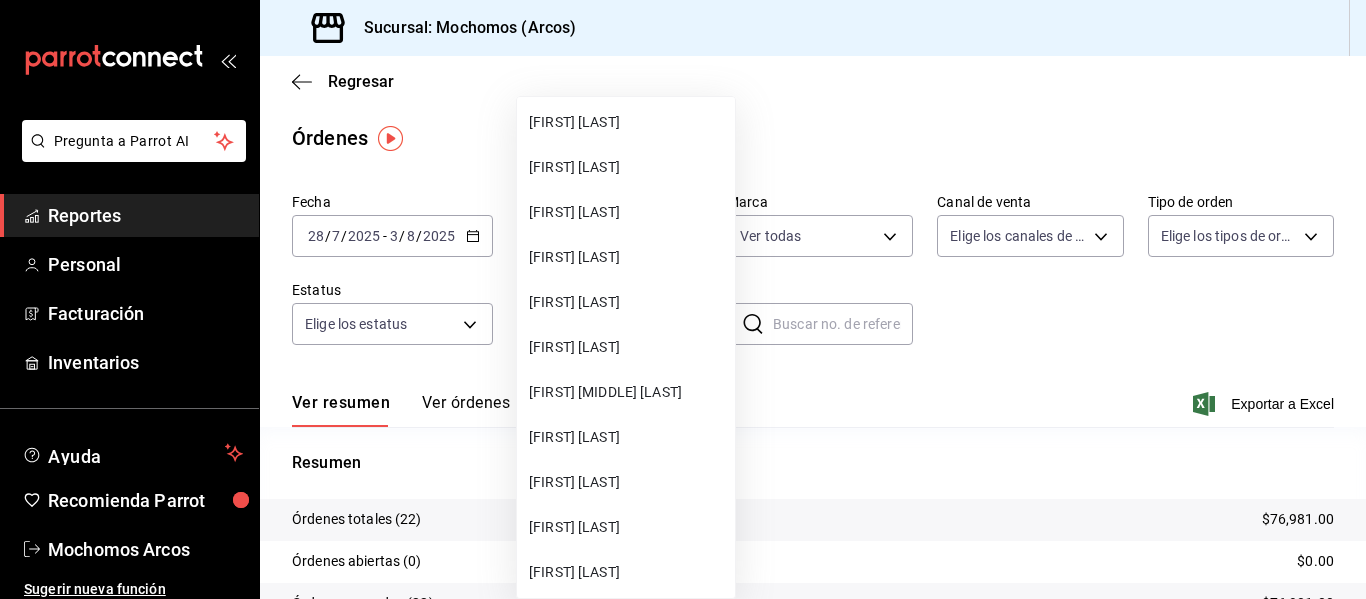 type 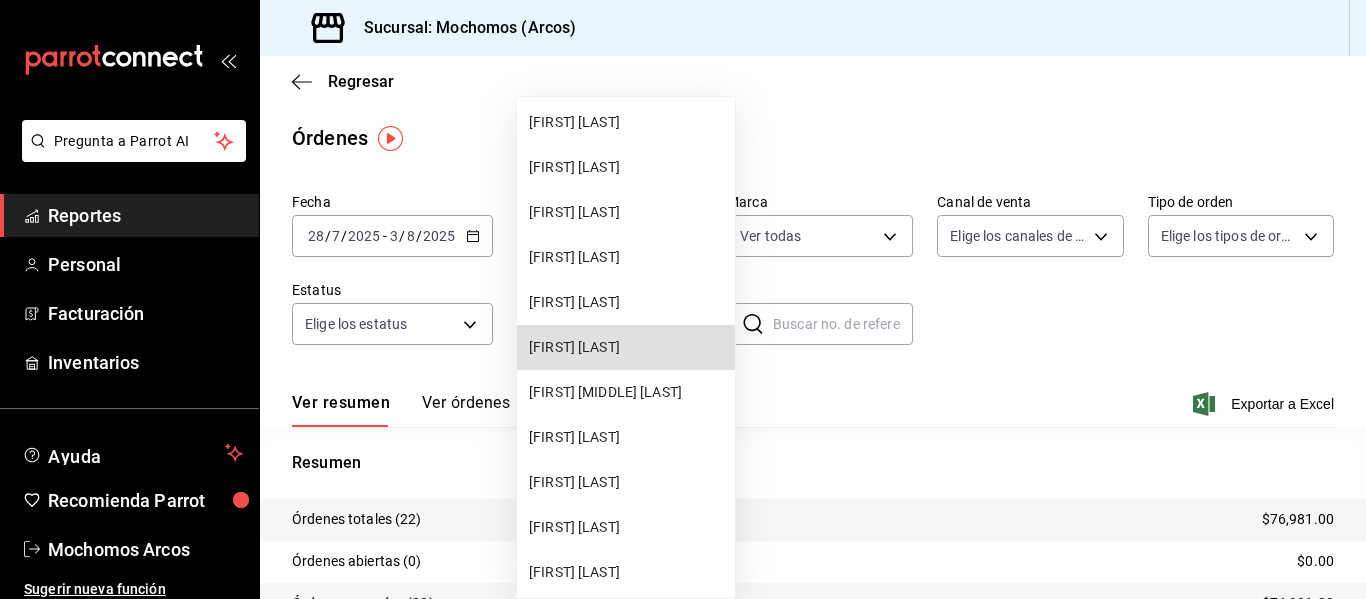scroll, scrollTop: 30270, scrollLeft: 0, axis: vertical 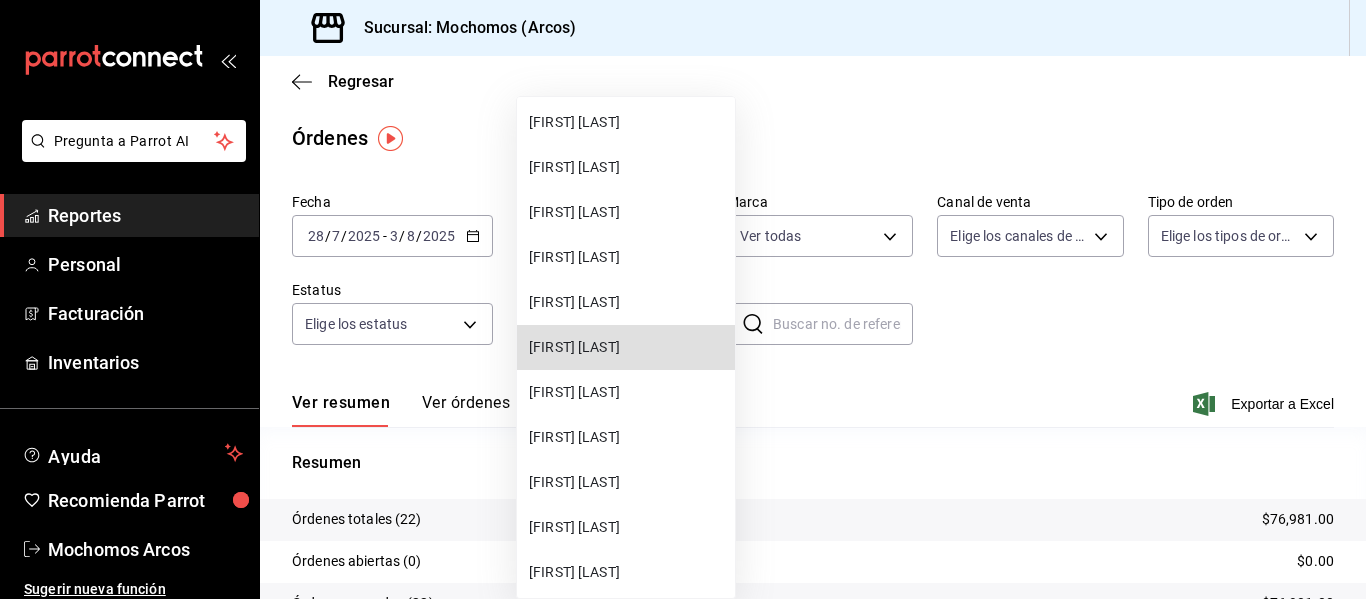 type 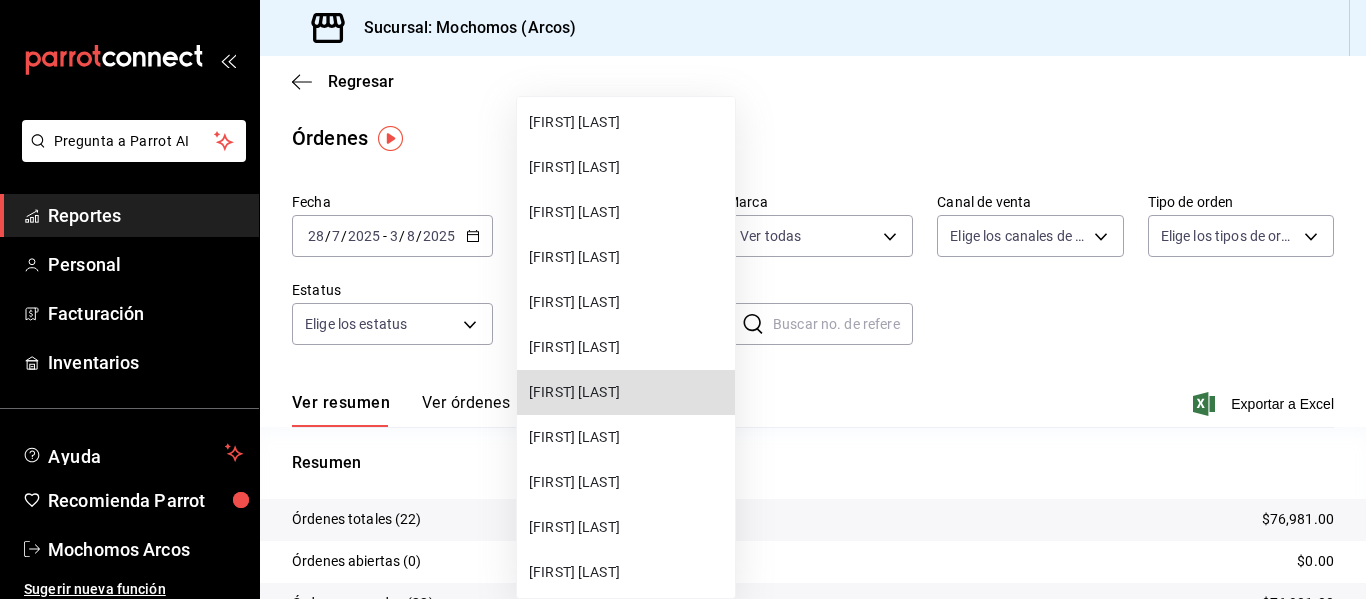 type 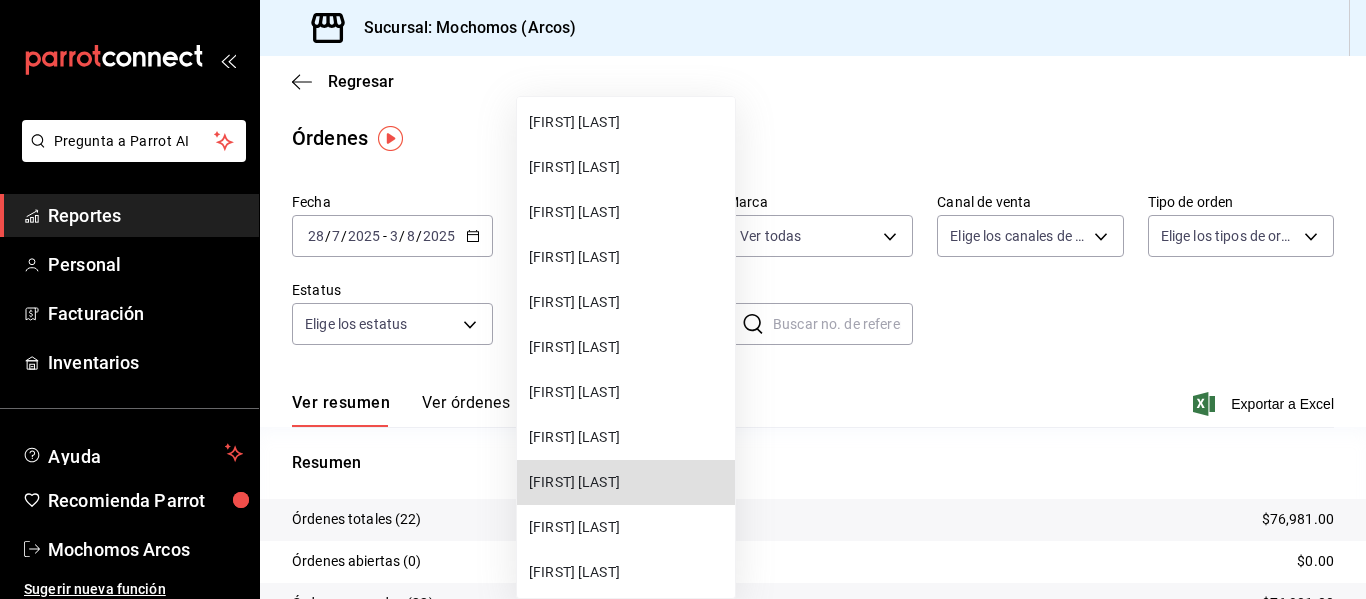 type 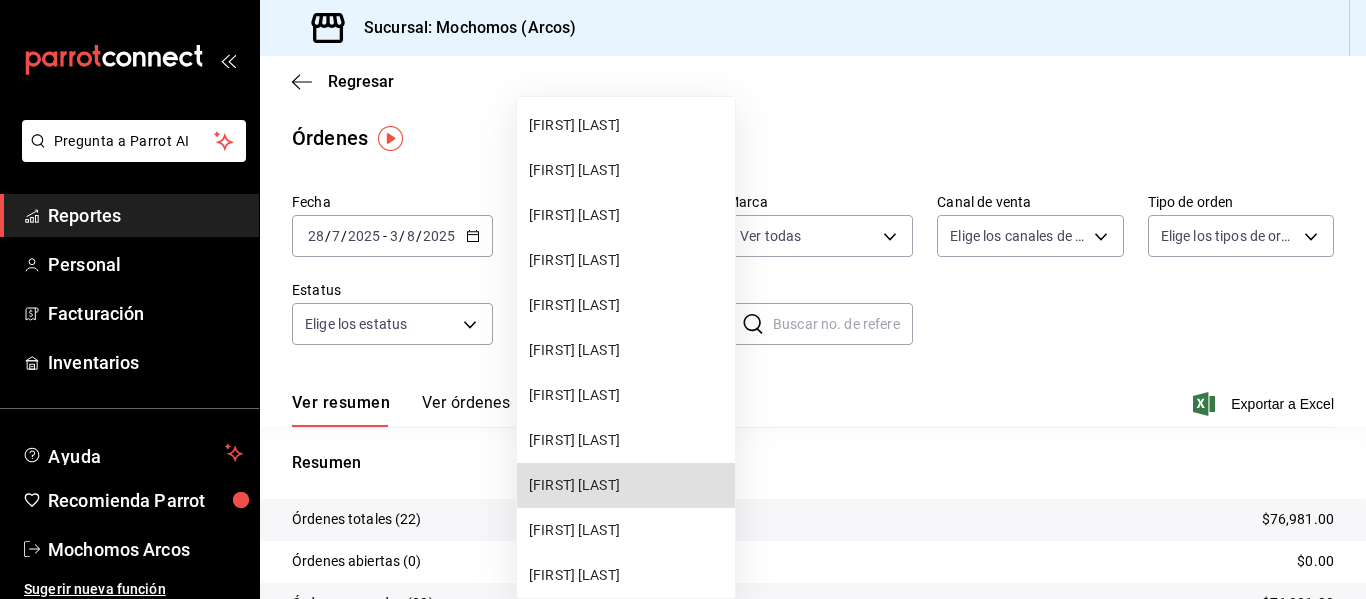 type 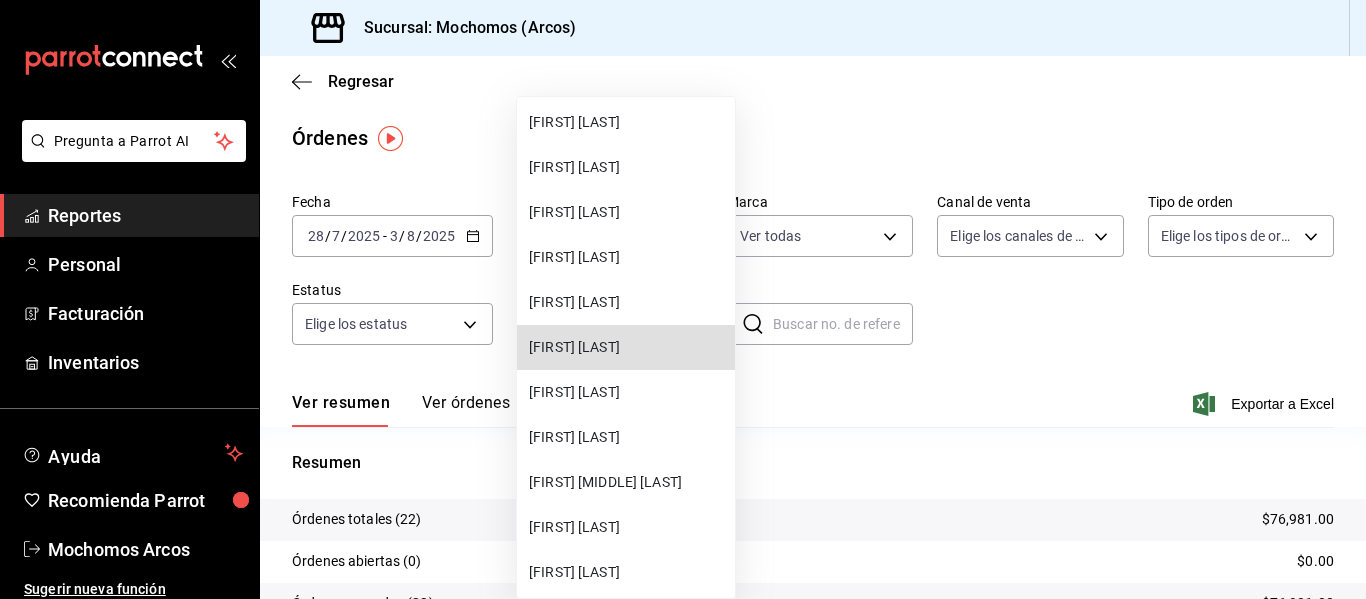 type 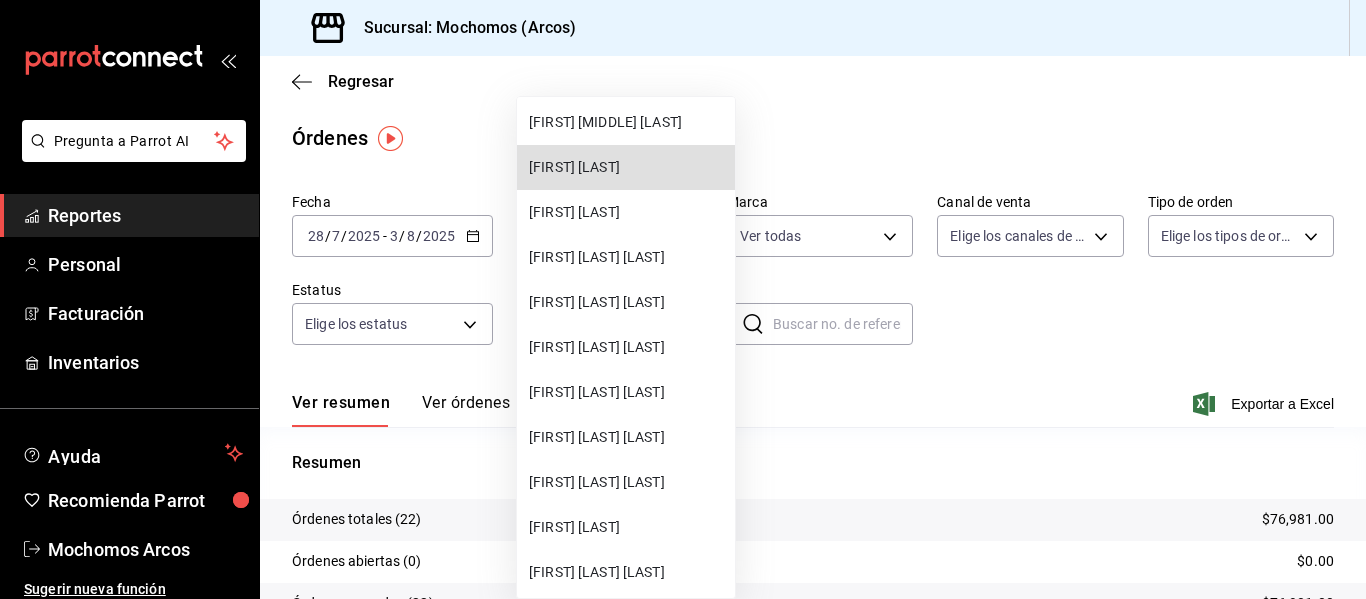 type 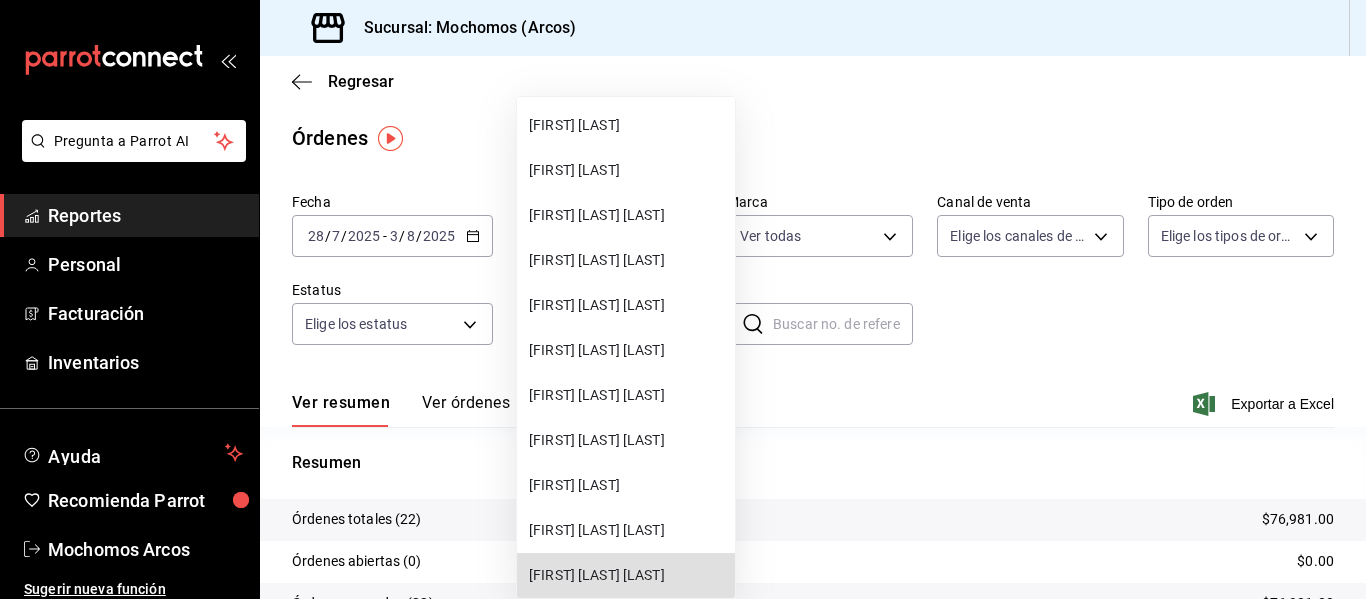 type 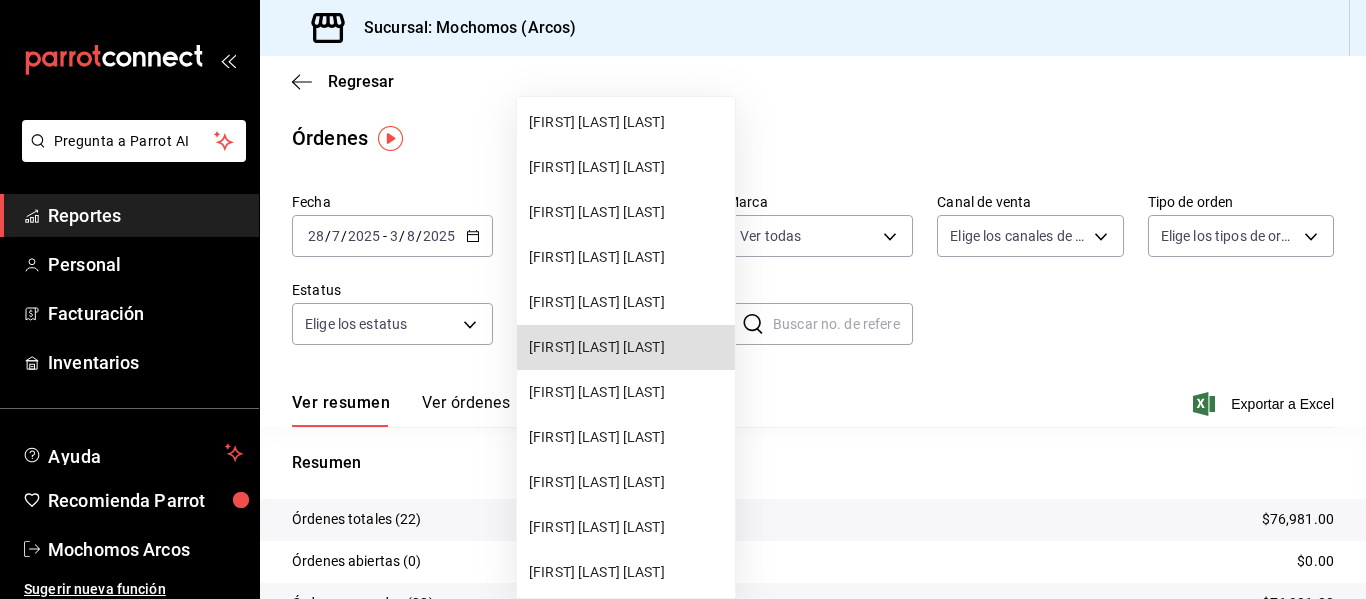 type 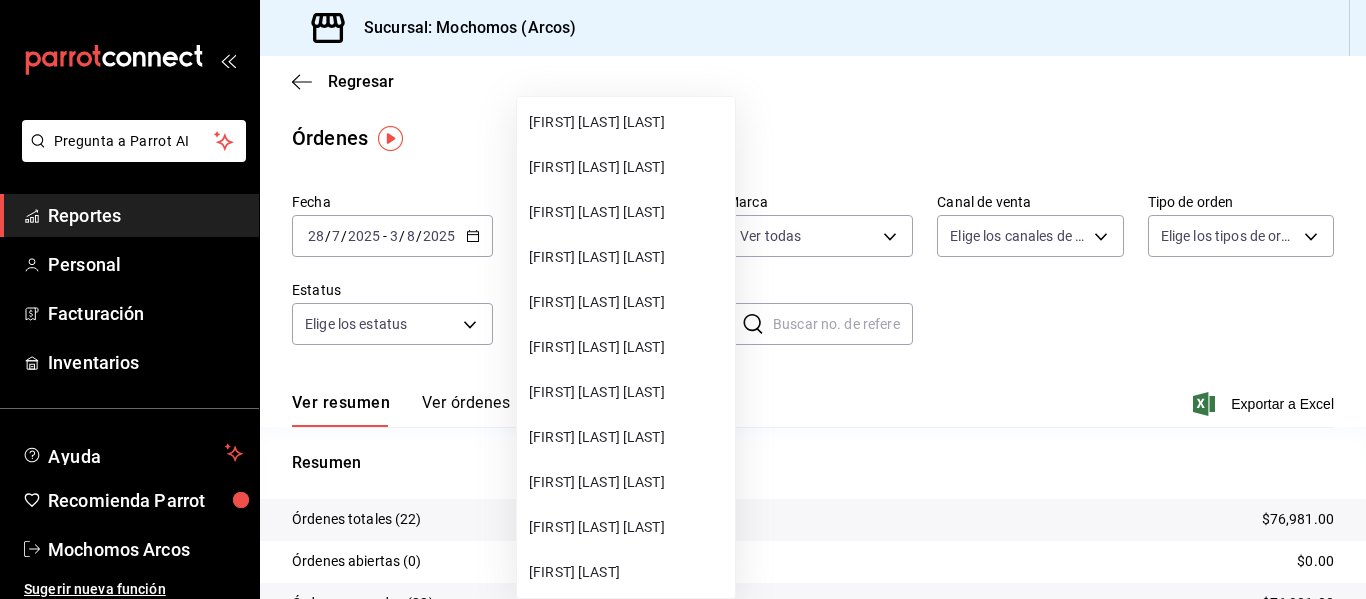 type 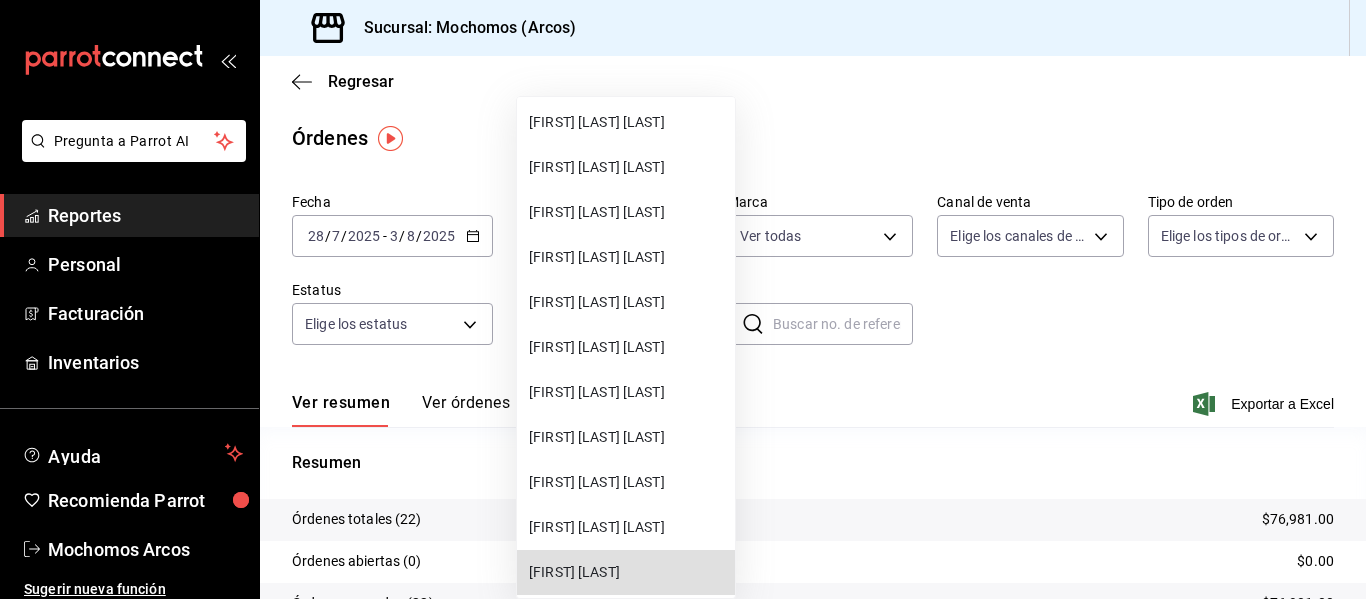 type 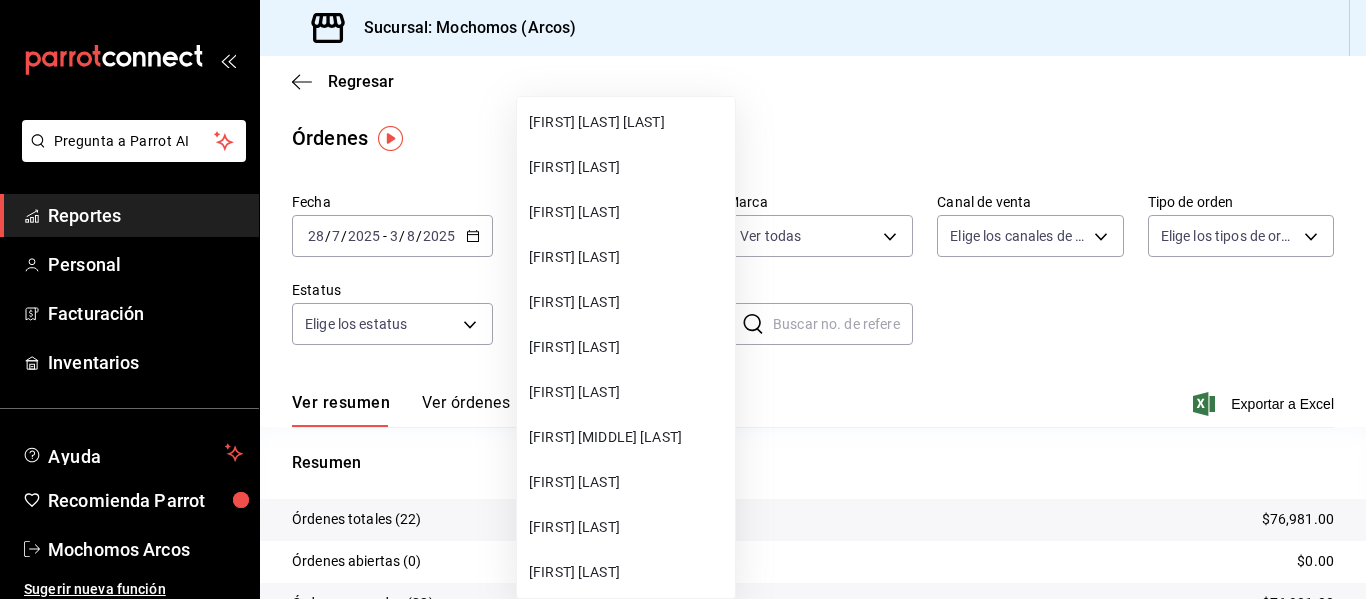 type 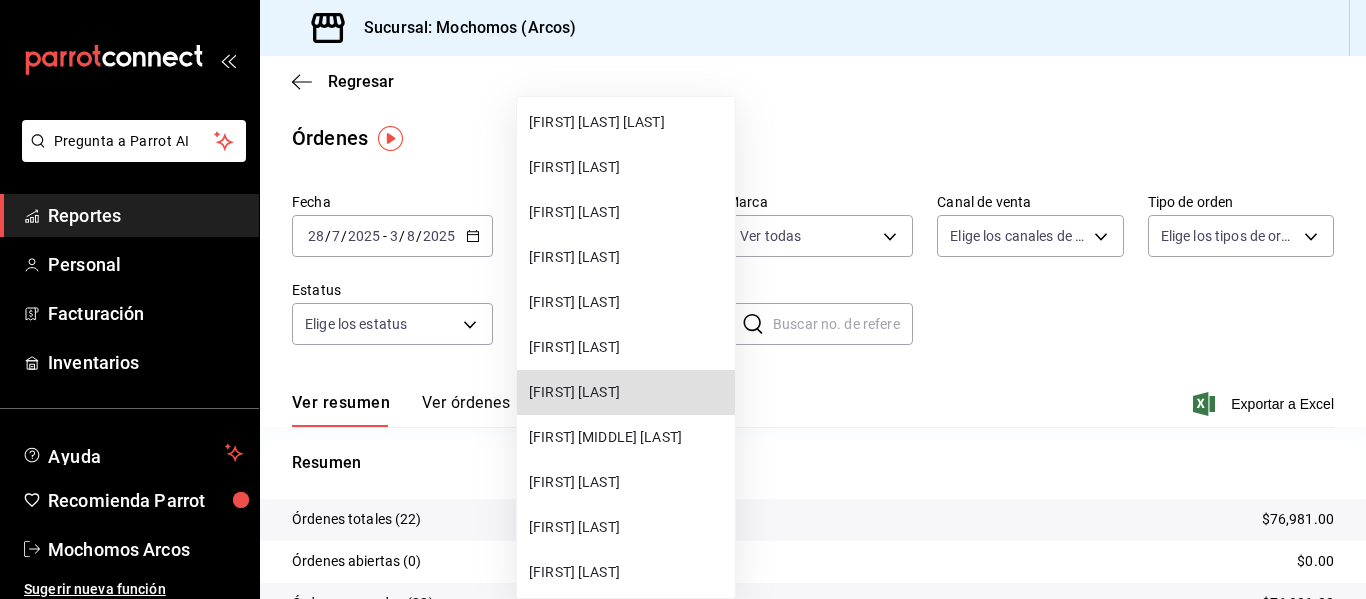 type 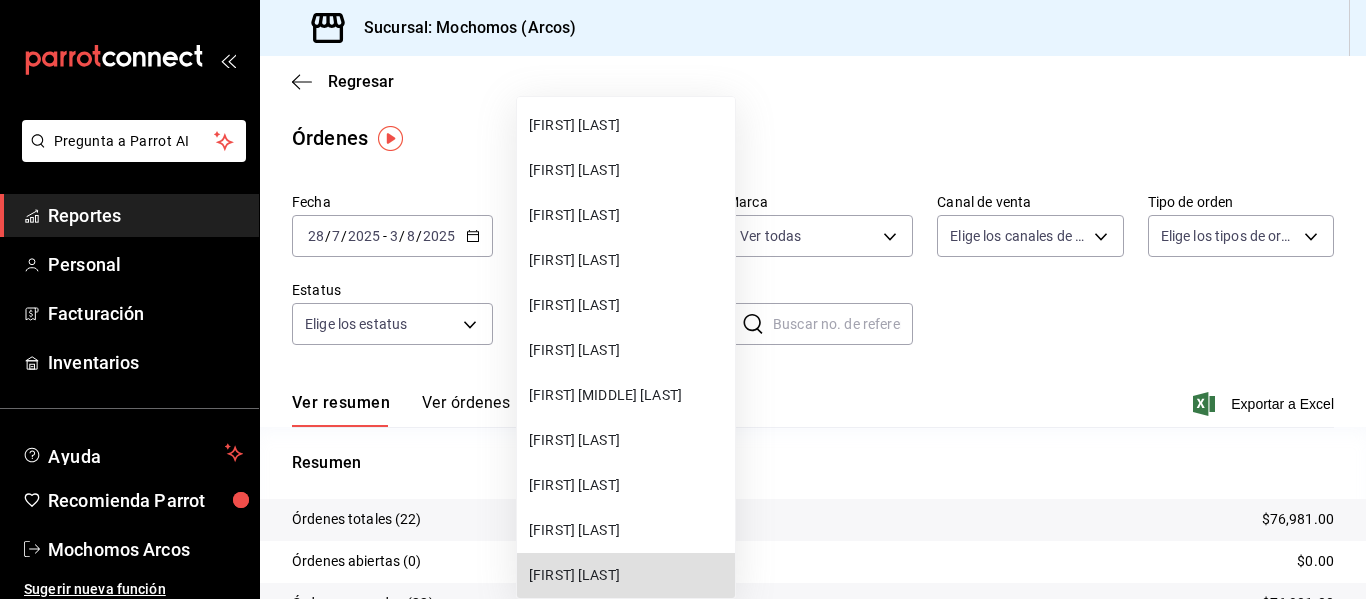 type 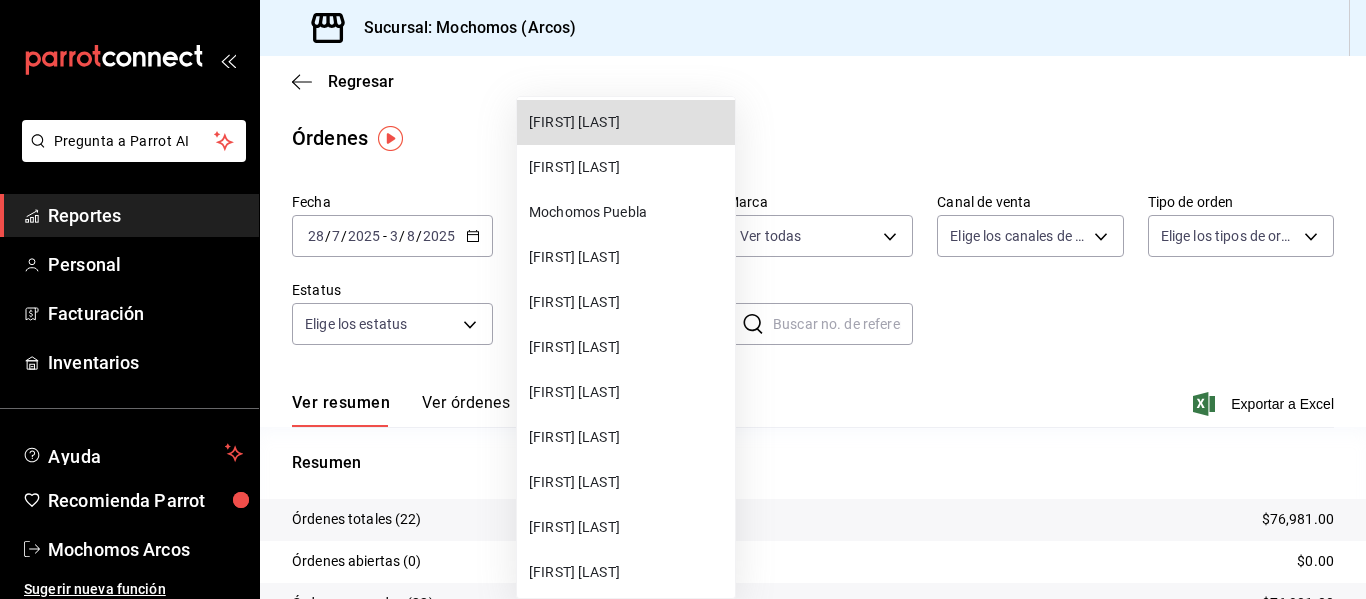 type 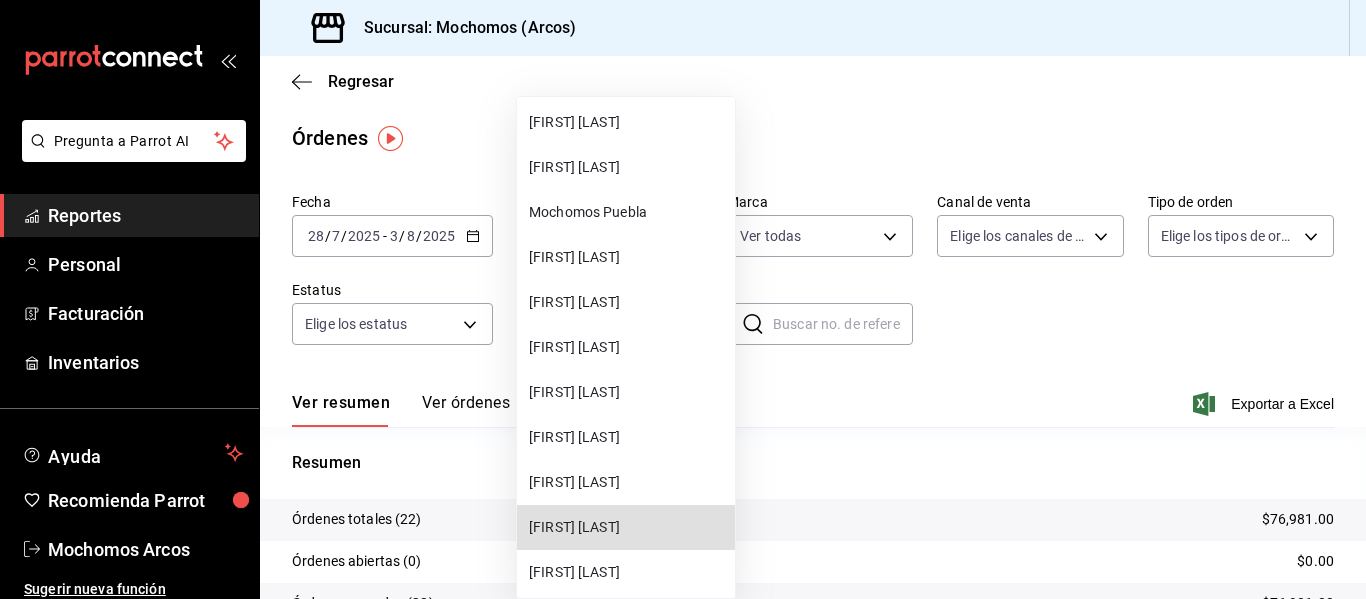 type 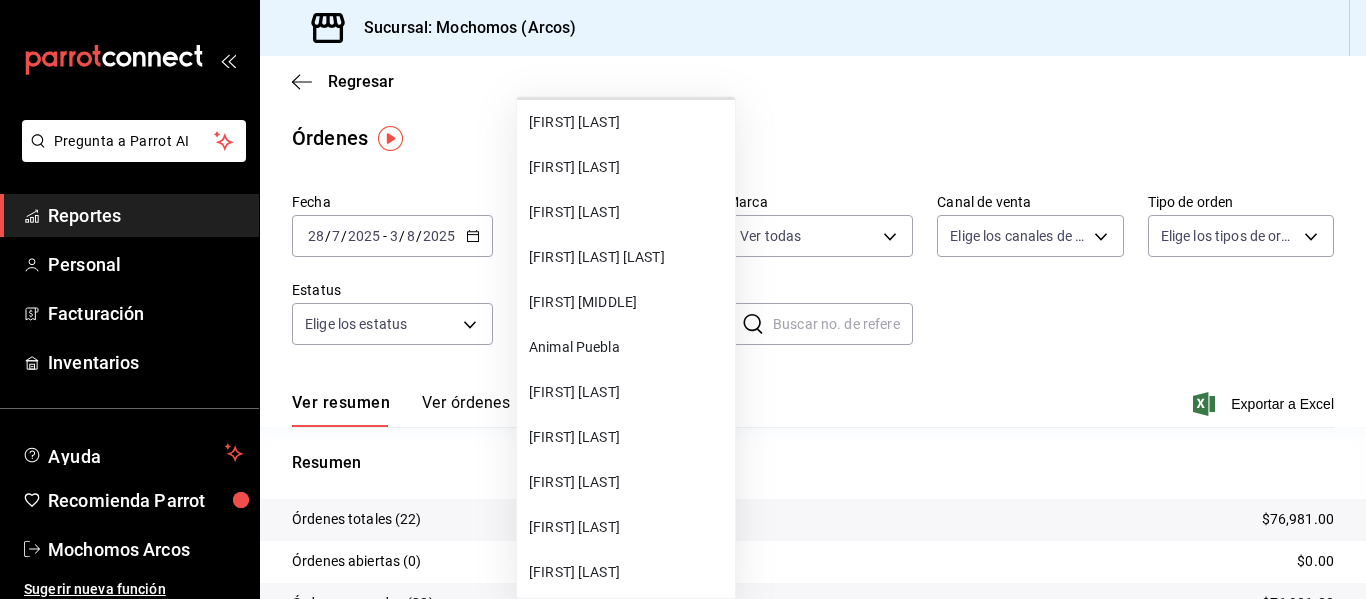 type 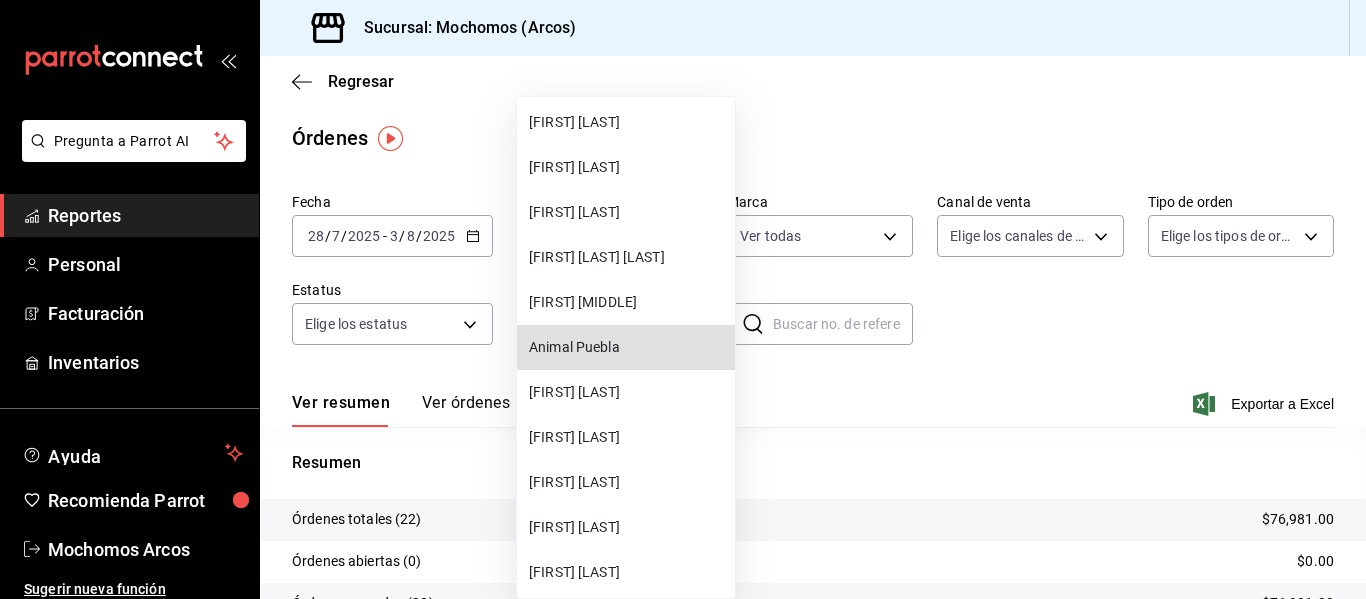 type 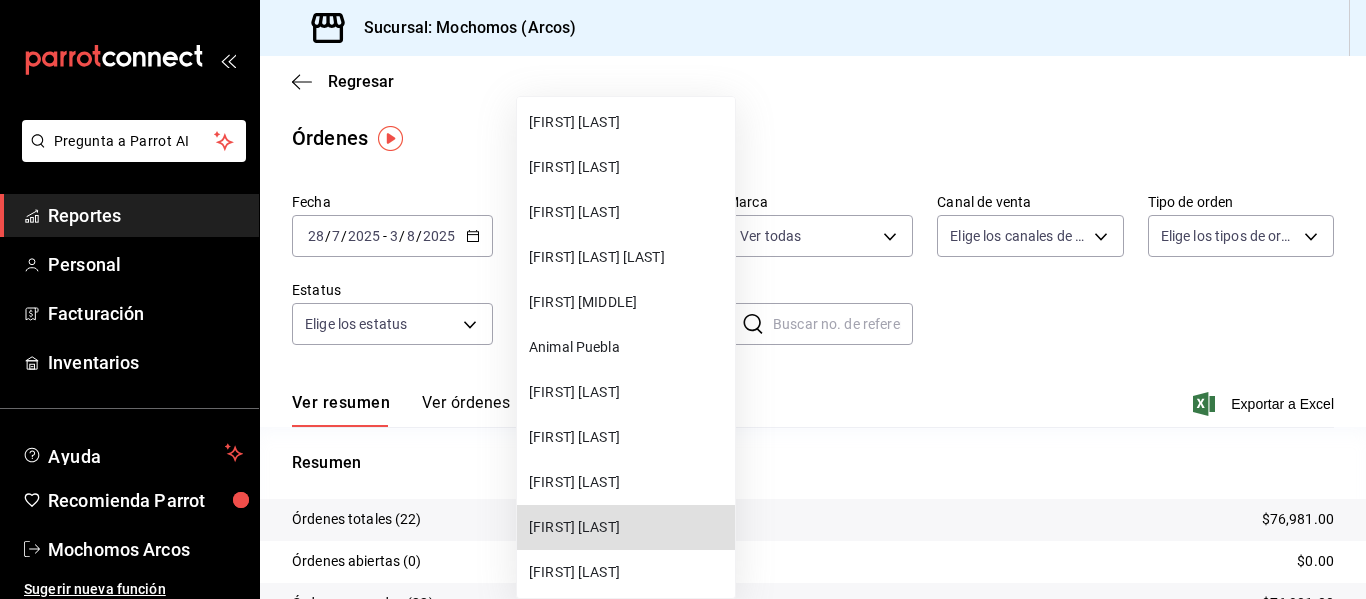 type 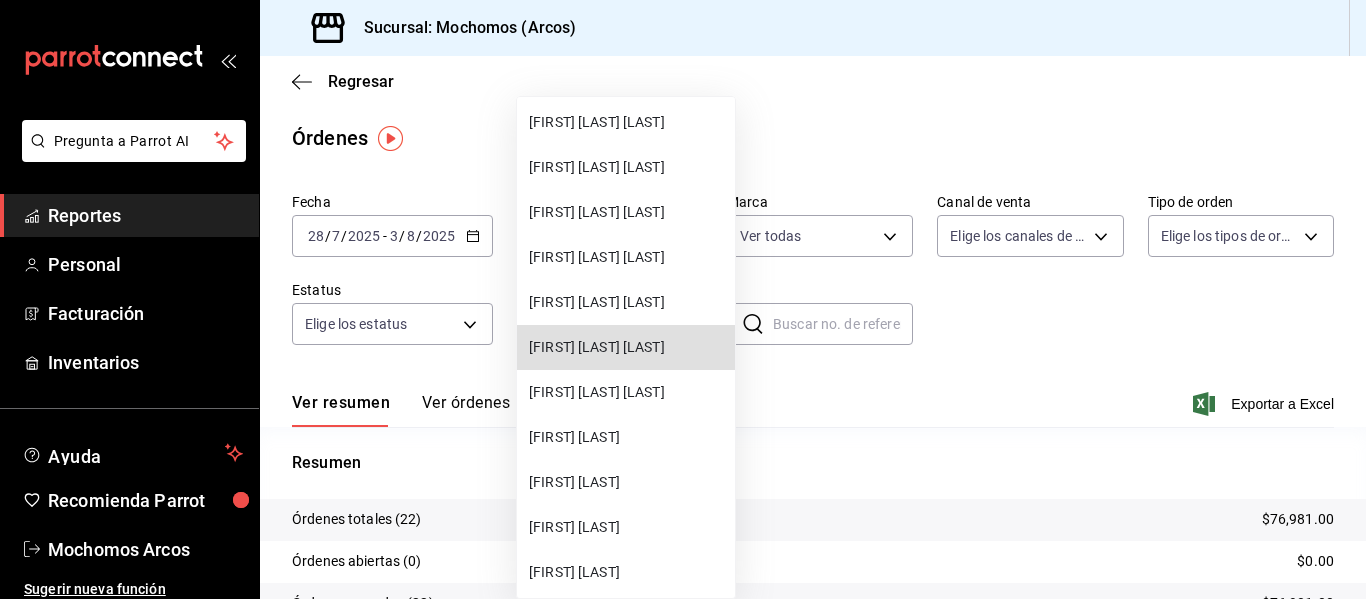 type 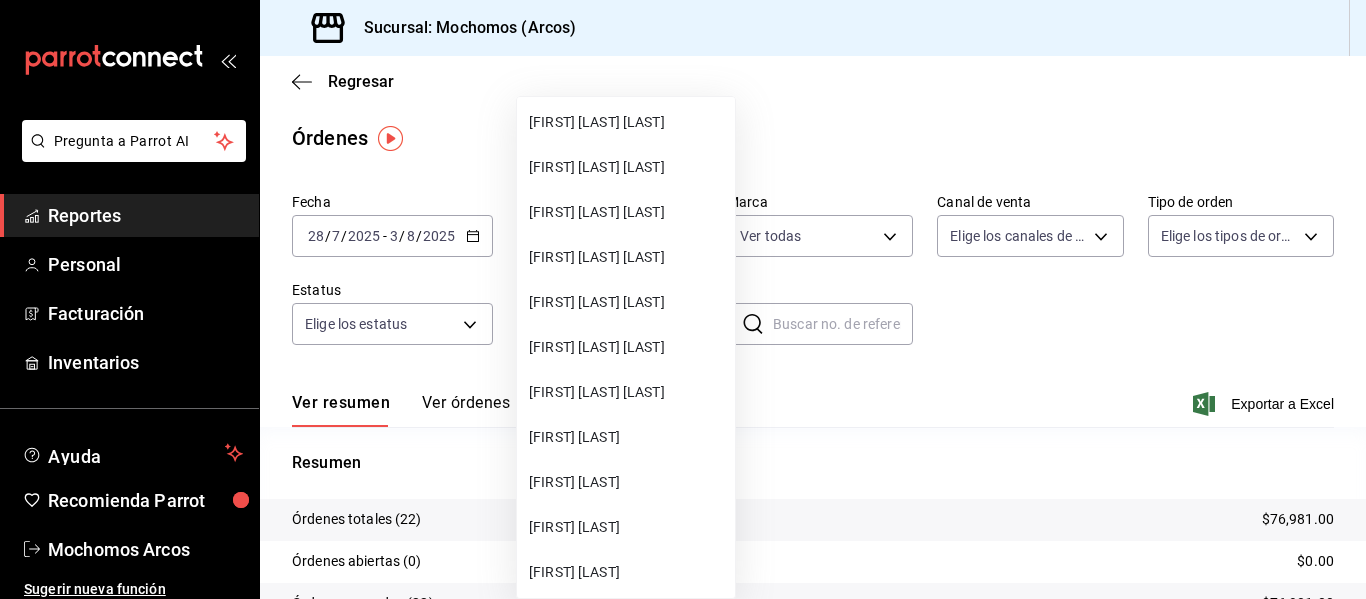 scroll, scrollTop: 35625, scrollLeft: 0, axis: vertical 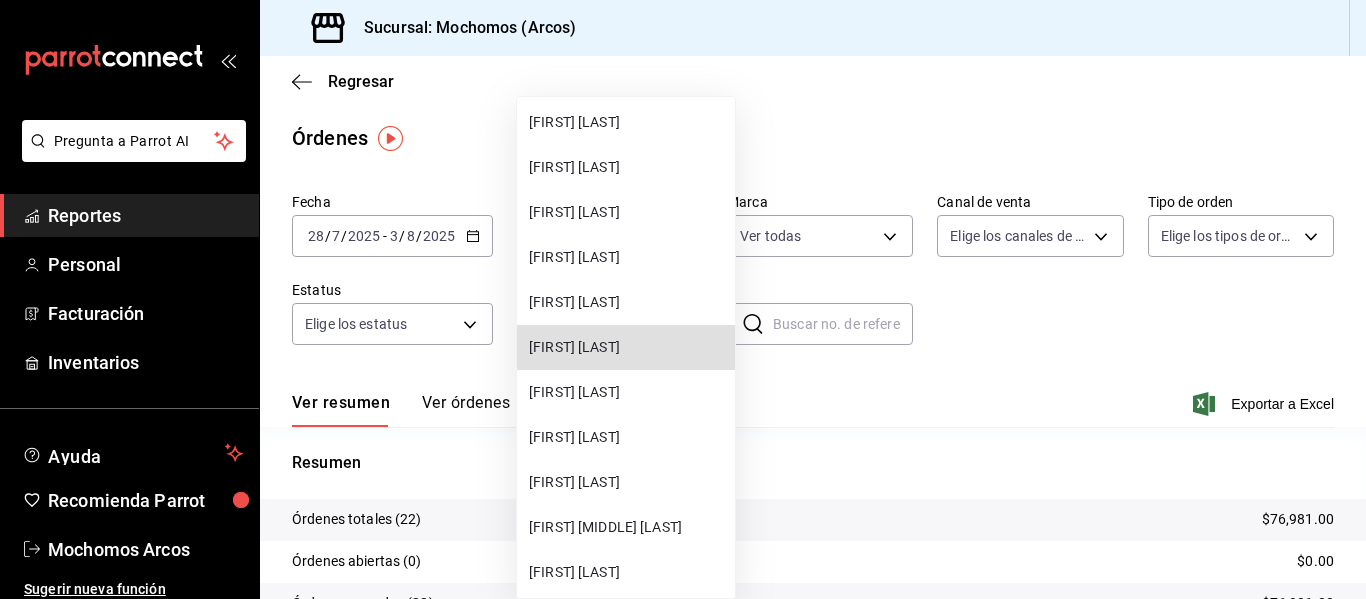 type 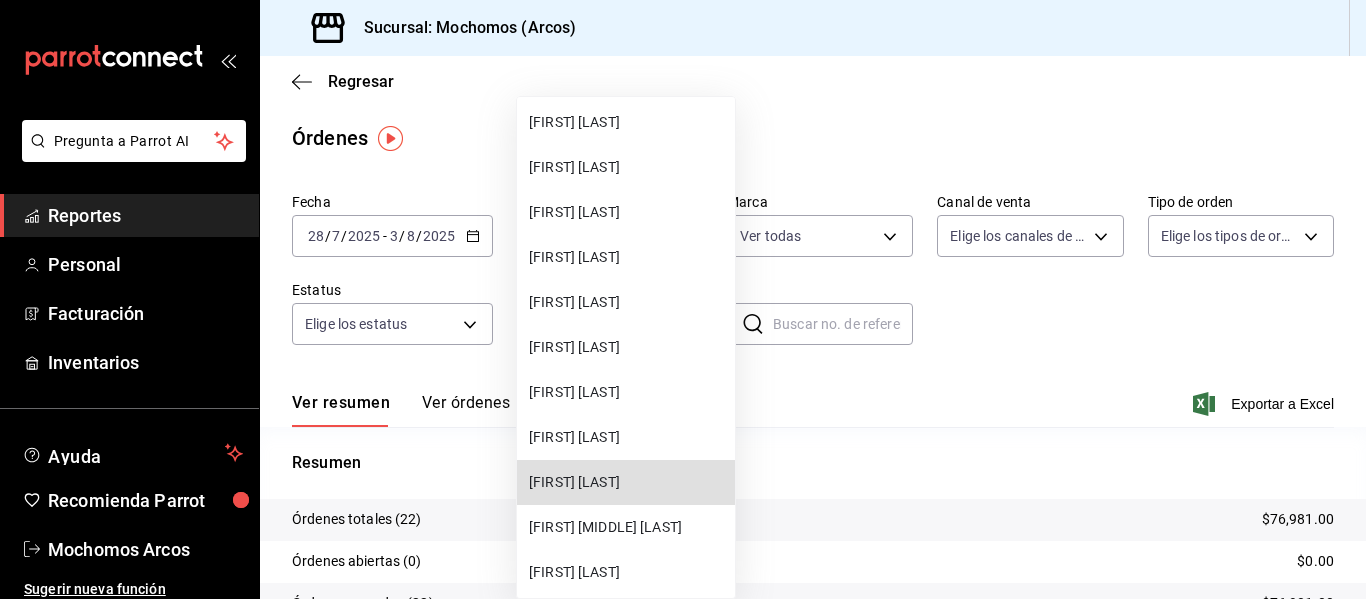 scroll, scrollTop: 36255, scrollLeft: 0, axis: vertical 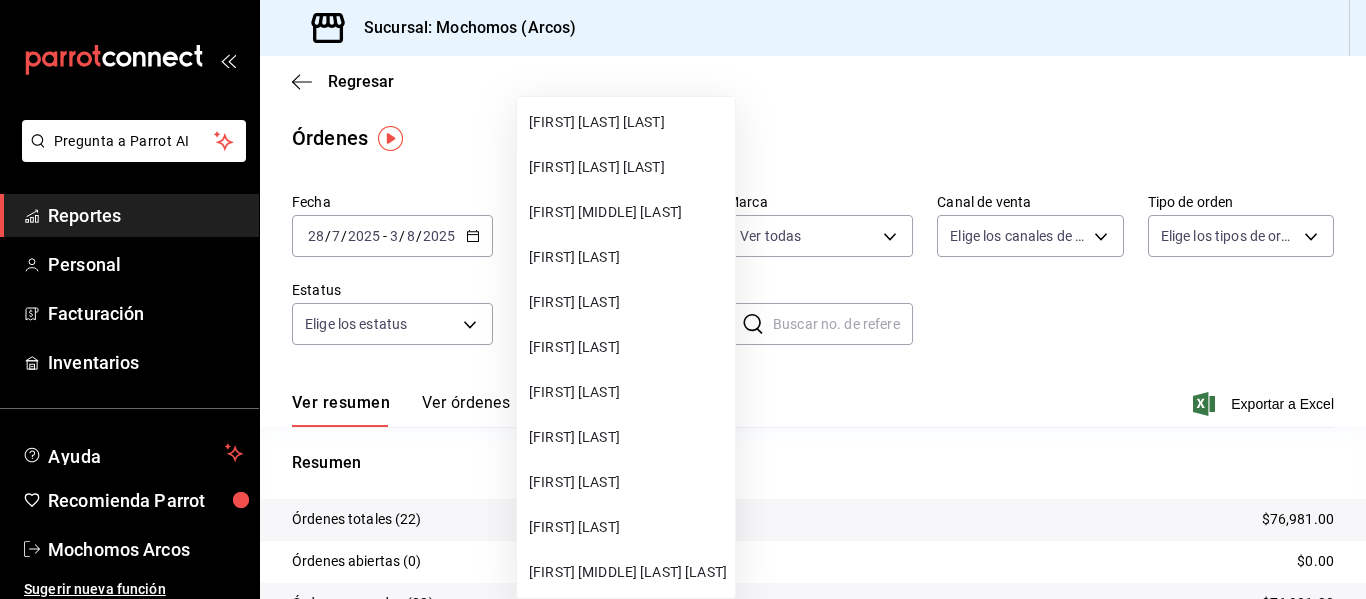 type 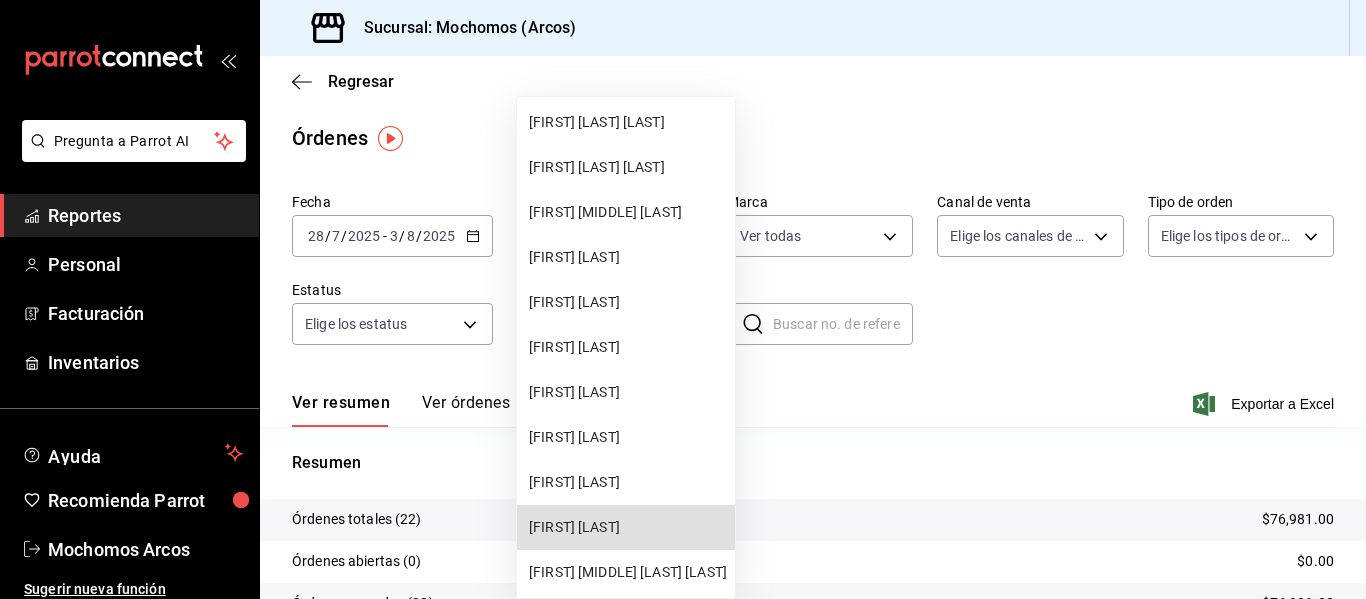 type 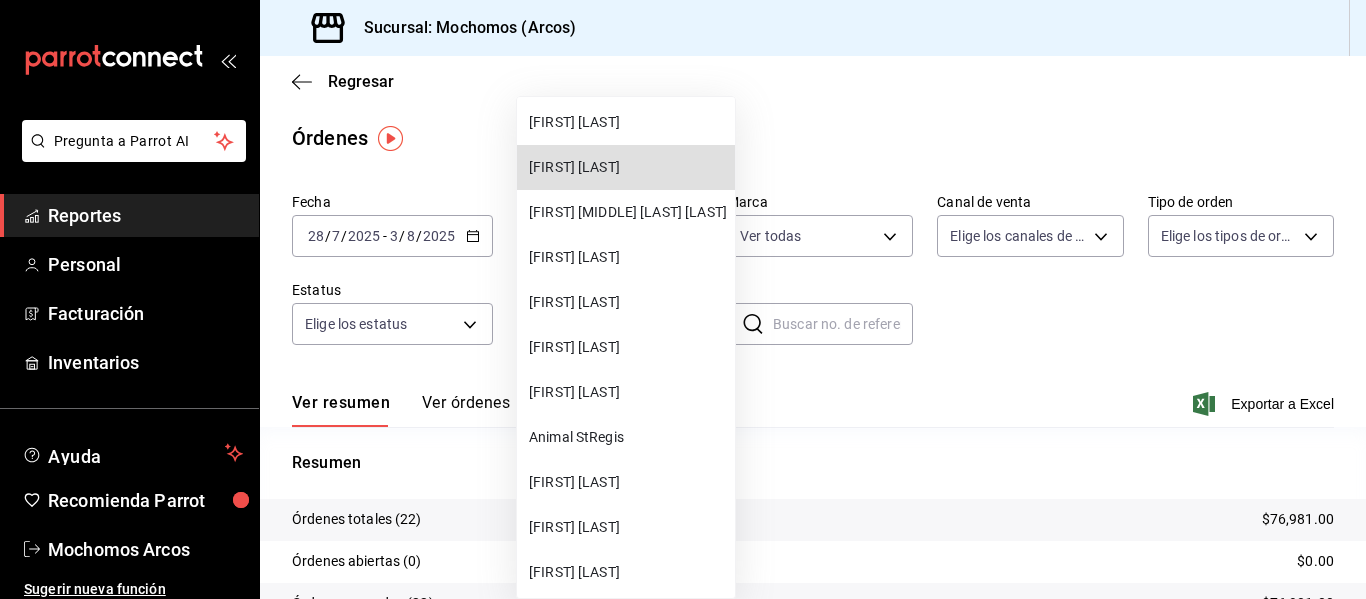 type 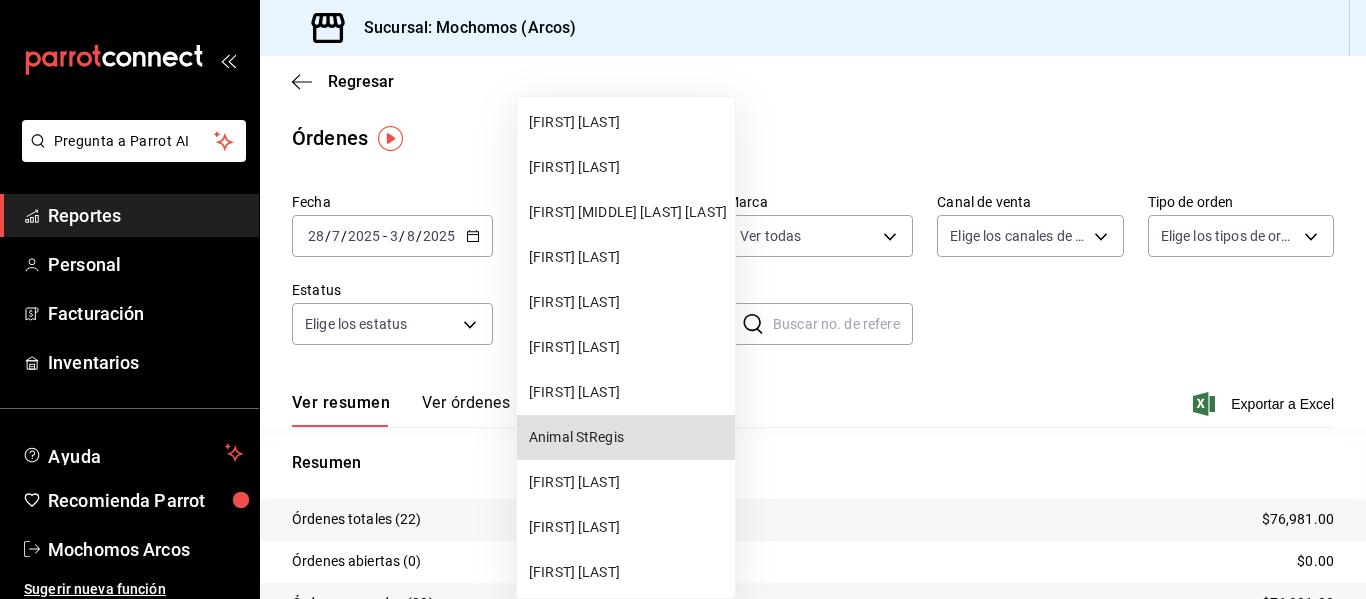type 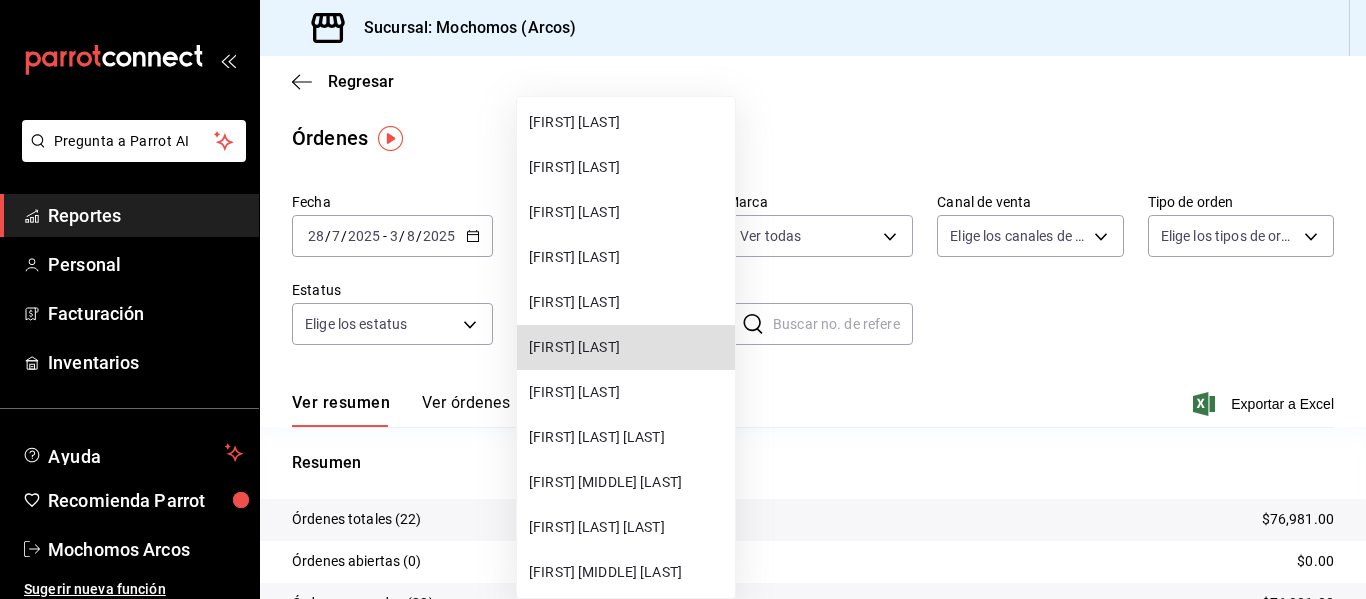type 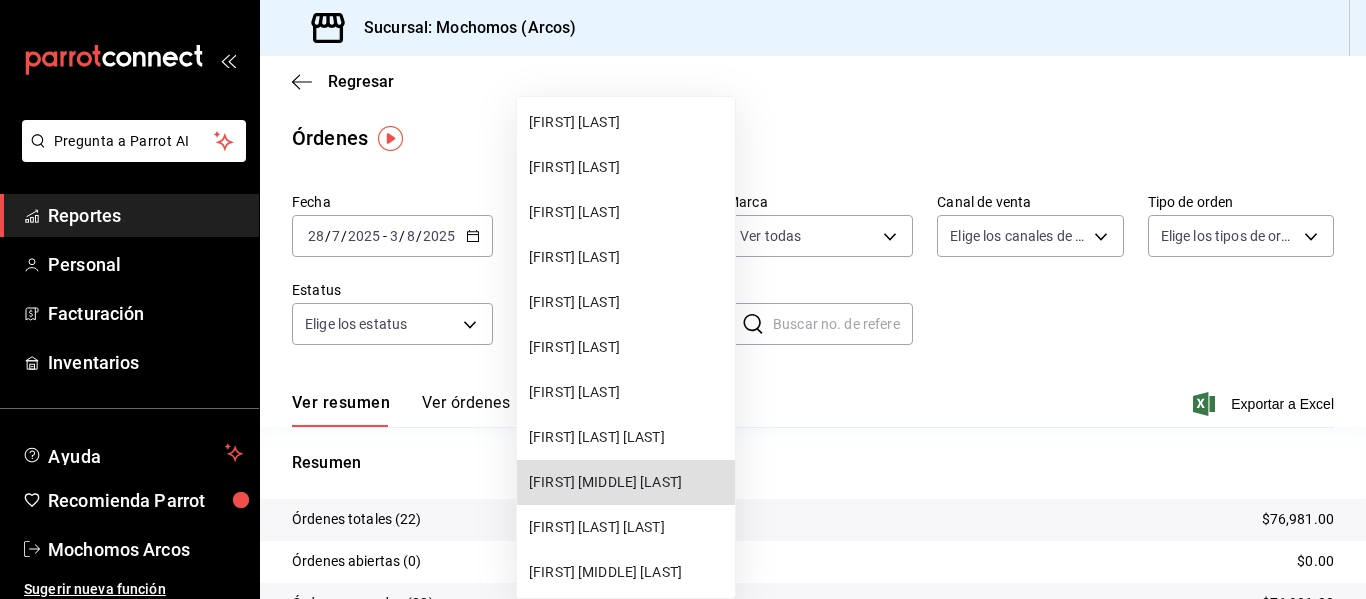 type 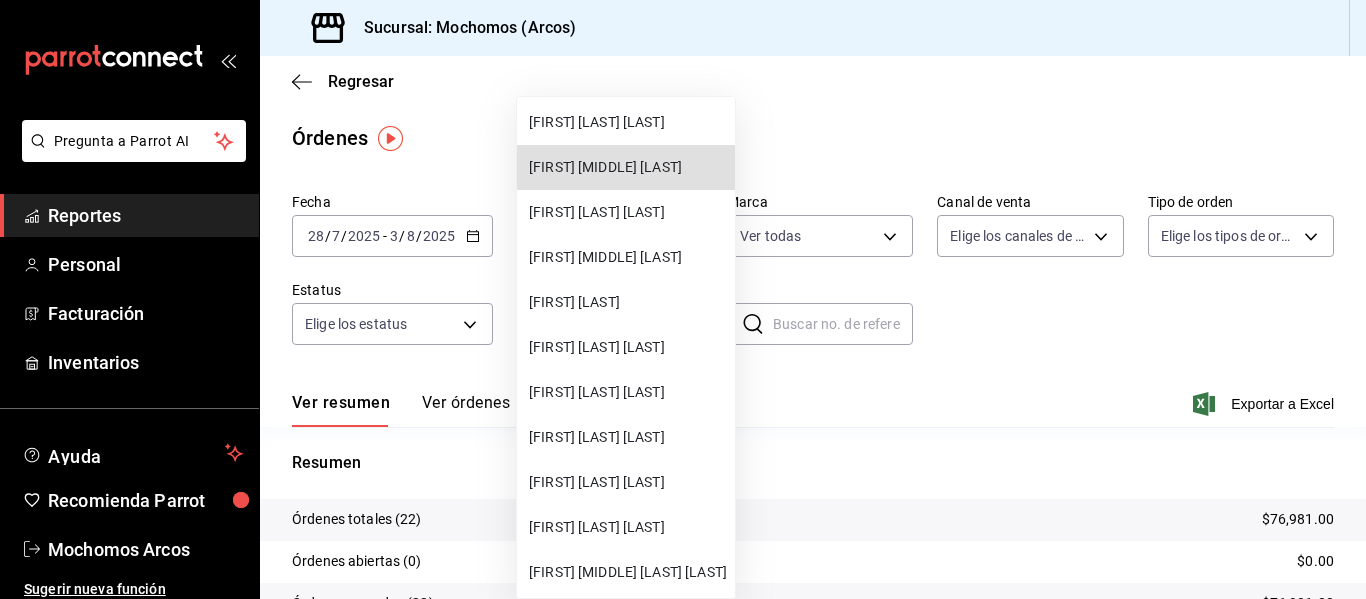 type 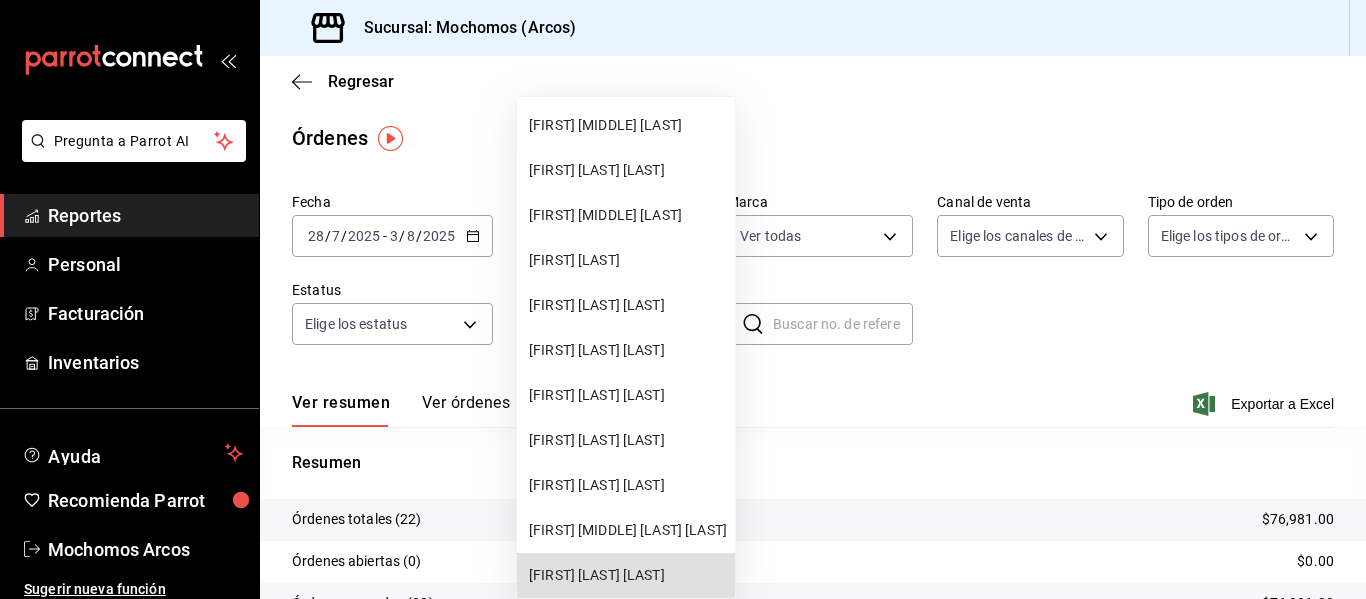 type 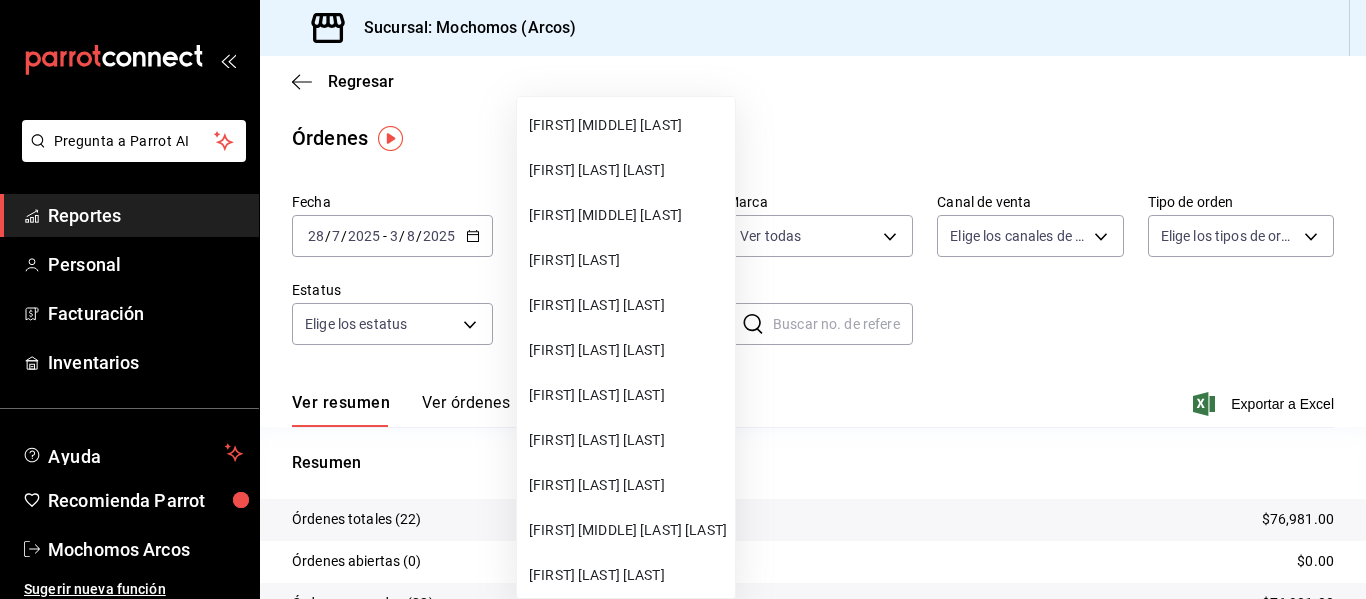scroll, scrollTop: 37830, scrollLeft: 0, axis: vertical 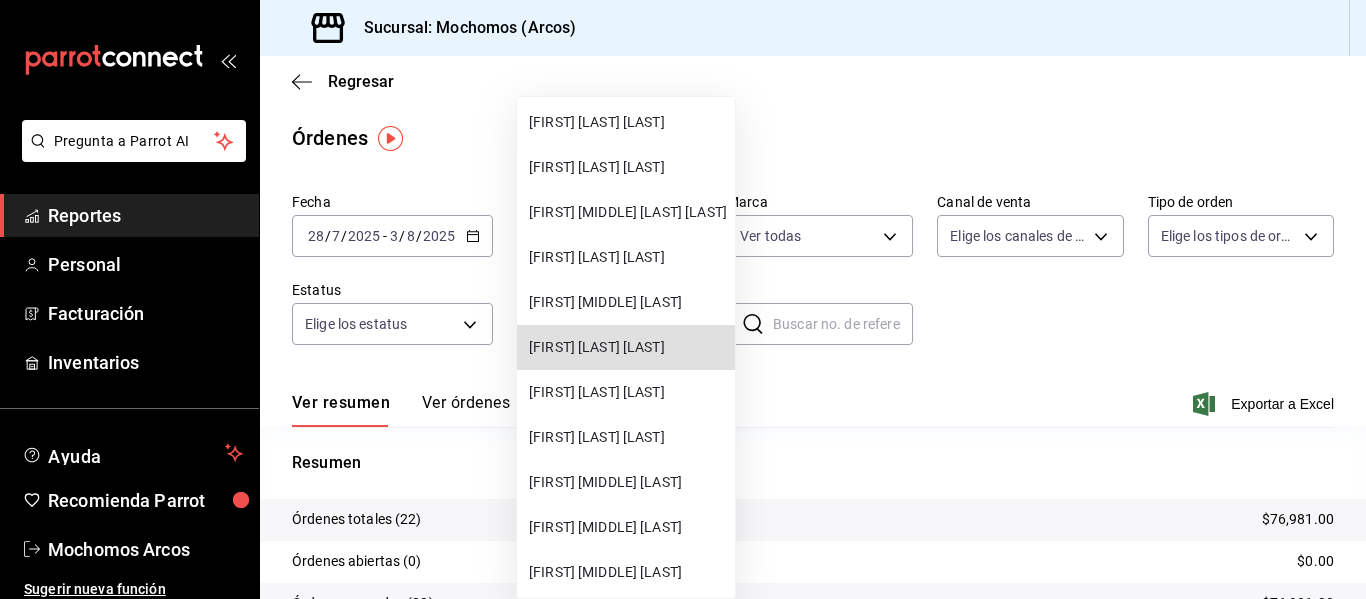 type 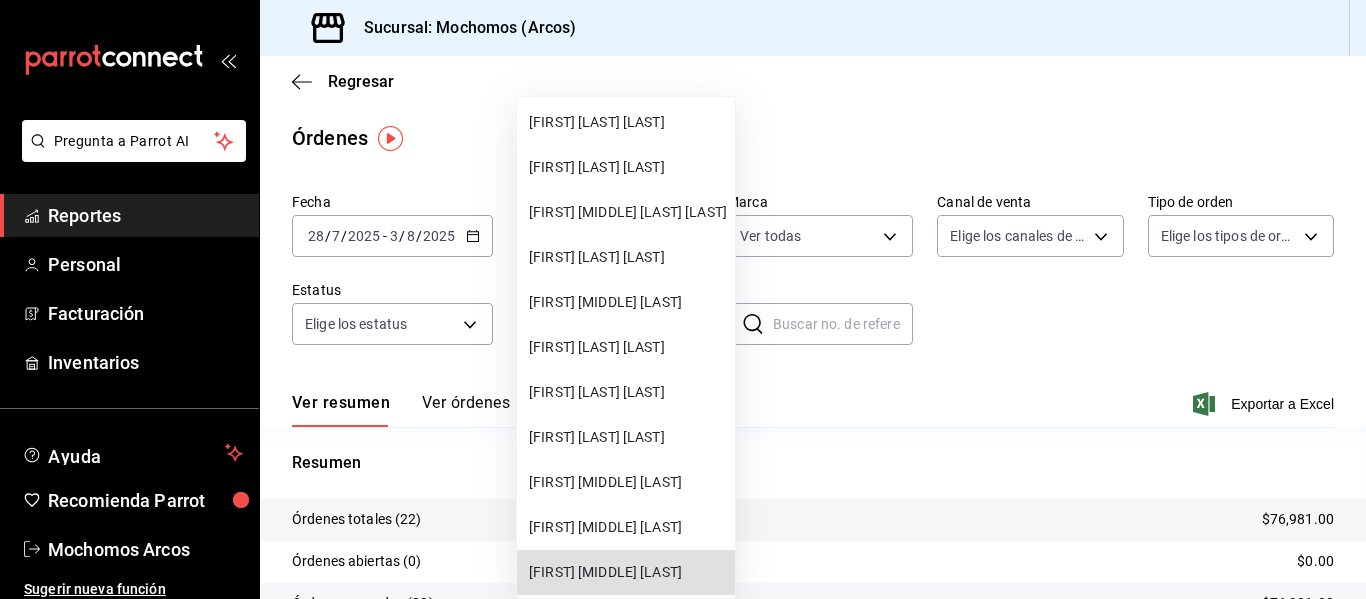 type 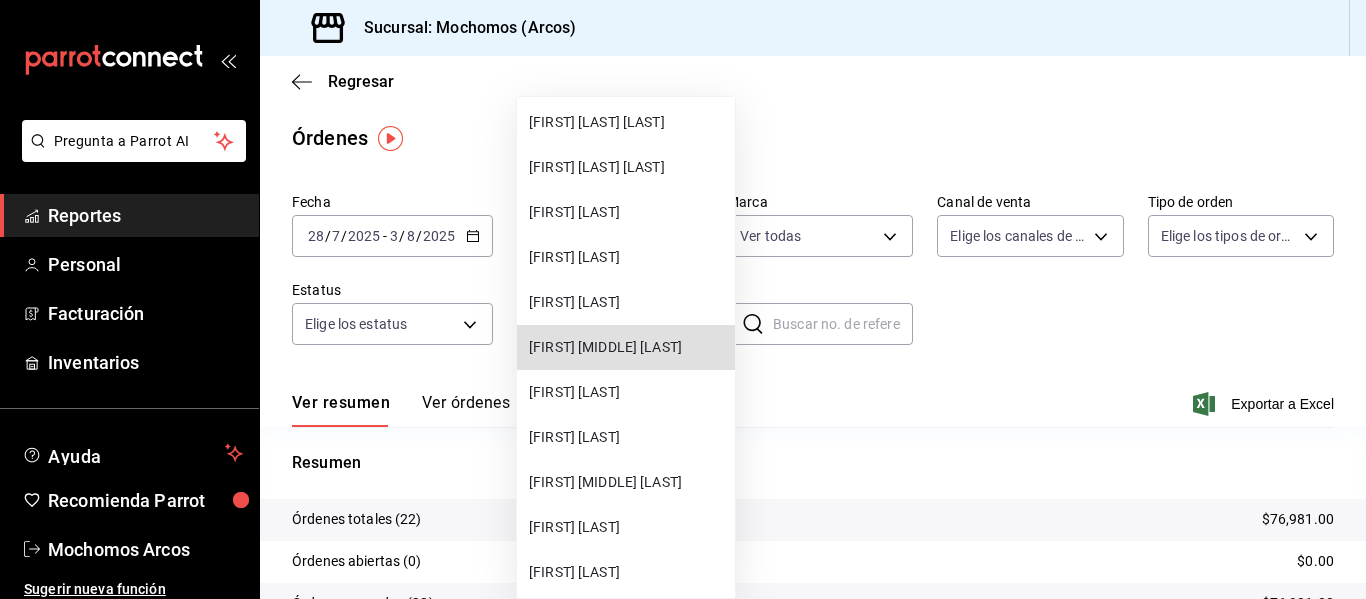 type 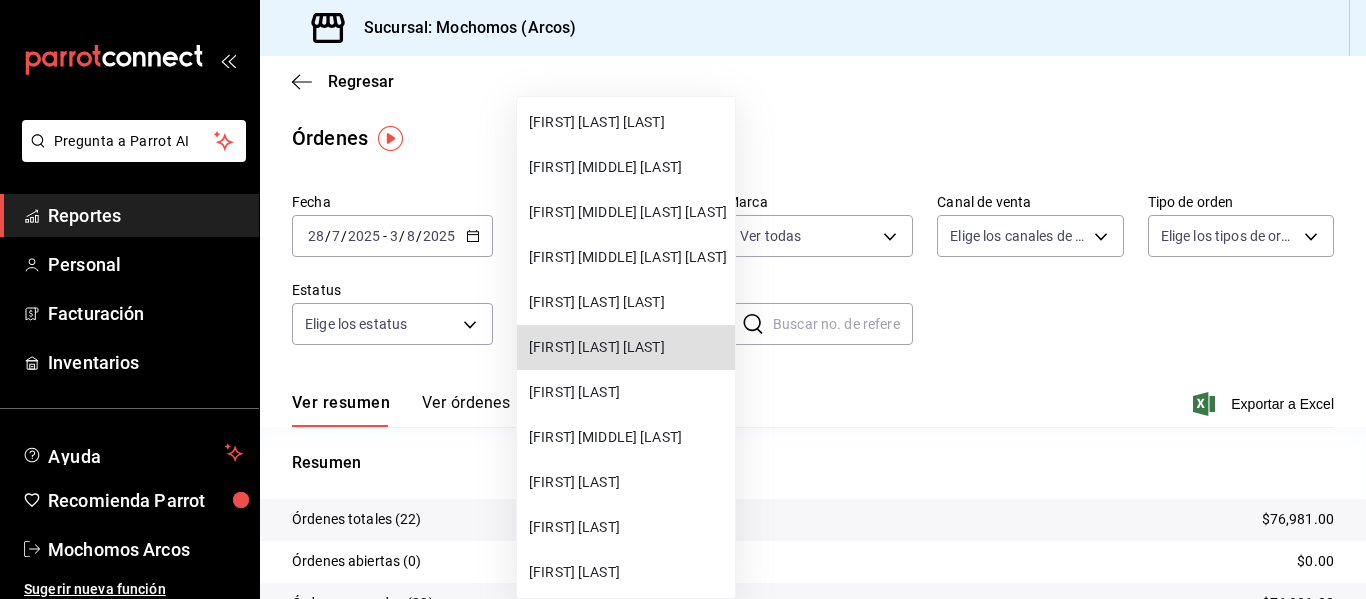 type 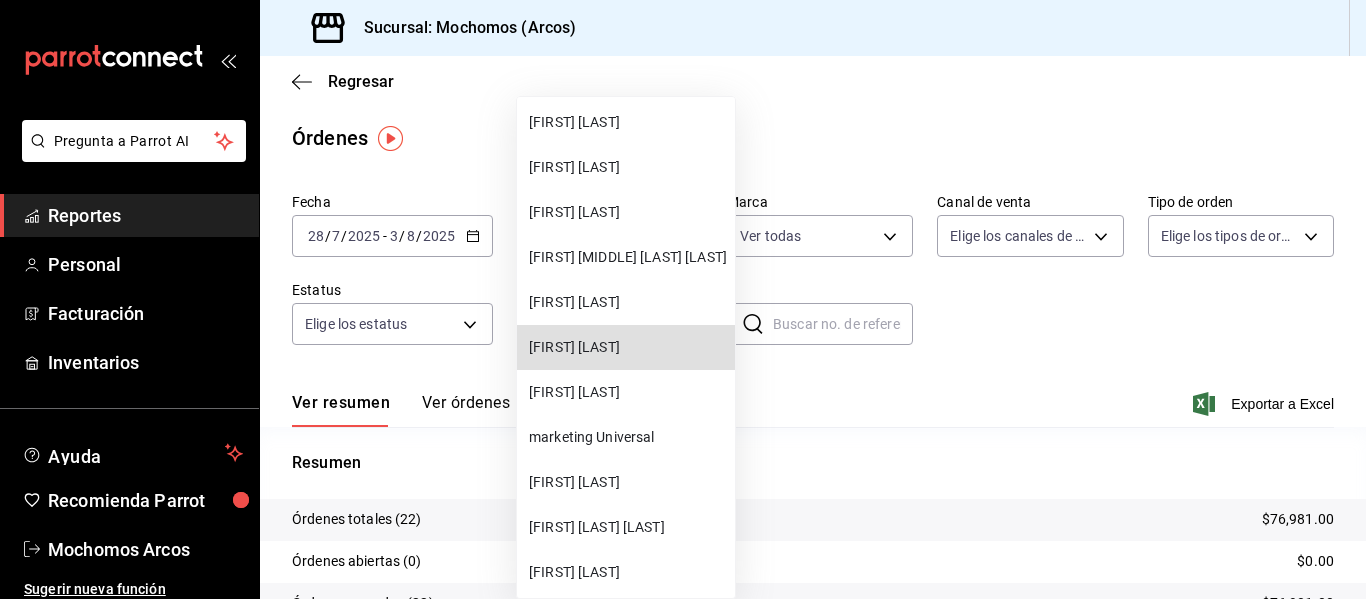 type 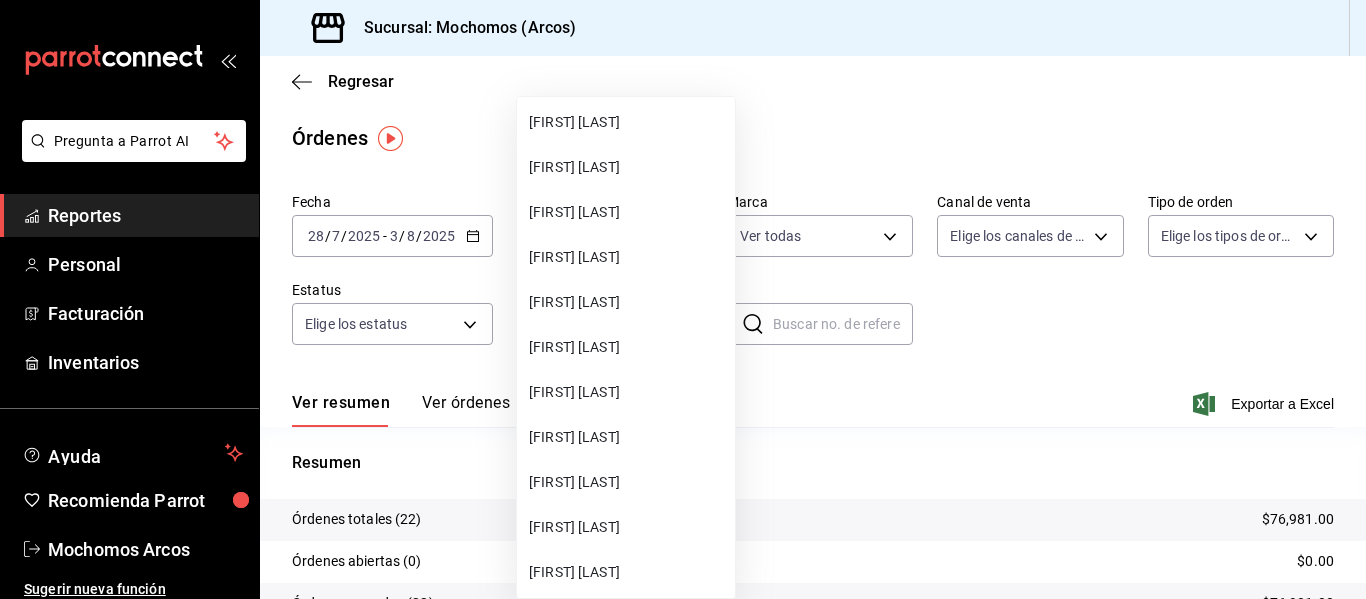 type 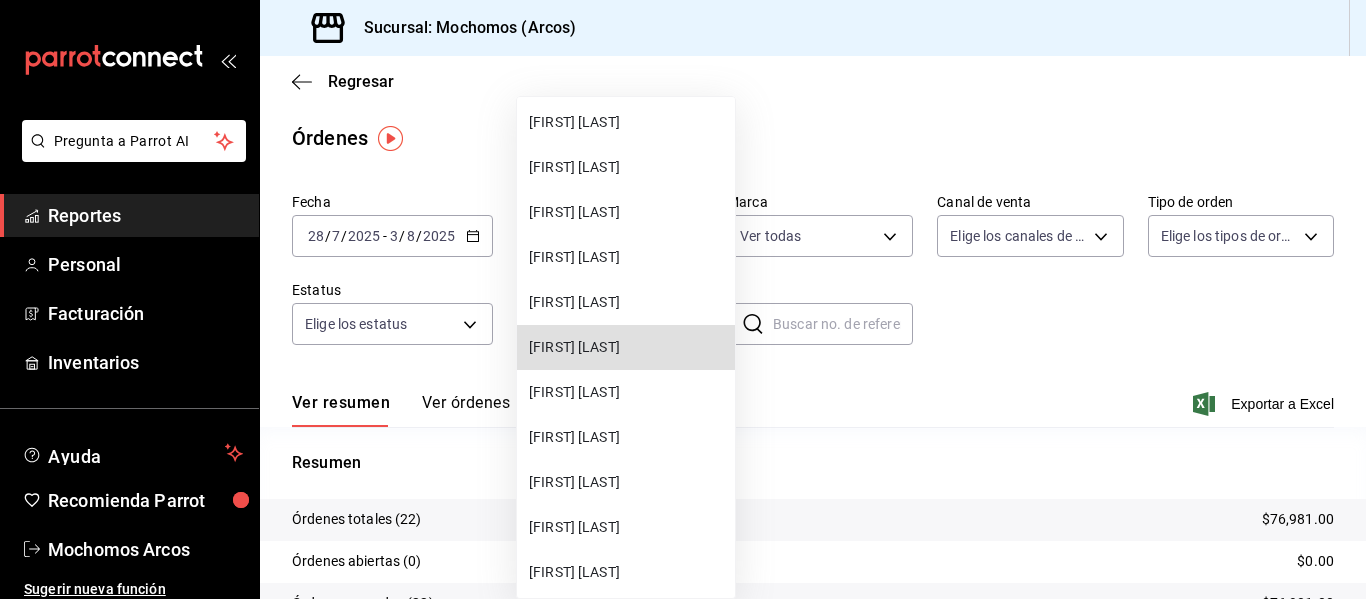 scroll, scrollTop: 42195, scrollLeft: 0, axis: vertical 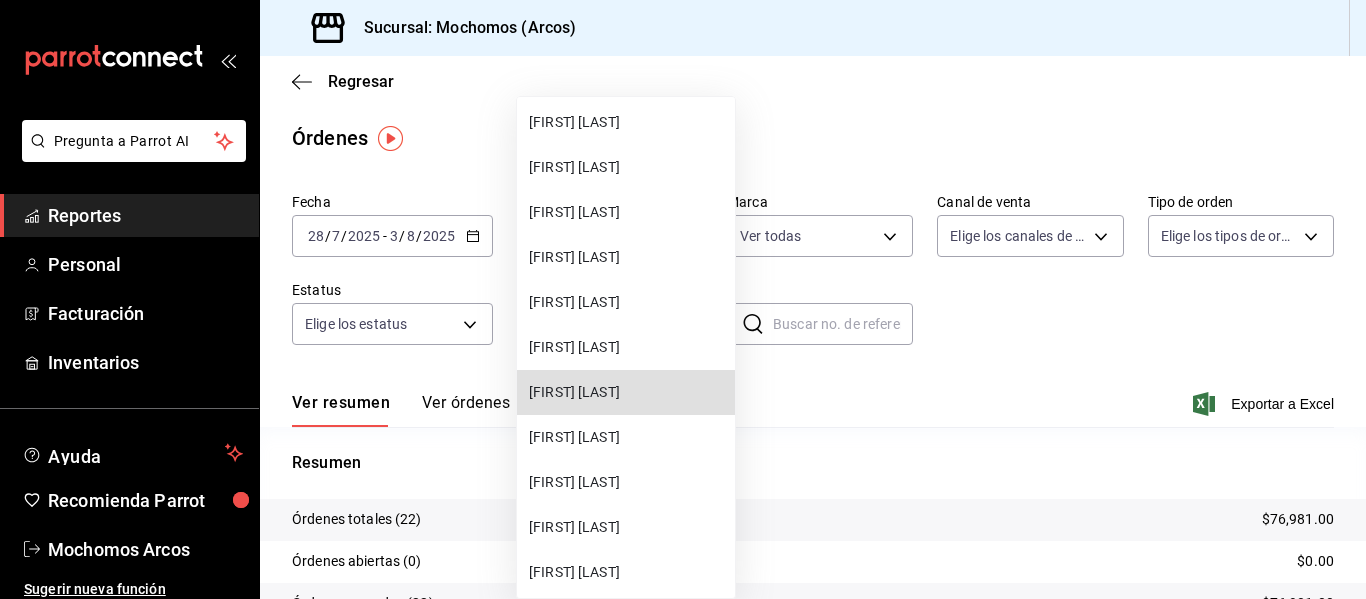 type 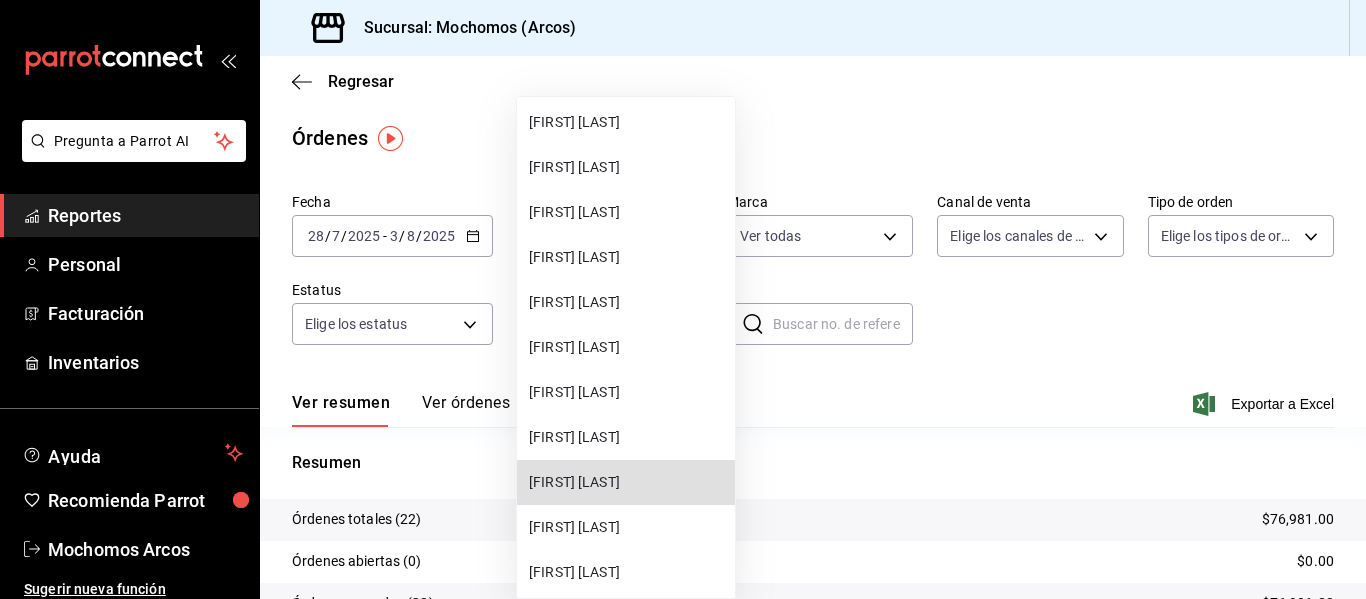type 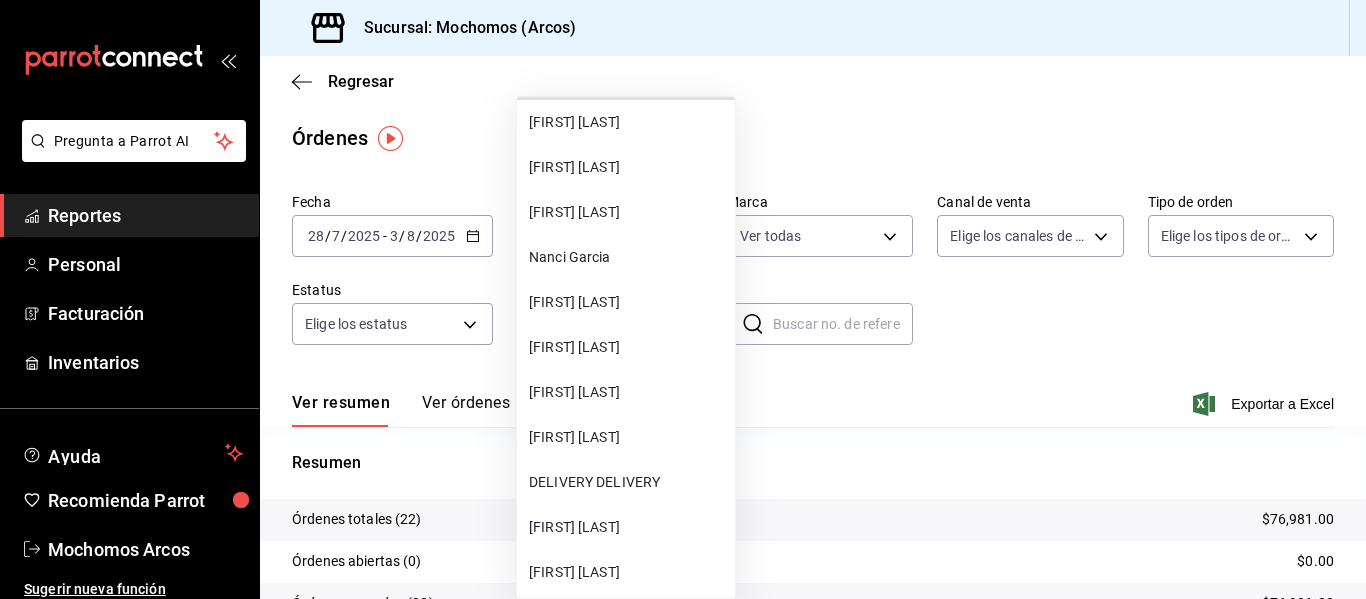 type 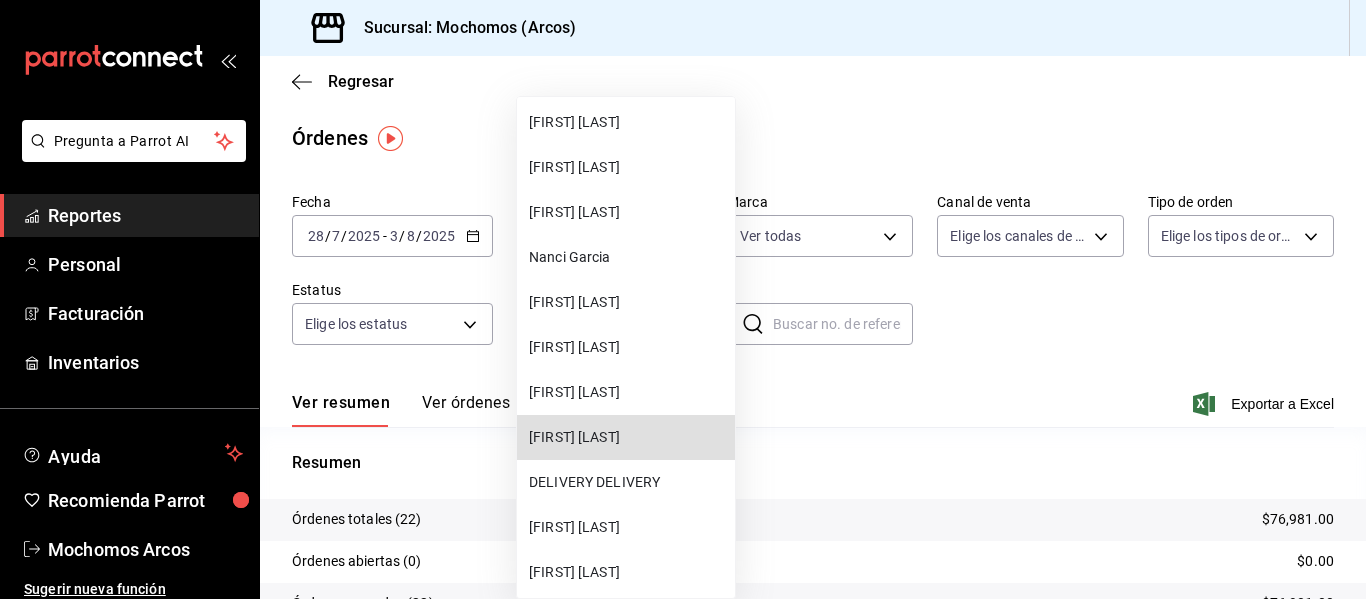 type 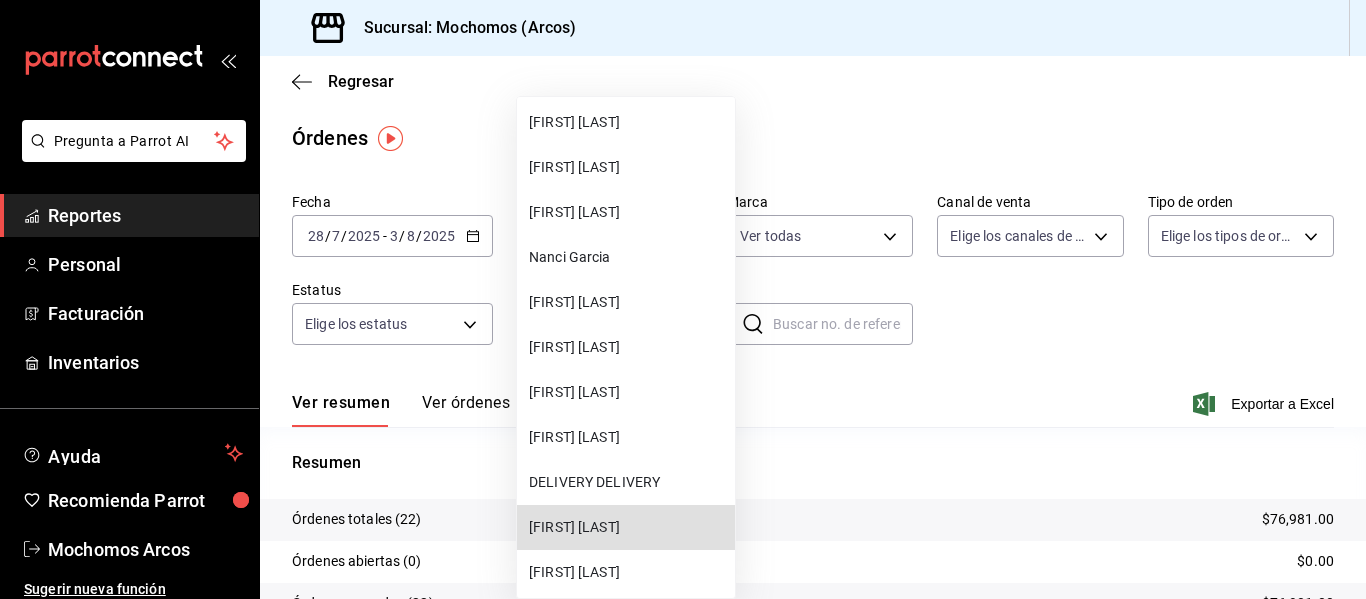 type 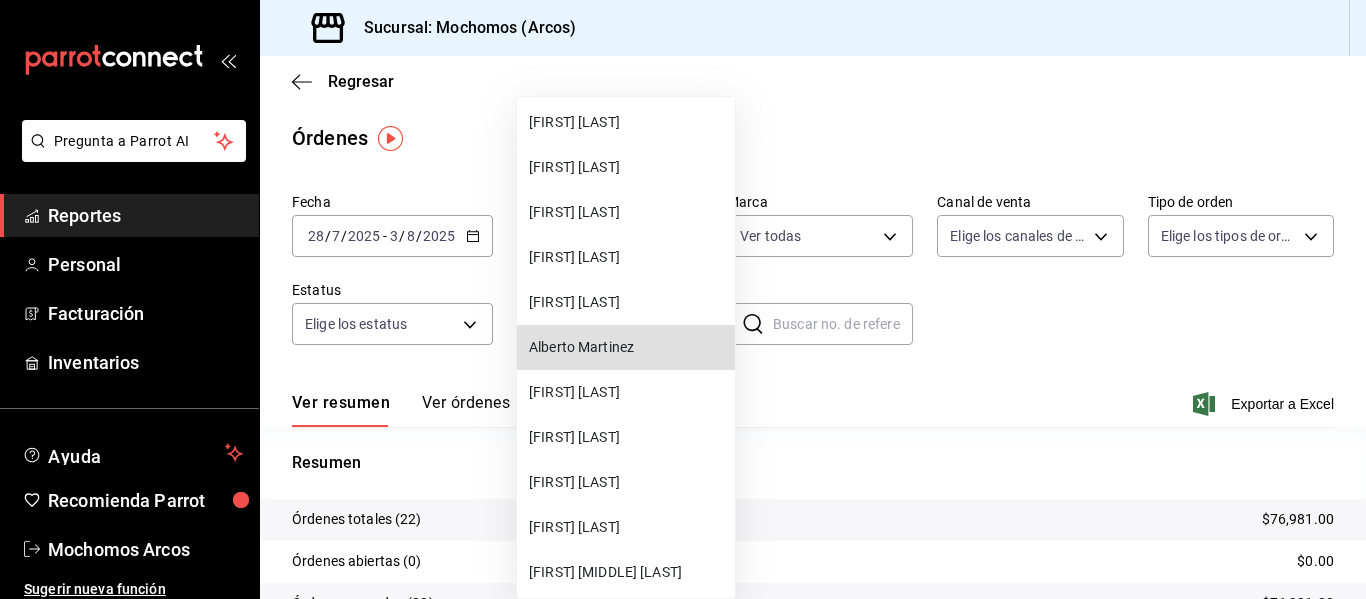 type 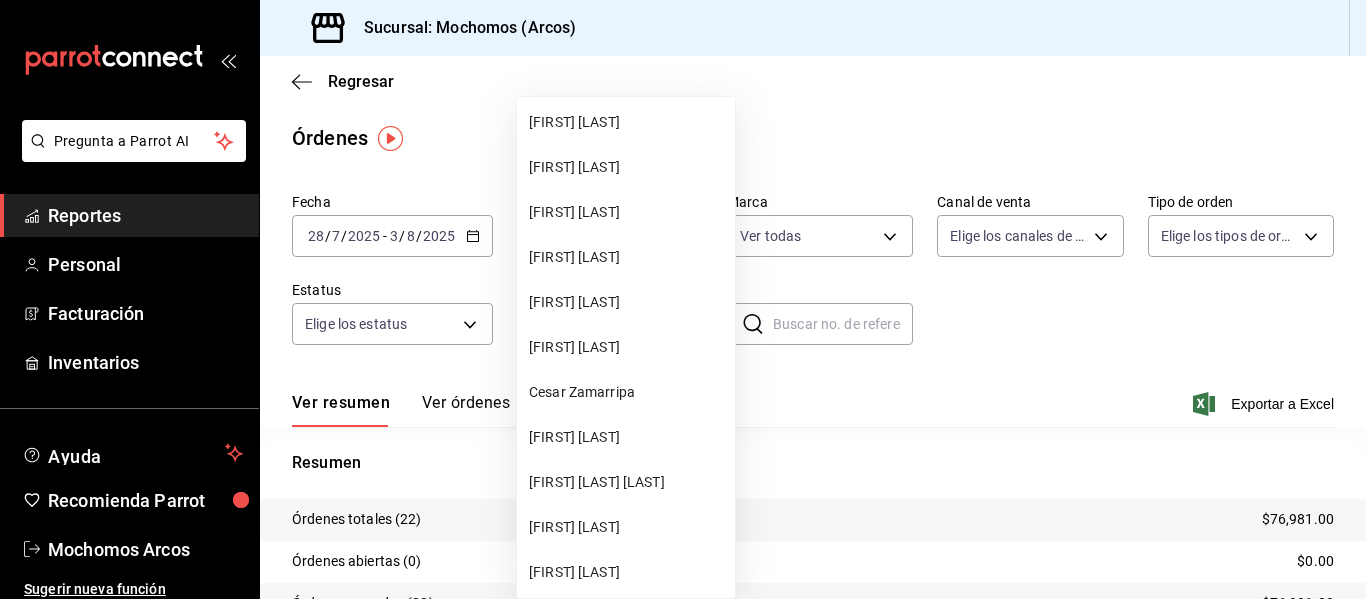type 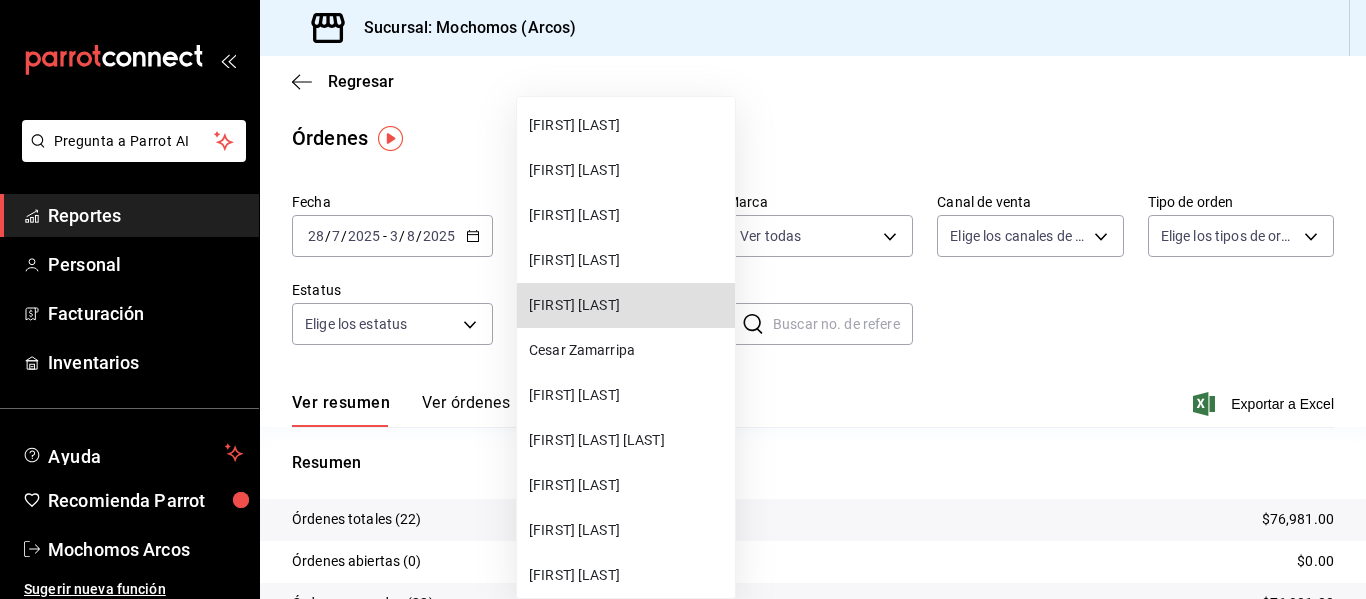 type 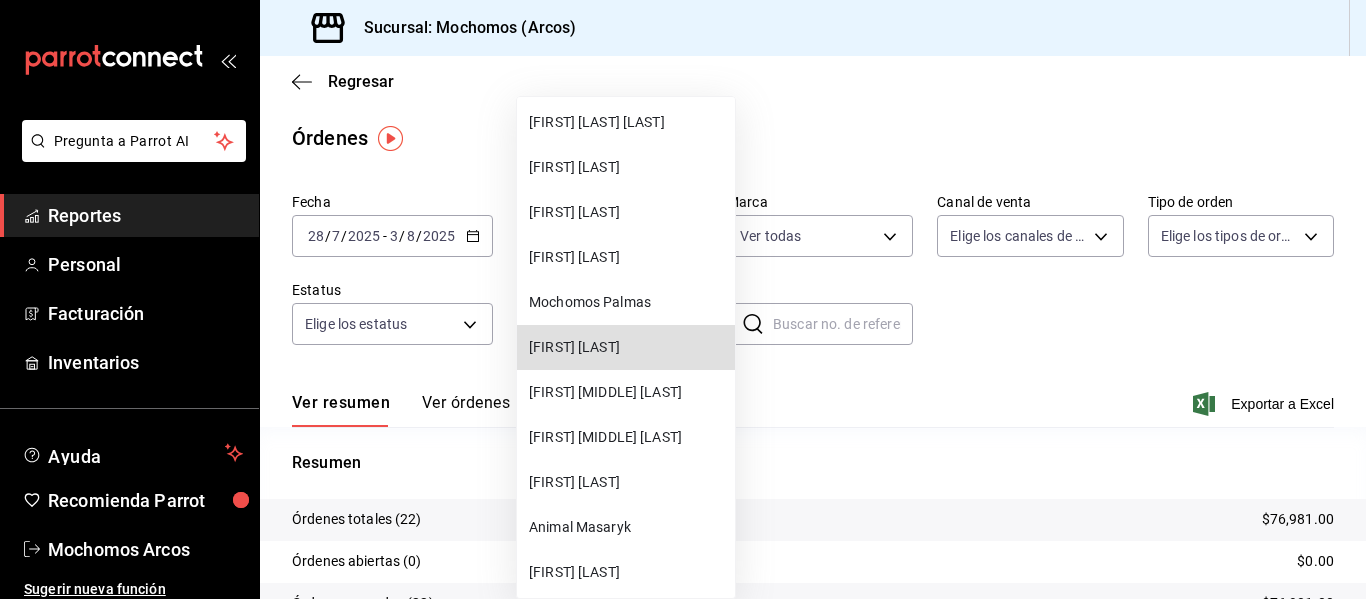 type 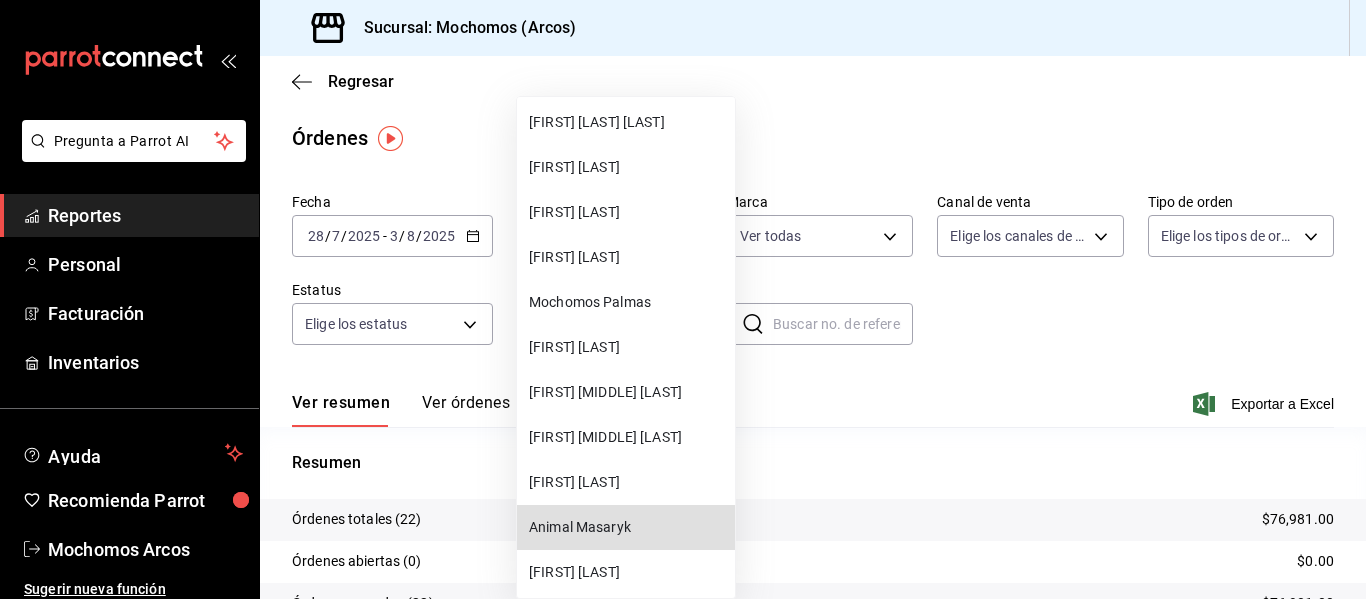 type 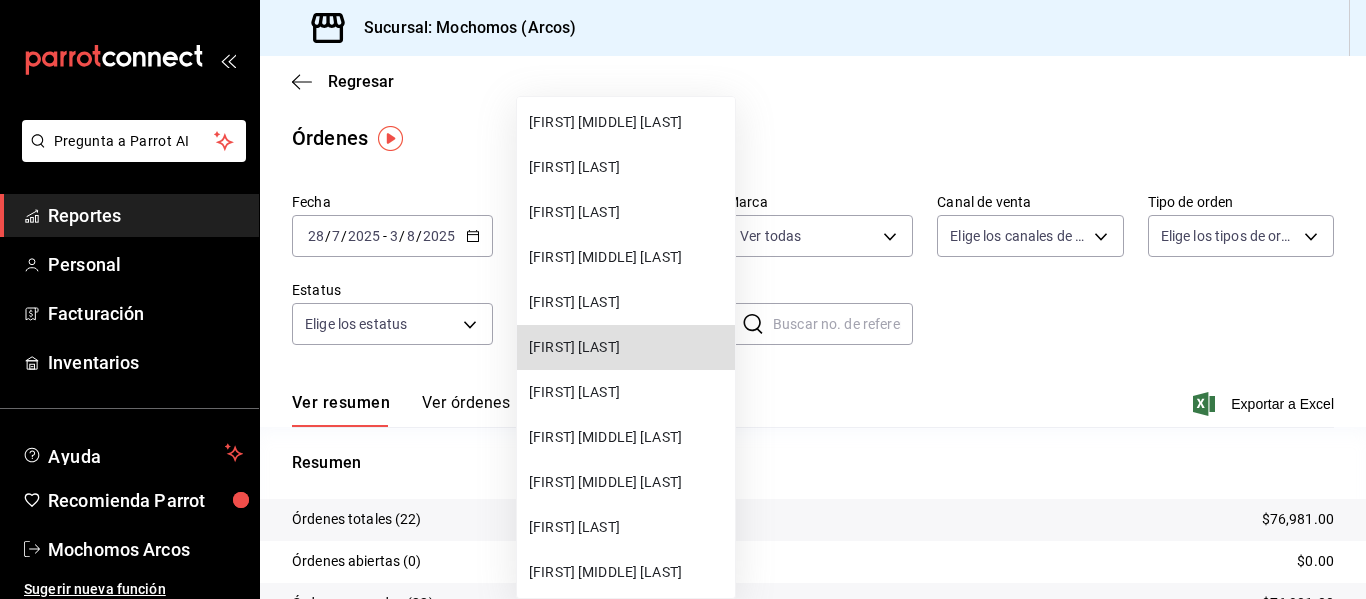 type 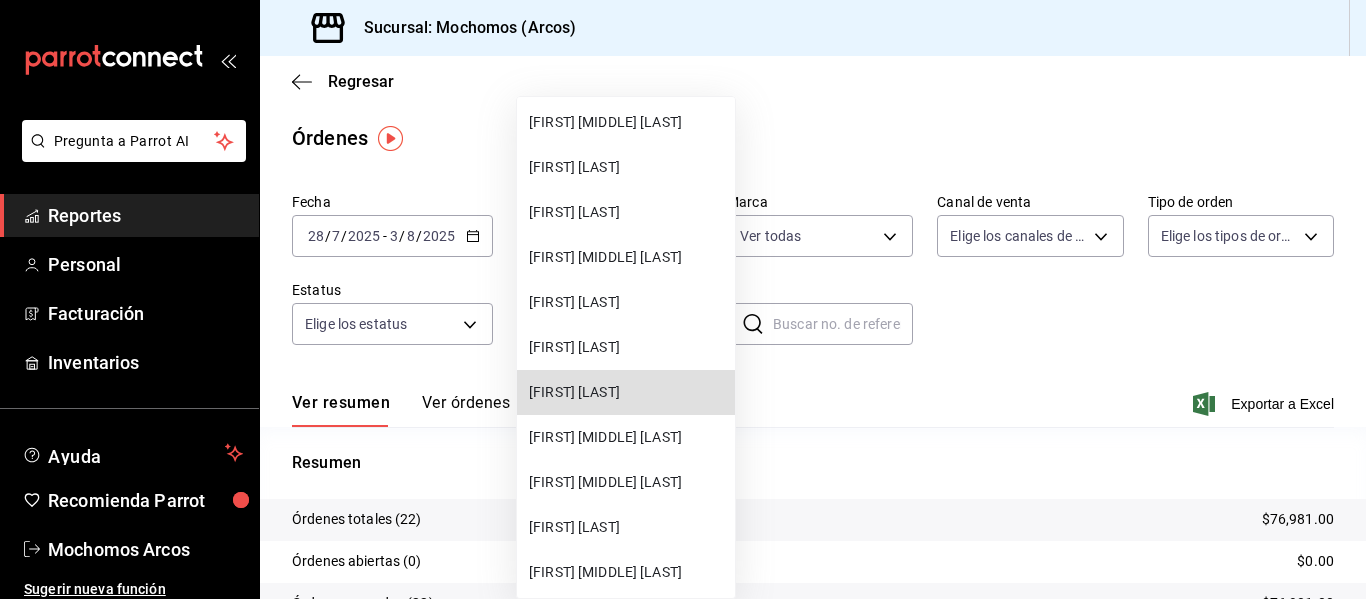 type 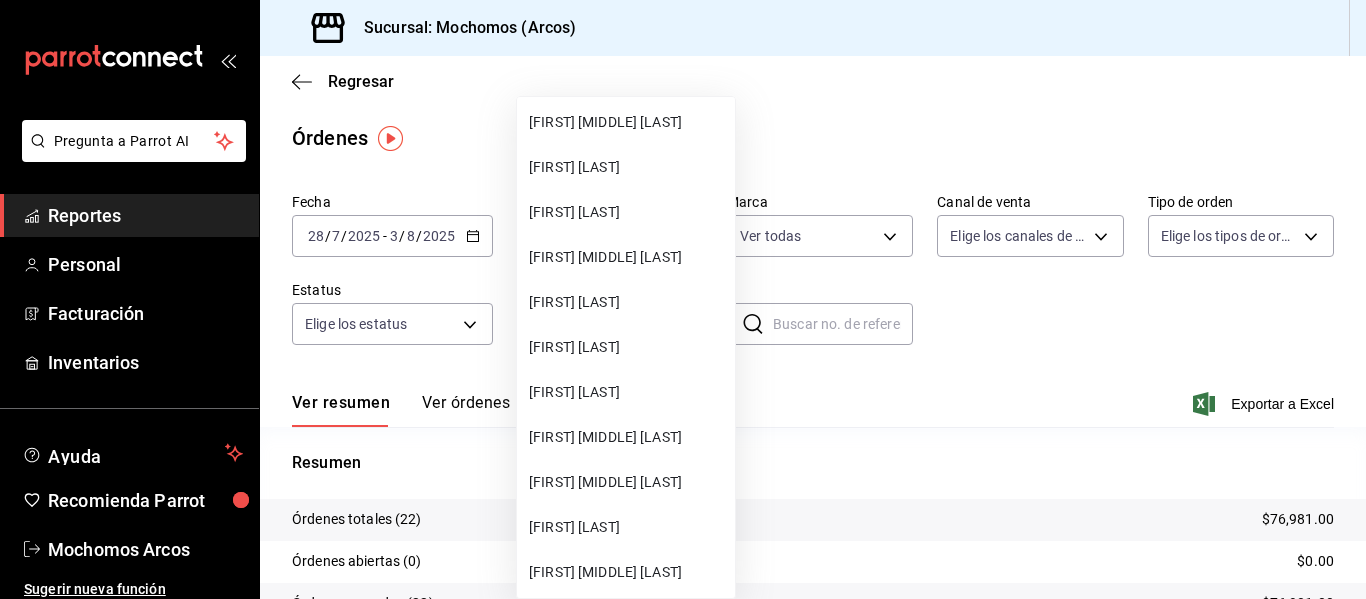 scroll, scrollTop: 46425, scrollLeft: 0, axis: vertical 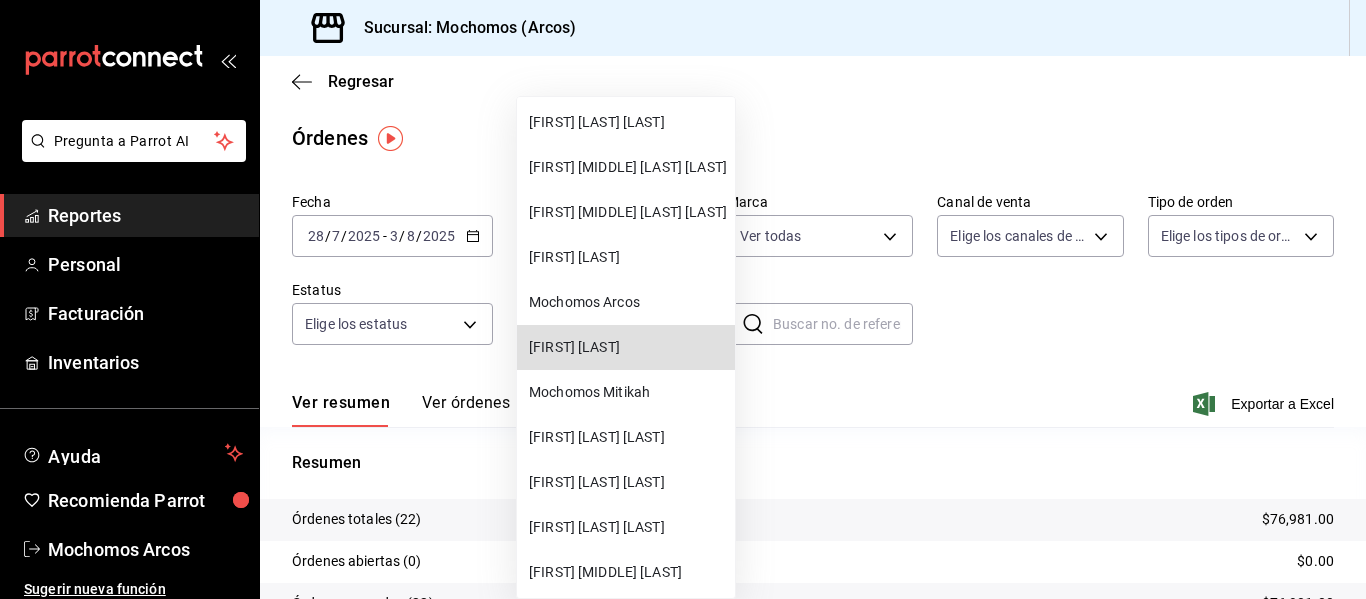 type 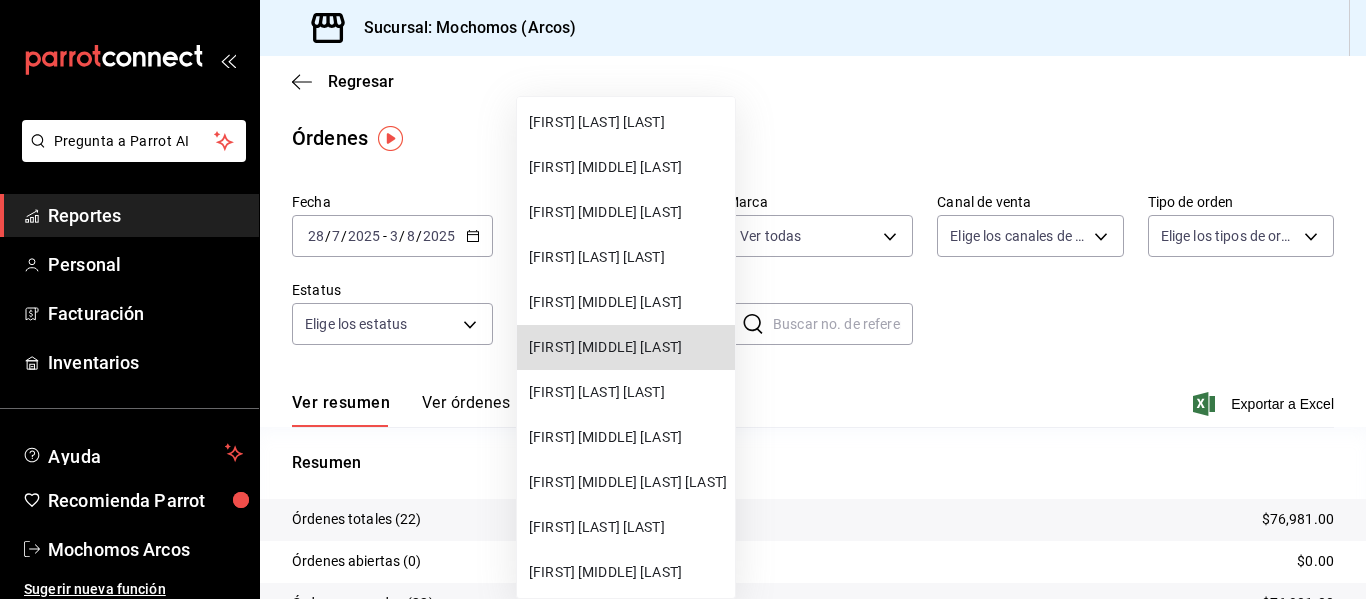 type 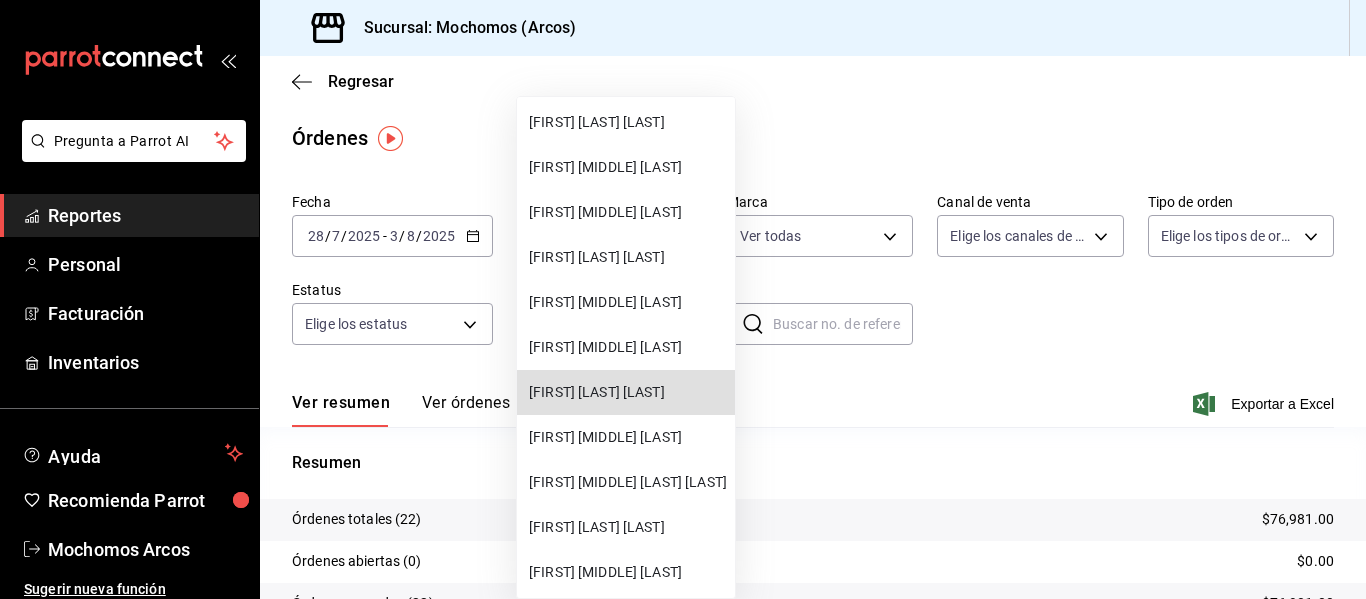 type 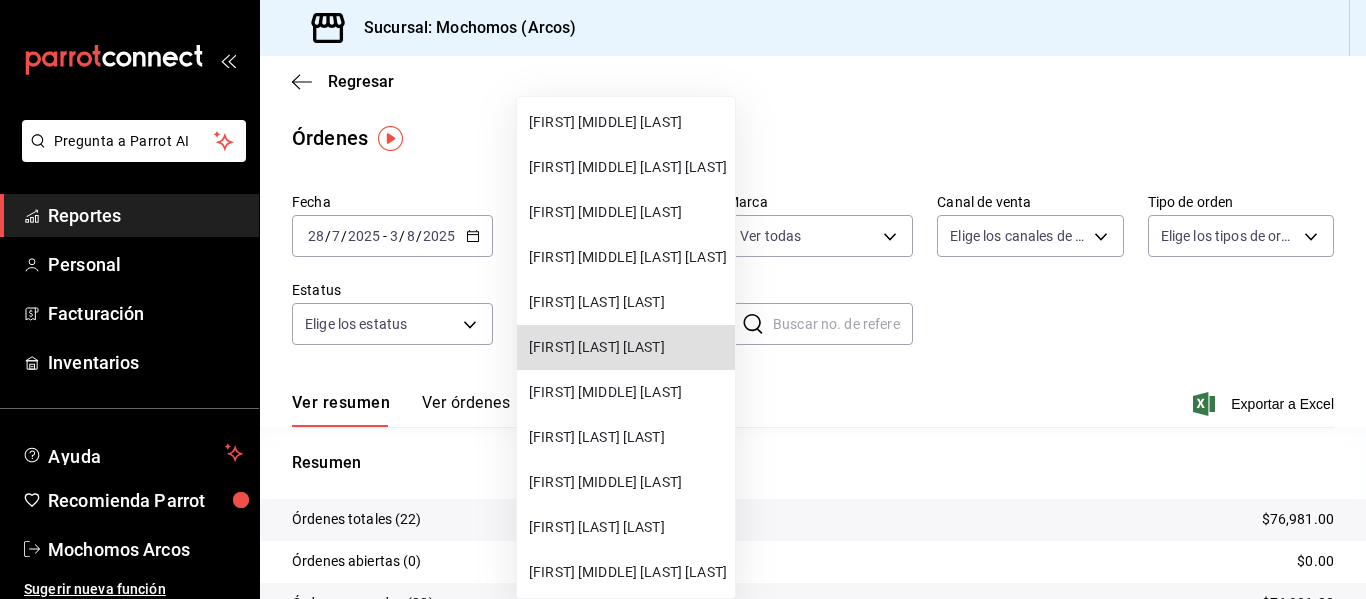 type 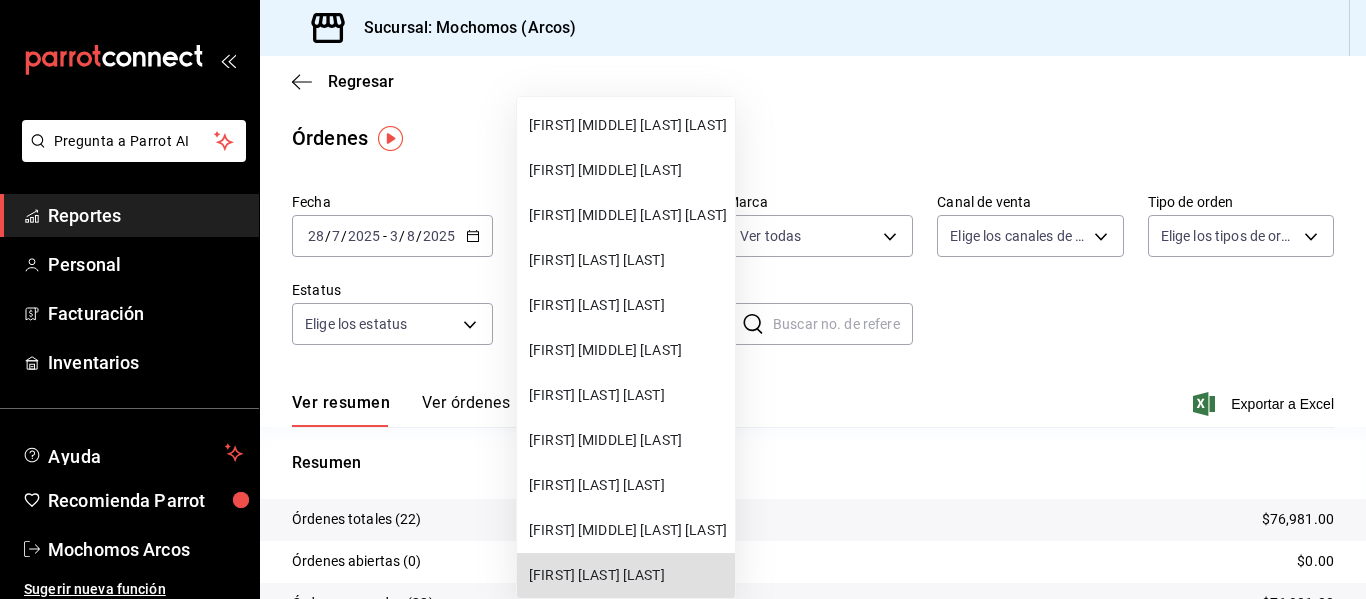 type 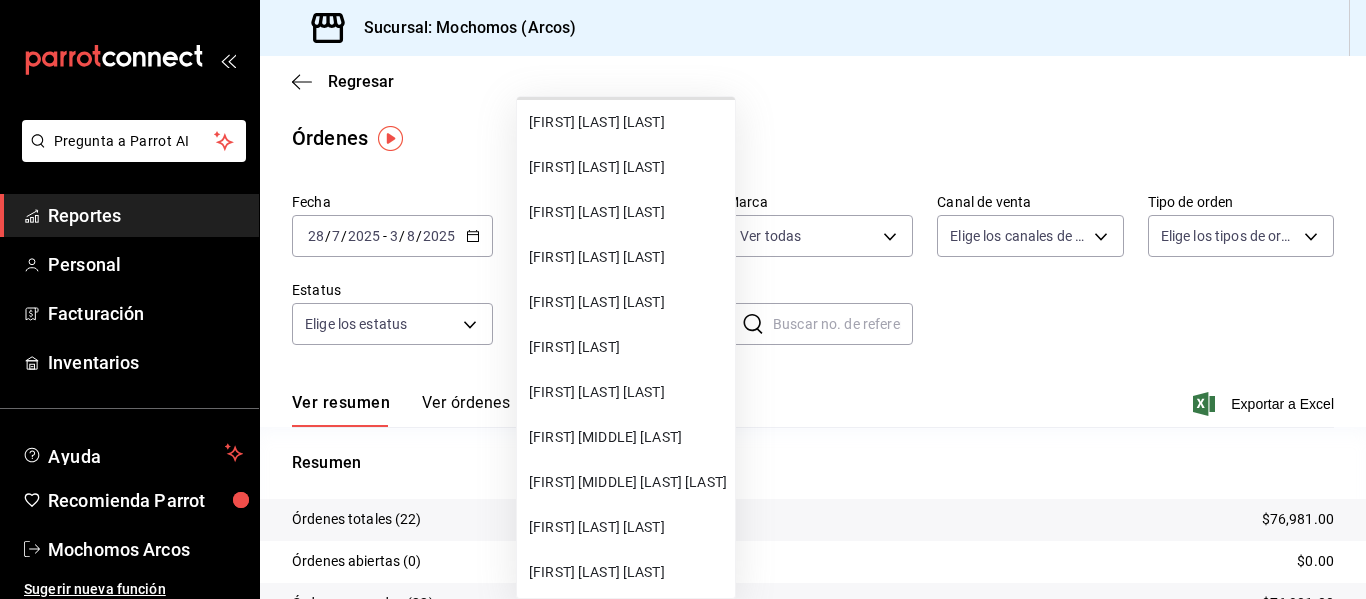 type 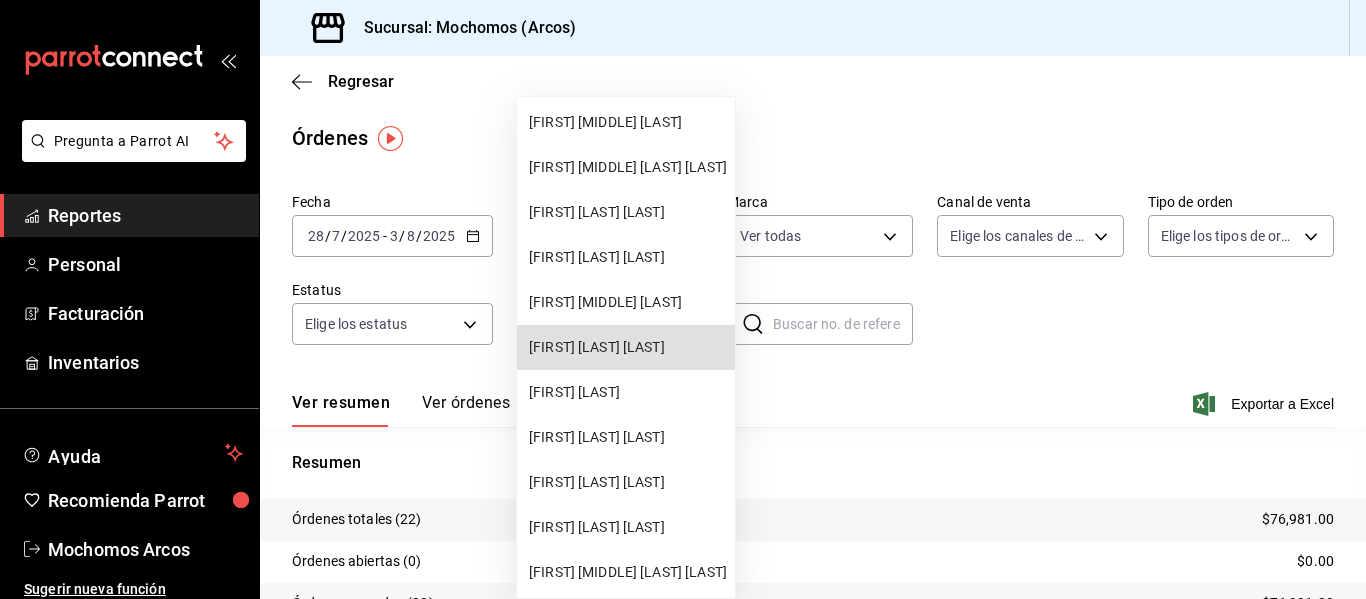 type 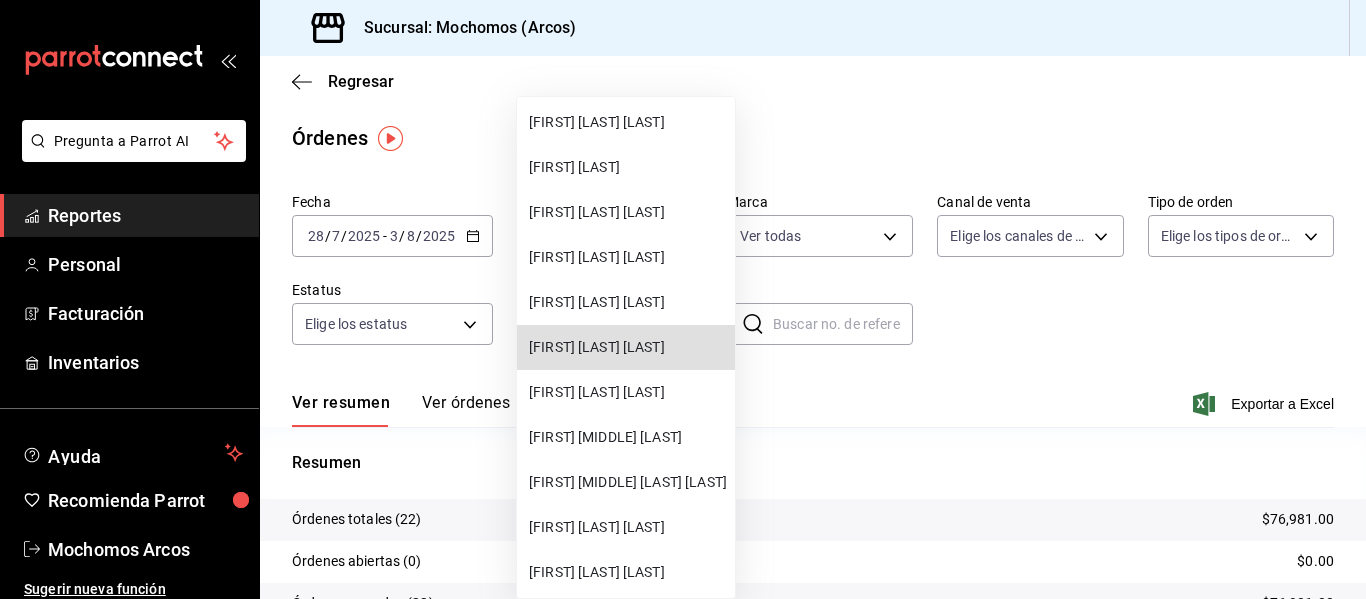 type 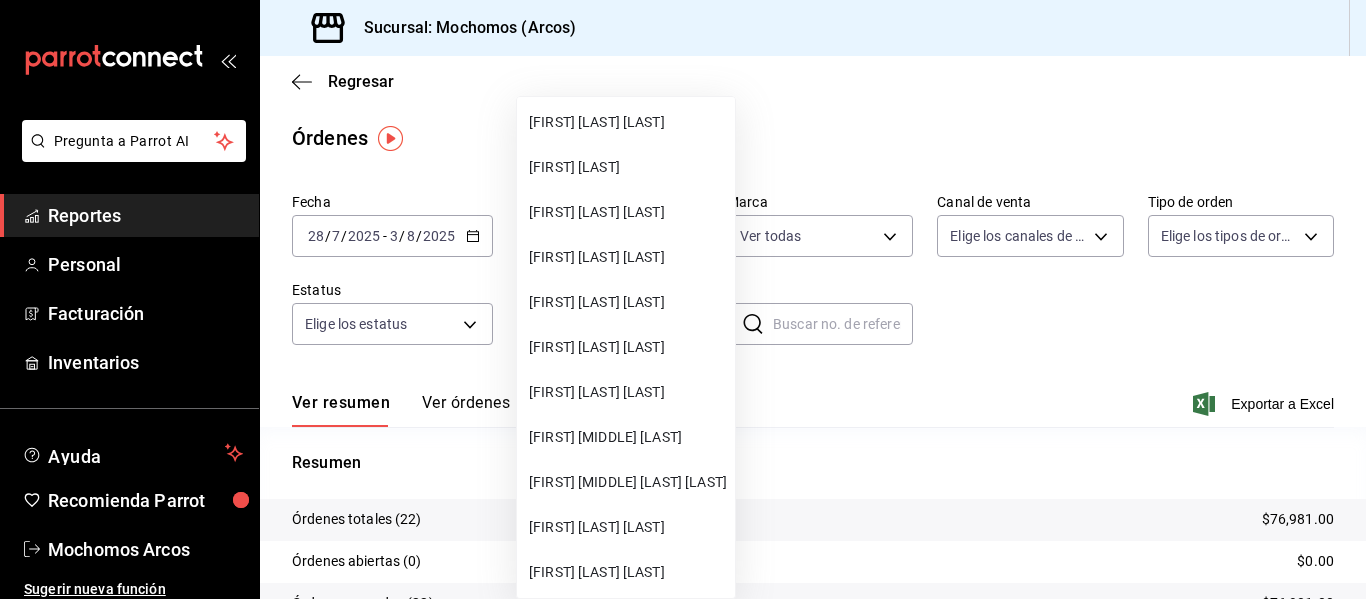 scroll, scrollTop: 49260, scrollLeft: 0, axis: vertical 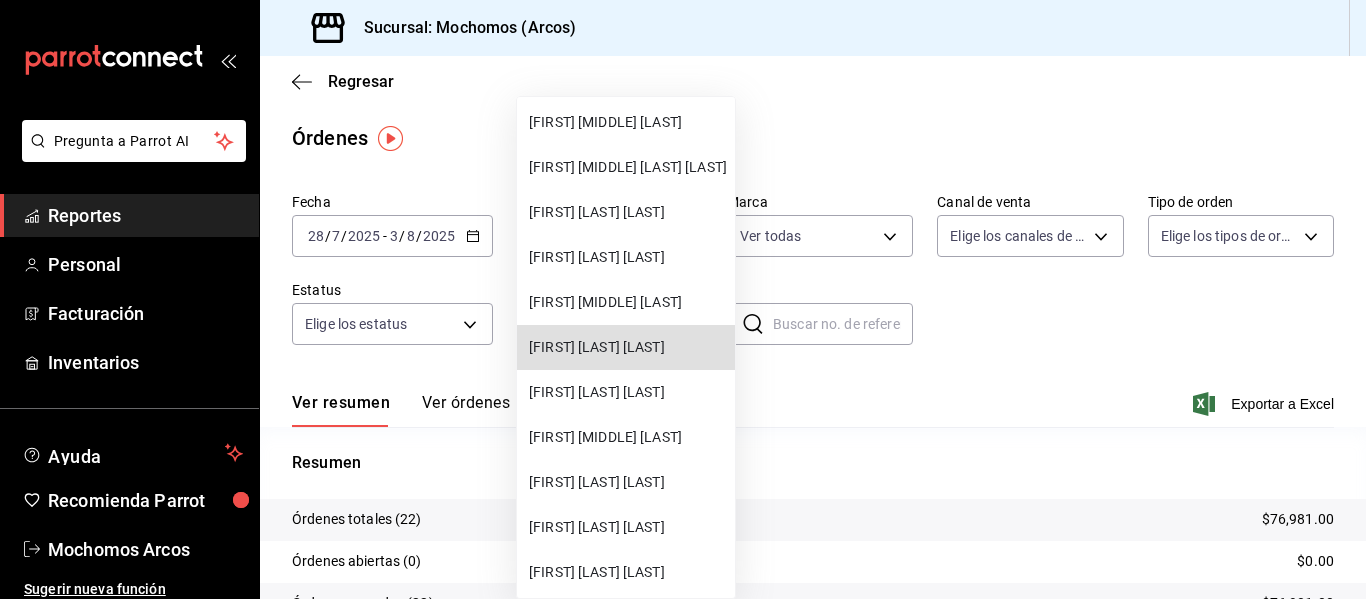 type 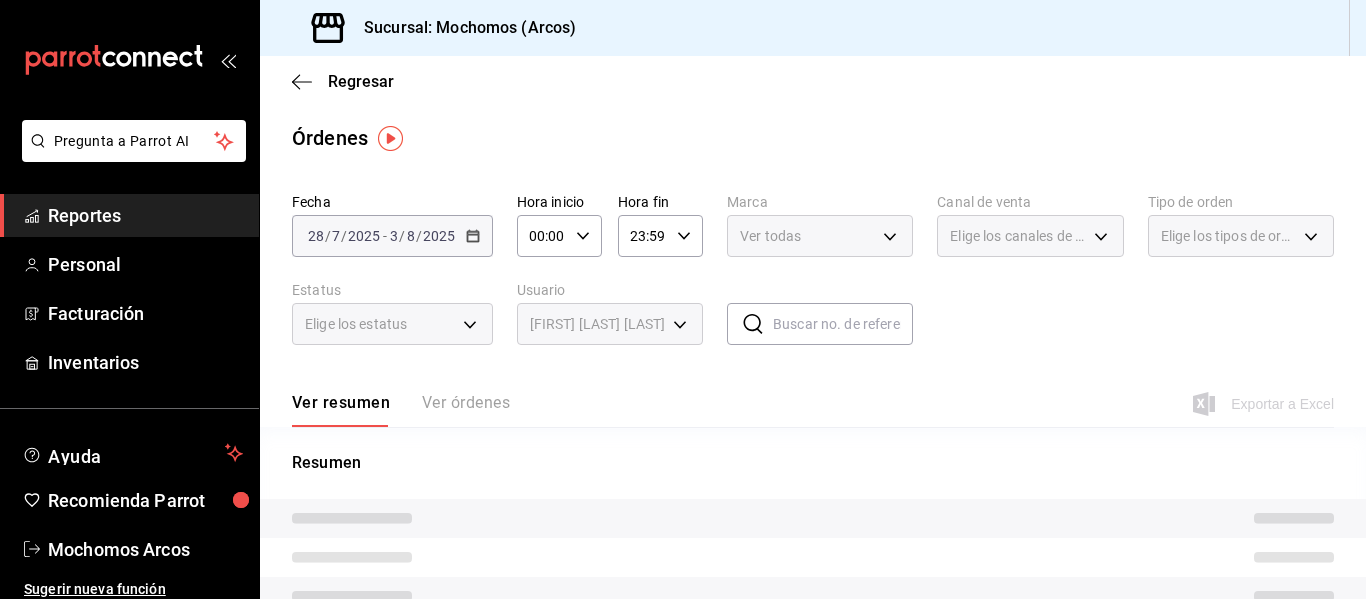 type on "[UUID]" 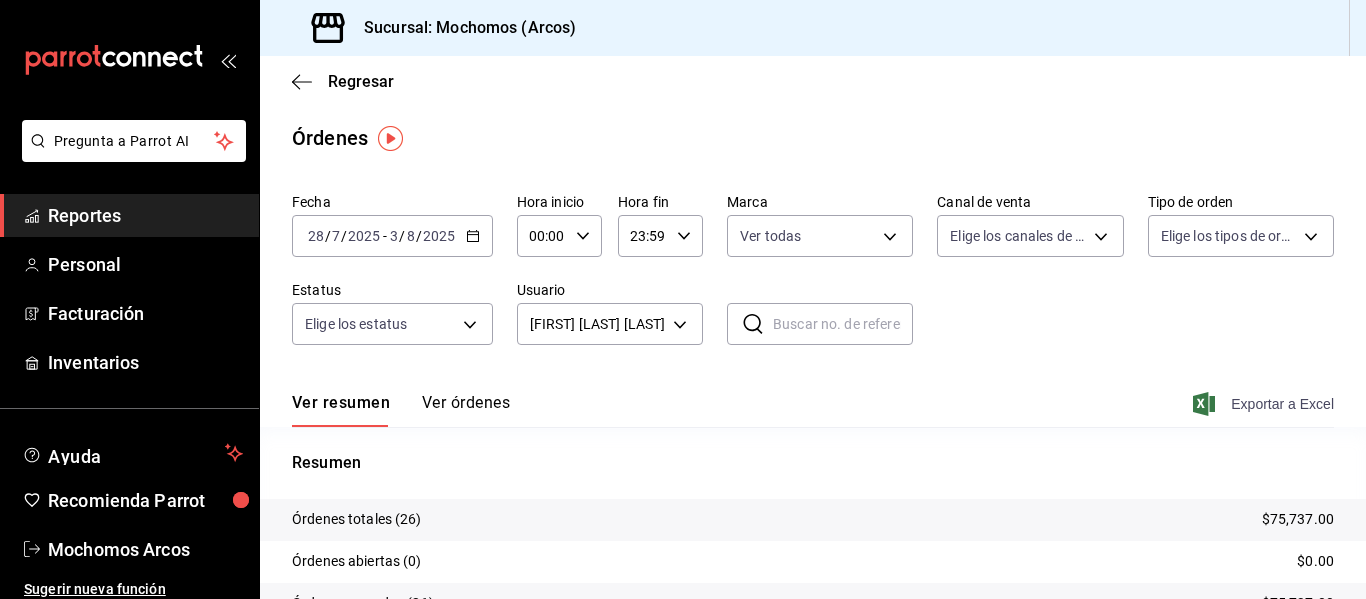 click on "Exportar a Excel" at bounding box center [1265, 404] 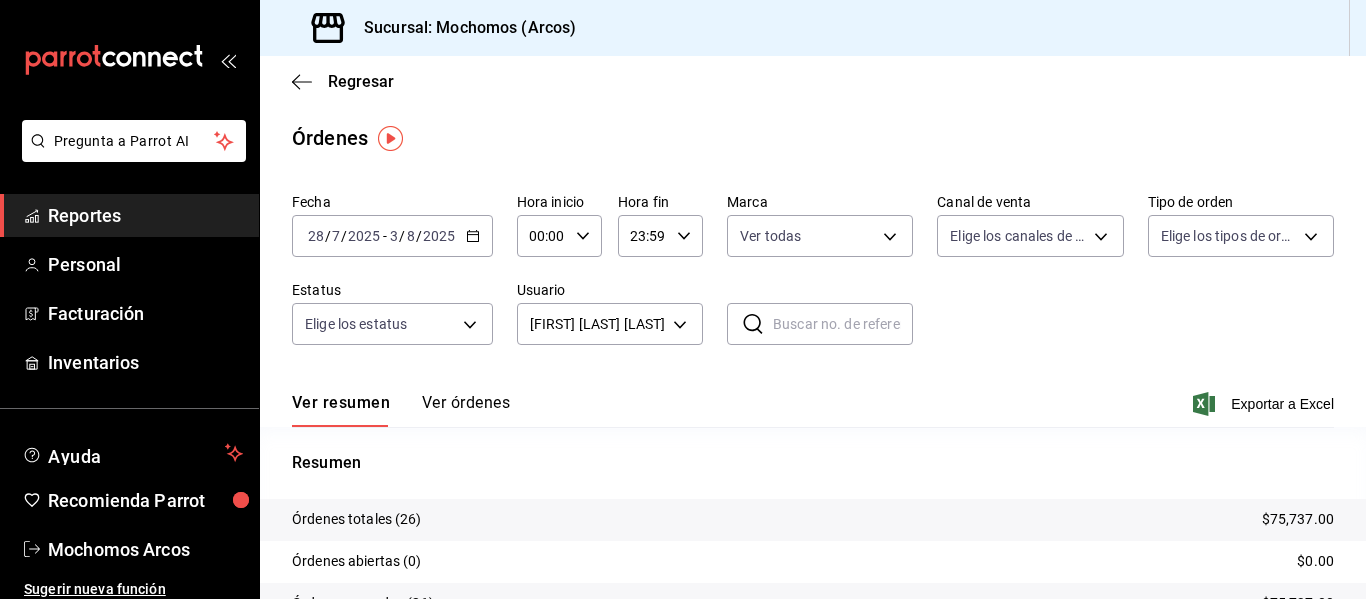 click on "00:00 Hora inicio" at bounding box center (559, 236) 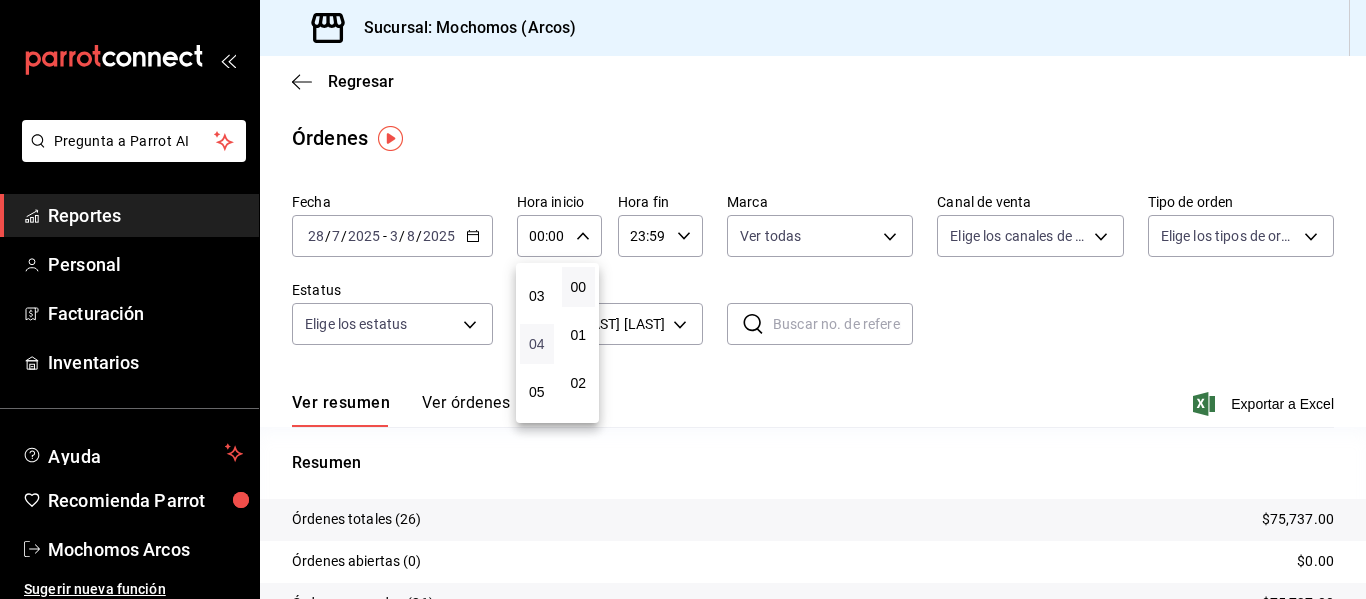 scroll, scrollTop: 133, scrollLeft: 0, axis: vertical 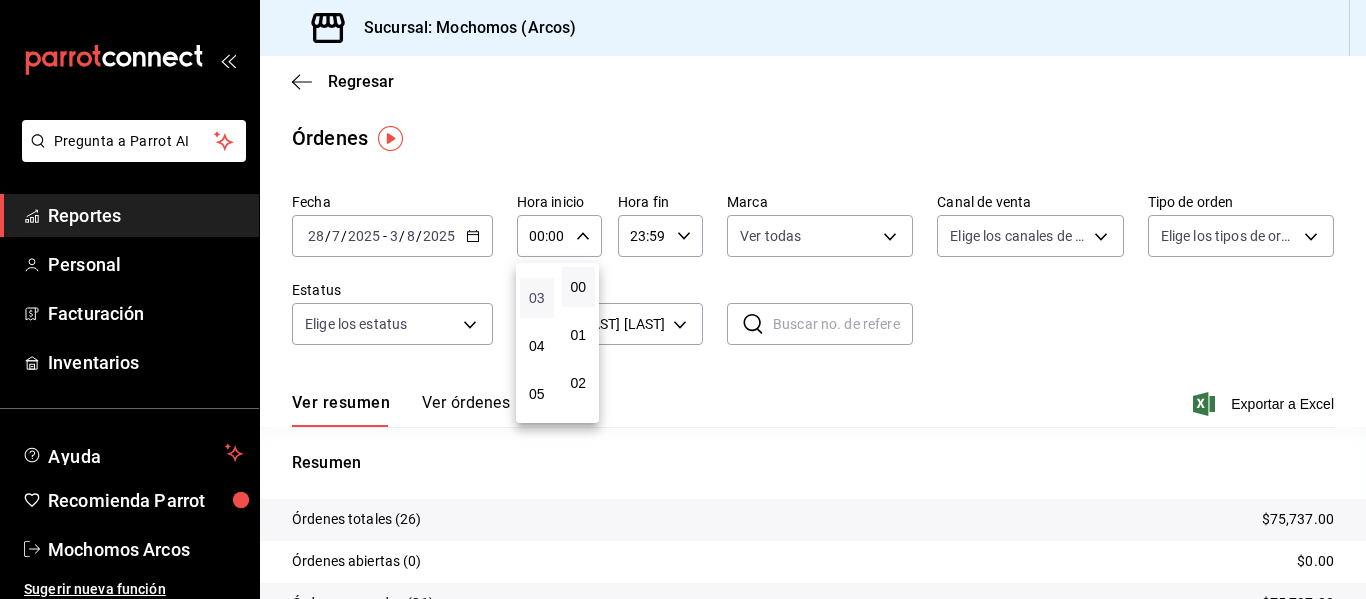 click on "03" at bounding box center (537, 298) 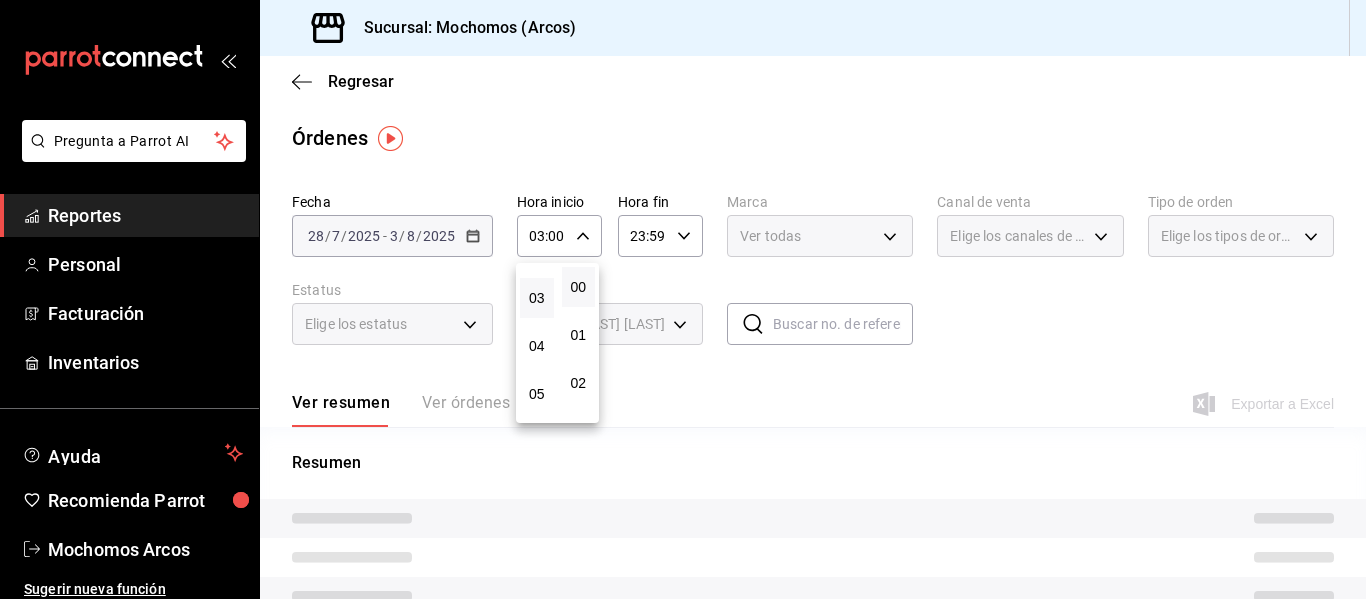 click at bounding box center (683, 299) 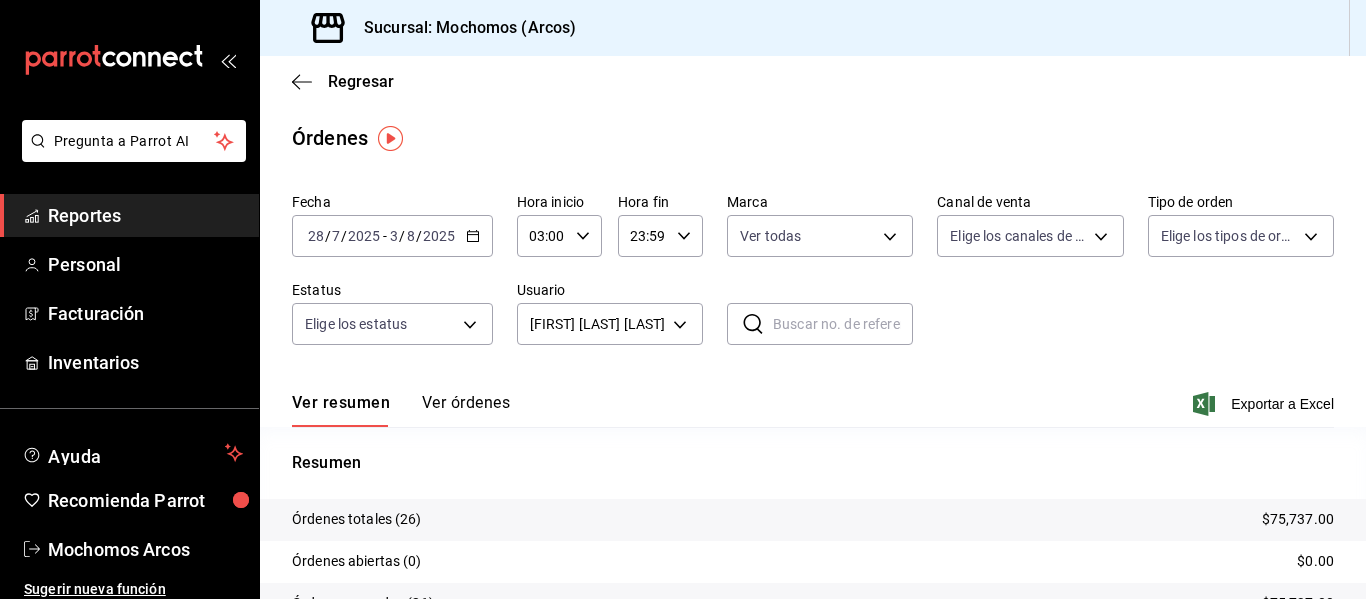 click 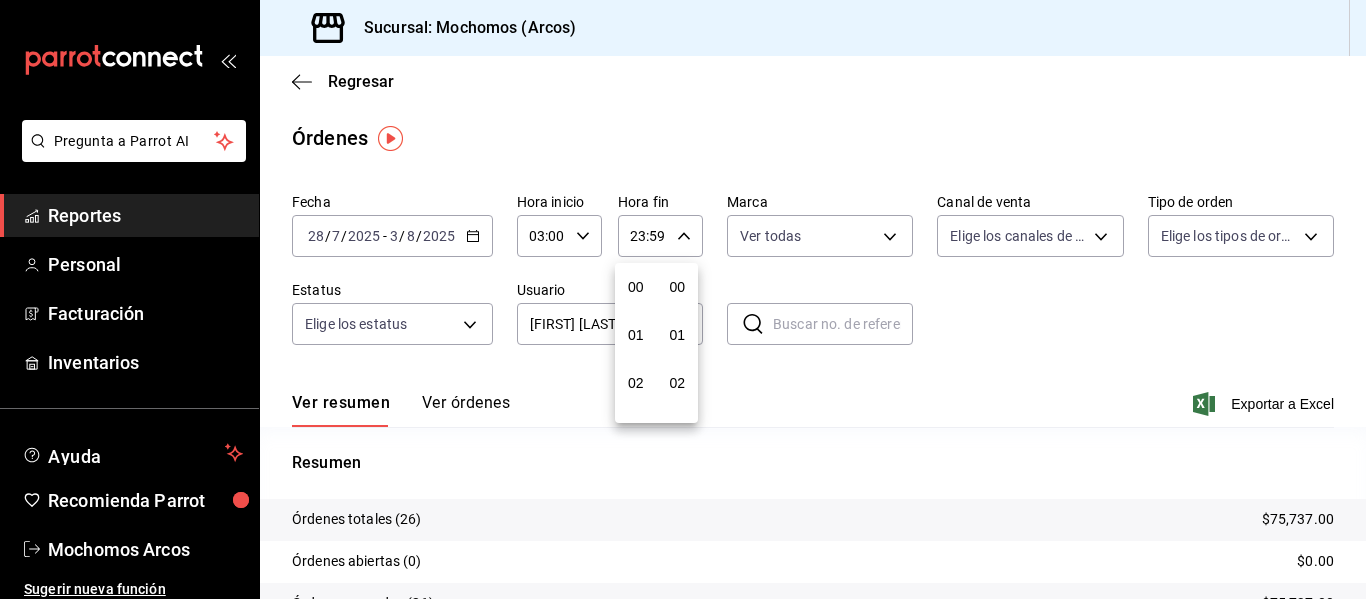 scroll, scrollTop: 992, scrollLeft: 0, axis: vertical 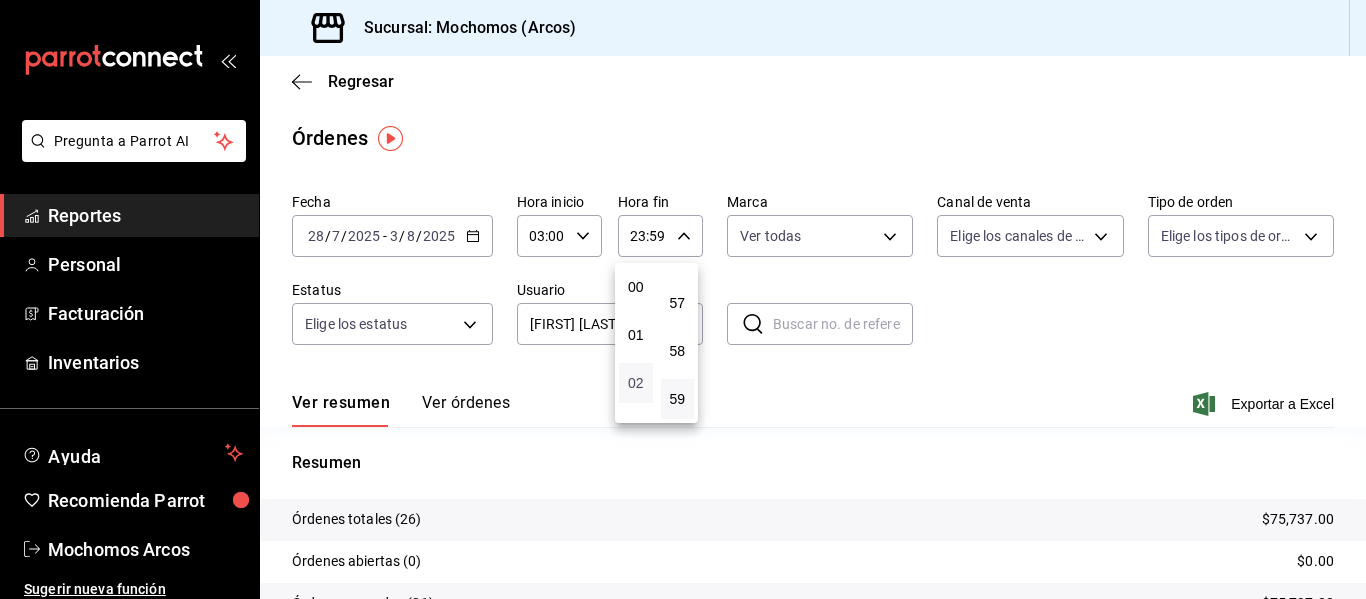 click on "02" at bounding box center [636, 383] 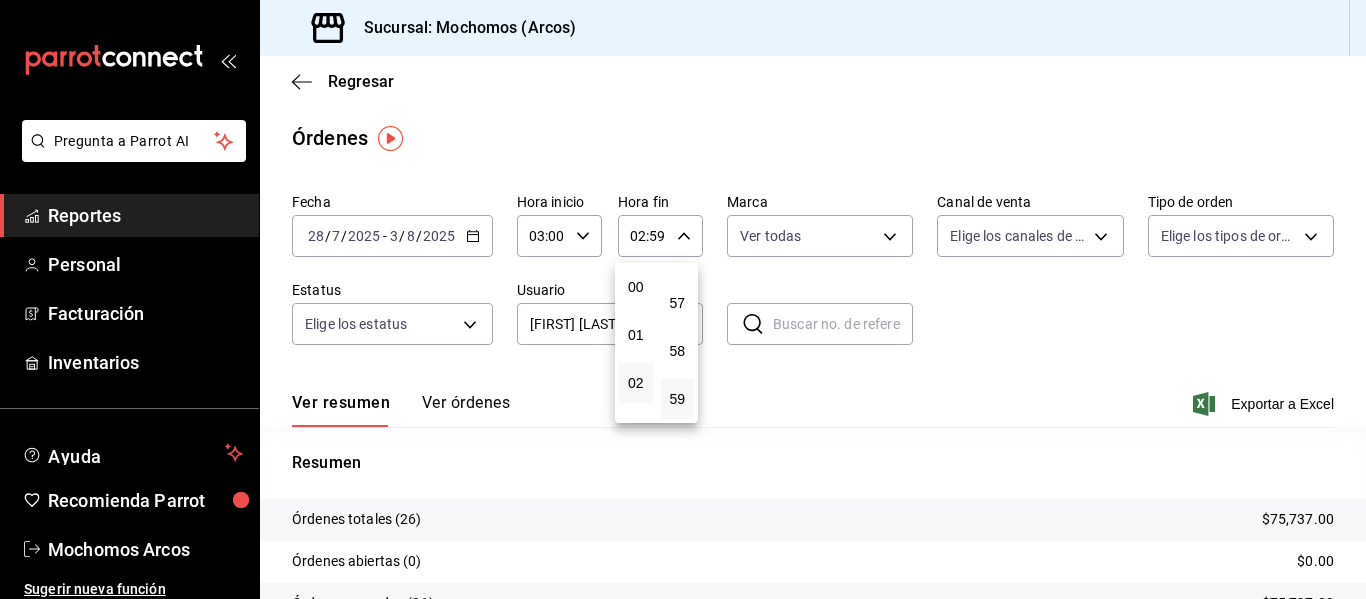click at bounding box center (683, 299) 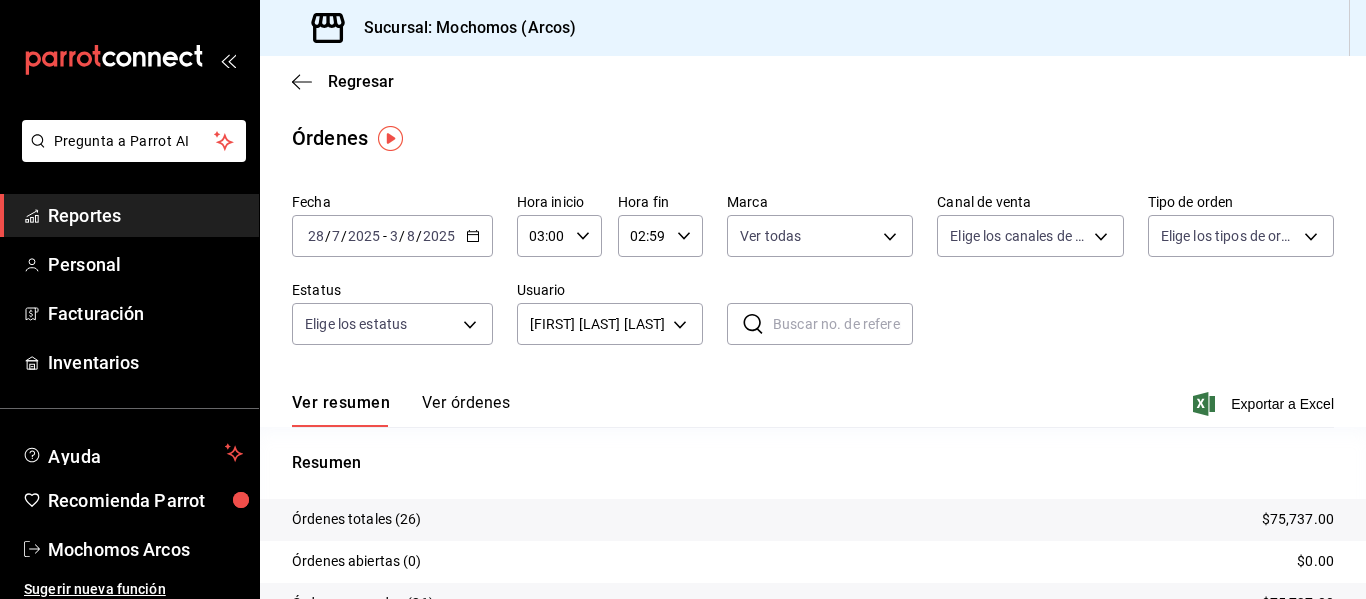 click on "Ver resumen Ver órdenes Exportar a Excel" at bounding box center (813, 398) 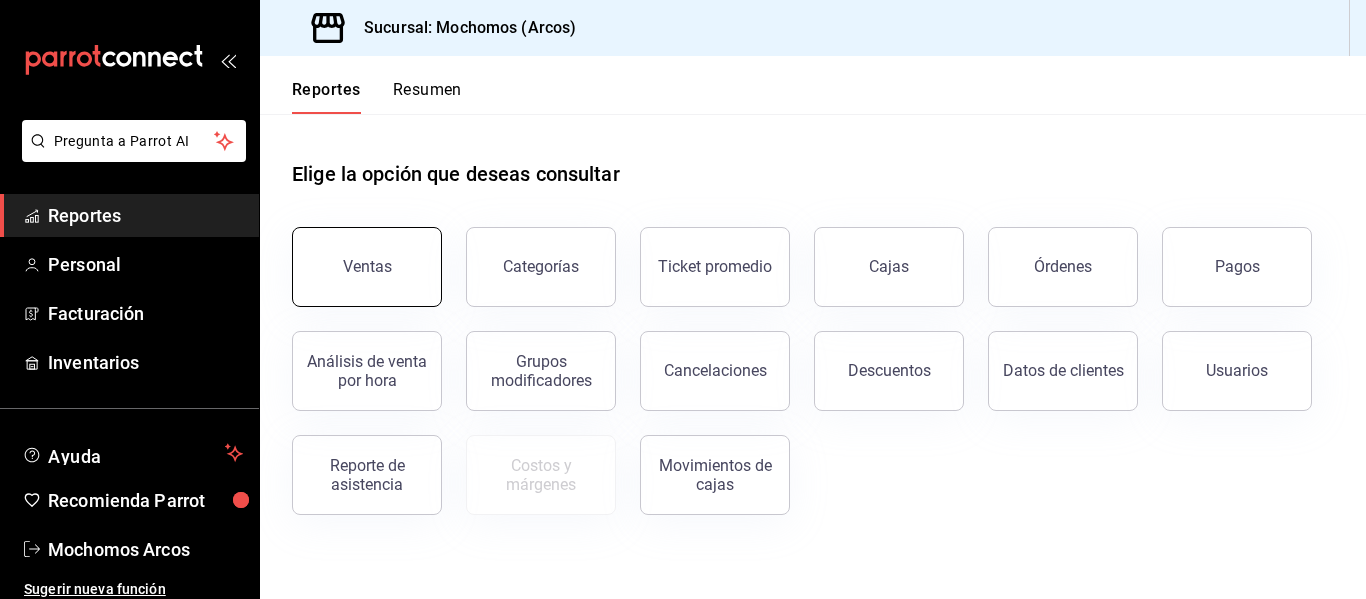 click on "Ventas" at bounding box center (367, 267) 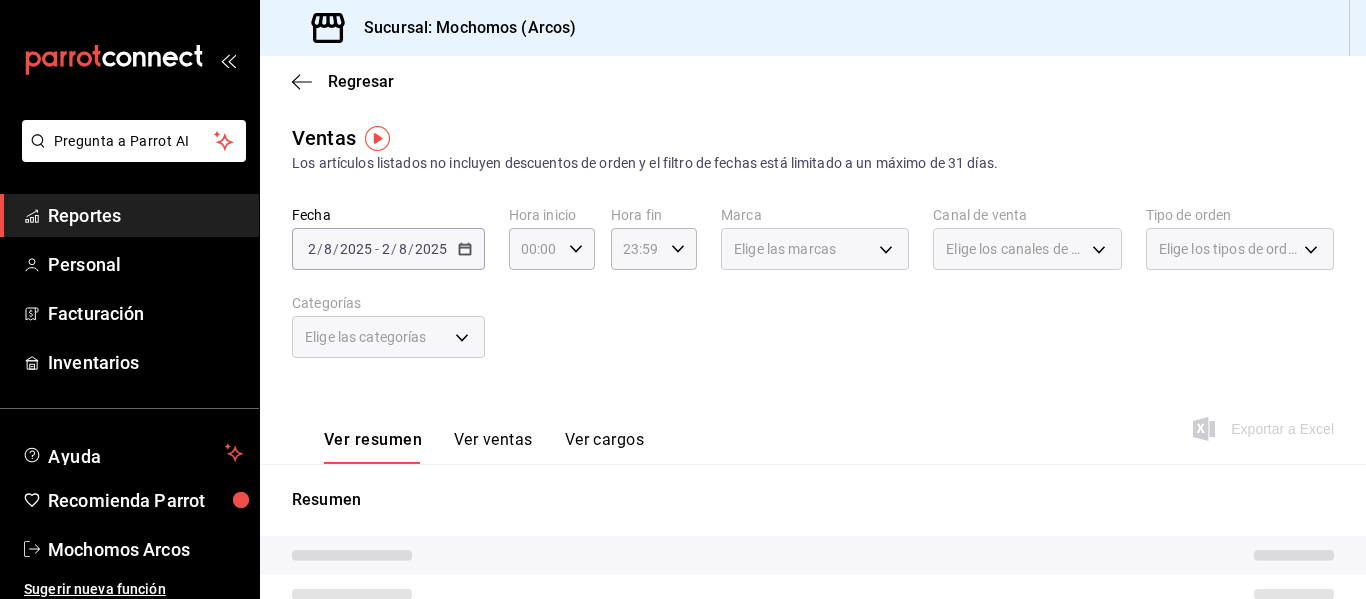 click on "Fecha 2025-08-02 2 / 8 / 2025 - 2025-08-02 2 / 8 / 2025 Hora inicio 00:00 Hora inicio Hora fin 23:59 Hora fin Marca Elige las marcas Canal de venta Elige los canales de venta Tipo de orden Elige los tipos de orden Categorías Elige las categorías" at bounding box center [813, 294] 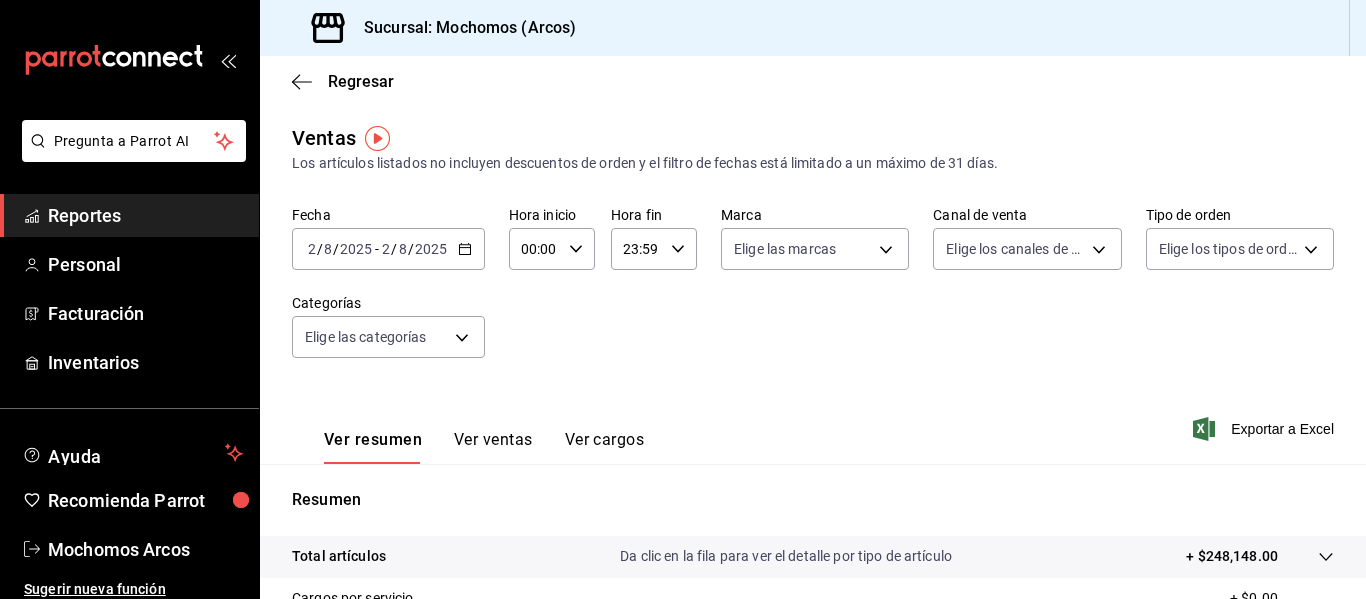 click 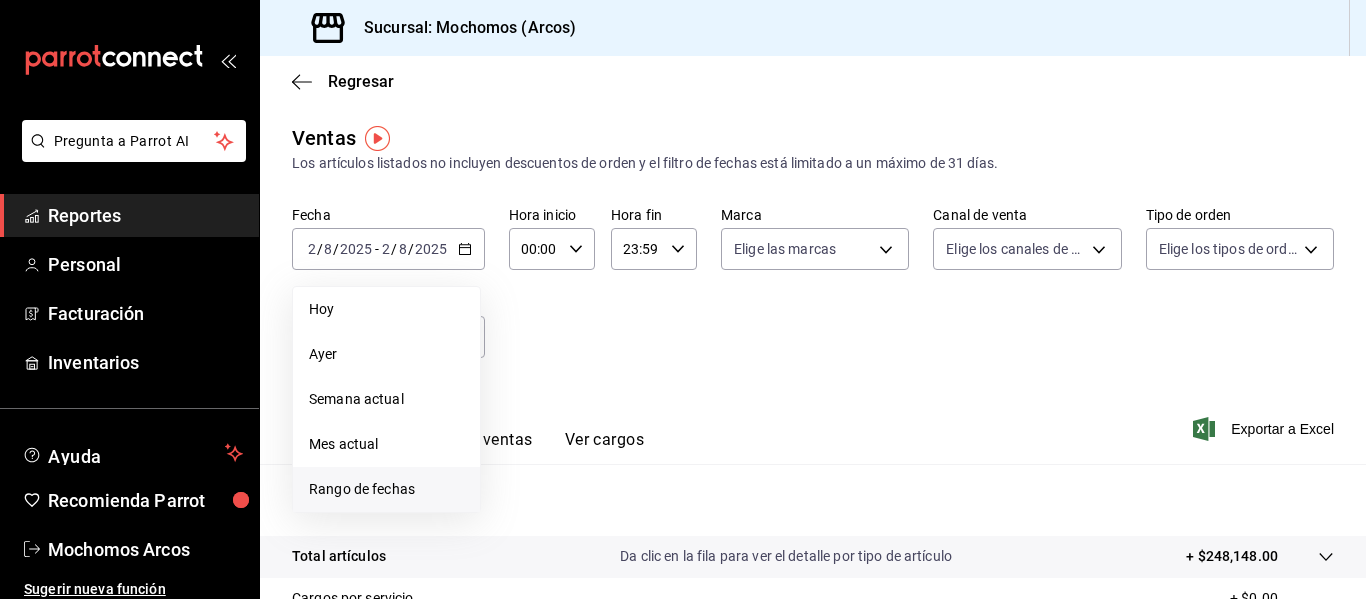 click on "Rango de fechas" at bounding box center (386, 489) 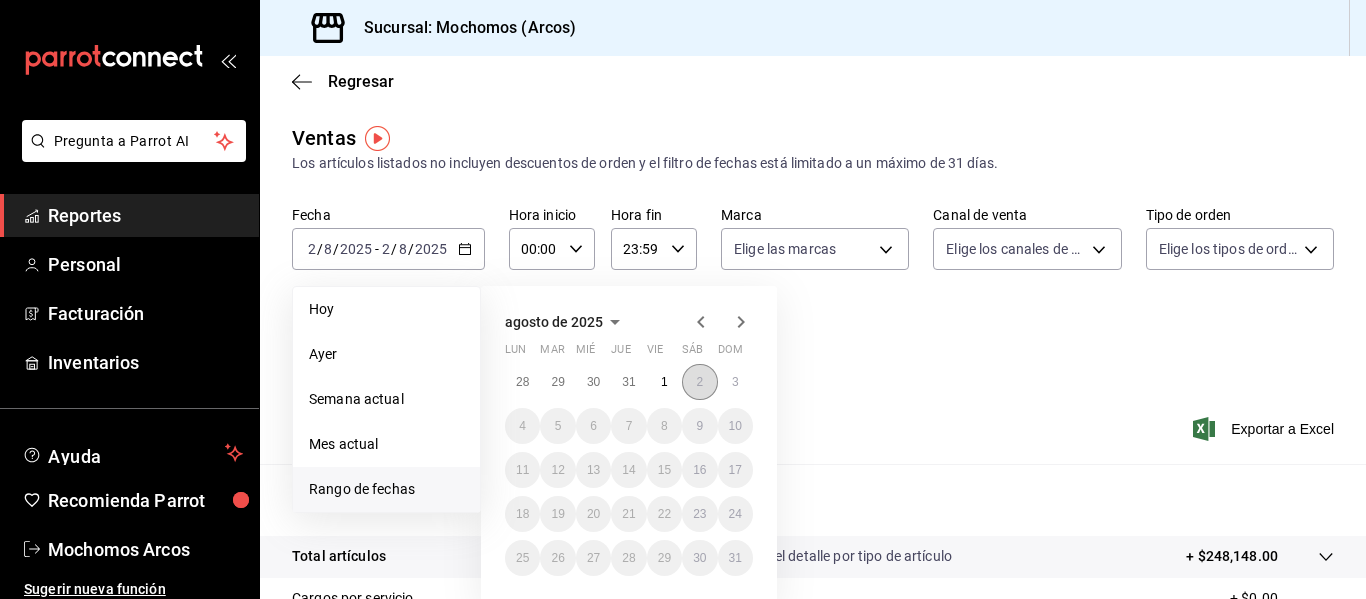 click on "2" at bounding box center [699, 382] 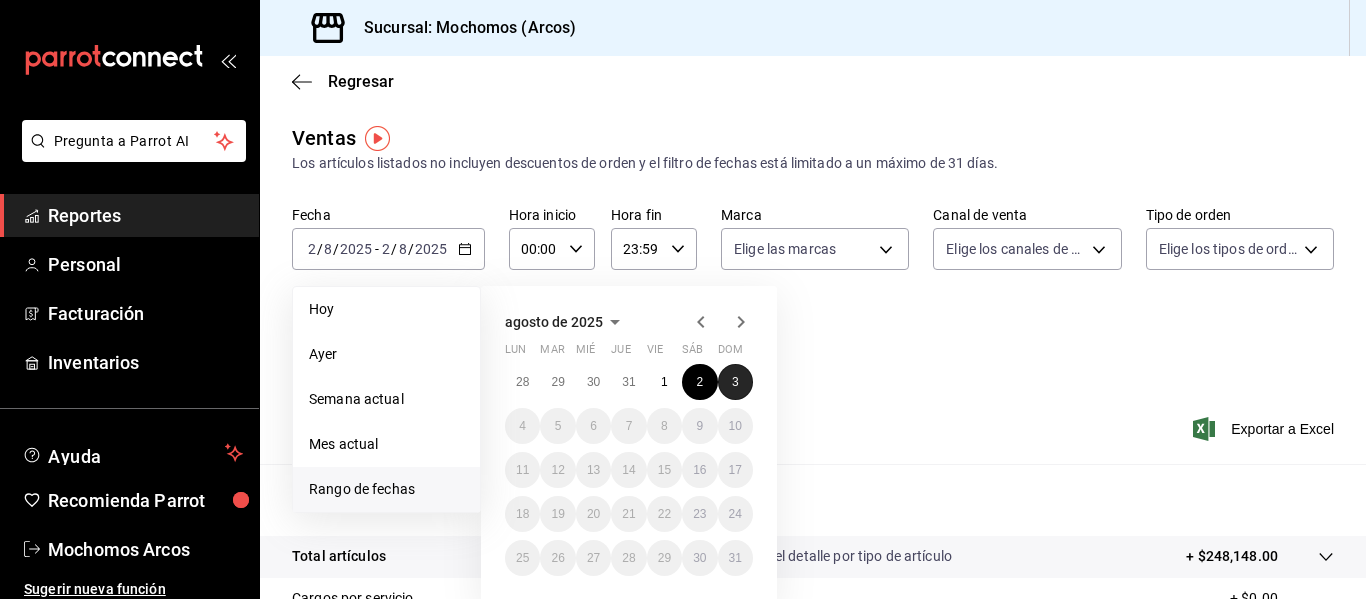 click on "3" at bounding box center [735, 382] 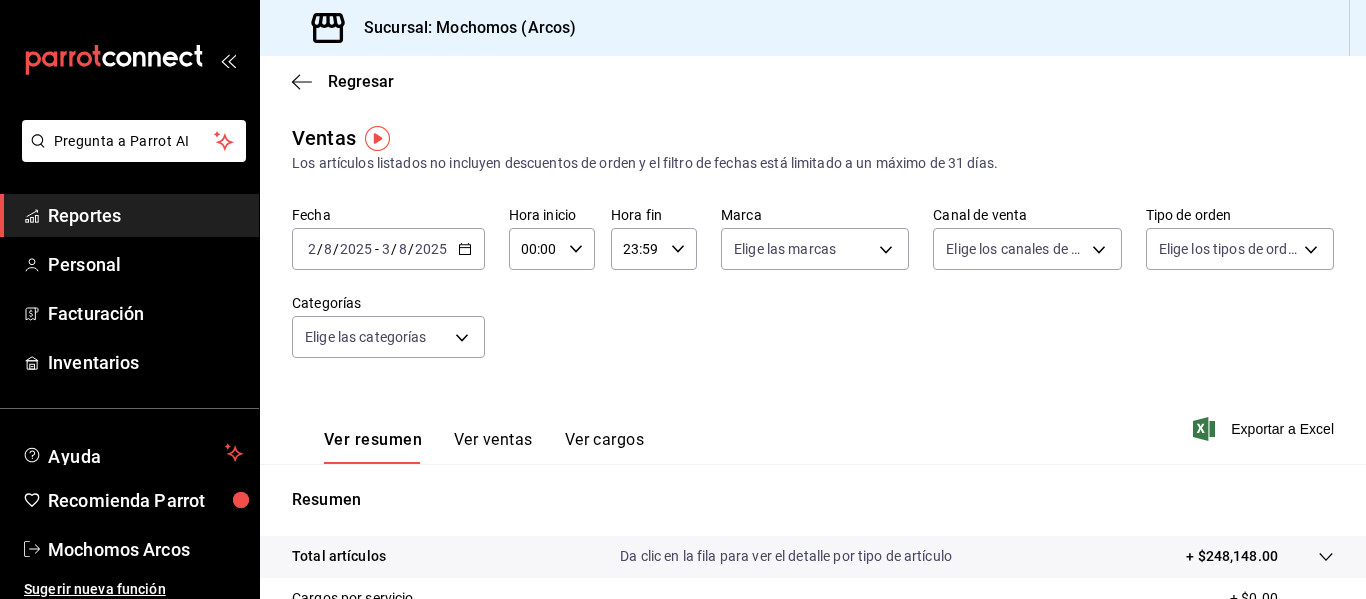 click 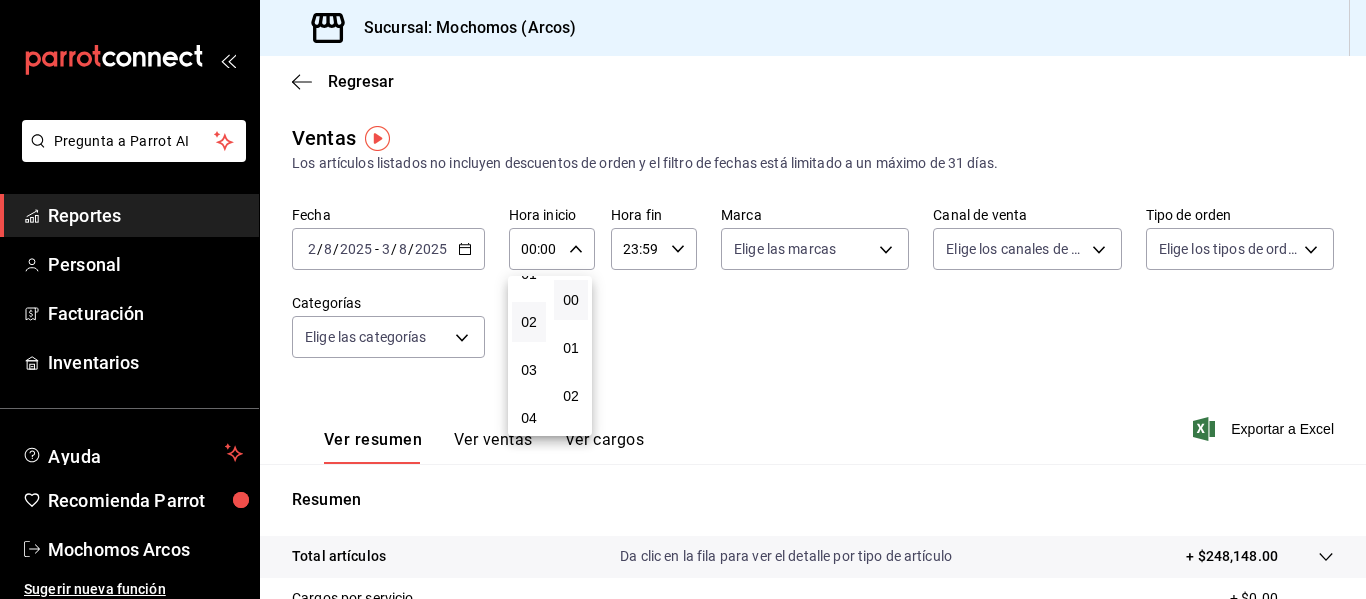 scroll, scrollTop: 77, scrollLeft: 0, axis: vertical 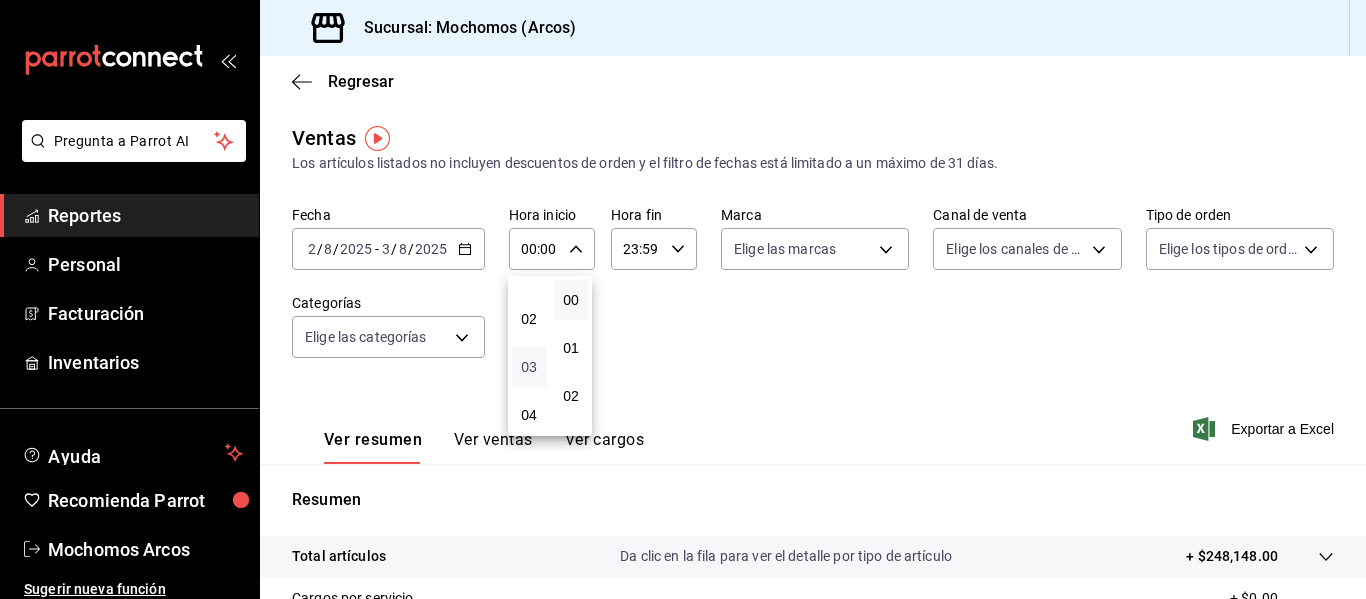 click on "03" at bounding box center (529, 367) 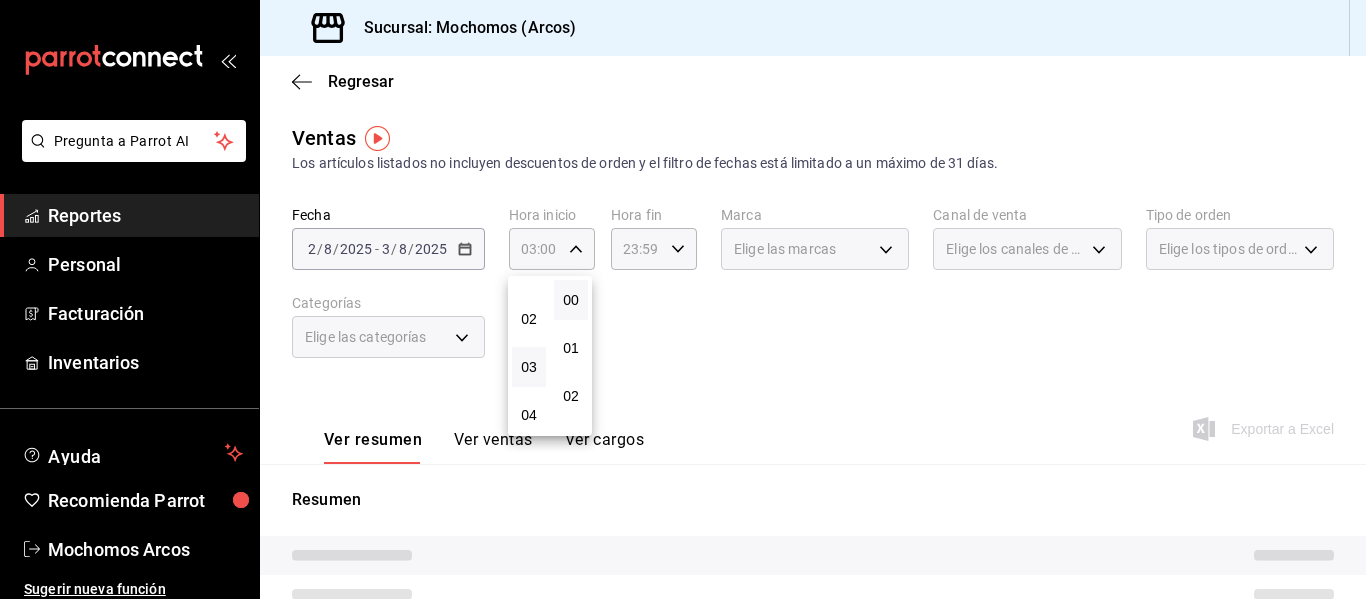click at bounding box center [683, 299] 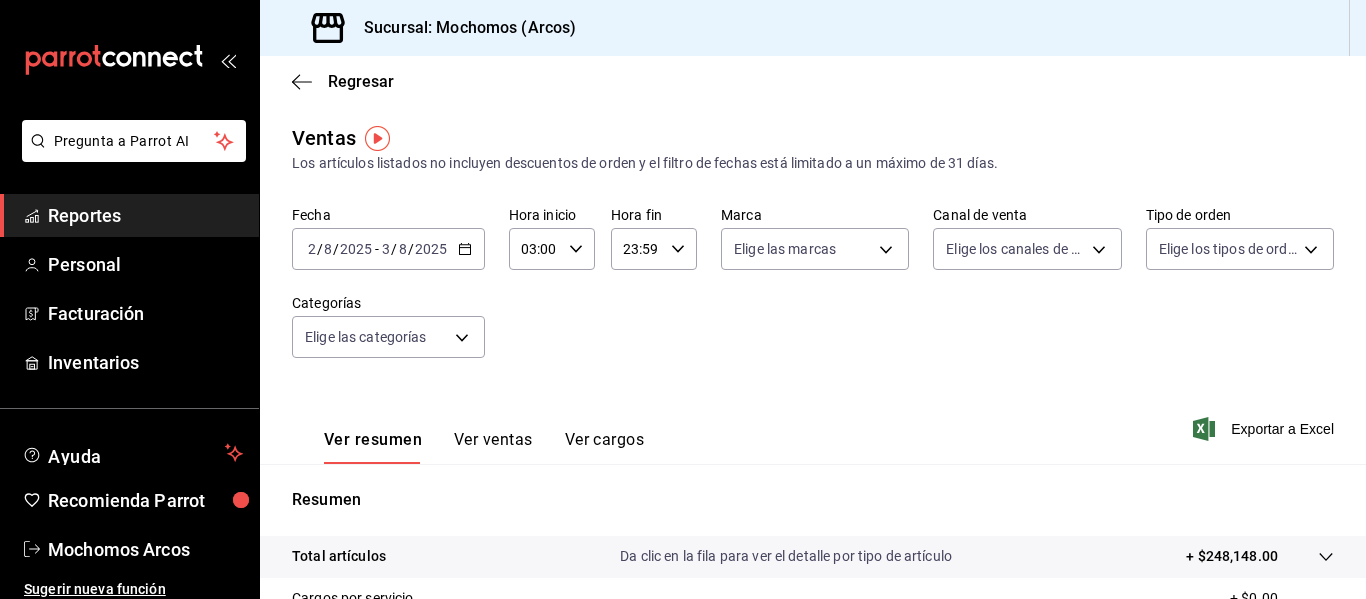 click on "Fecha 2025-08-02 2 / 8 / 2025 - 2025-08-03 3 / 8 / 2025 Hora inicio 03:00 Hora inicio Hora fin 23:59 Hora fin Marca Elige las marcas Canal de venta Elige los canales de venta Tipo de orden Elige los tipos de orden Categorías Elige las categorías" at bounding box center (813, 294) 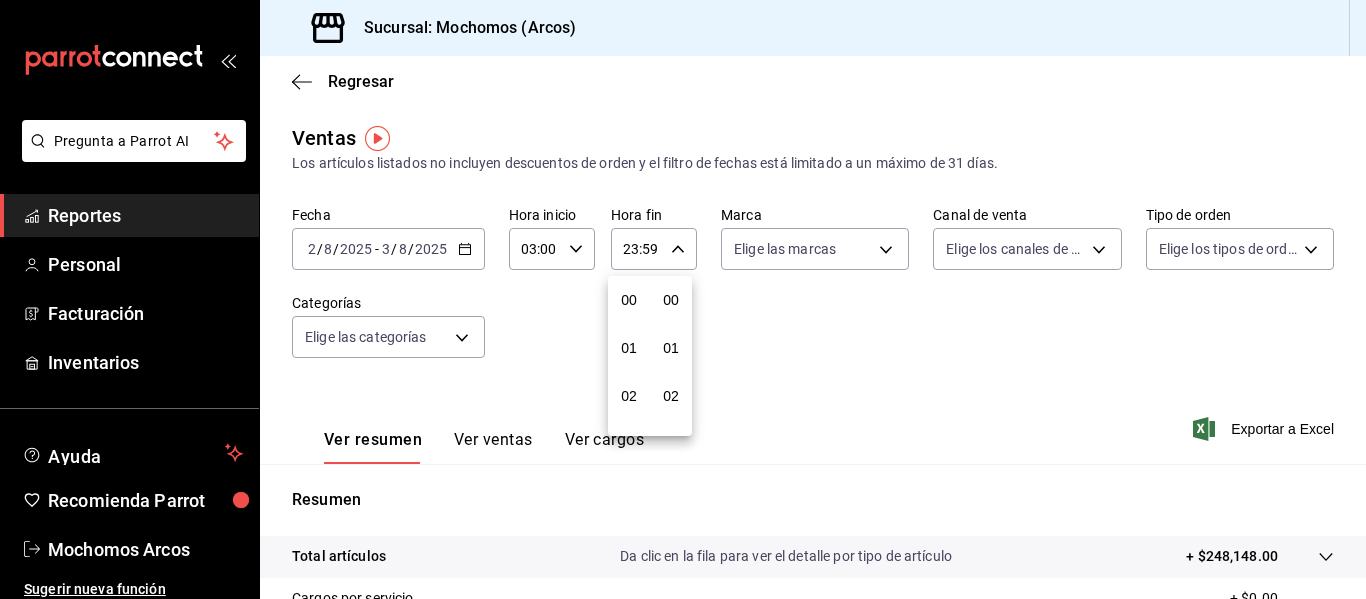 scroll, scrollTop: 992, scrollLeft: 0, axis: vertical 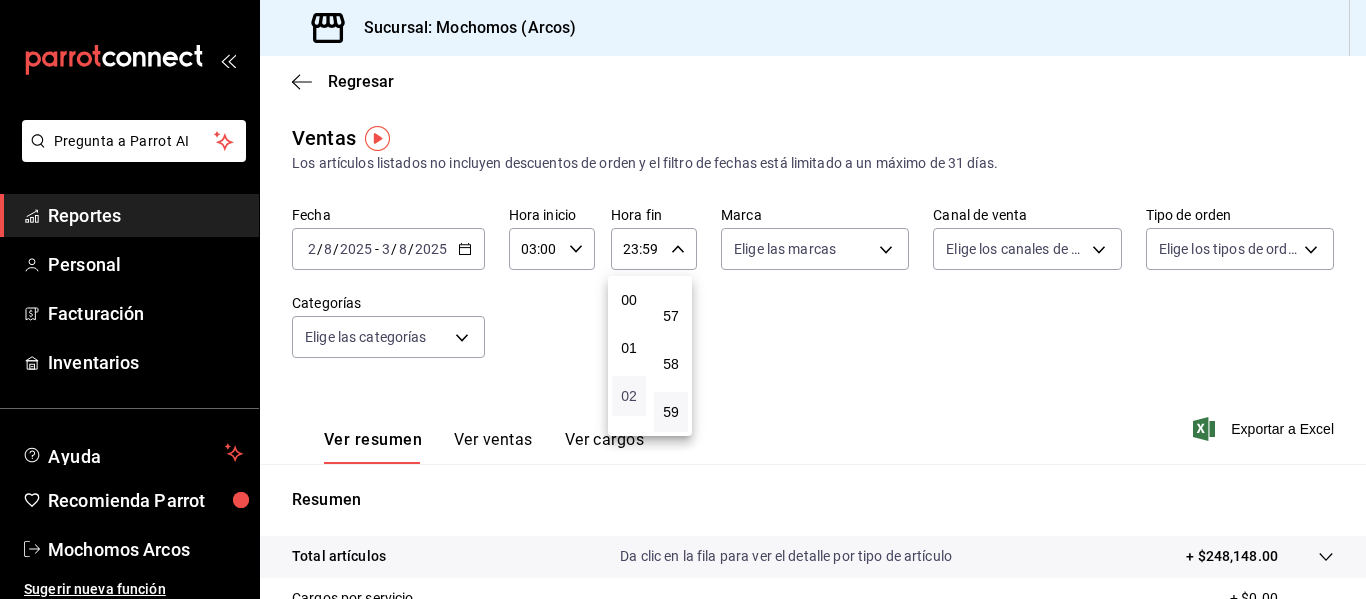 click on "02" at bounding box center [629, 396] 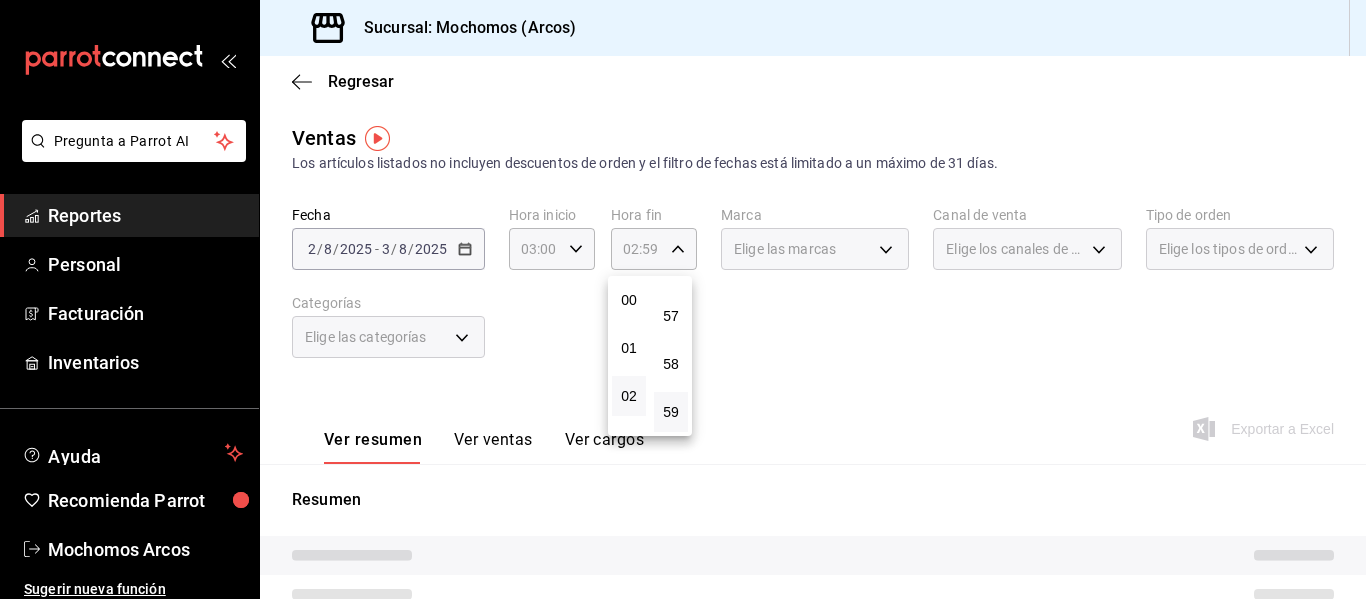 click at bounding box center [683, 299] 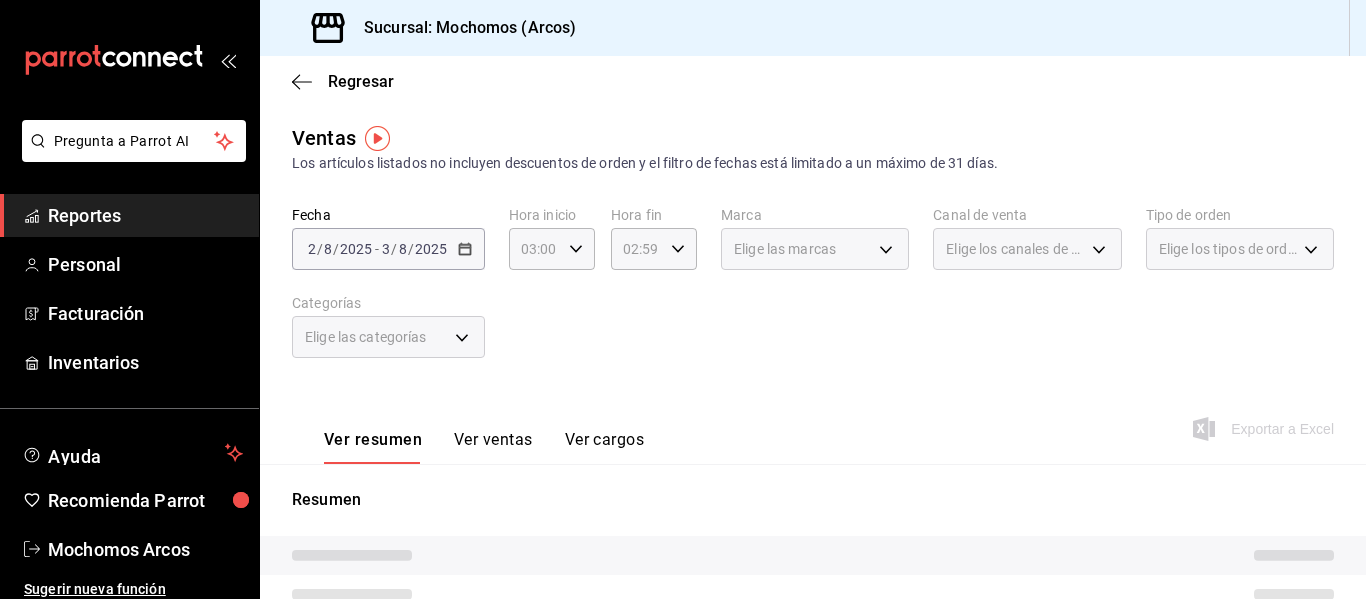 click on "Fecha 2025-08-02 2 / 8 / 2025 - 2025-08-03 3 / 8 / 2025 Hora inicio 03:00 Hora inicio Hora fin 02:59 Hora fin Marca Elige las marcas Canal de venta Elige los canales de venta Tipo de orden Elige los tipos de orden Categorías Elige las categorías" at bounding box center [813, 294] 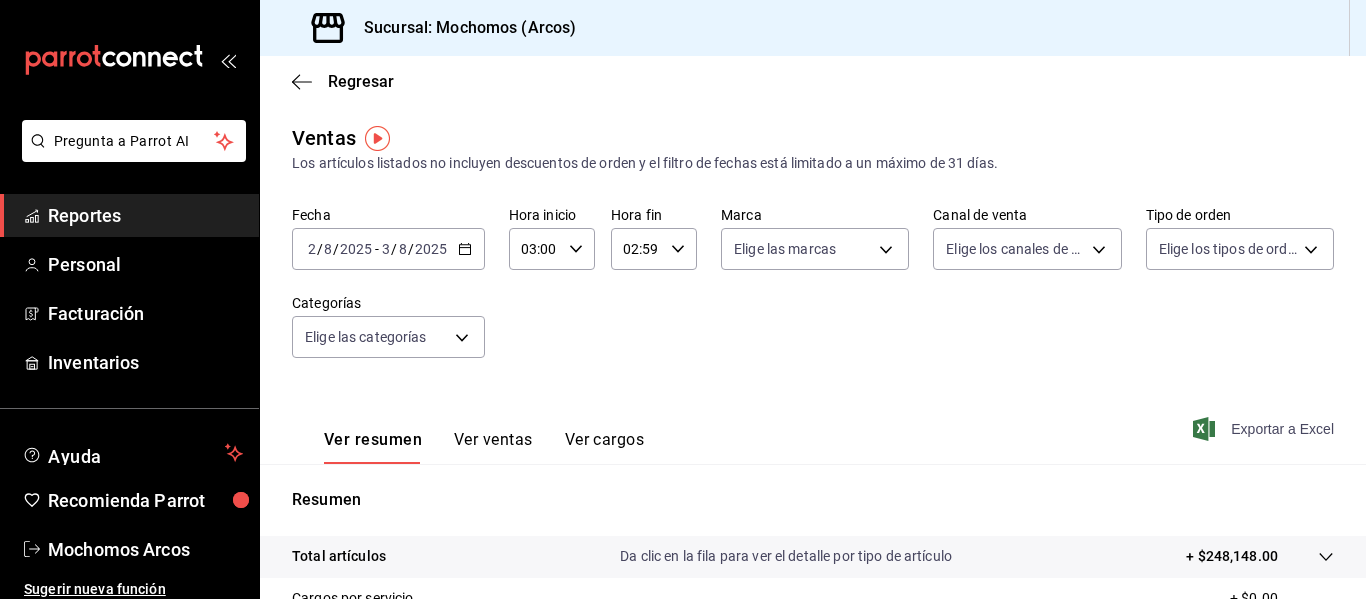 click on "Exportar a Excel" at bounding box center [1265, 429] 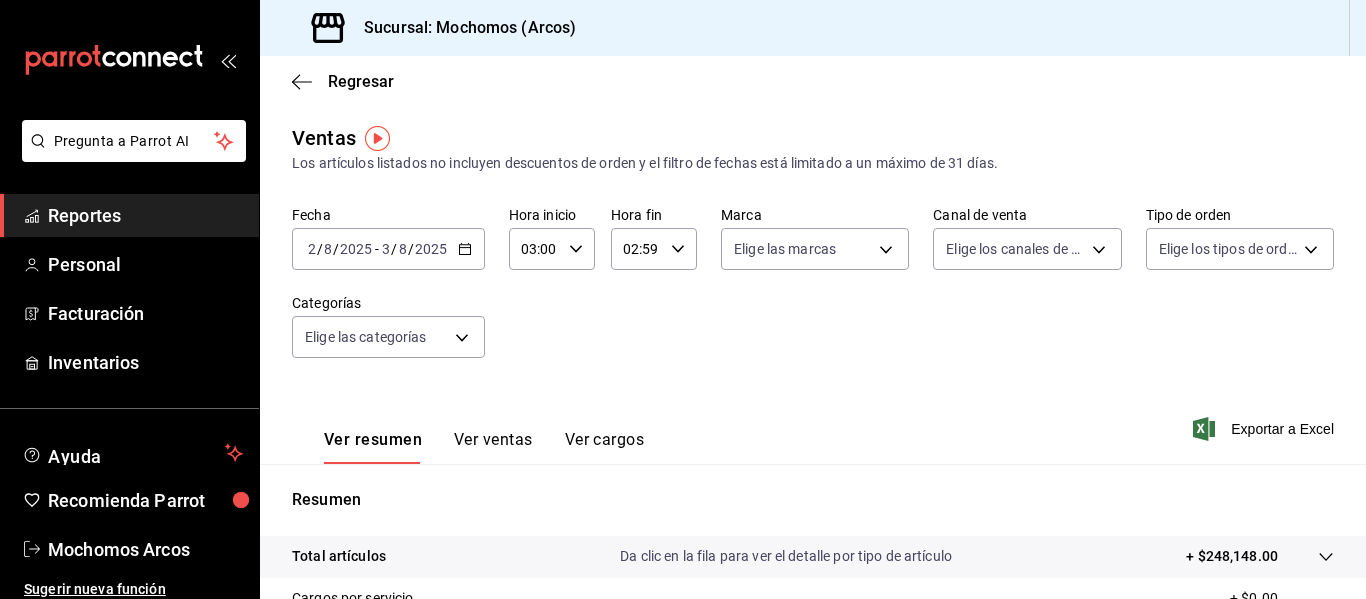click 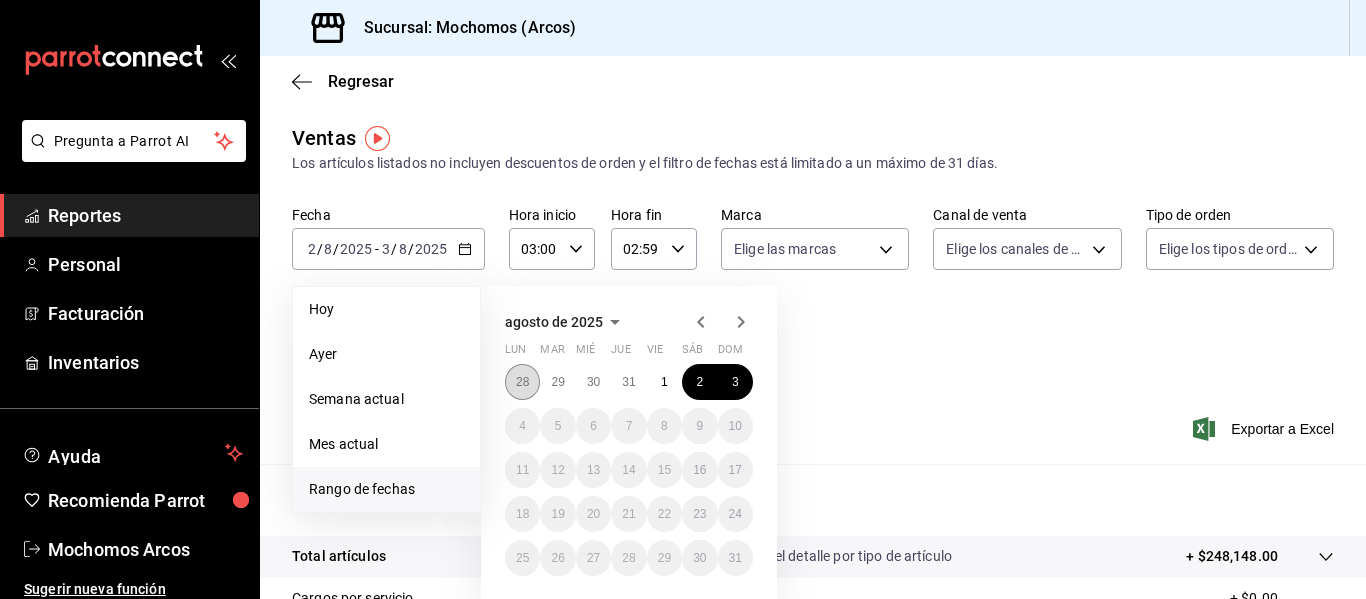 click on "28" at bounding box center [522, 382] 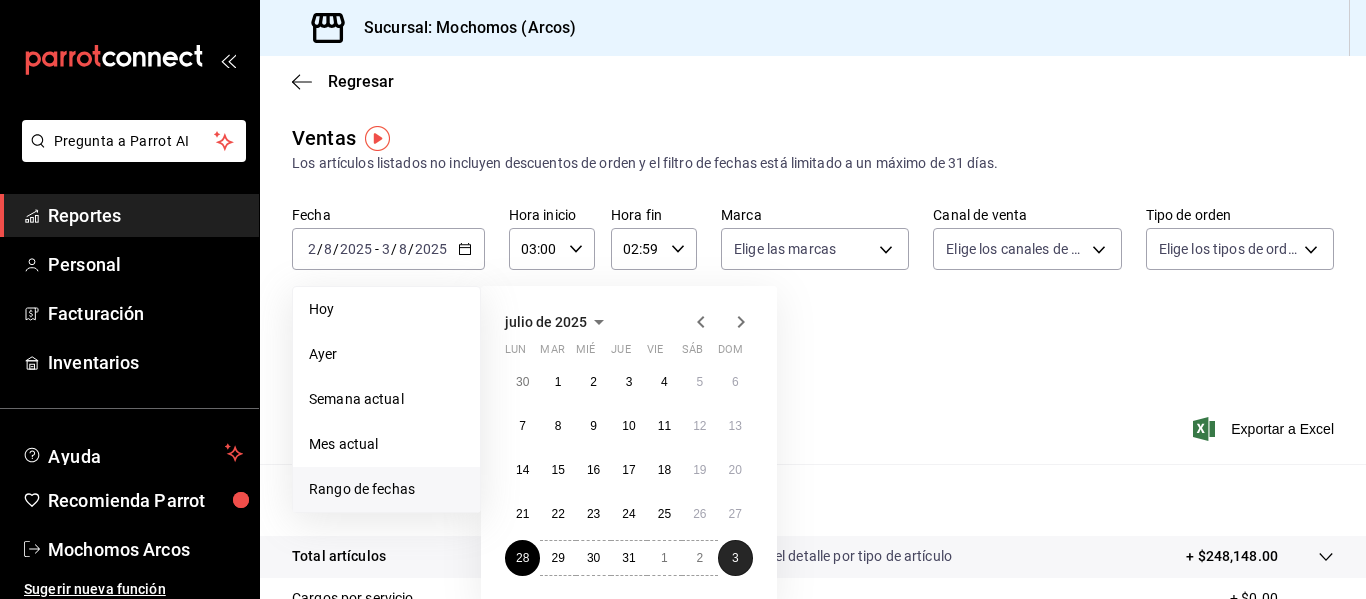 click on "3" at bounding box center (735, 558) 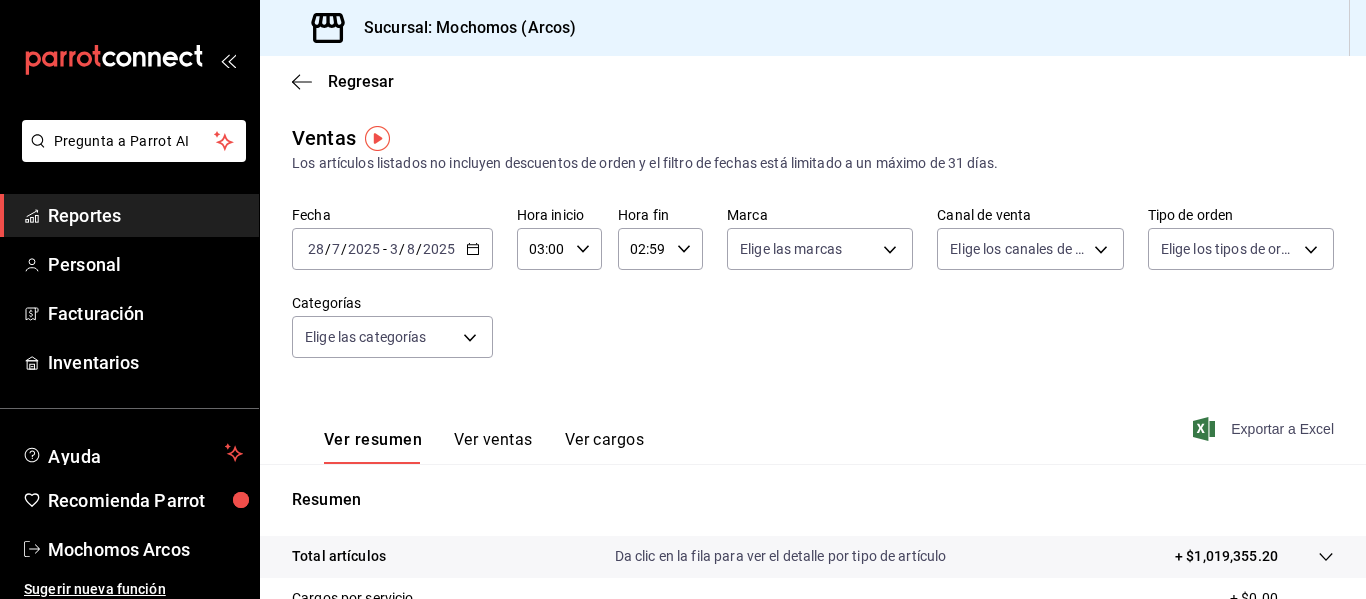 click on "Exportar a Excel" at bounding box center [1265, 429] 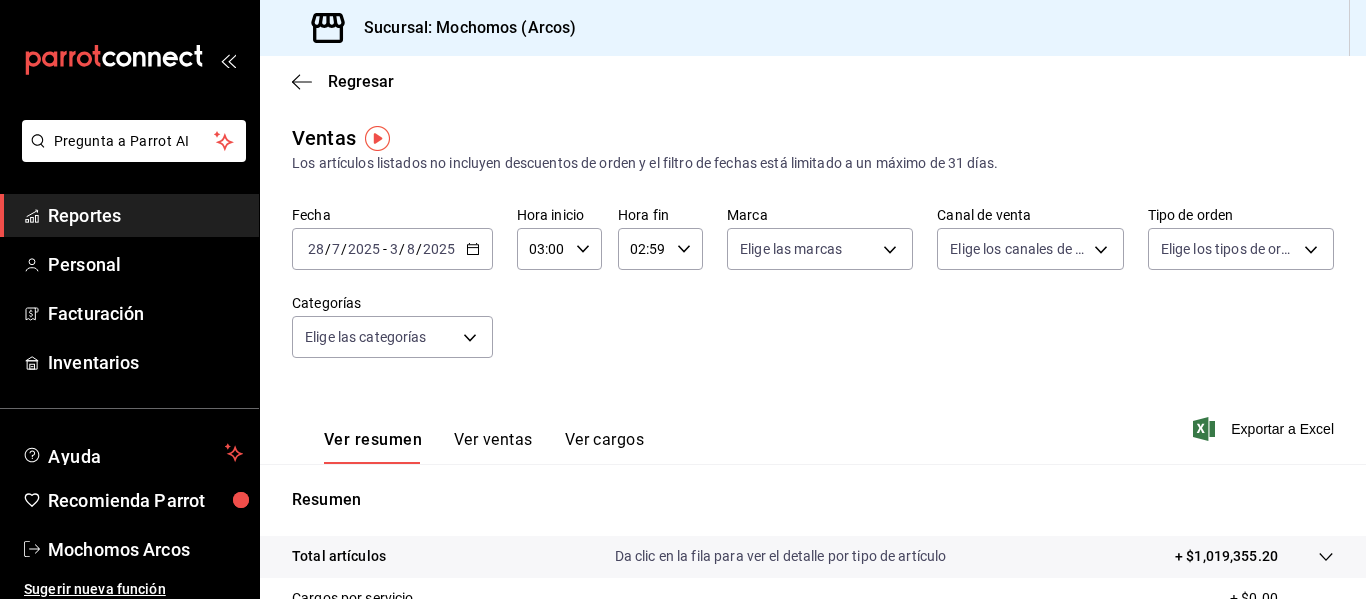 click on "Fecha 2025-07-28 28 / 7 / 2025 - 2025-08-03 3 / 8 / 2025 Hora inicio 03:00 Hora inicio Hora fin 02:59 Hora fin Marca Elige las marcas Canal de venta Elige los canales de venta Tipo de orden Elige los tipos de orden Categorías Elige las categorías" at bounding box center (813, 294) 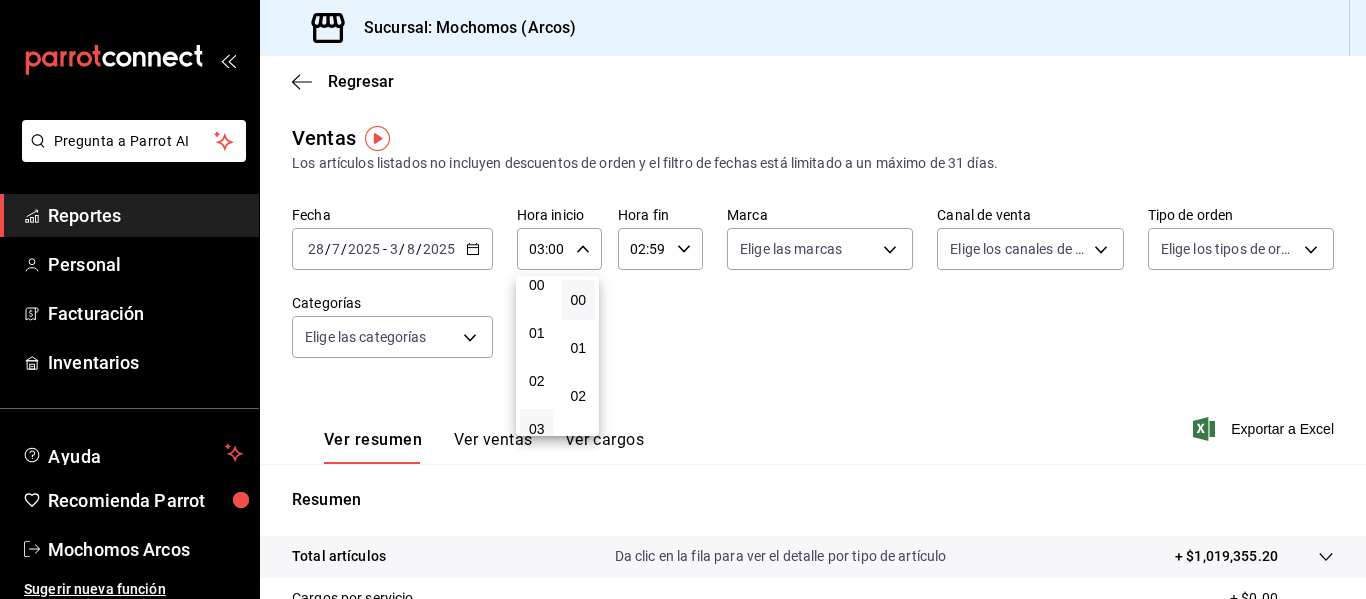 scroll, scrollTop: 0, scrollLeft: 0, axis: both 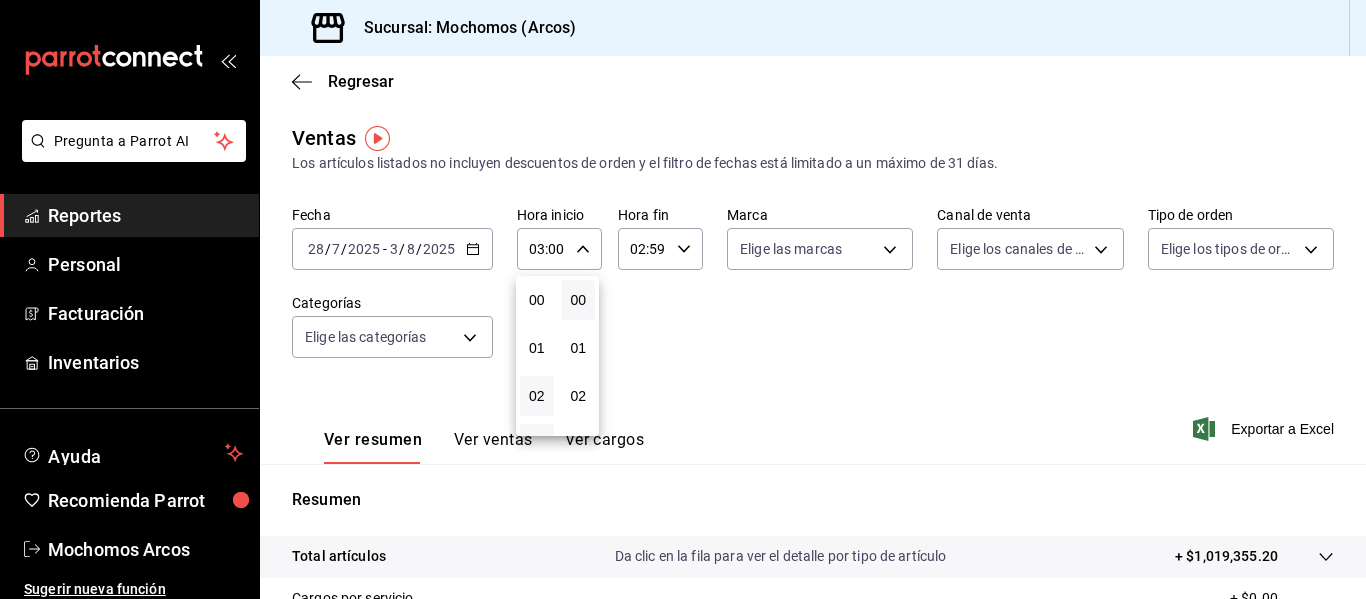 click on "02" at bounding box center [537, 396] 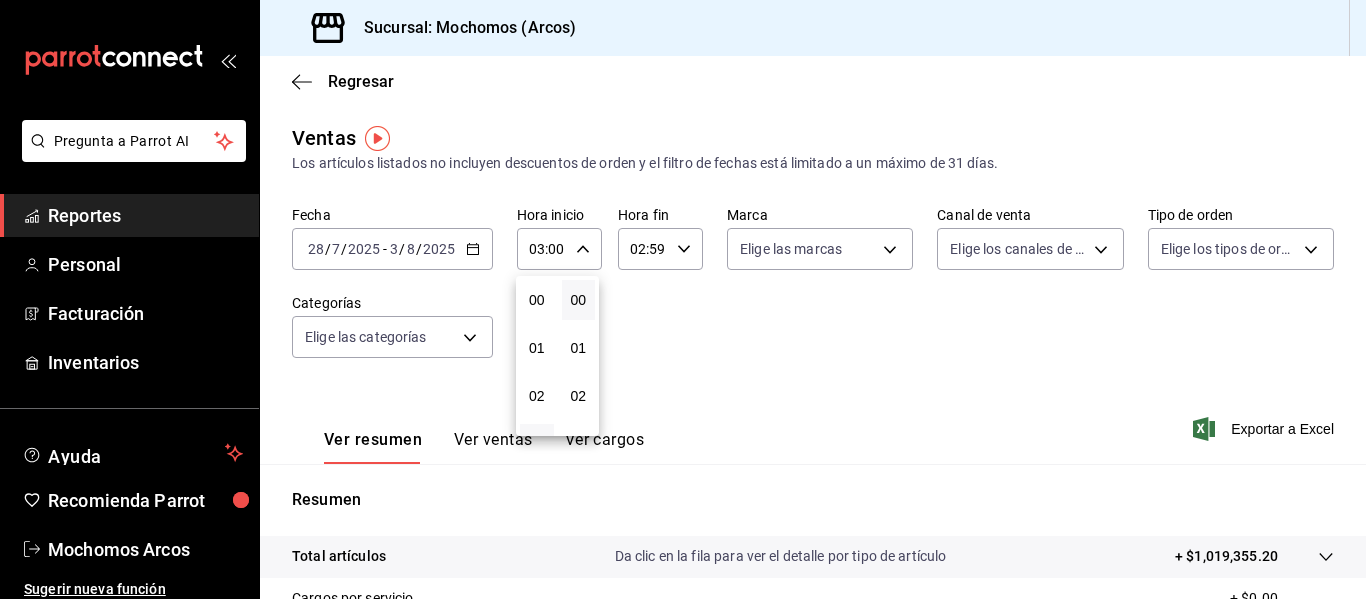 type on "02:00" 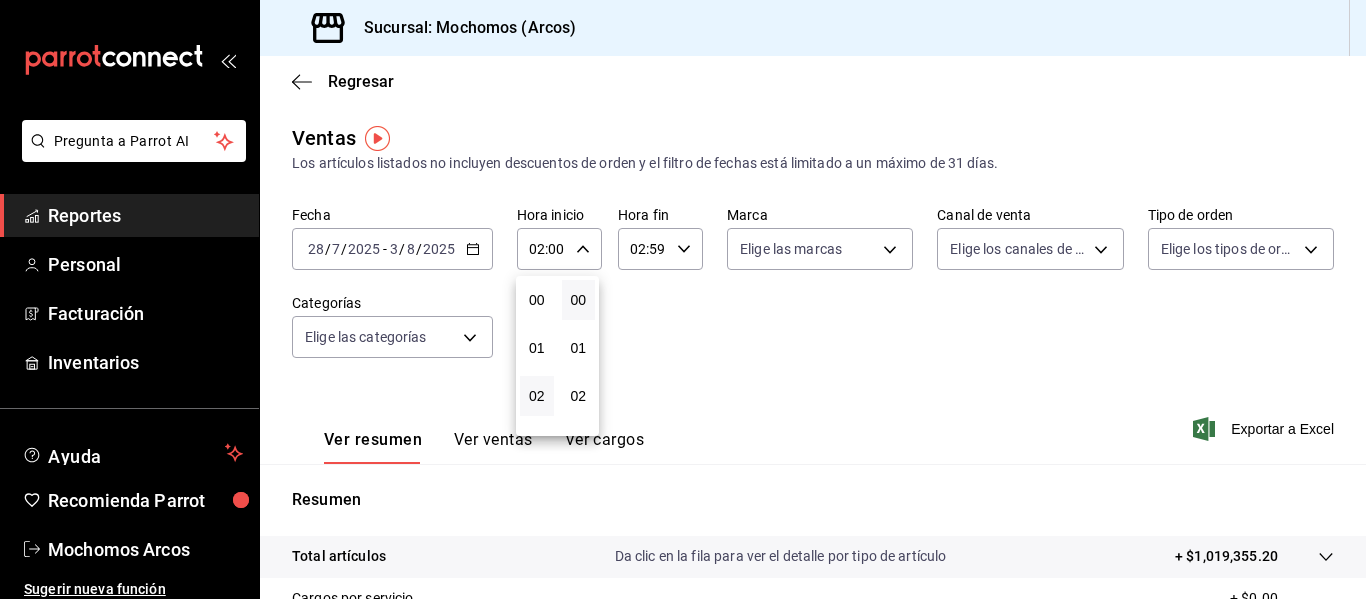 click at bounding box center (683, 299) 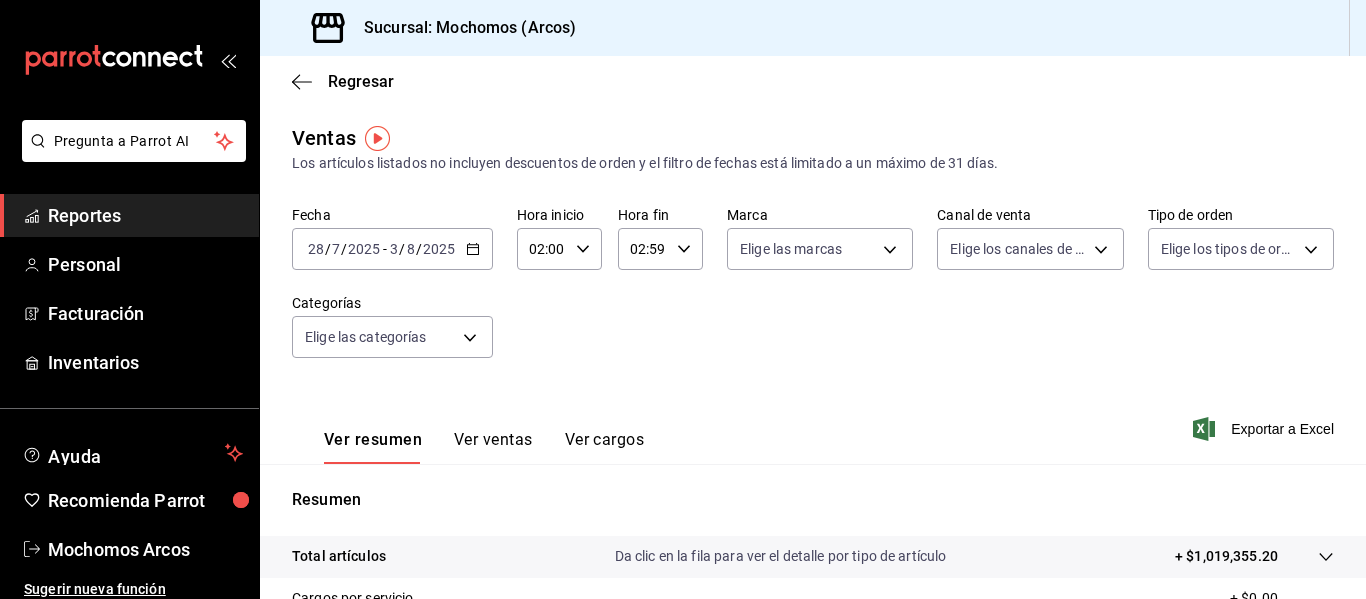 click 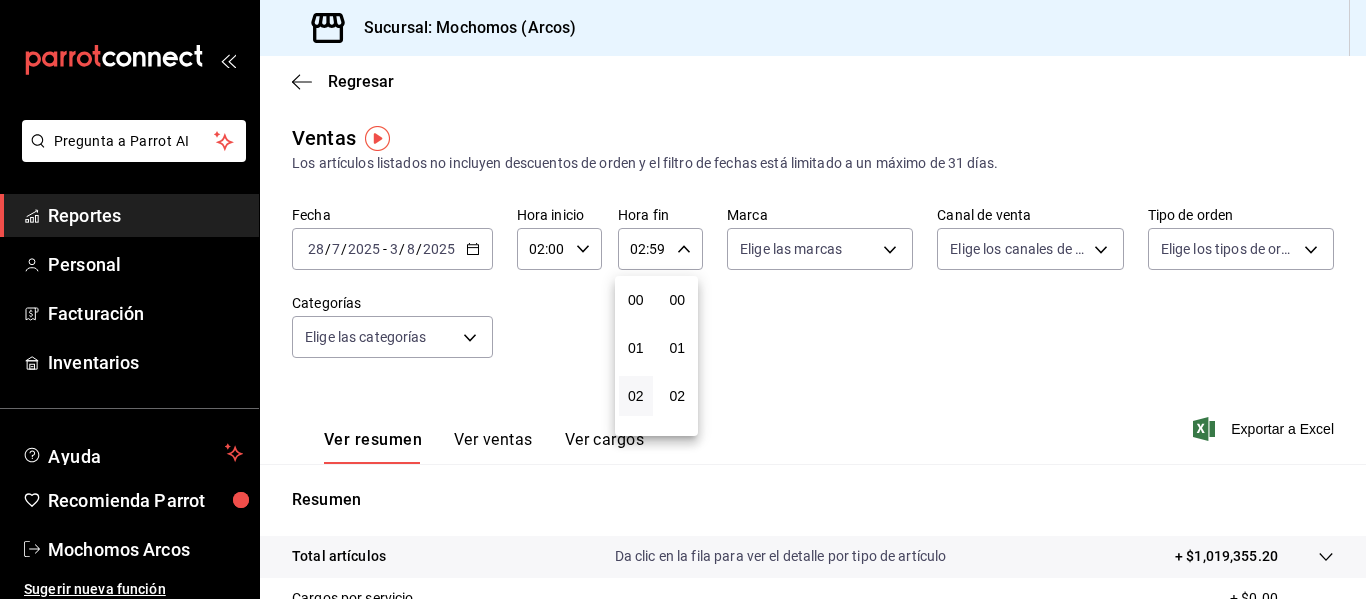scroll, scrollTop: 96, scrollLeft: 0, axis: vertical 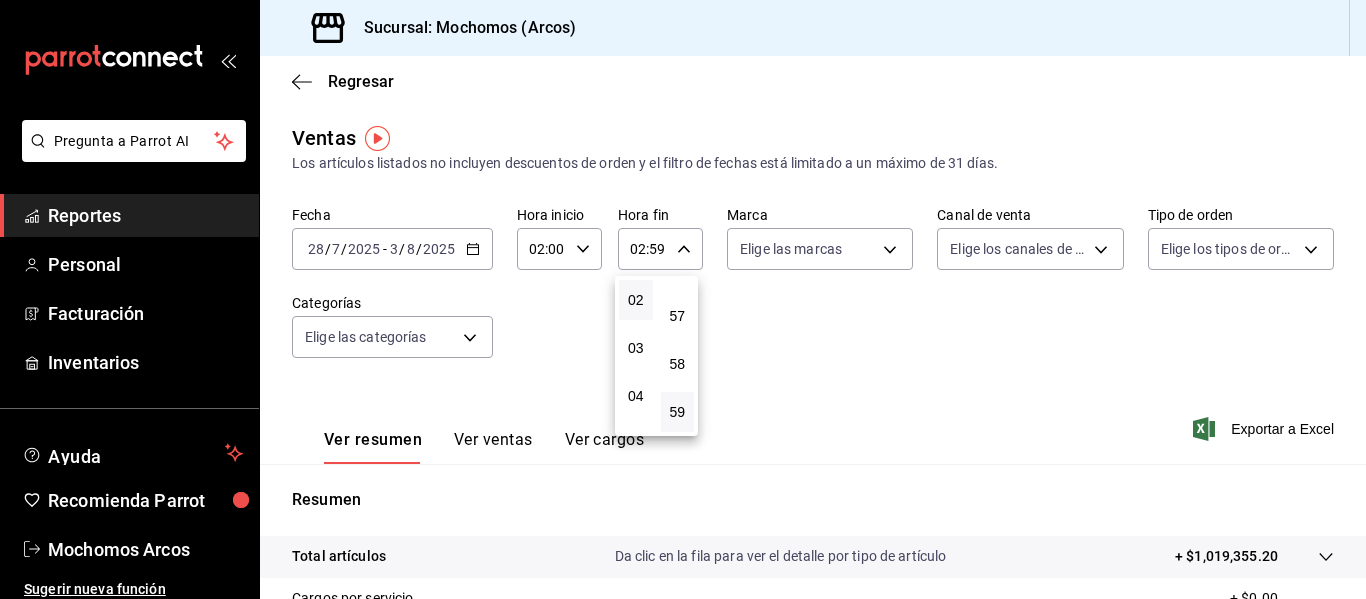 click on "02" at bounding box center [636, 300] 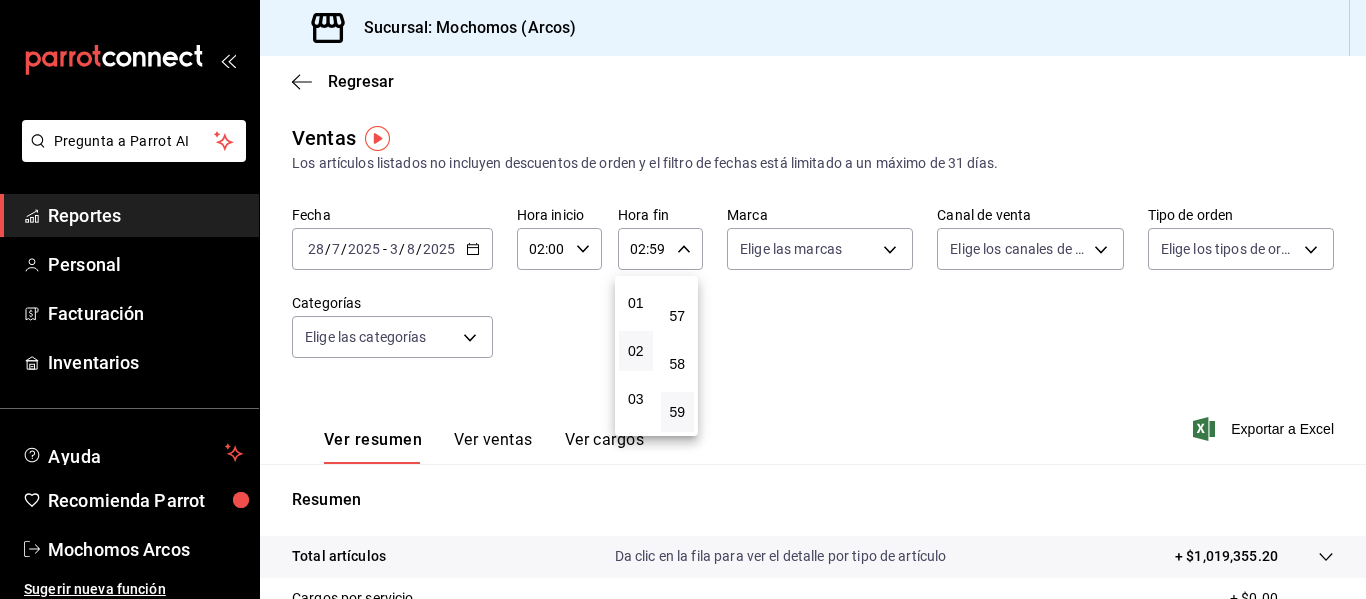 scroll, scrollTop: 43, scrollLeft: 0, axis: vertical 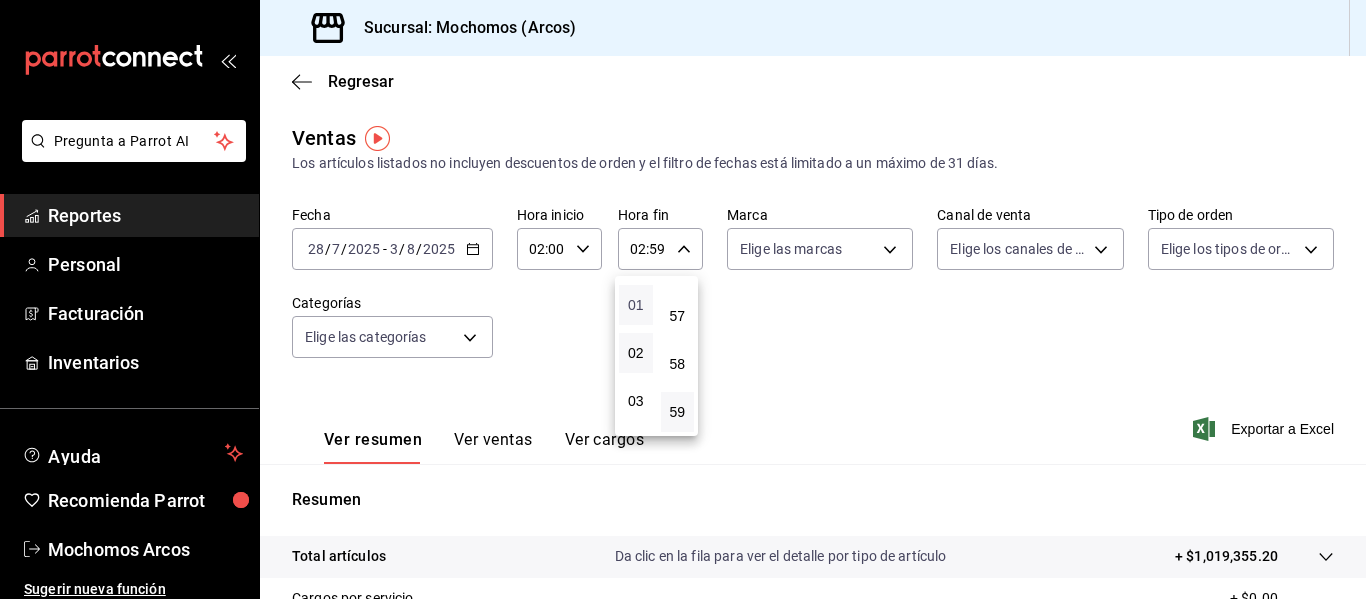 click on "01" at bounding box center (636, 305) 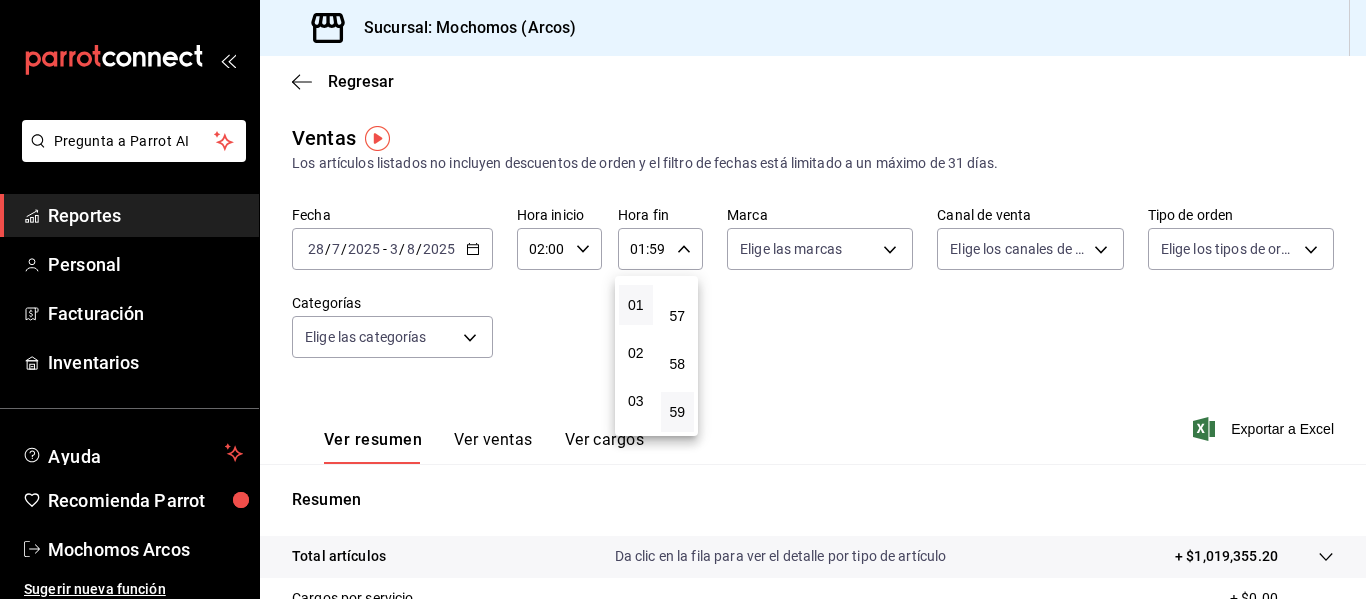 click at bounding box center [683, 299] 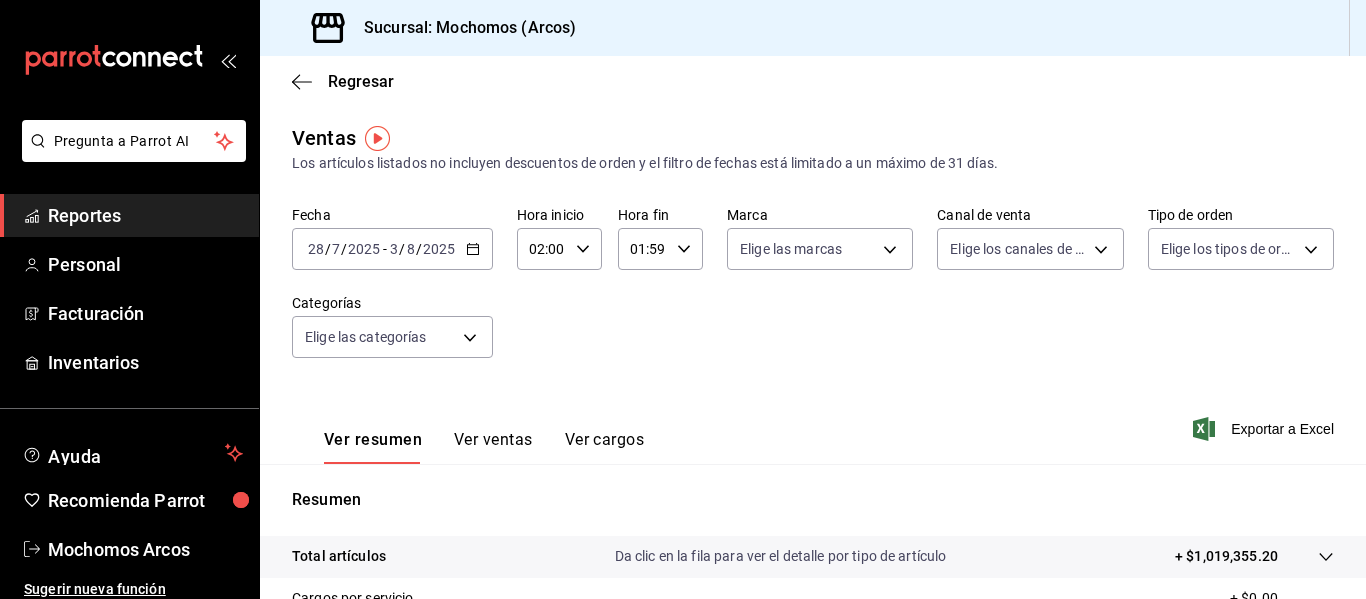 click 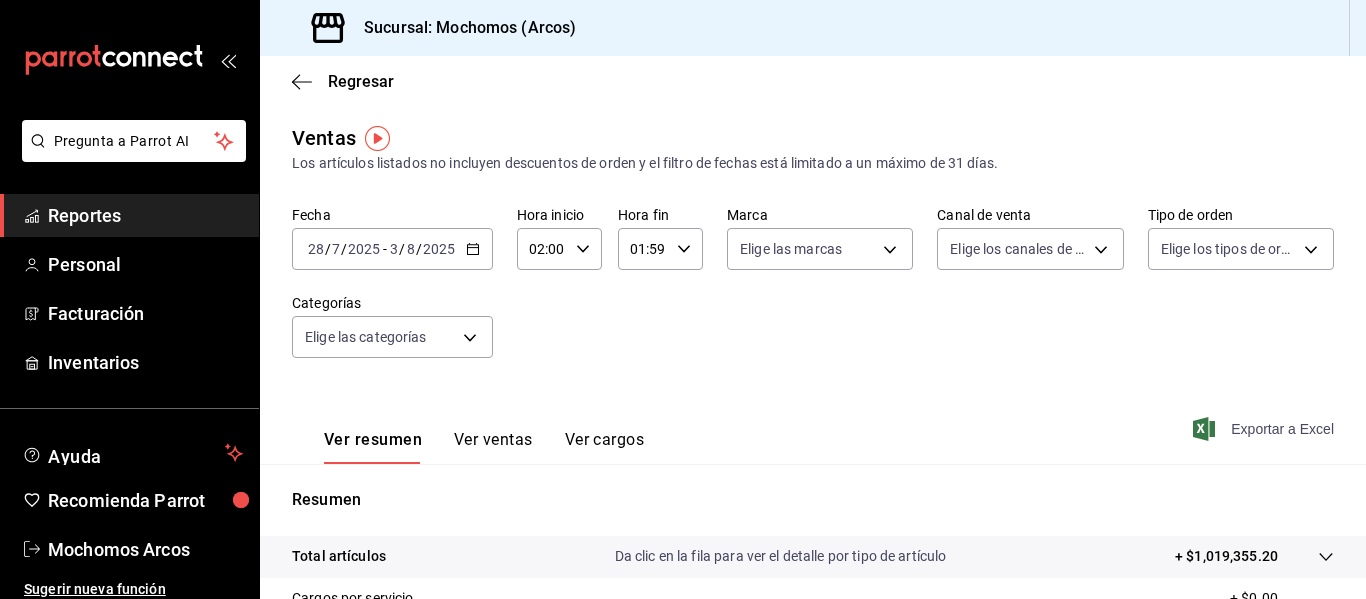 click on "Exportar a Excel" at bounding box center [1265, 429] 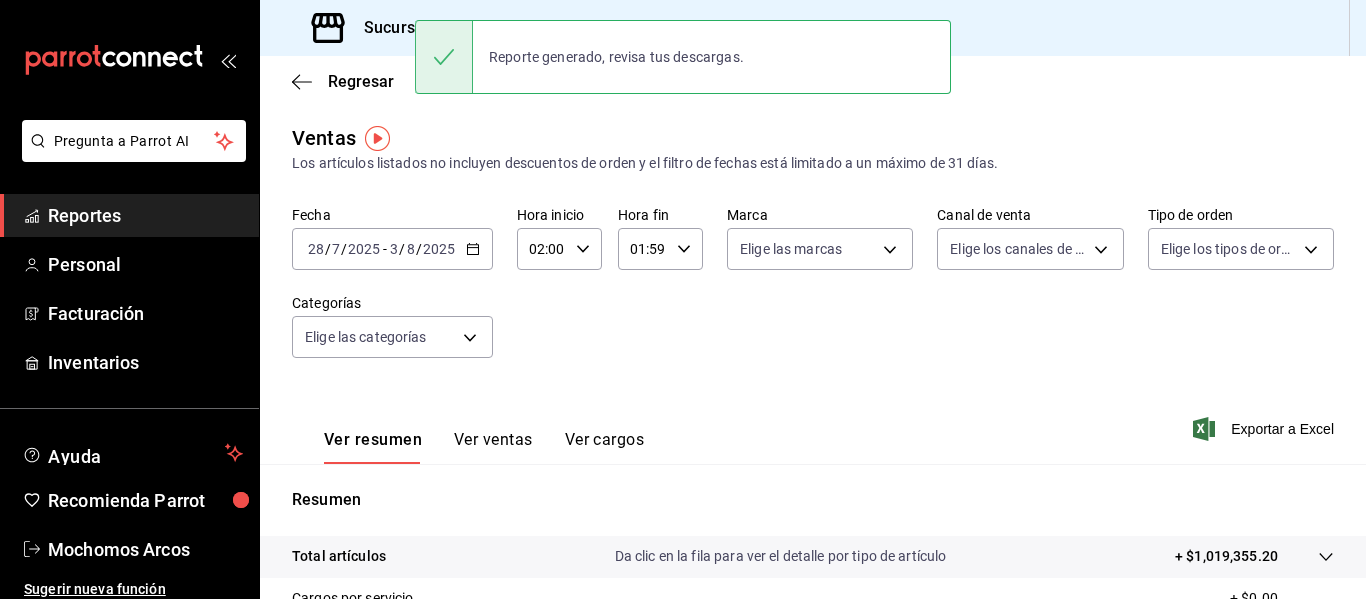 click on "Fecha 2025-07-28 28 / 7 / 2025 - 2025-08-03 3 / 8 / 2025" at bounding box center (392, 249) 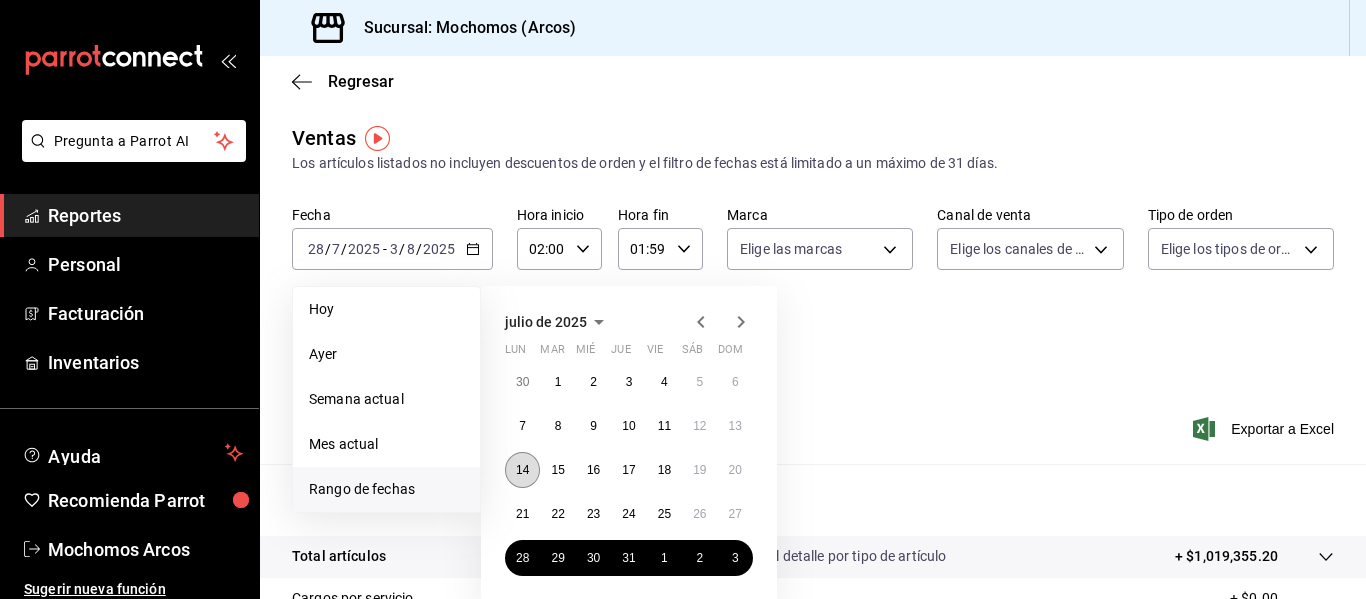 click on "14" at bounding box center (522, 470) 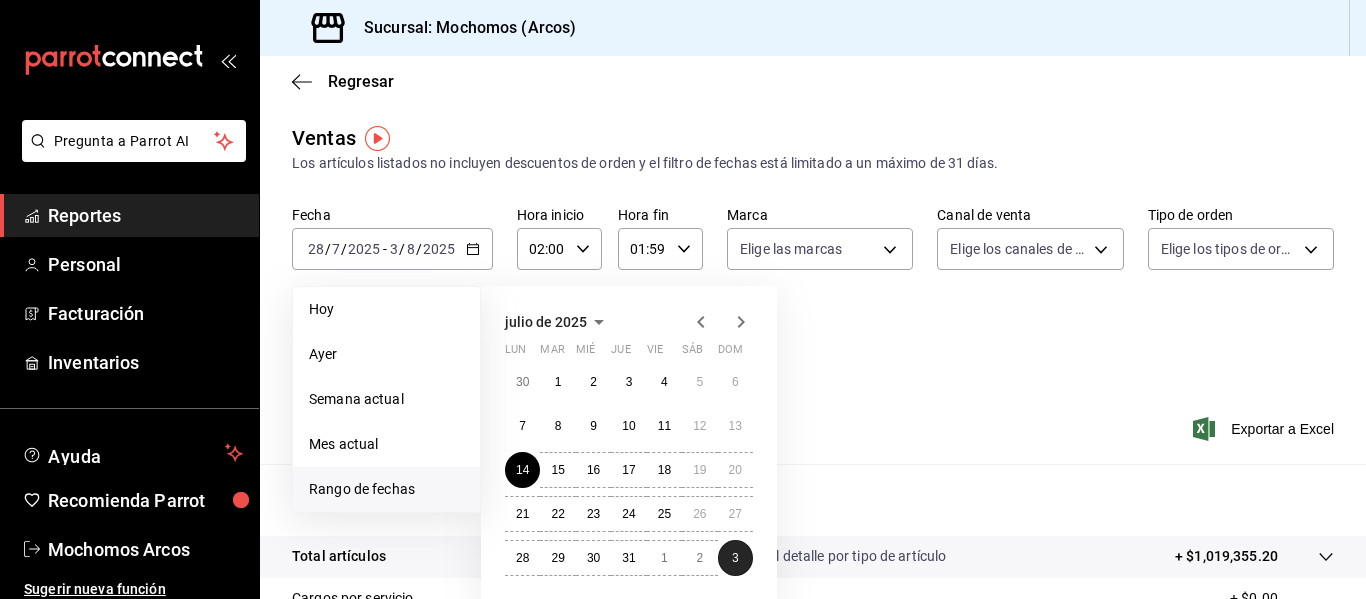 click on "3" at bounding box center (735, 558) 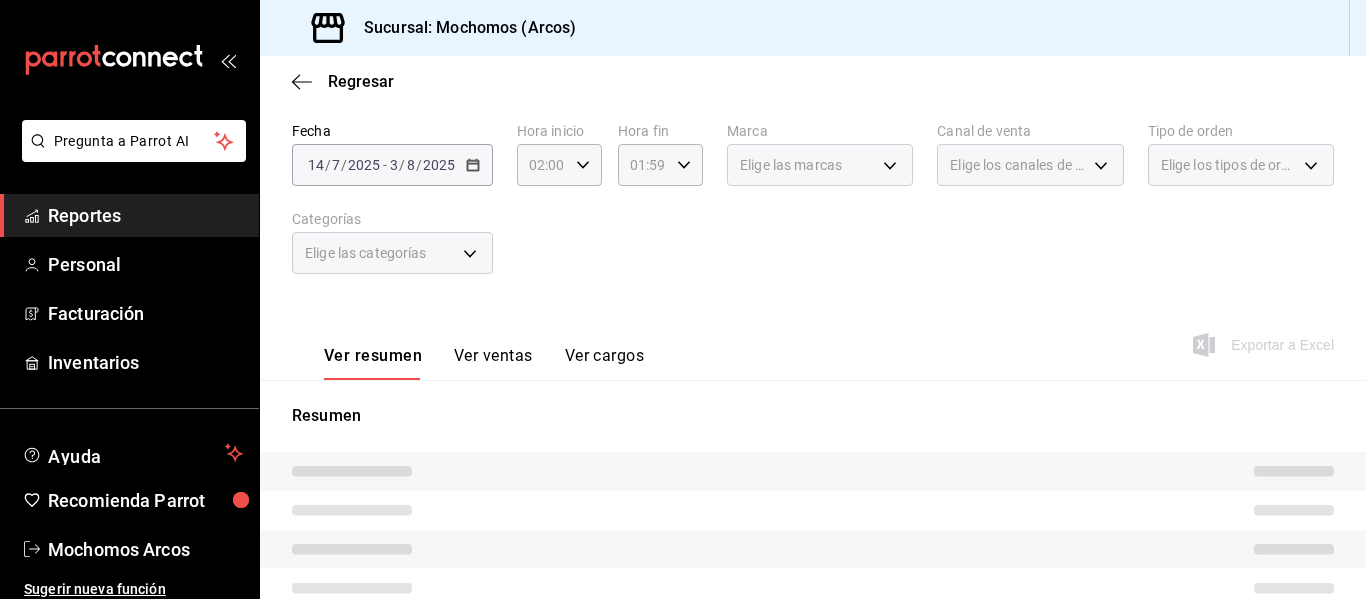 scroll, scrollTop: 120, scrollLeft: 0, axis: vertical 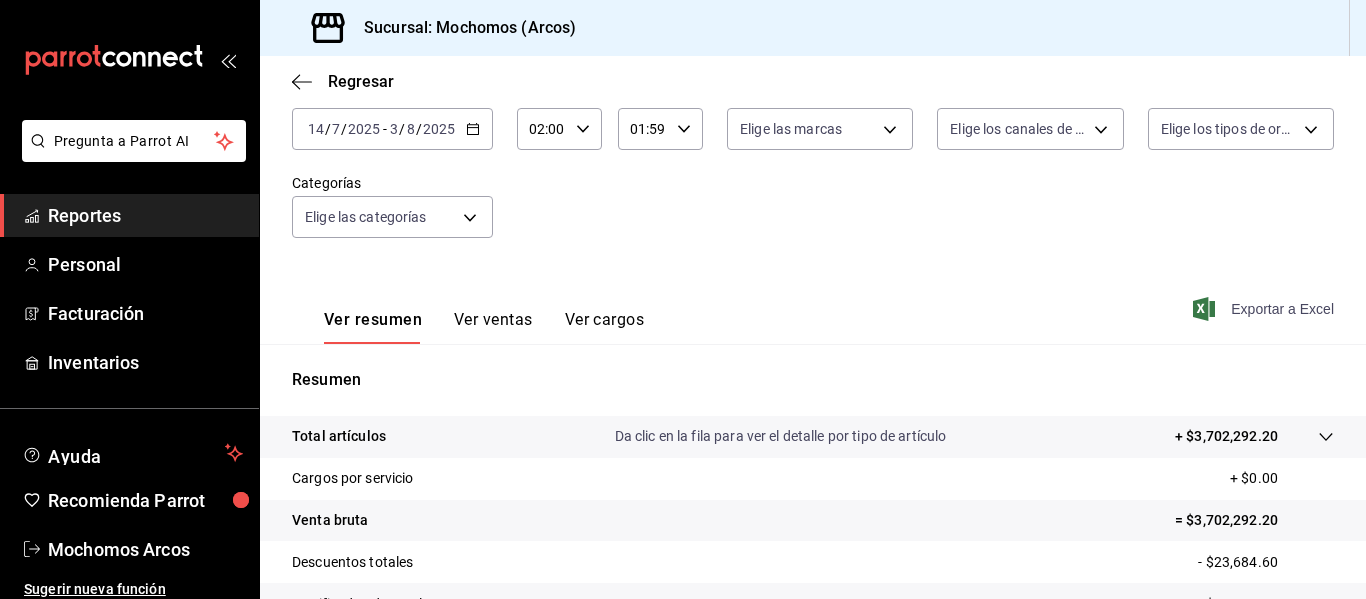 click on "Exportar a Excel" at bounding box center (1265, 309) 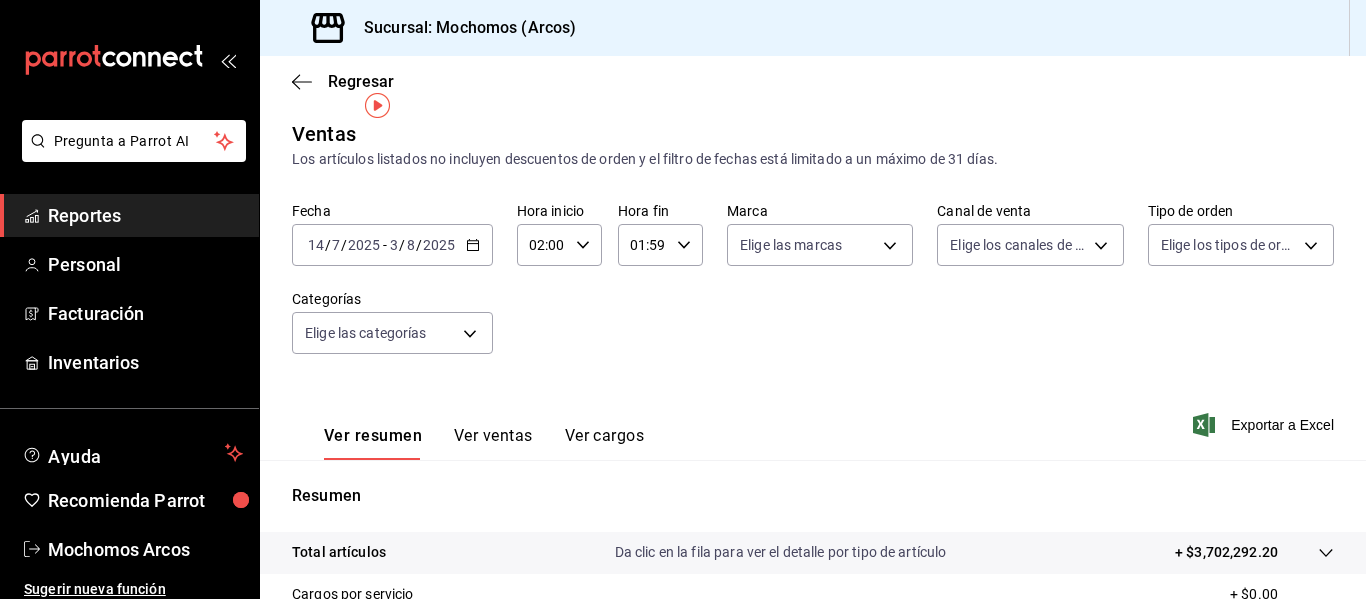 scroll, scrollTop: 0, scrollLeft: 0, axis: both 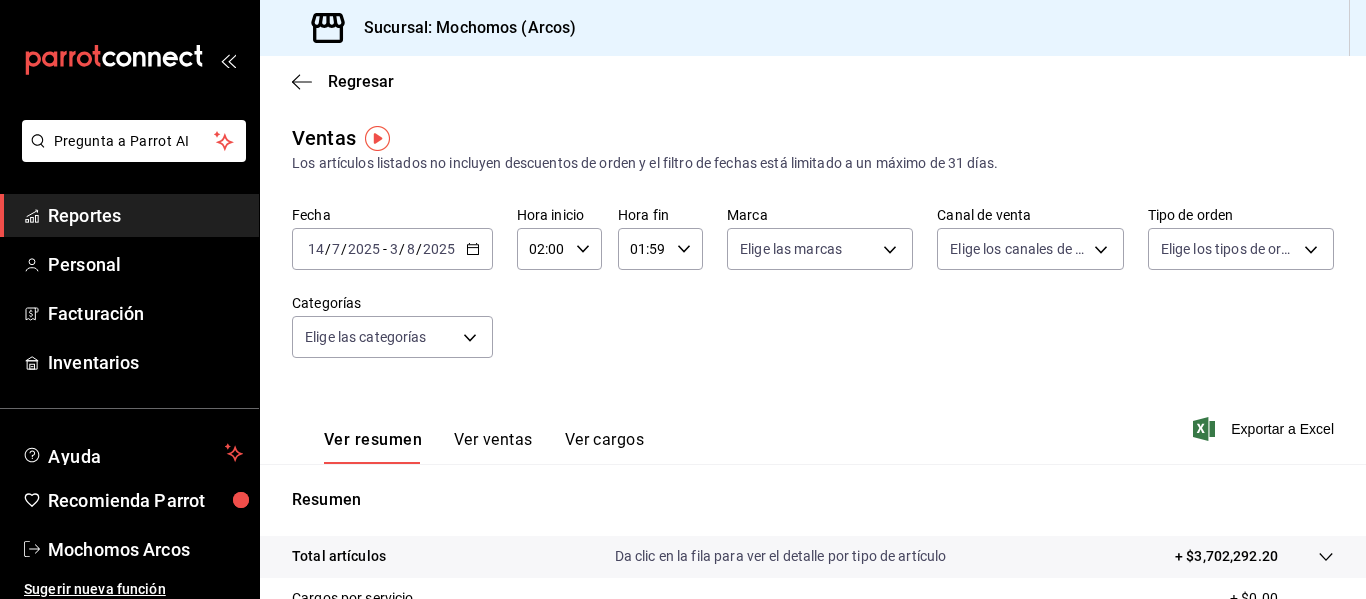 click on "Regresar" at bounding box center (813, 81) 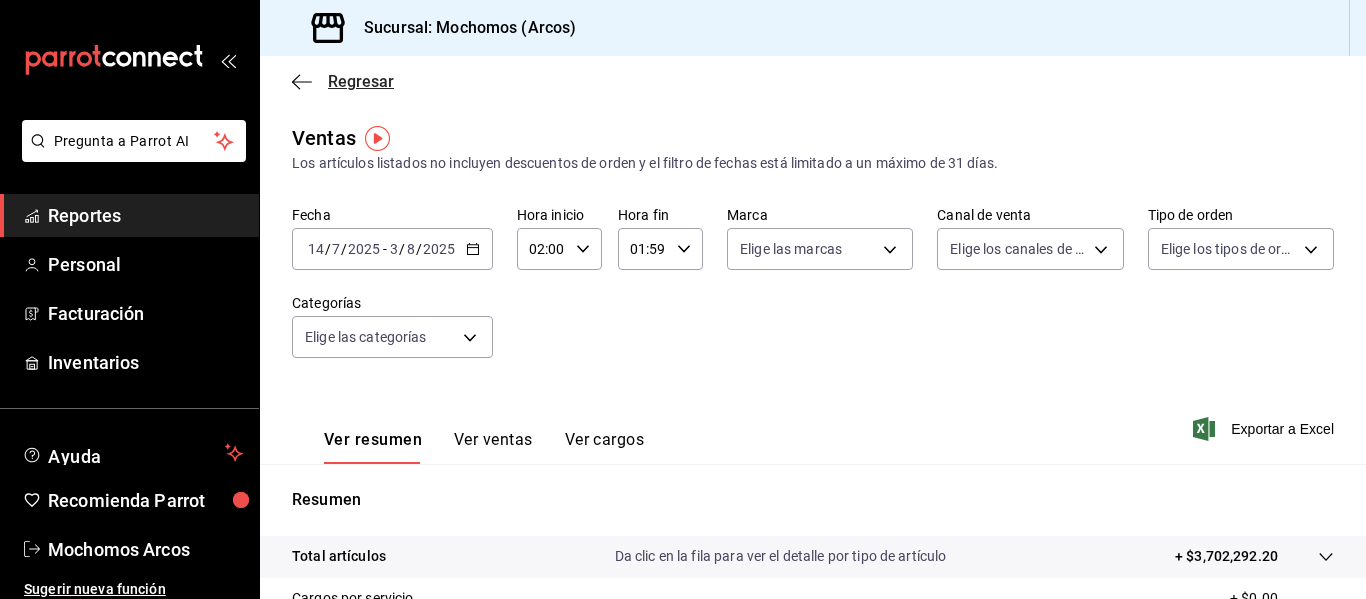 click 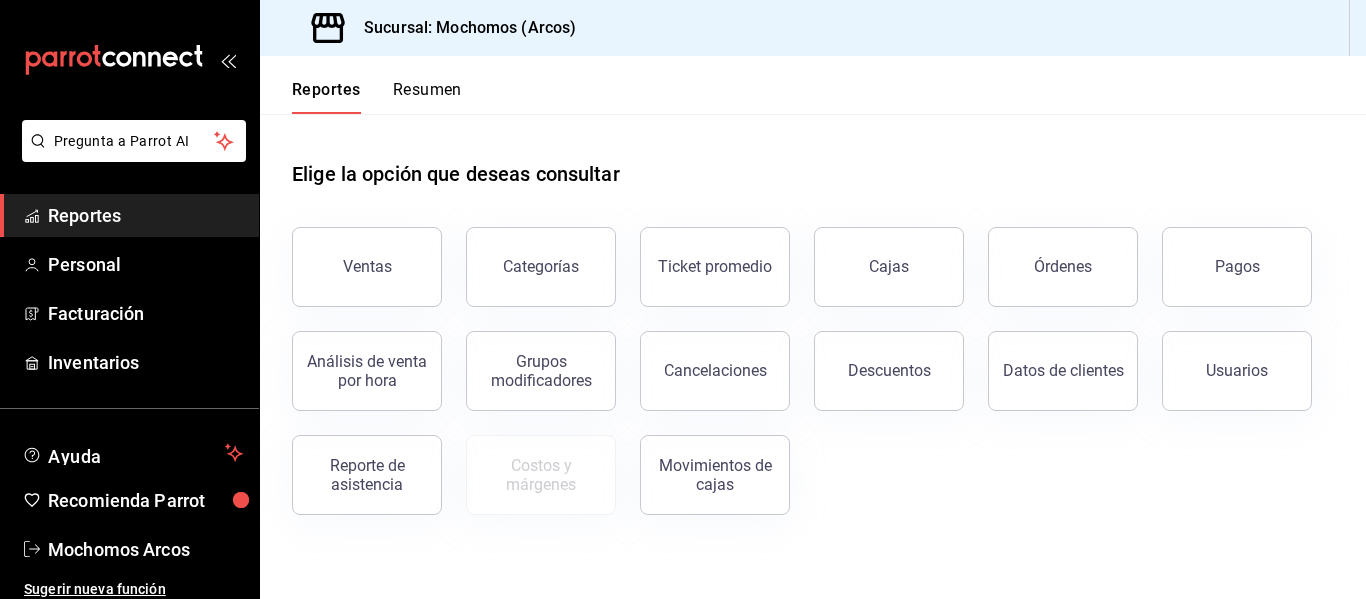 click on "Elige la opción que deseas consultar" at bounding box center (813, 158) 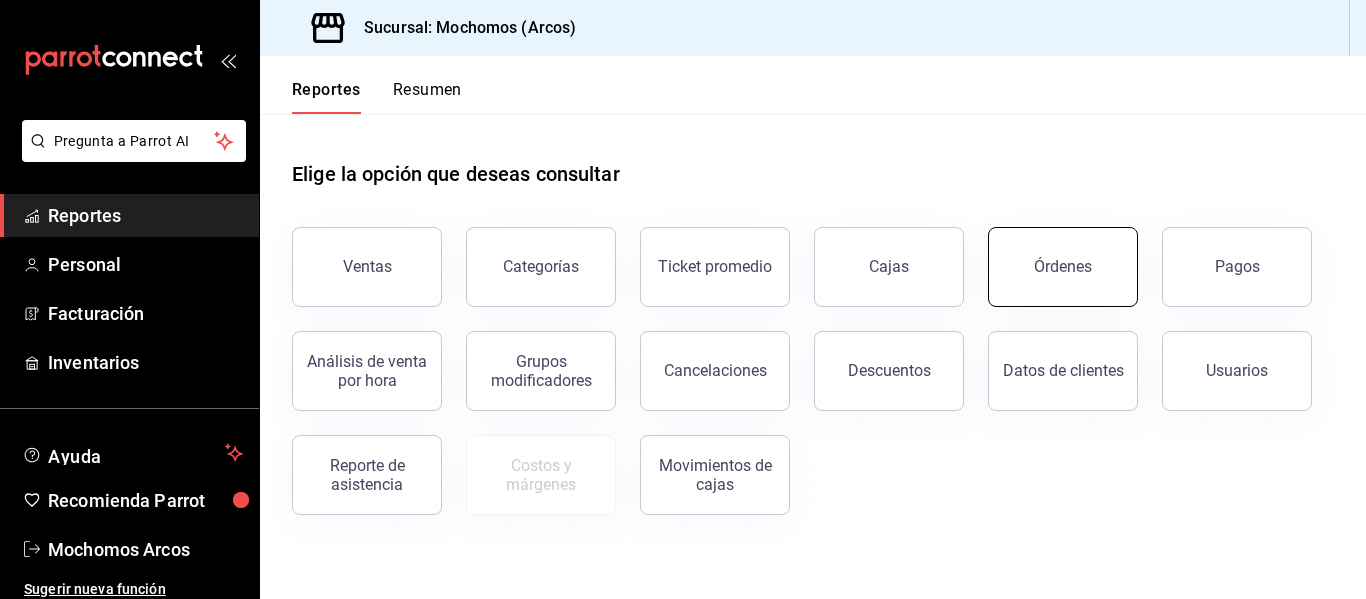 click on "Órdenes" at bounding box center (1063, 266) 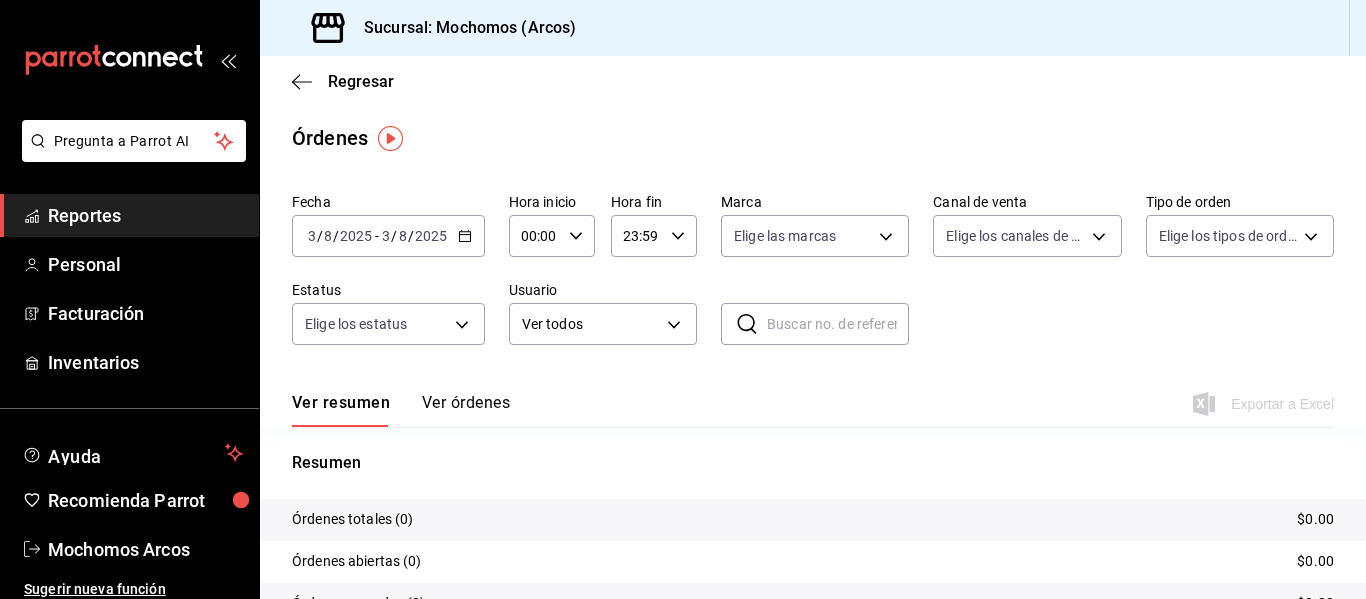 click 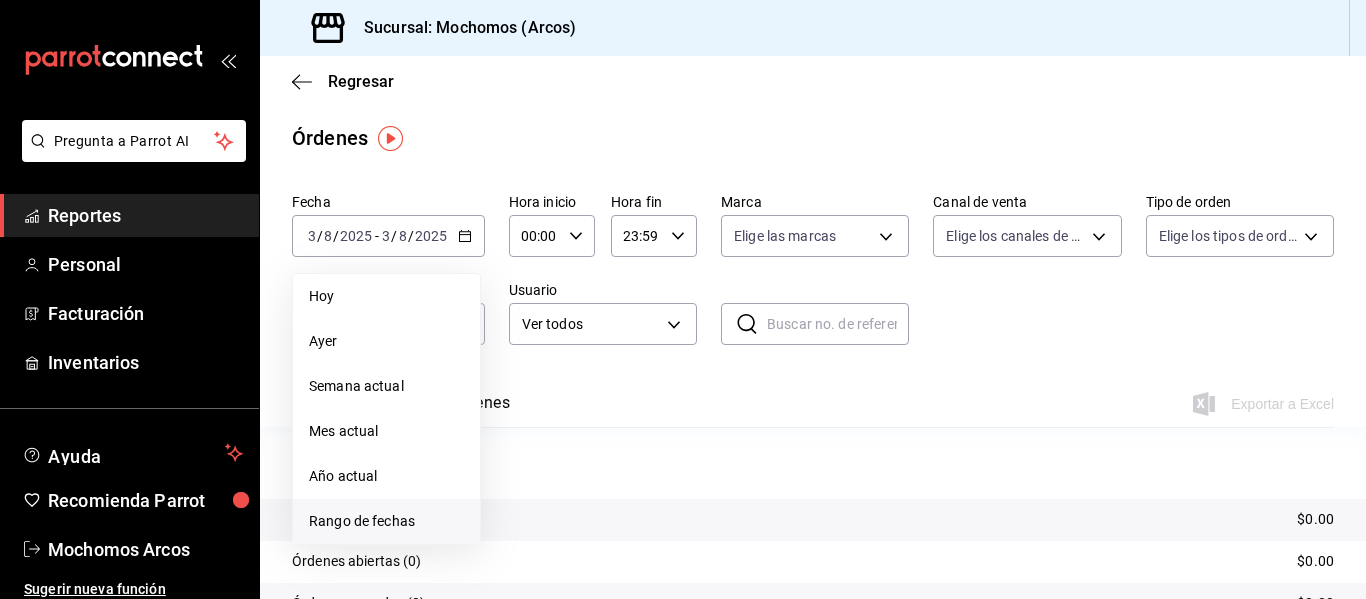 click on "Rango de fechas" at bounding box center (386, 521) 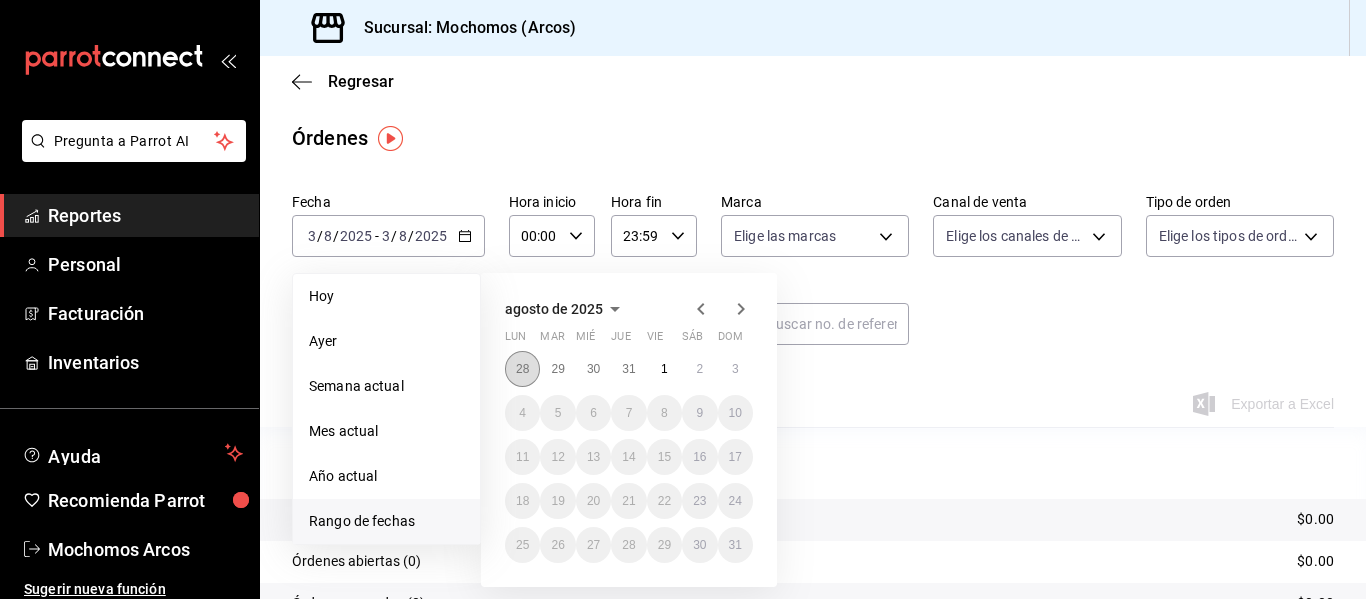 click on "28" at bounding box center [522, 369] 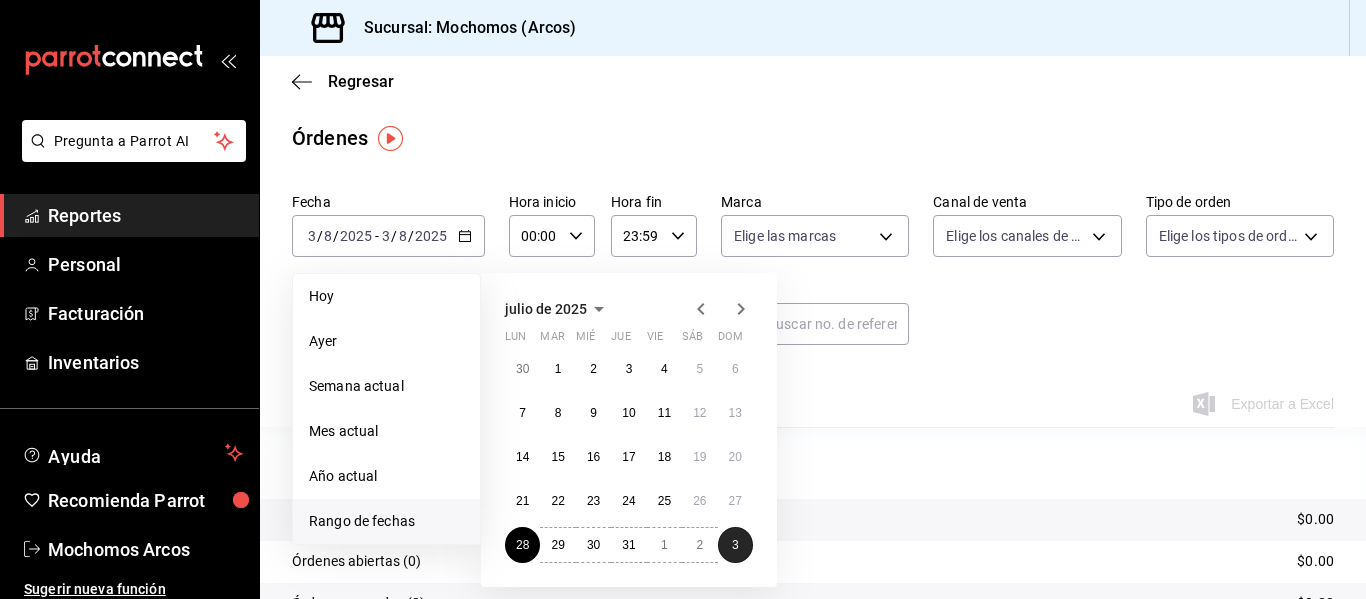 click on "3" at bounding box center (735, 545) 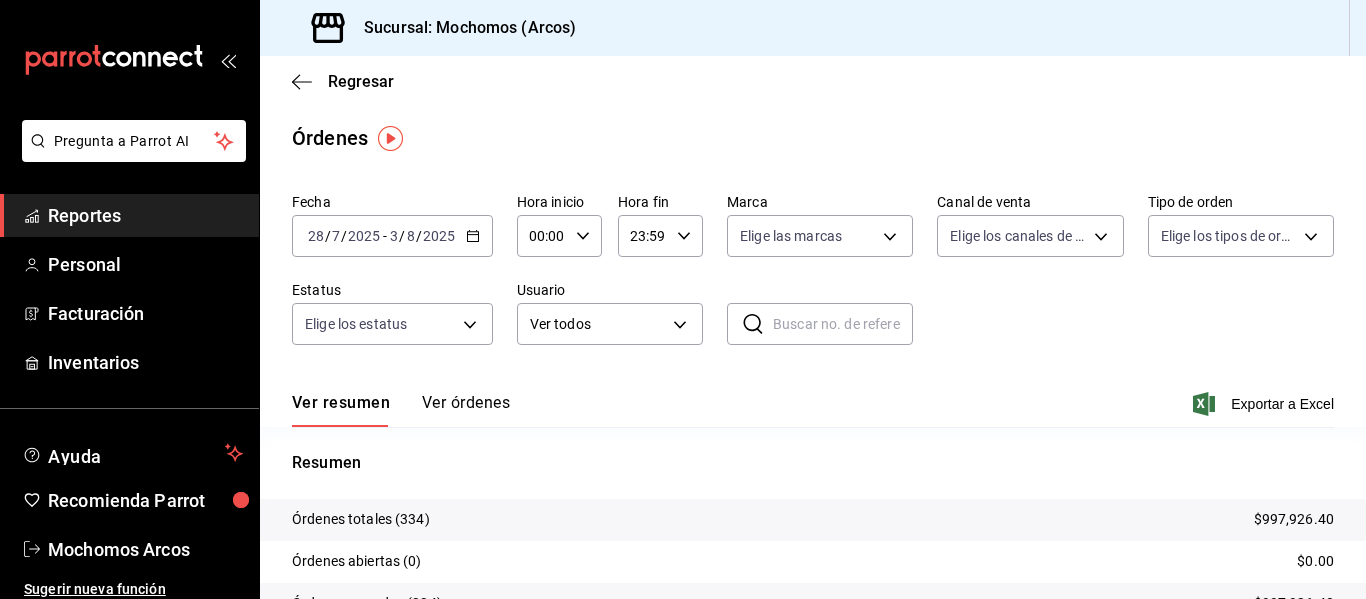 click on "Fecha [DATE] [DATE] - [DATE] [DATE] Hora inicio [TIME] Hora inicio Hora fin [TIME] Hora fin Marca Elige las marcas Canal de venta Elige los canales de venta Tipo de orden Elige los tipos de orden Estatus Elige los estatus Usuario Ver todos ALL ​ ​" at bounding box center (813, 277) 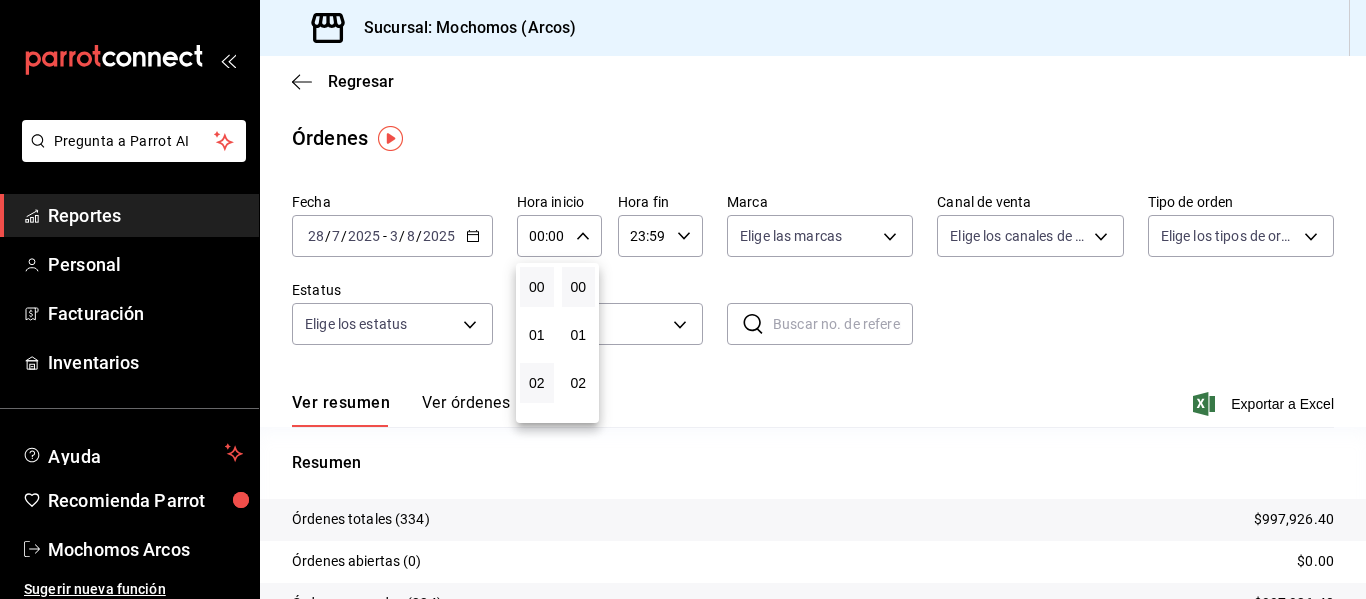 click on "02" at bounding box center (537, 383) 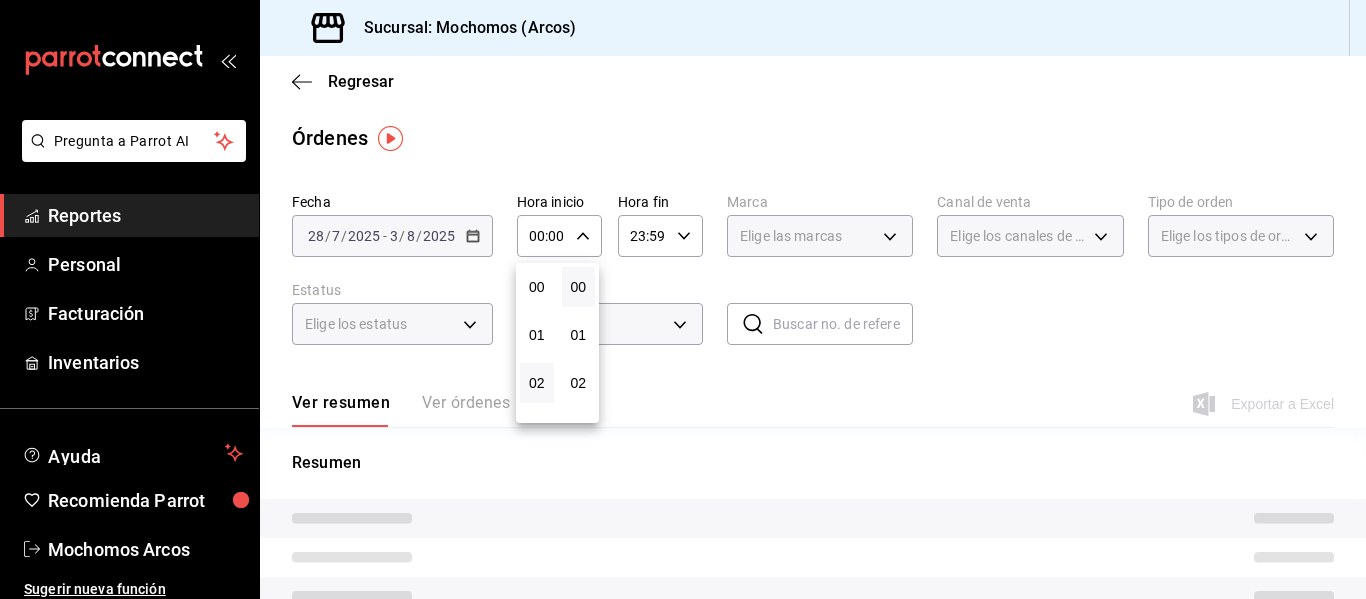 type on "02:00" 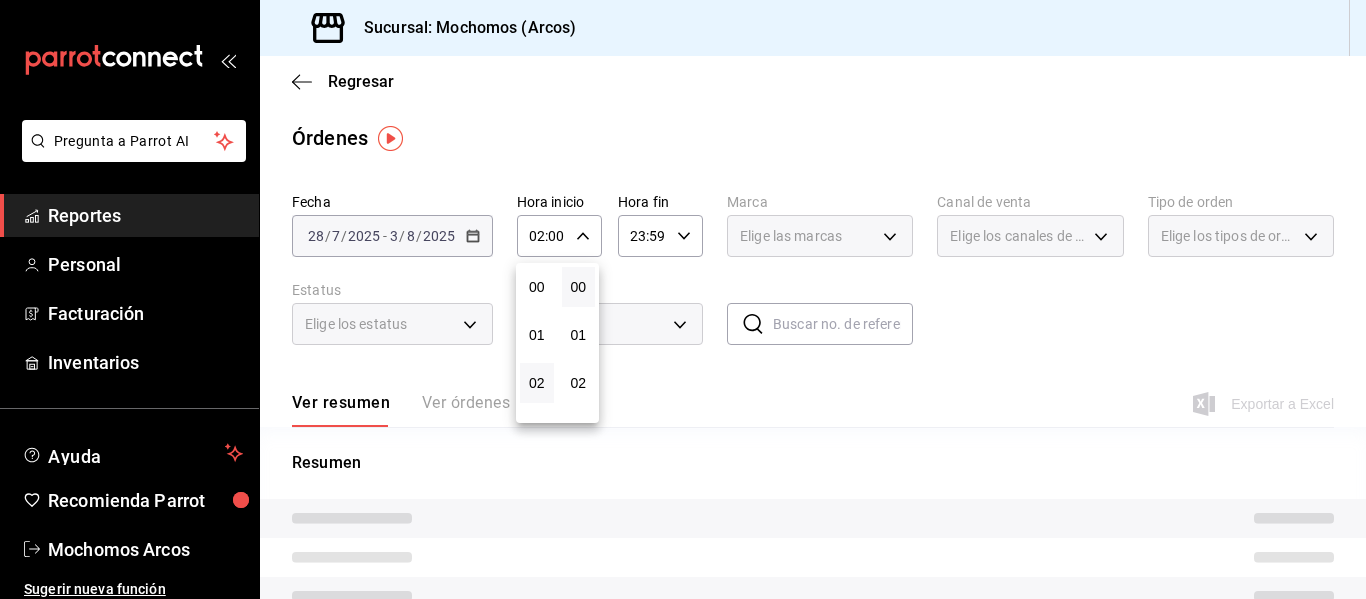 click at bounding box center [683, 299] 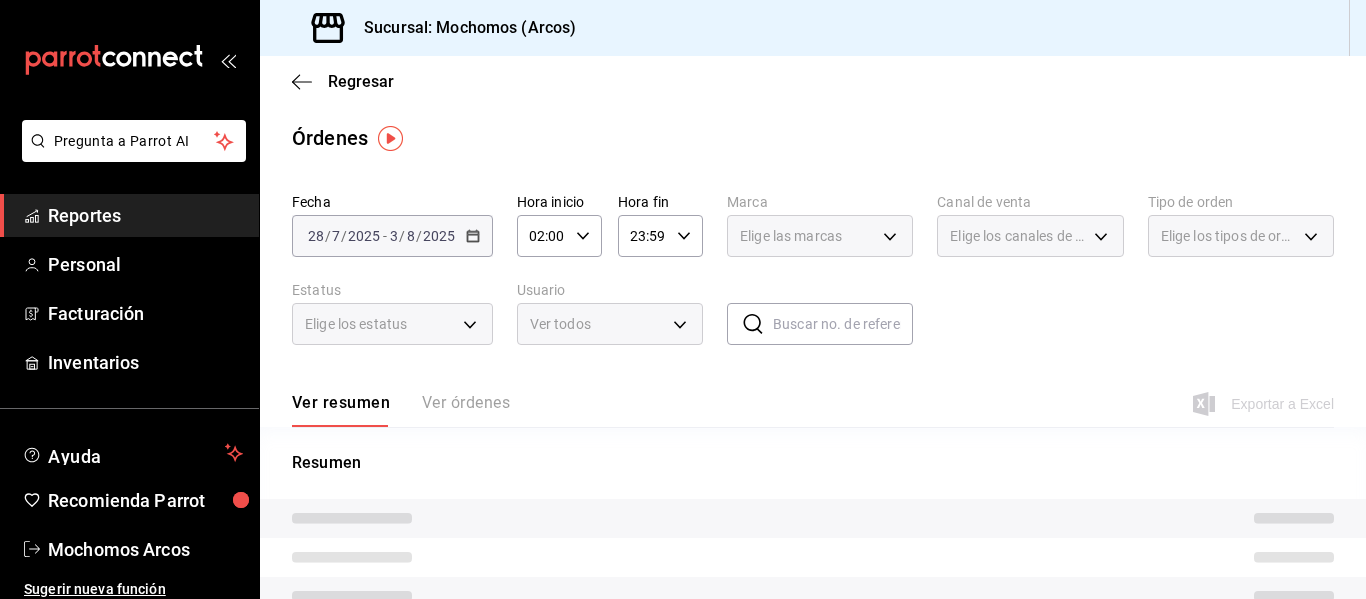 click 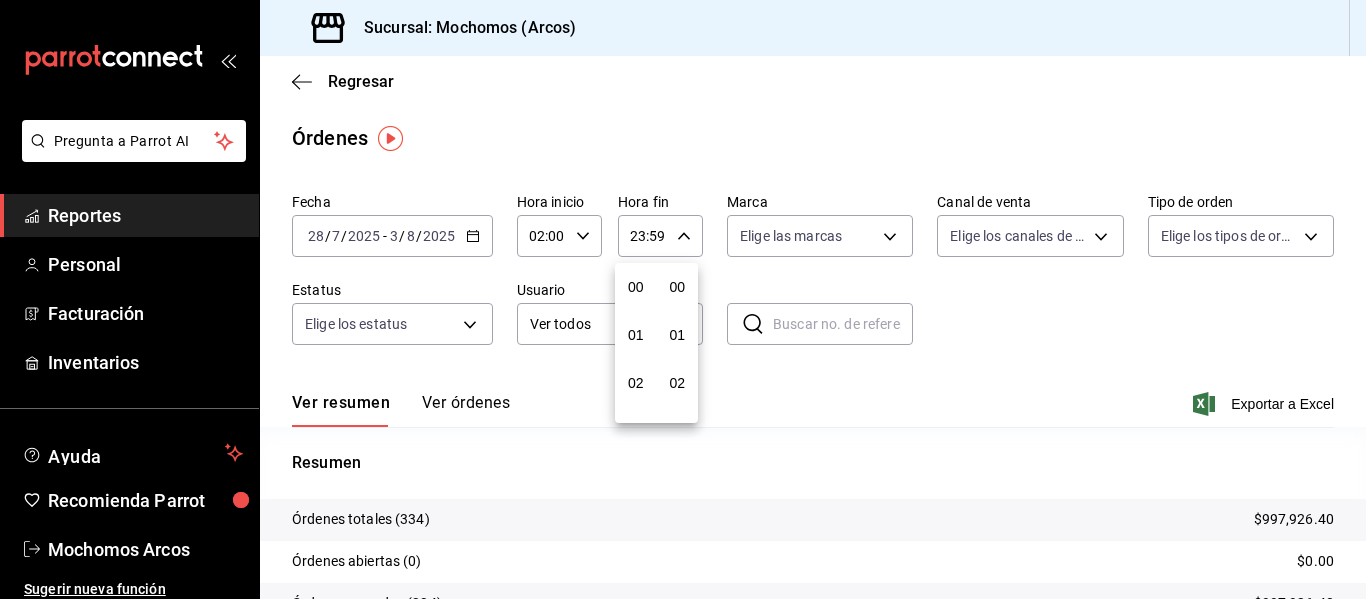 scroll, scrollTop: 992, scrollLeft: 0, axis: vertical 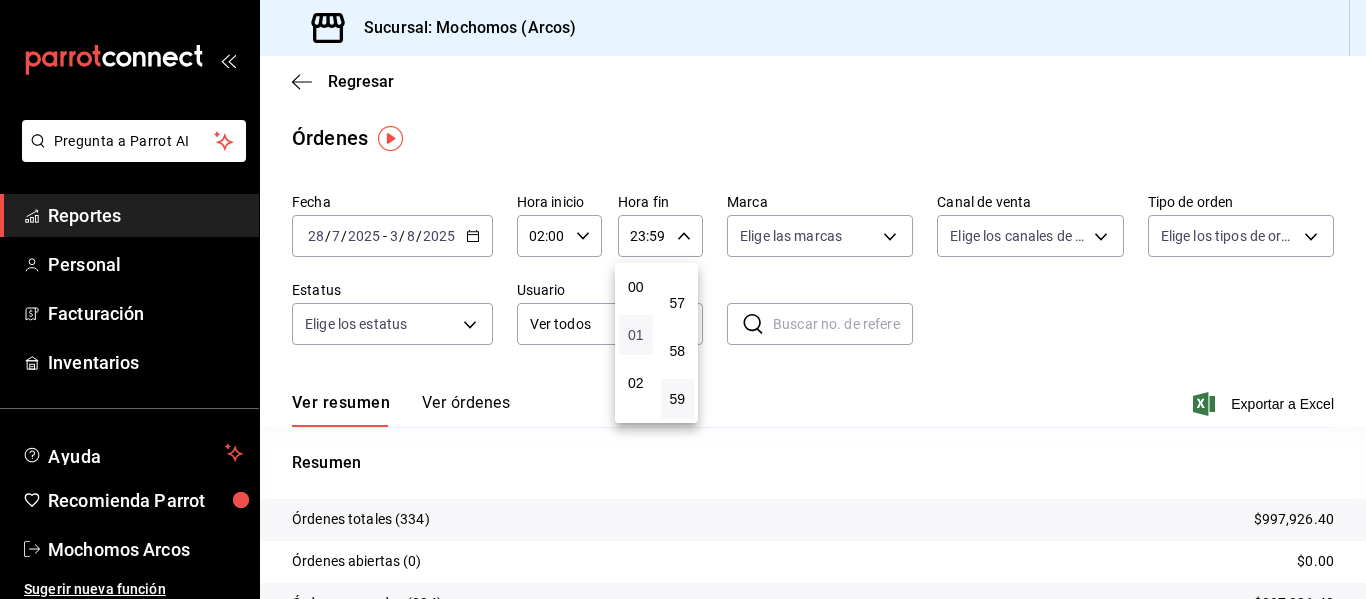 click on "01" at bounding box center [636, 335] 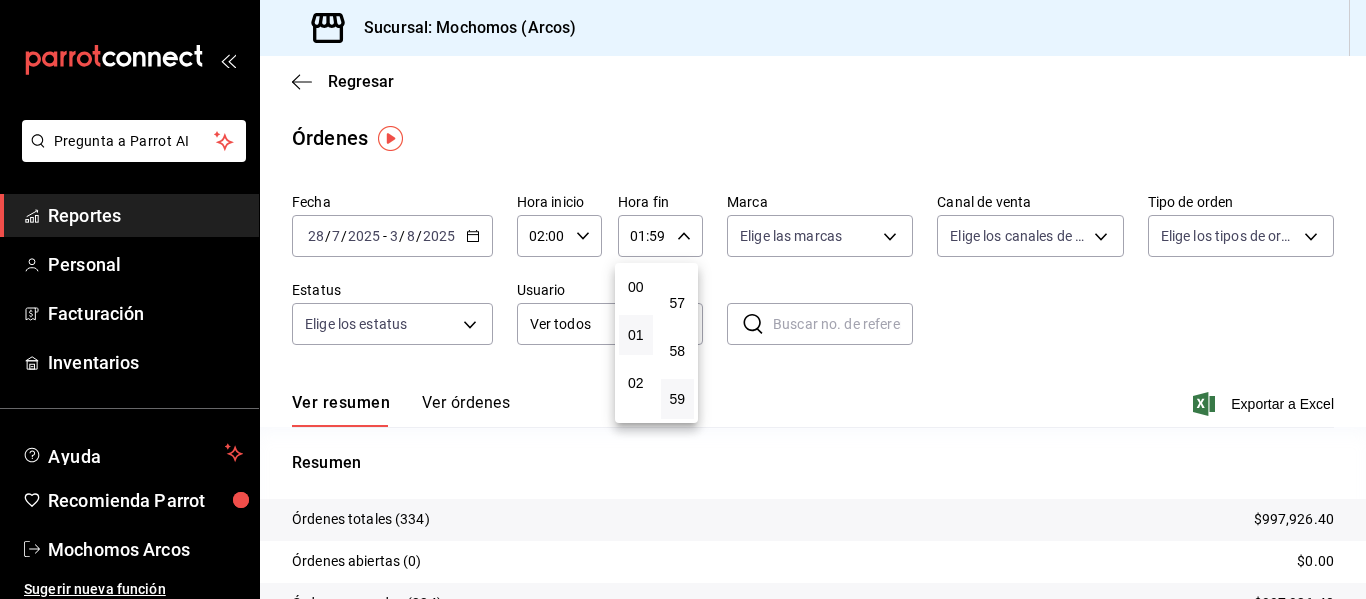 click at bounding box center (683, 299) 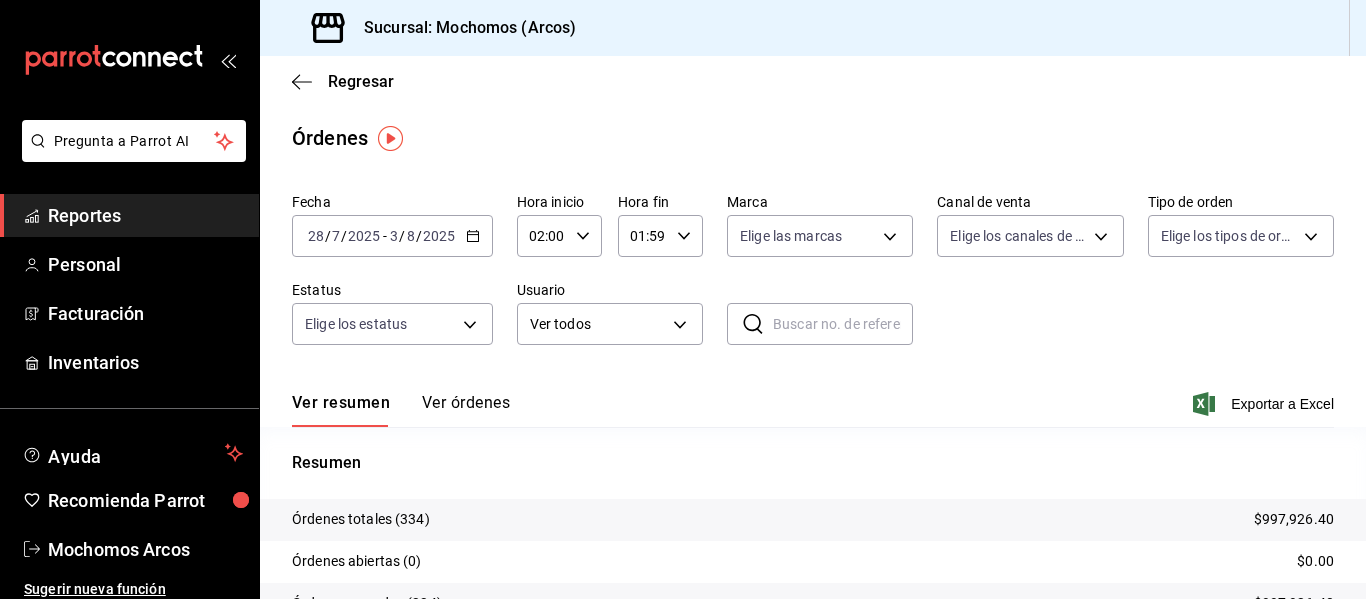 type 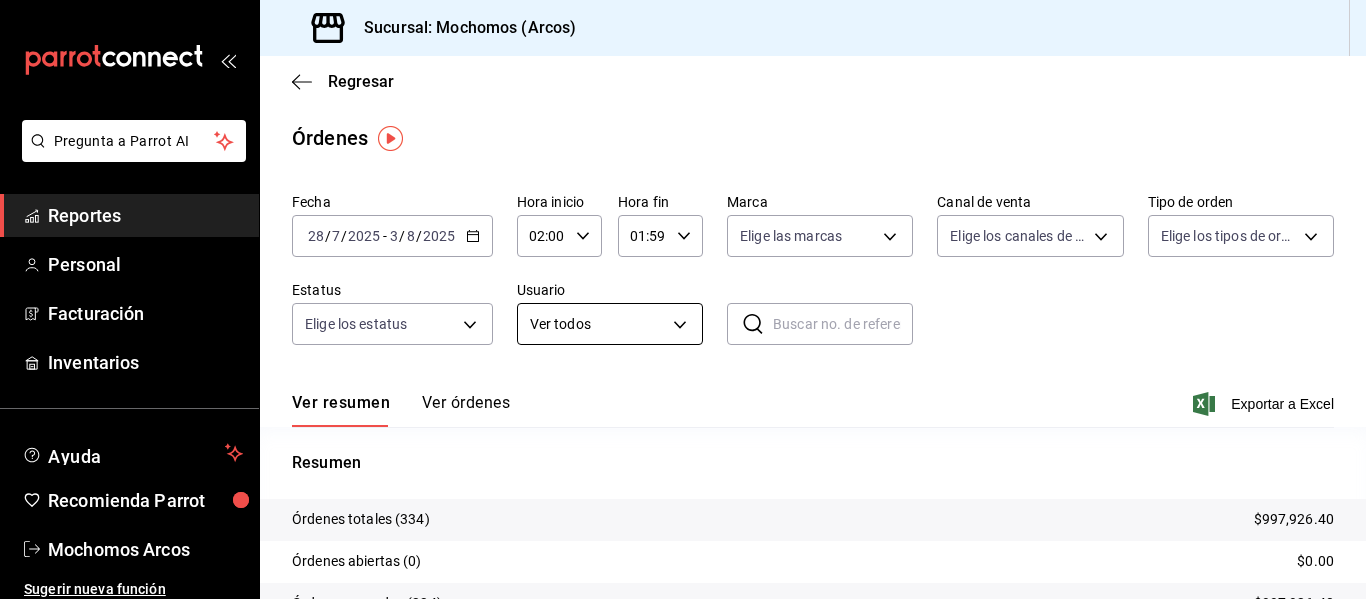 click on "Pregunta a Parrot AI Reportes   Personal   Facturación   Inventarios   Ayuda Recomienda Parrot   Mochomos Arcos   Sugerir nueva función   Sucursal: Mochomos (Arcos) Regresar Órdenes Fecha 2025-07-28 28 / 7 / 2025 - 2025-08-03 3 / 8 / 2025 Hora inicio 02:00 Hora inicio Hora fin 01:59 Hora fin Marca Elige las marcas Canal de venta Elige los canales de venta Tipo de orden Elige los tipos de orden Estatus Elige los estatus Usuario Ver todos ALL ​ ​ Ver resumen Ver órdenes Exportar a Excel Resumen Órdenes totales (334) $997,926.40 Órdenes abiertas (0) $0.00 Órdenes cerradas (334) $997,926.40 Órdenes canceladas (0) $0.00 Órdenes negadas (0) $0.00 ¿Quieres ver el consumo promedio por orden y comensal? Ve al reporte de Ticket promedio GANA 1 MES GRATIS EN TU SUSCRIPCIÓN AQUÍ Ver video tutorial Ir a video Pregunta a Parrot AI Reportes   Personal   Facturación   Inventarios   Ayuda Recomienda Parrot   Mochomos Arcos   Sugerir nueva función   Visitar centro de ayuda ([PHONE]) ([PHONE])" at bounding box center (683, 299) 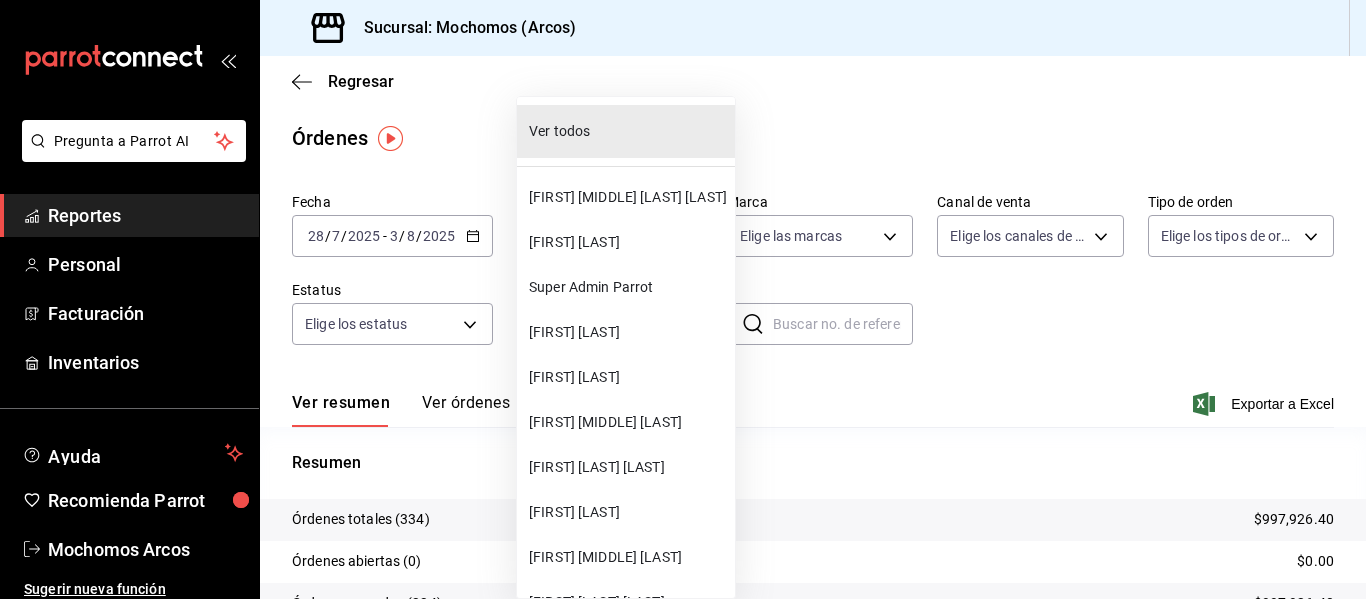 type 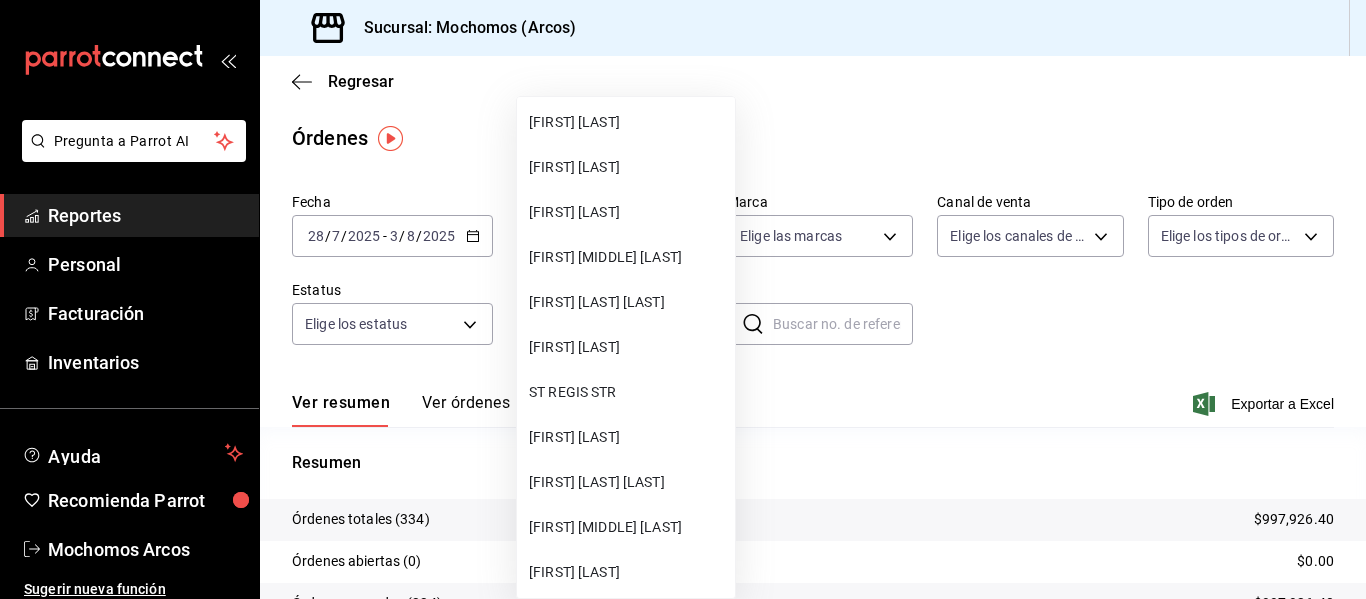 type 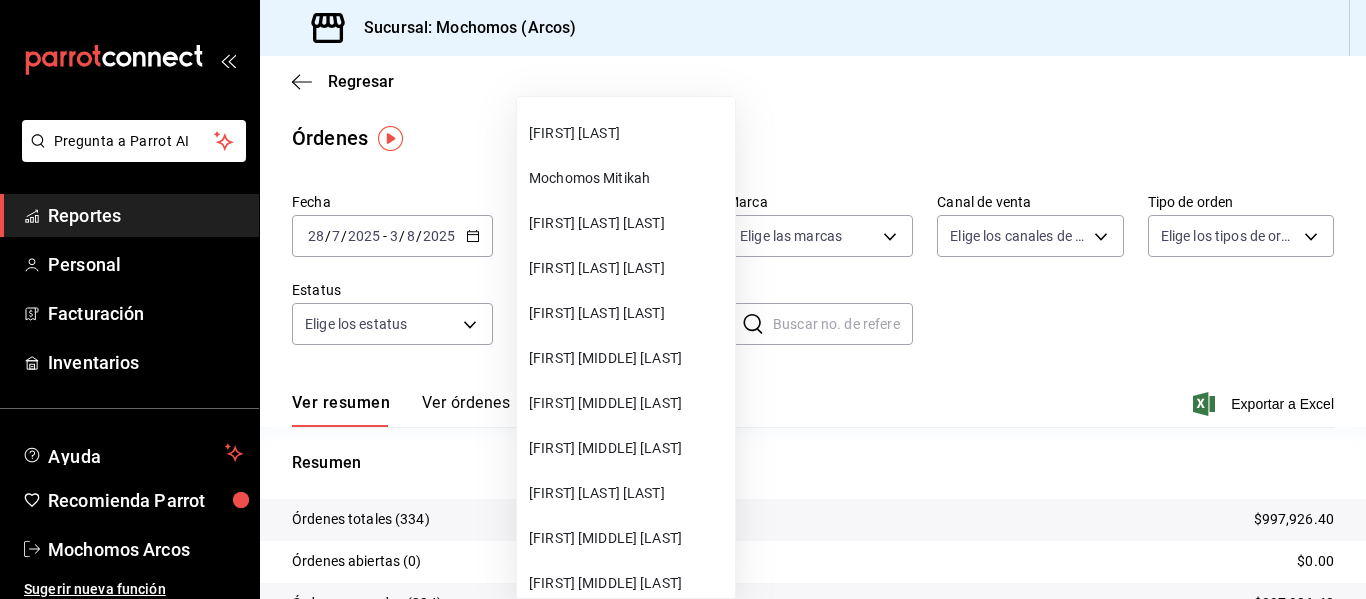 scroll, scrollTop: 49087, scrollLeft: 0, axis: vertical 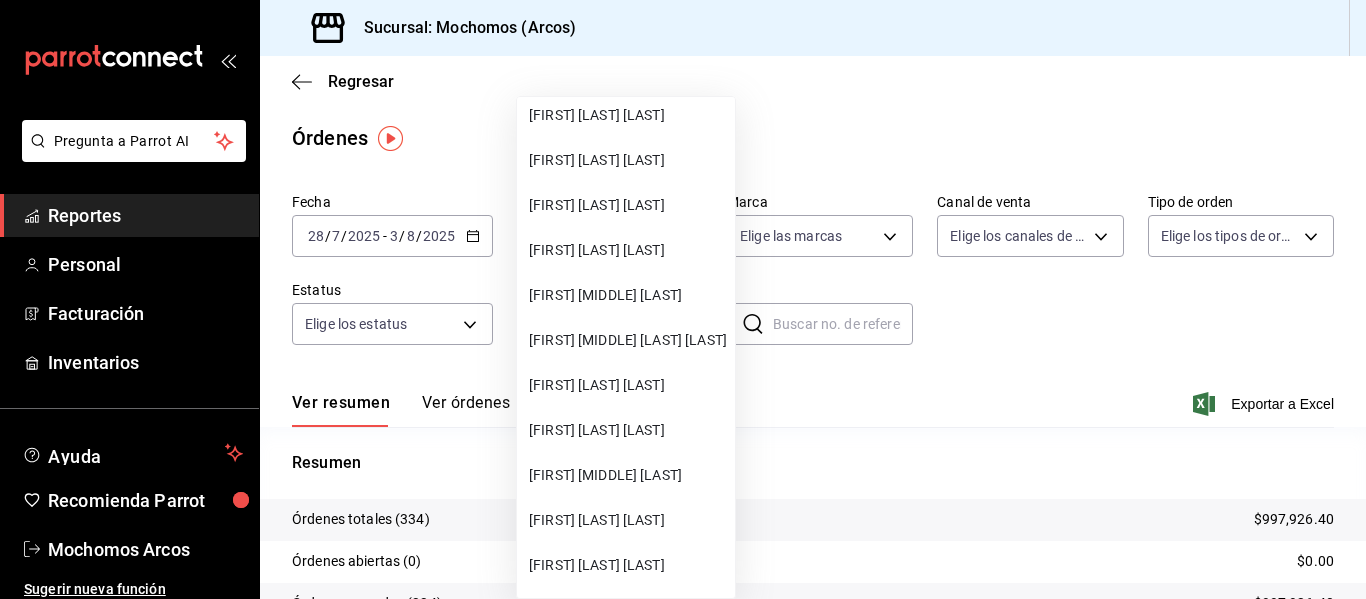 click on "[FIRST] [MIDDLE] [LAST]" at bounding box center (628, 295) 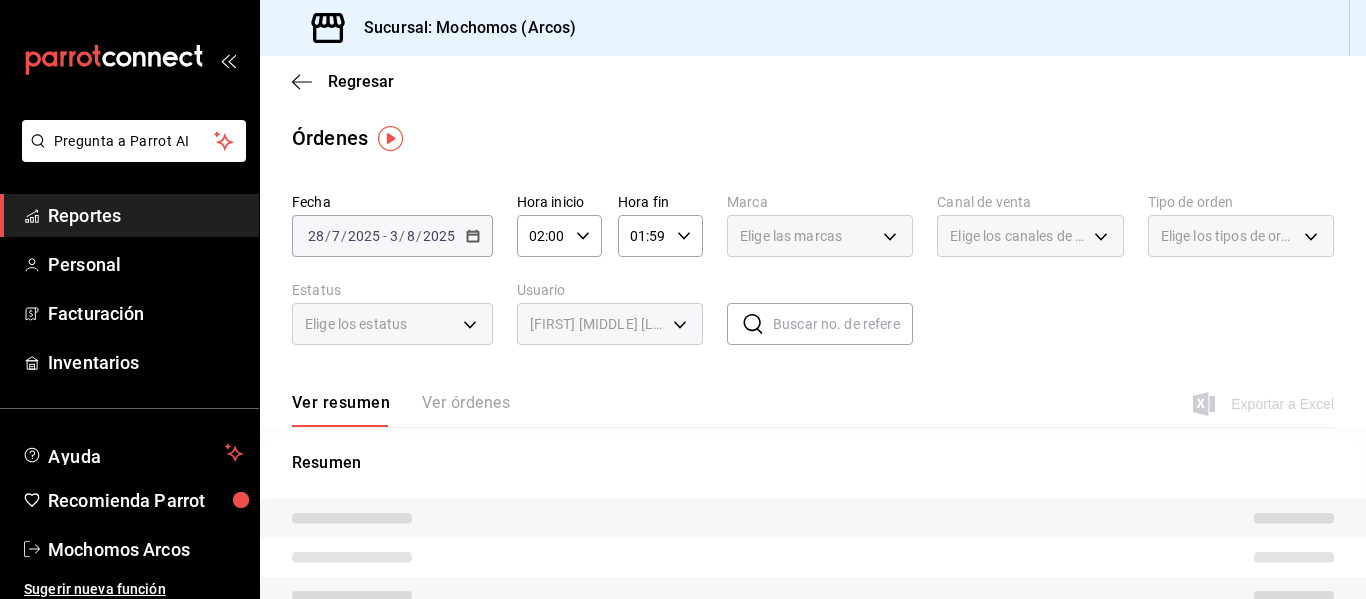 type on "[UUID]" 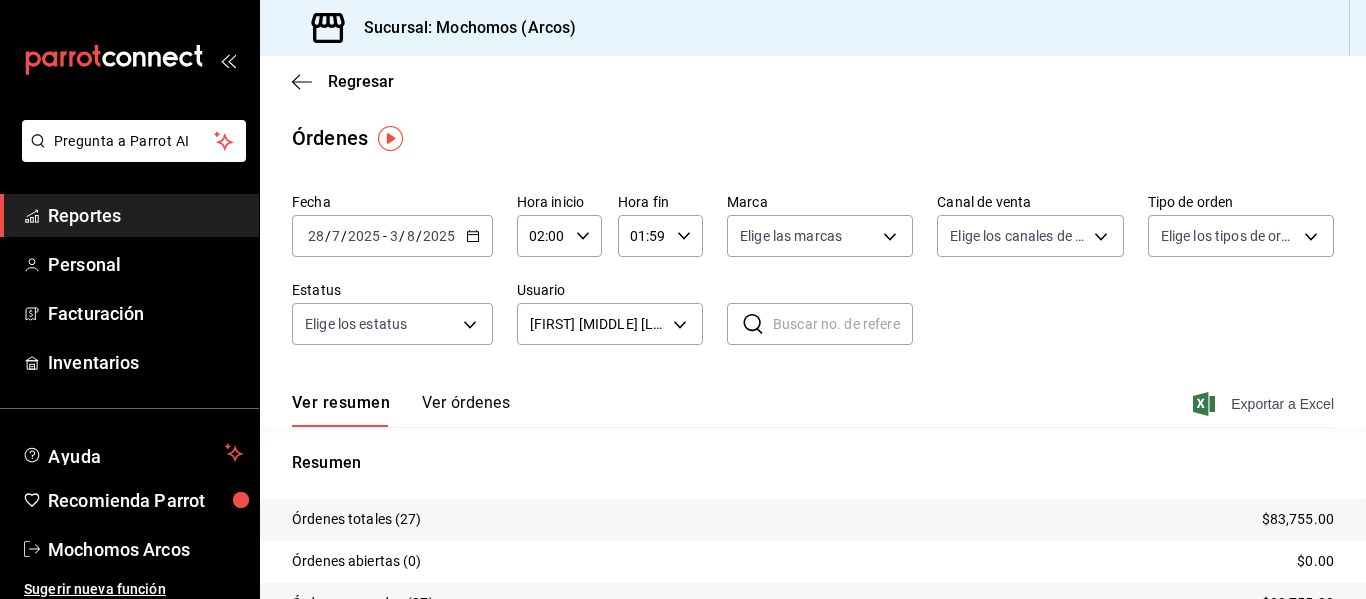 click on "Exportar a Excel" at bounding box center [1265, 404] 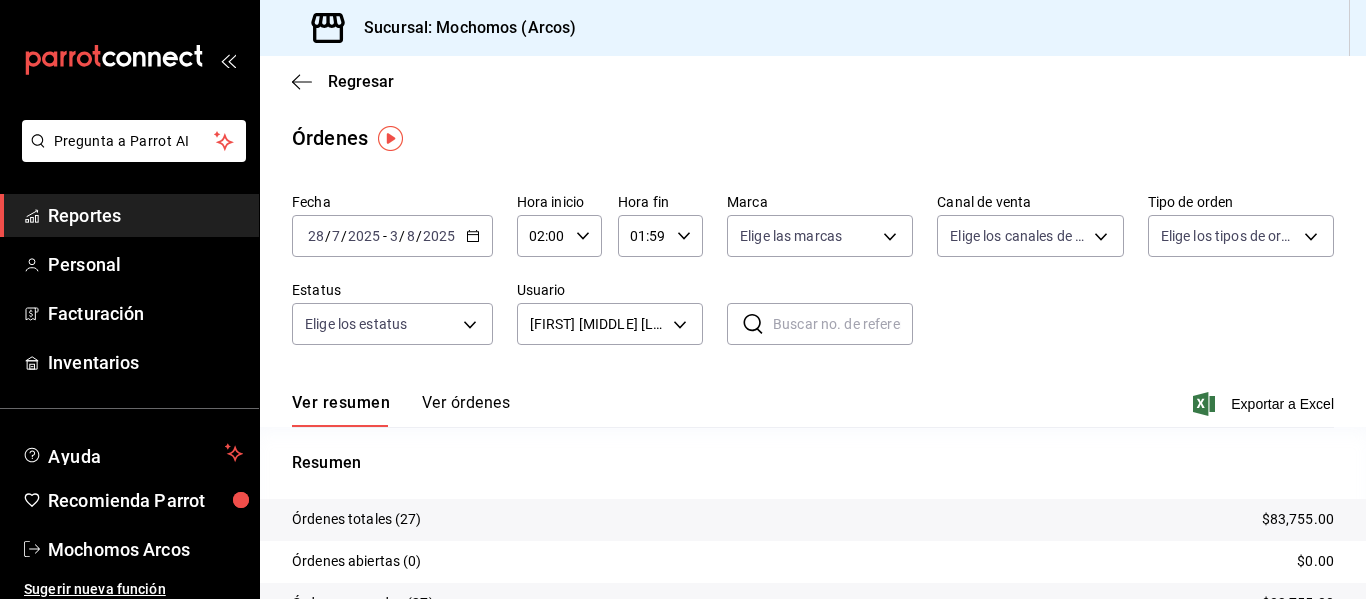 click on "Reportes" at bounding box center [145, 215] 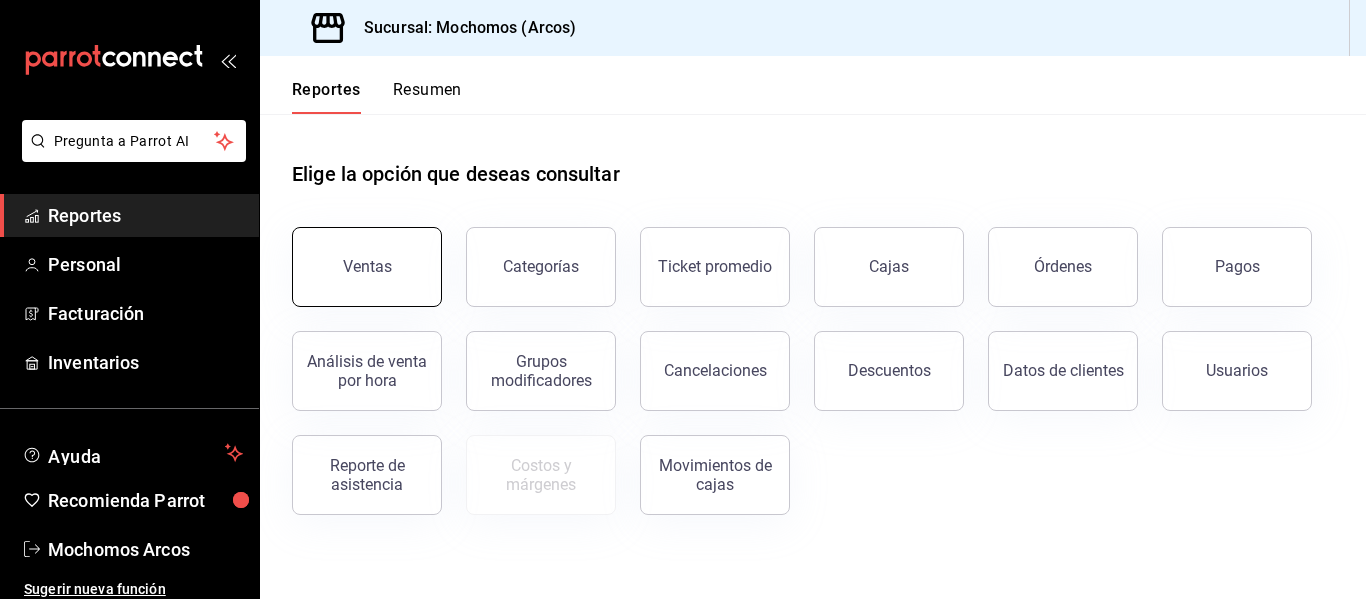 click on "Ventas" at bounding box center (367, 267) 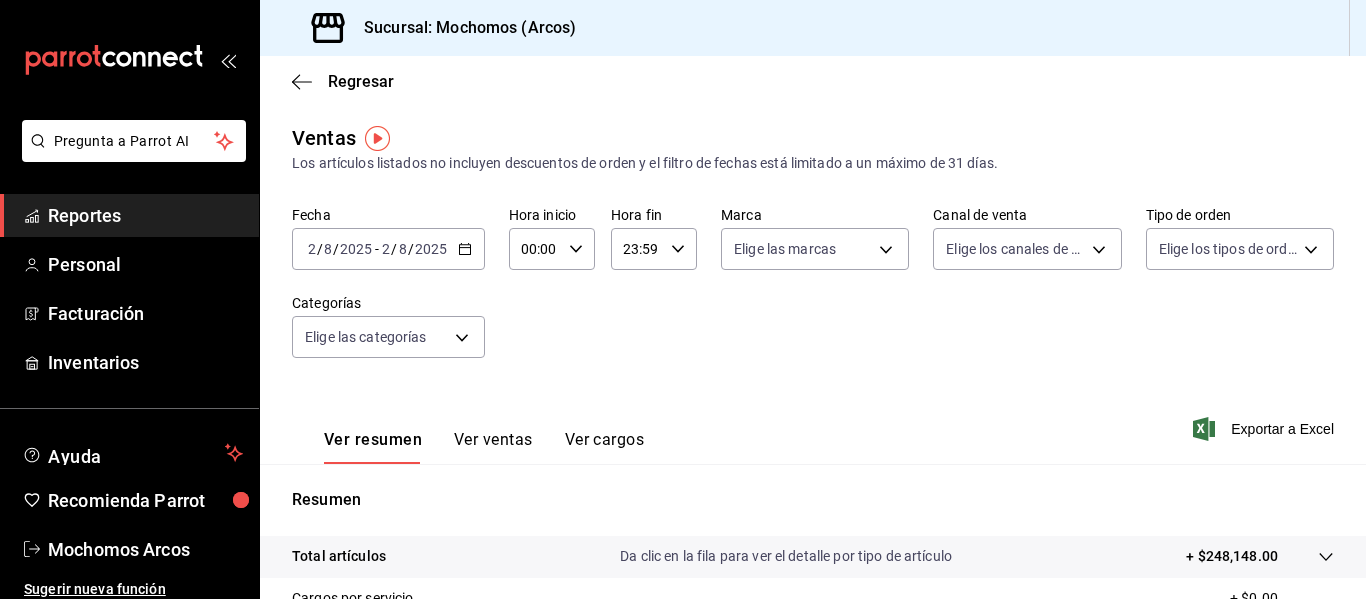 click 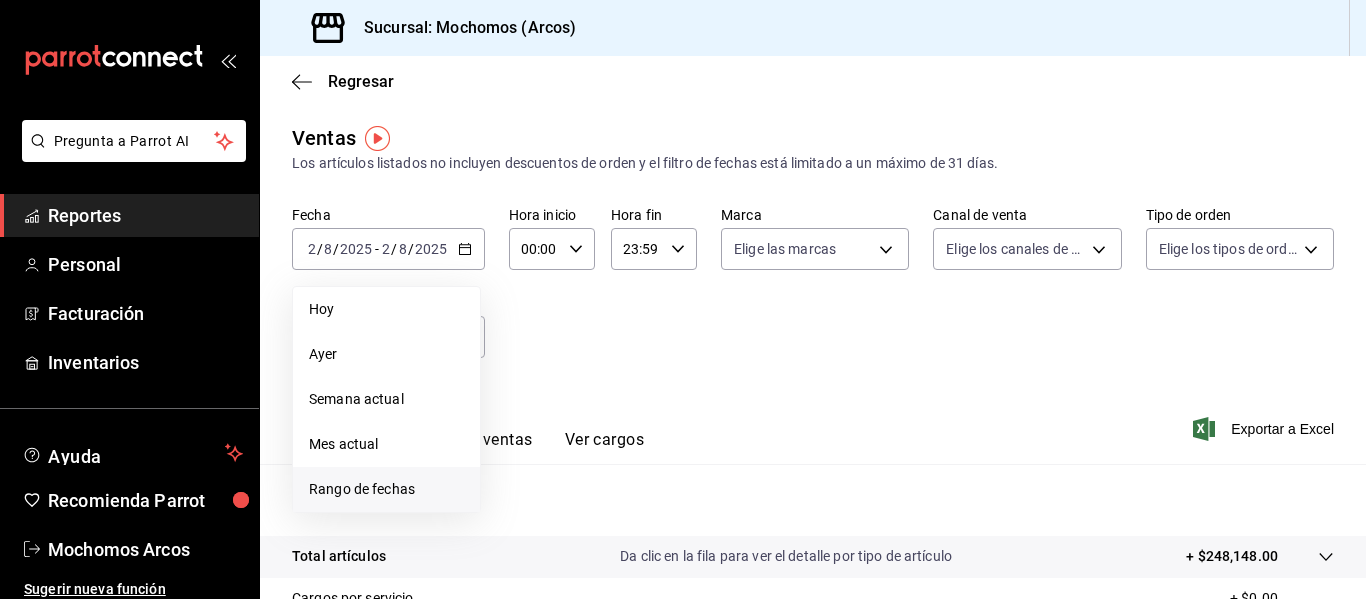 click on "Rango de fechas" at bounding box center [386, 489] 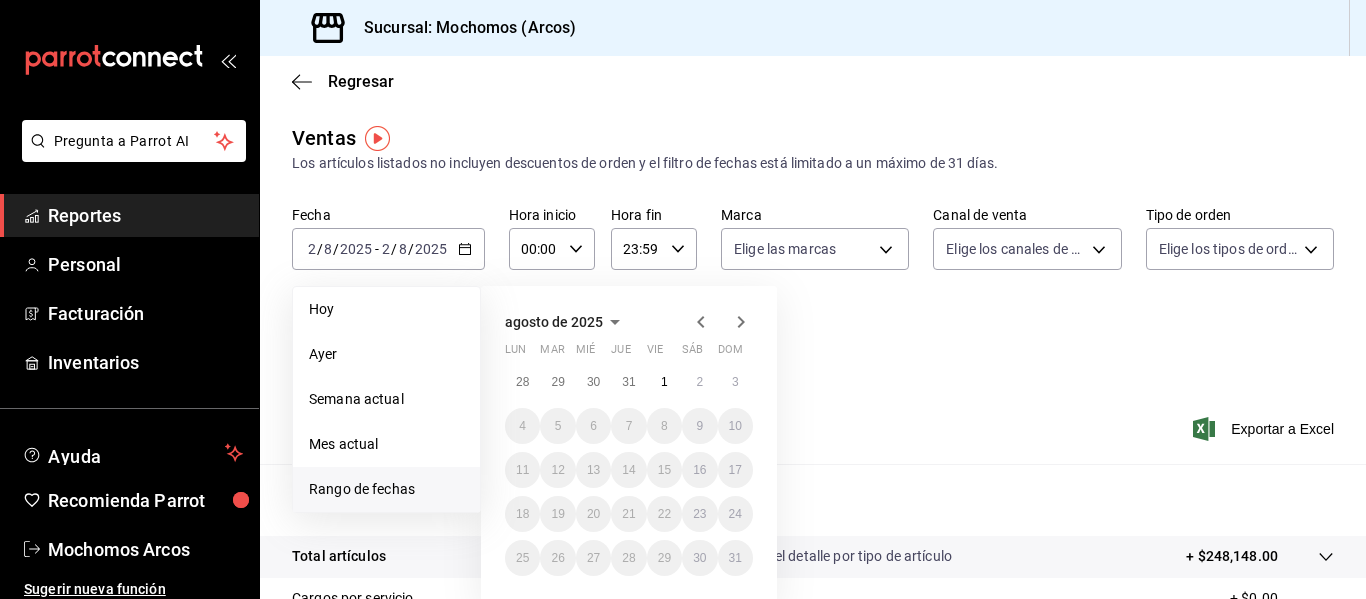 click 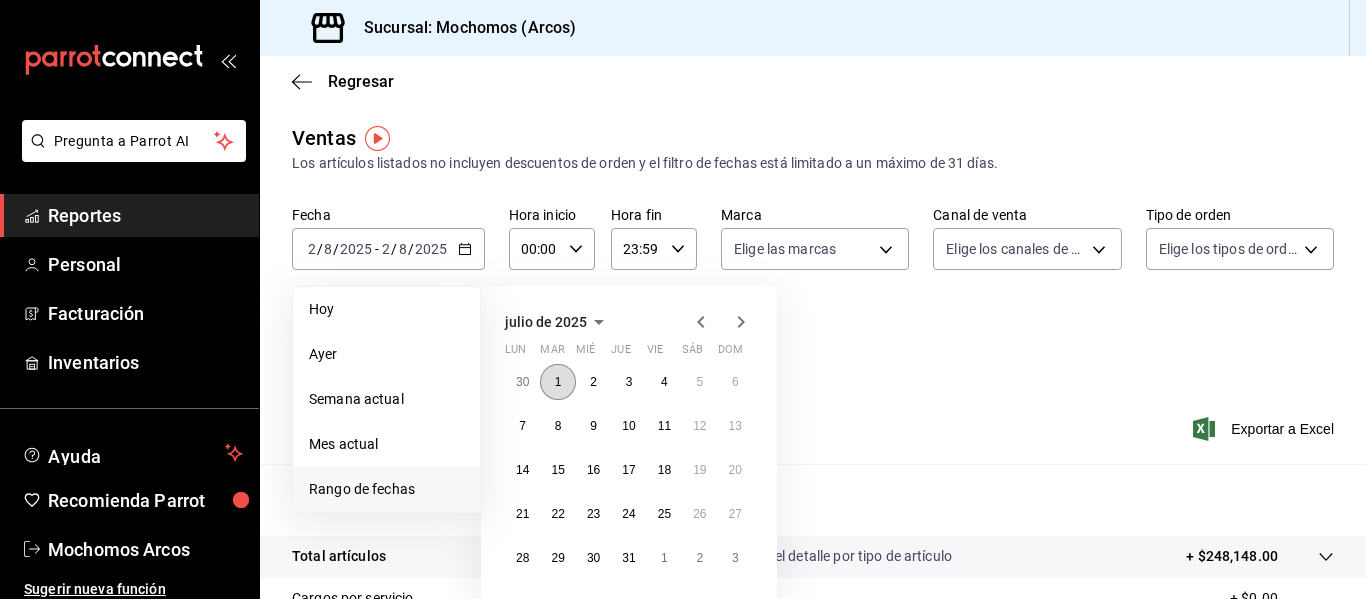 click on "1" at bounding box center [558, 382] 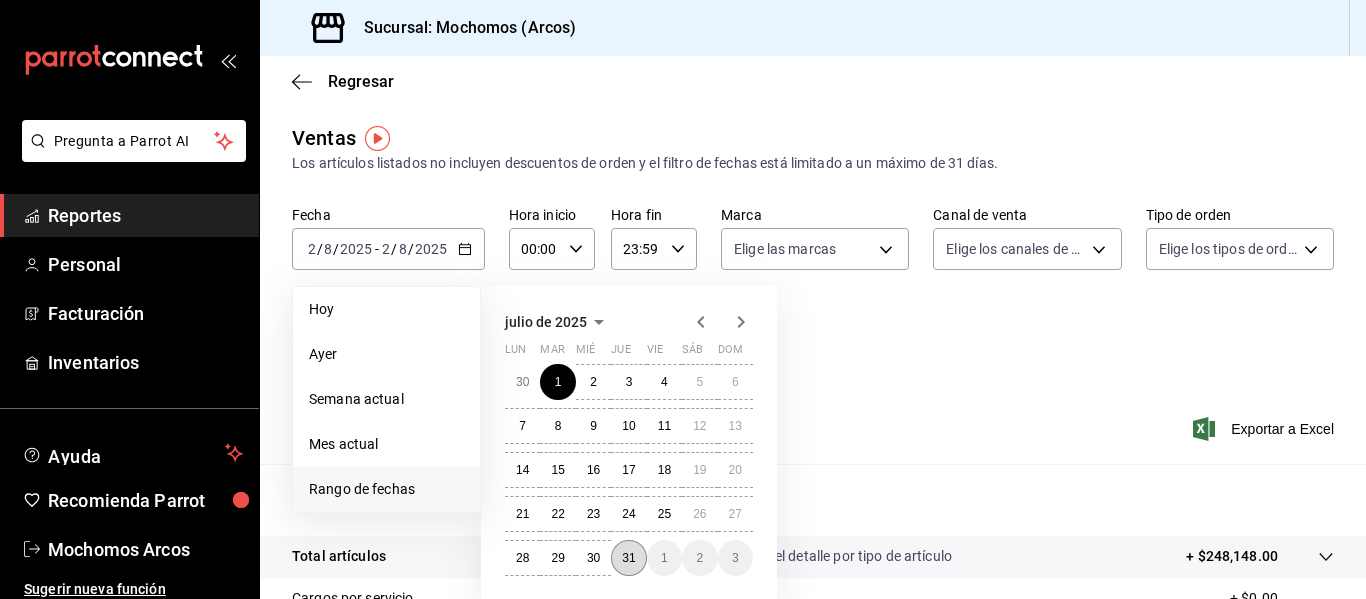 click on "31" at bounding box center (628, 558) 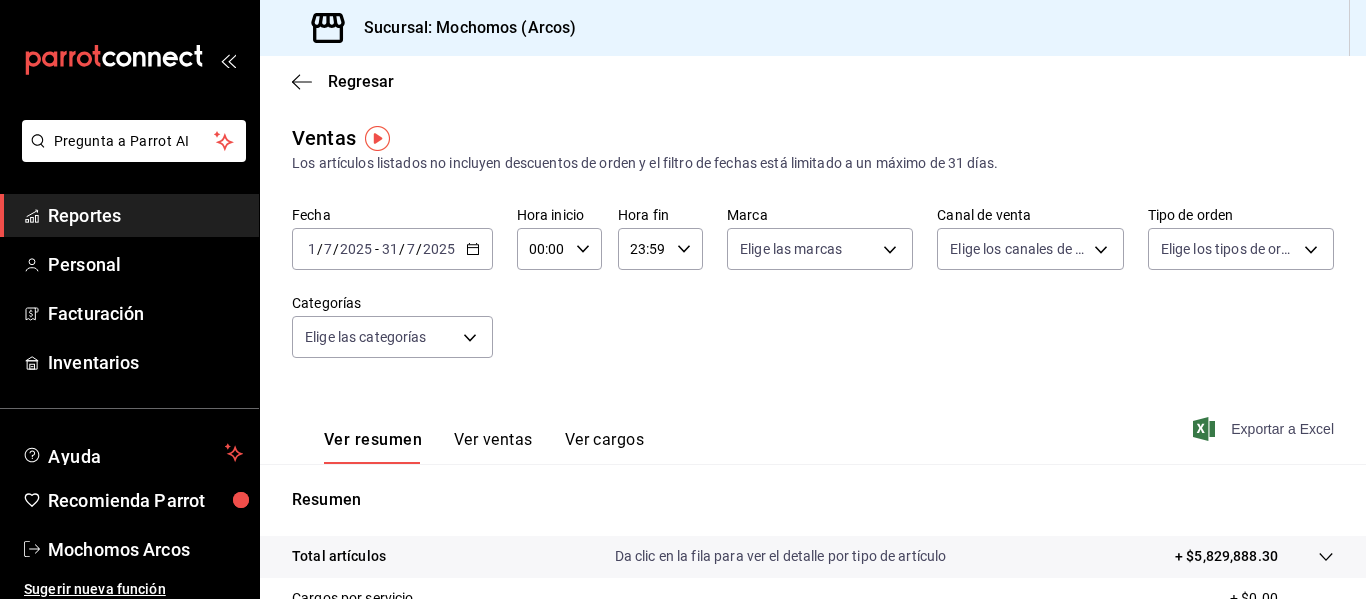 click on "Exportar a Excel" at bounding box center (1265, 429) 